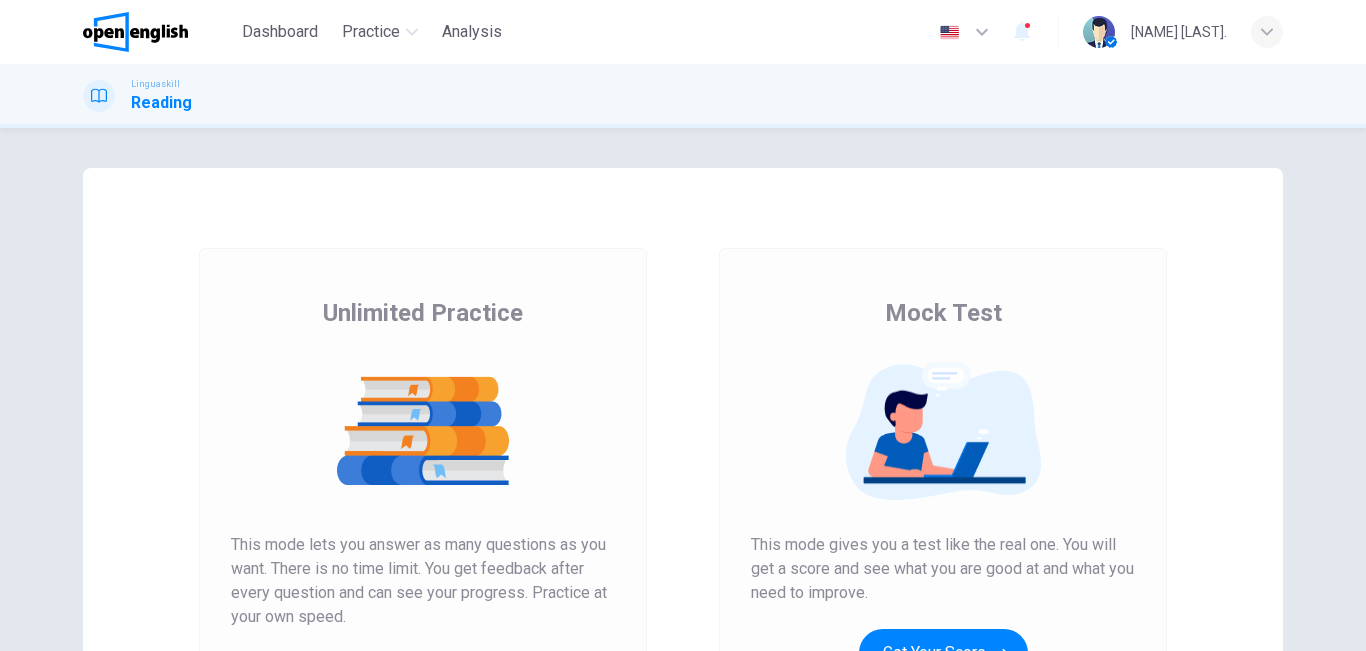 scroll, scrollTop: 0, scrollLeft: 0, axis: both 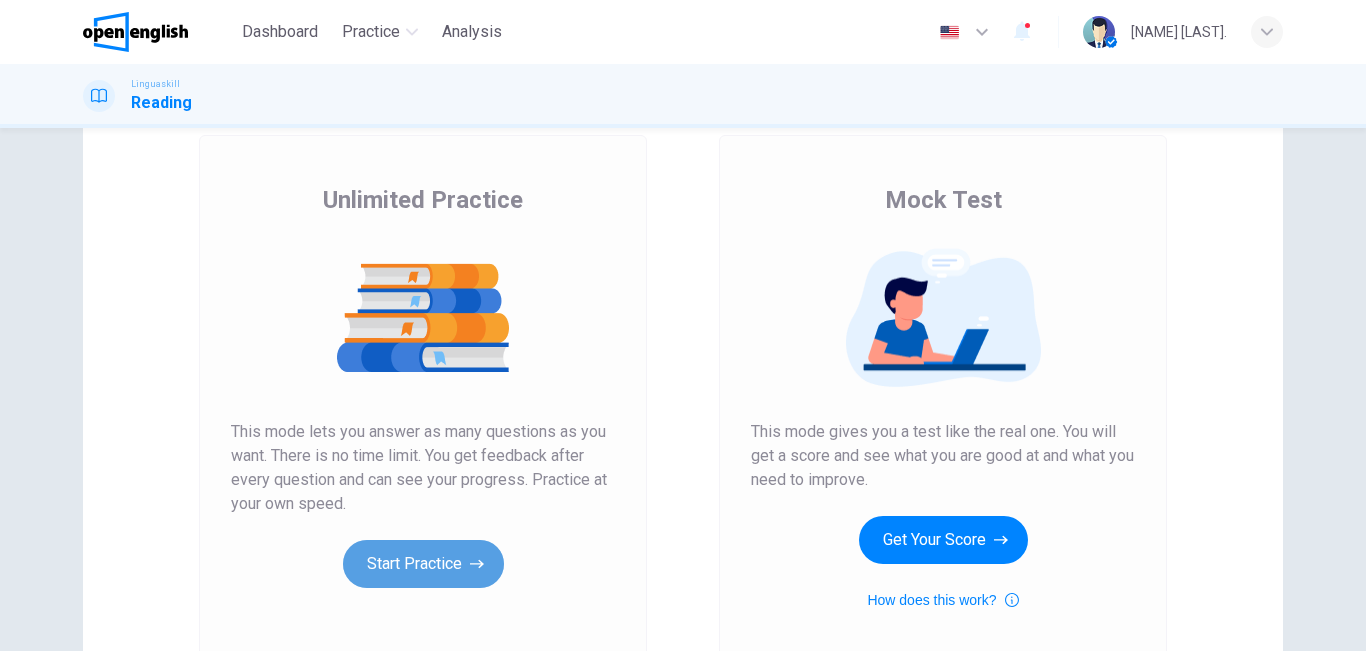 click on "Start Practice" at bounding box center (423, 564) 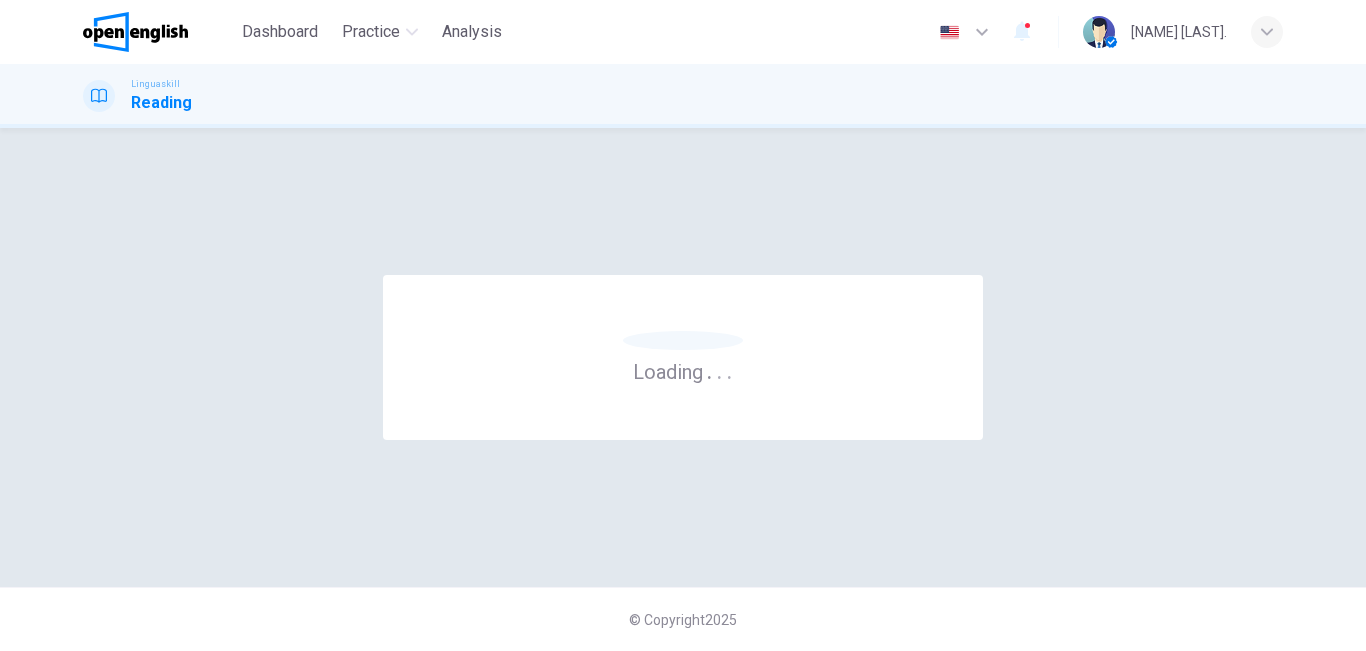 scroll, scrollTop: 0, scrollLeft: 0, axis: both 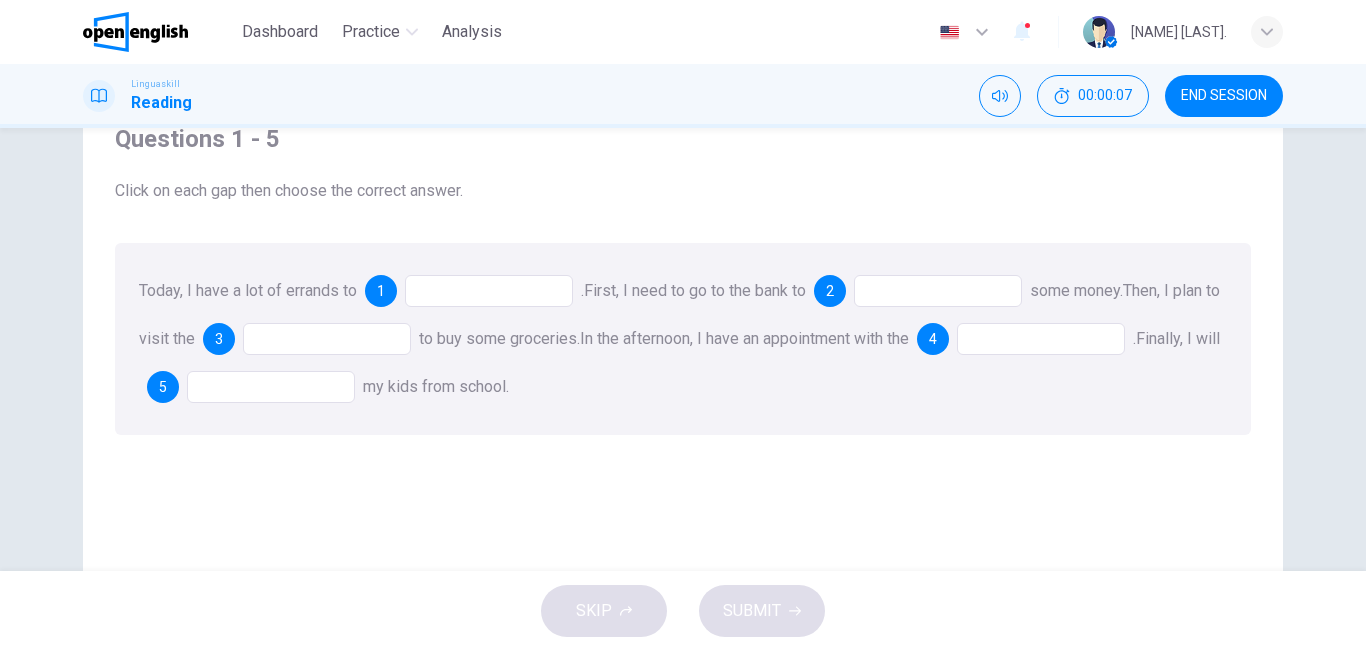 click at bounding box center [489, 291] 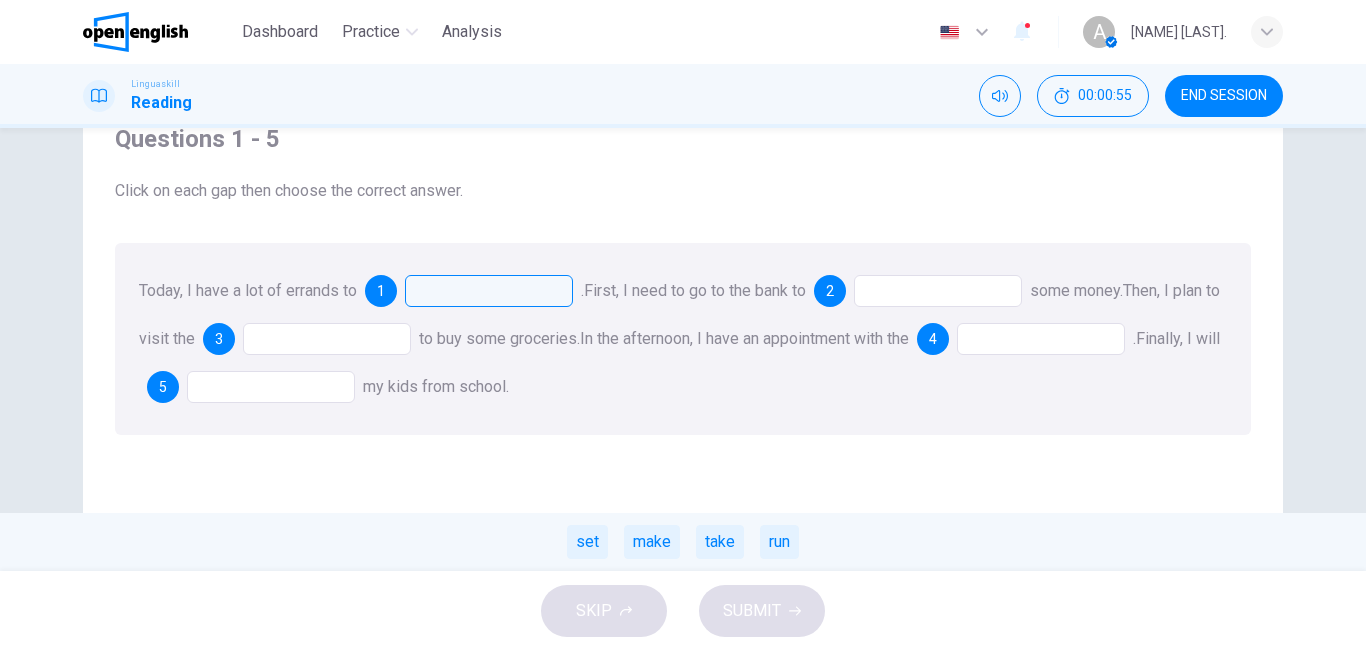 click at bounding box center (489, 291) 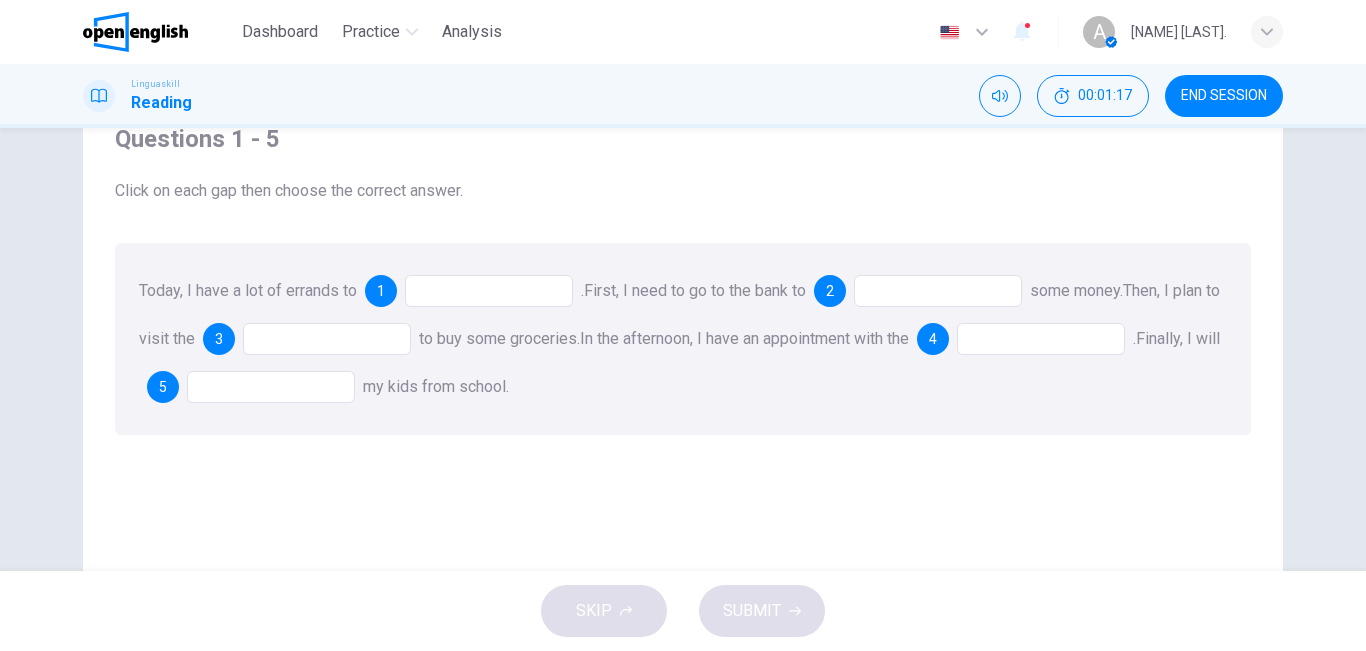 click on "Today, I have a lot of errands to  1 . First, I need to go to the bank to  2  some money. Then, I plan to visit the  3  to buy some groceries. In the afternoon, I have an appointment with the  4 . Finally, I will  5  my kids from school." at bounding box center [683, 339] 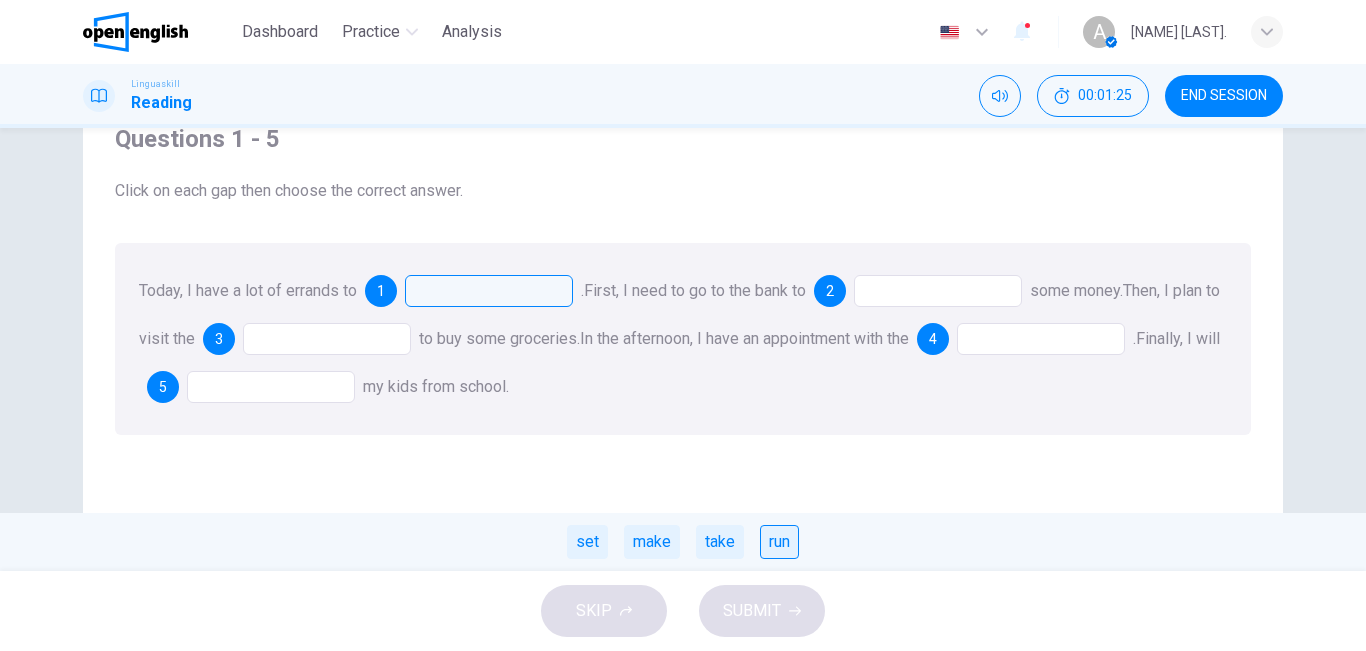 click on "run" at bounding box center (779, 542) 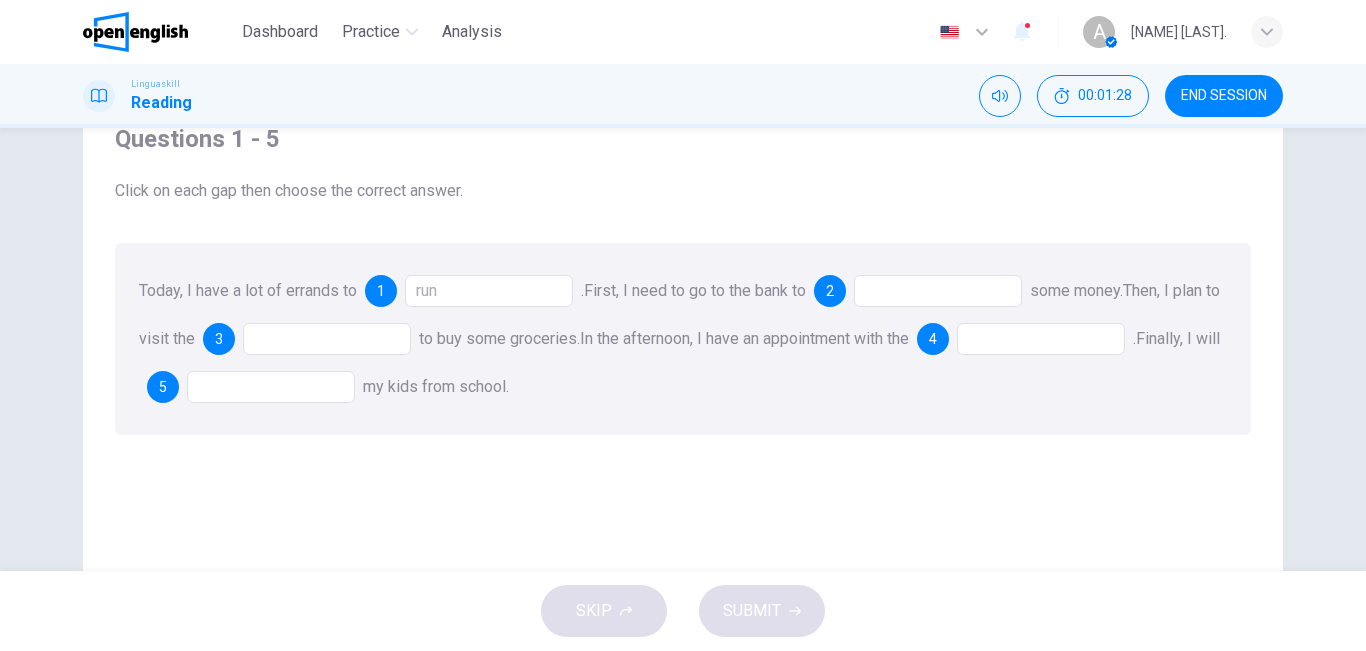 click at bounding box center (938, 291) 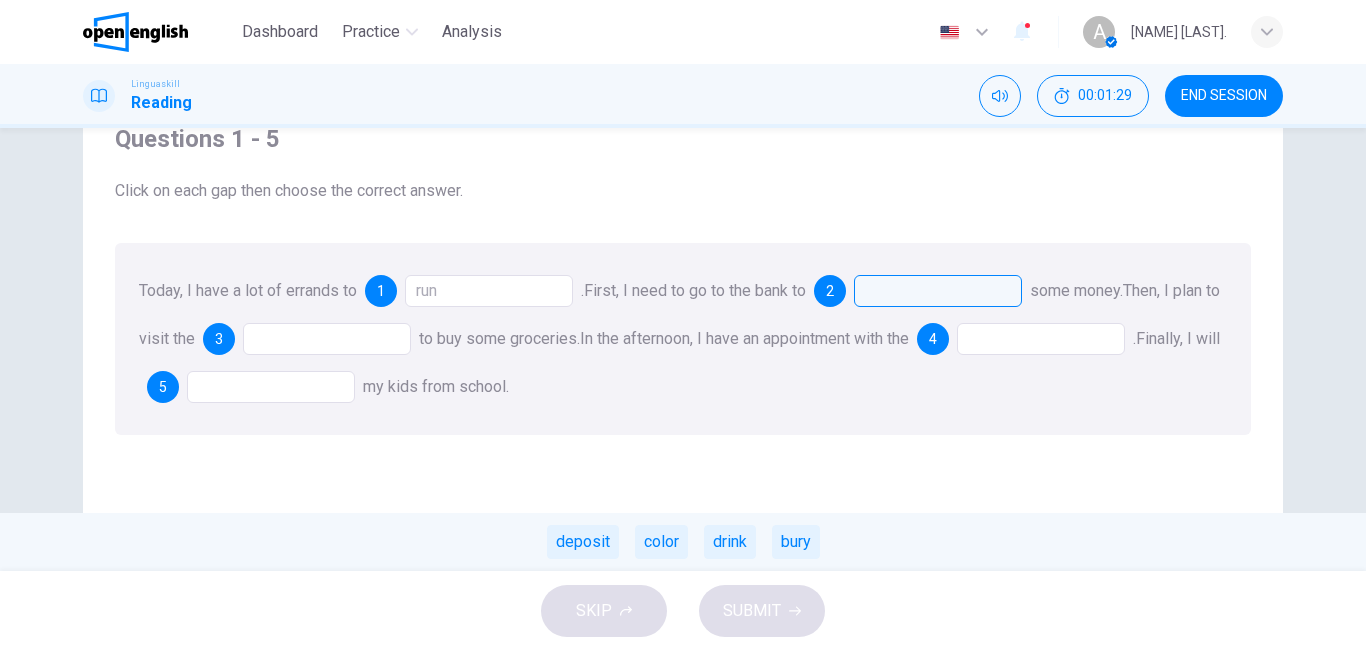 click at bounding box center [938, 291] 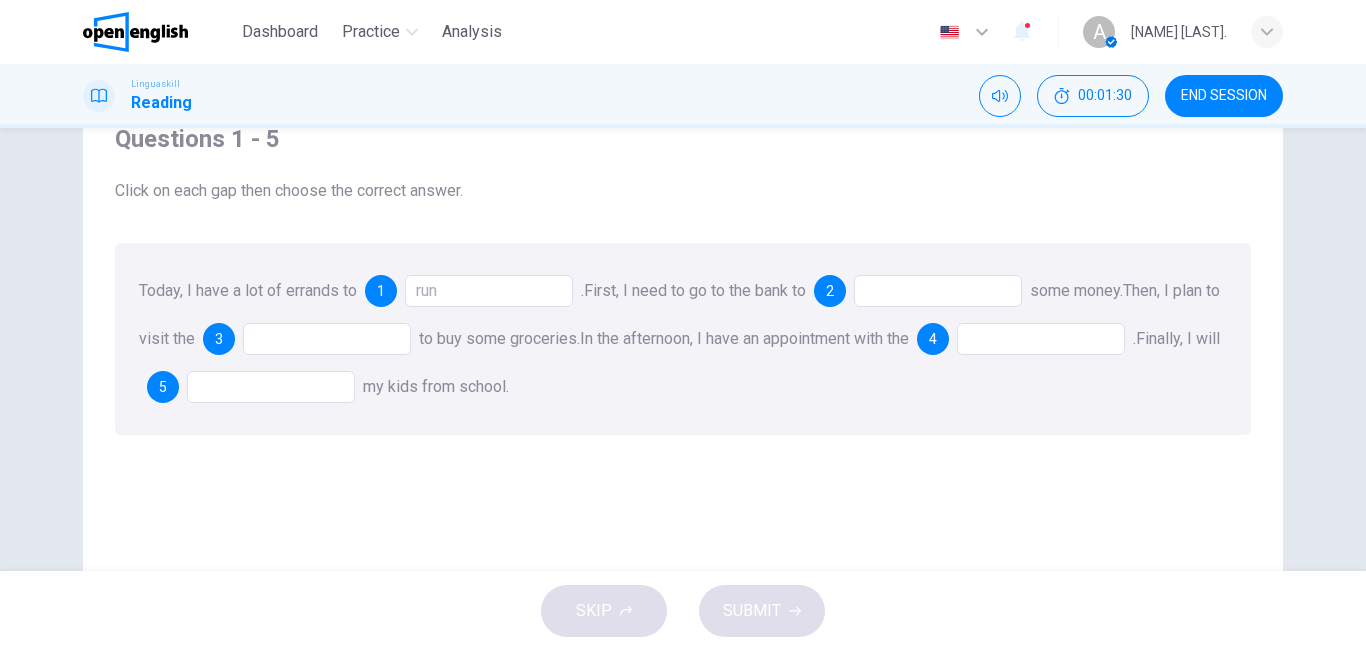 click at bounding box center (938, 291) 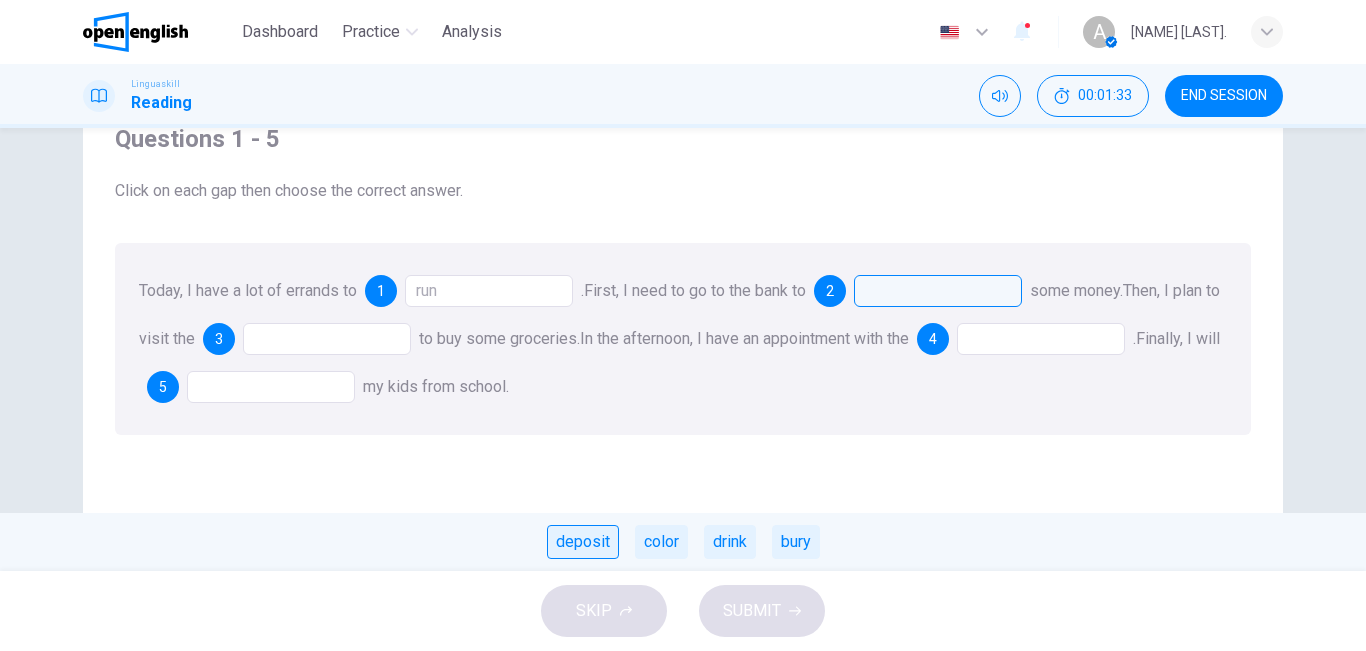 click on "deposit" at bounding box center (583, 542) 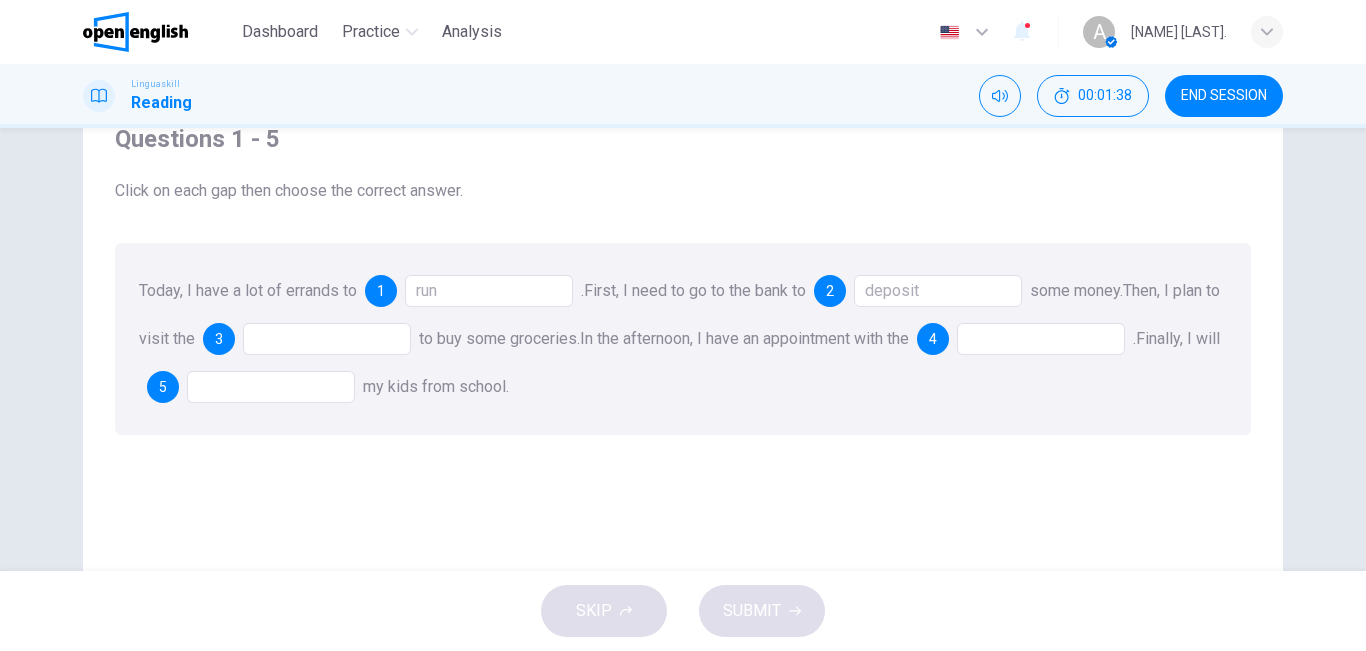 click at bounding box center (327, 339) 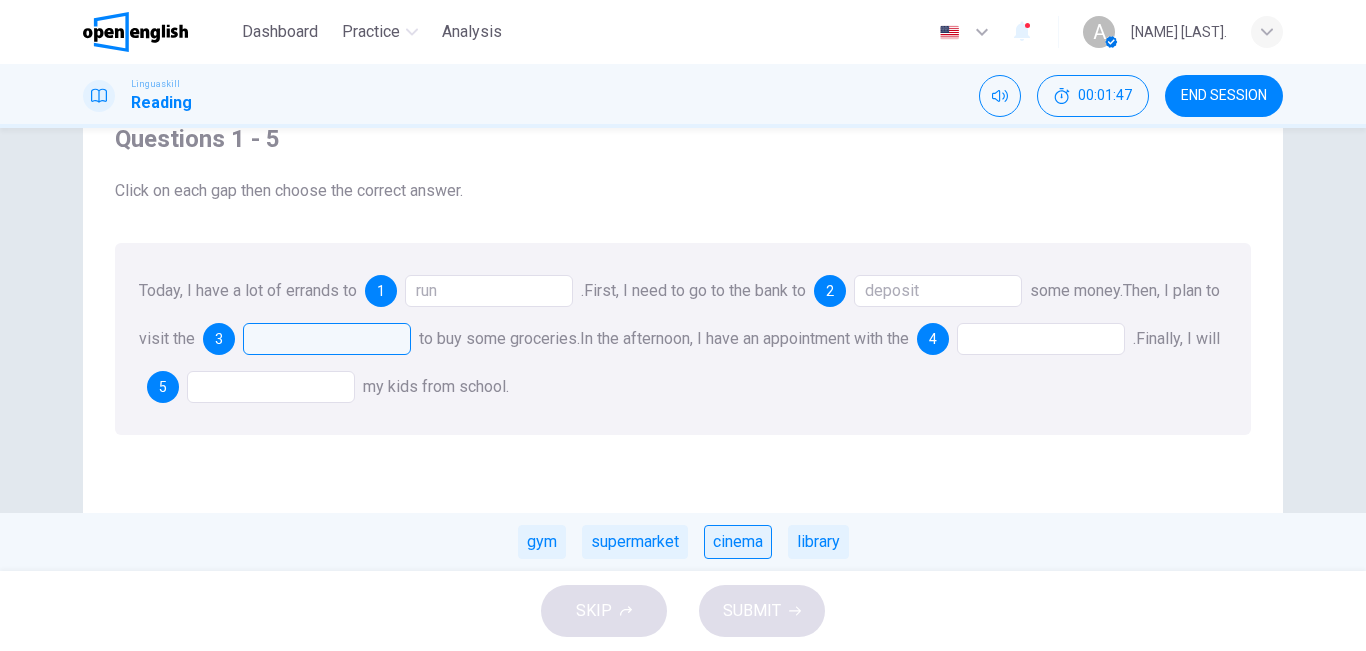 click on "cinema" at bounding box center [738, 542] 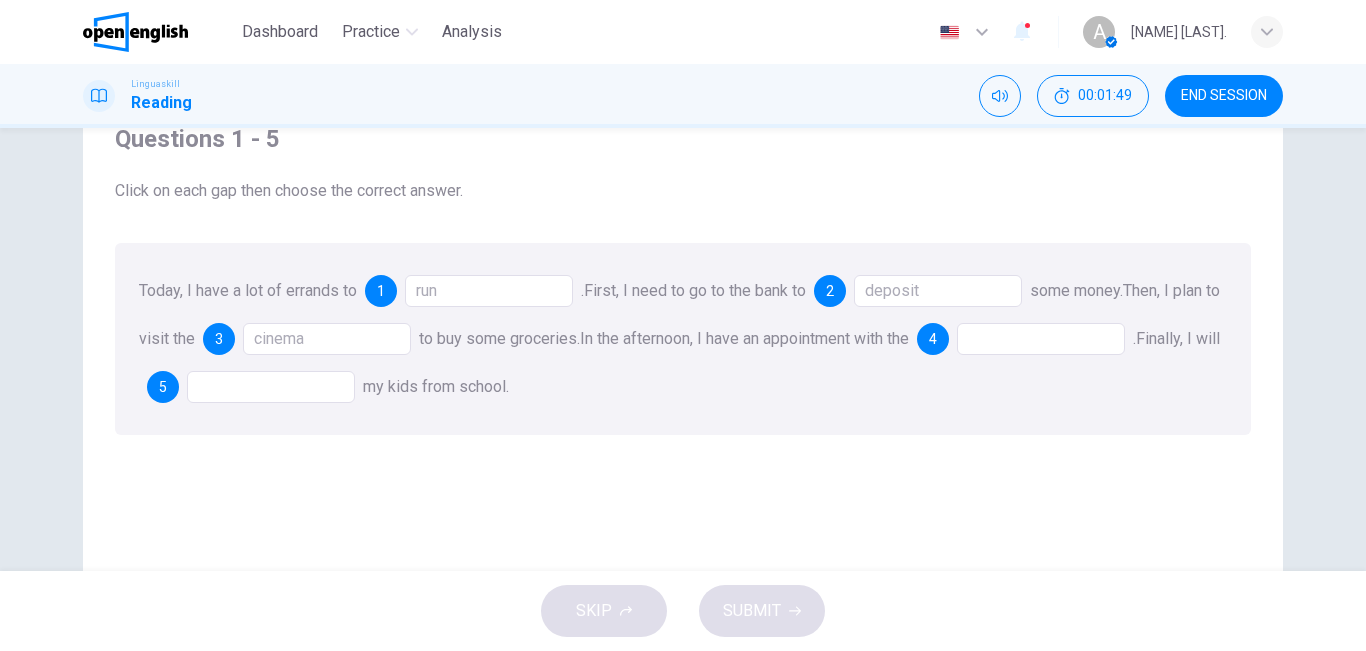 click at bounding box center (1041, 339) 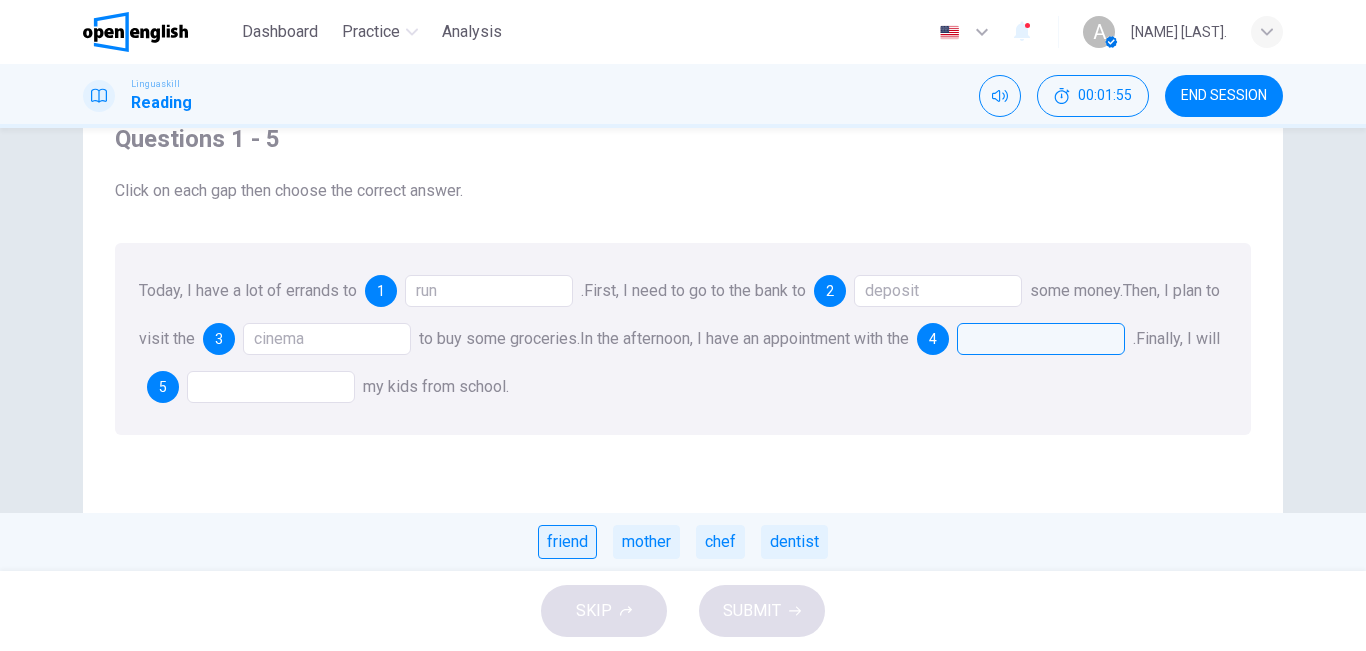 click on "friend" at bounding box center (567, 542) 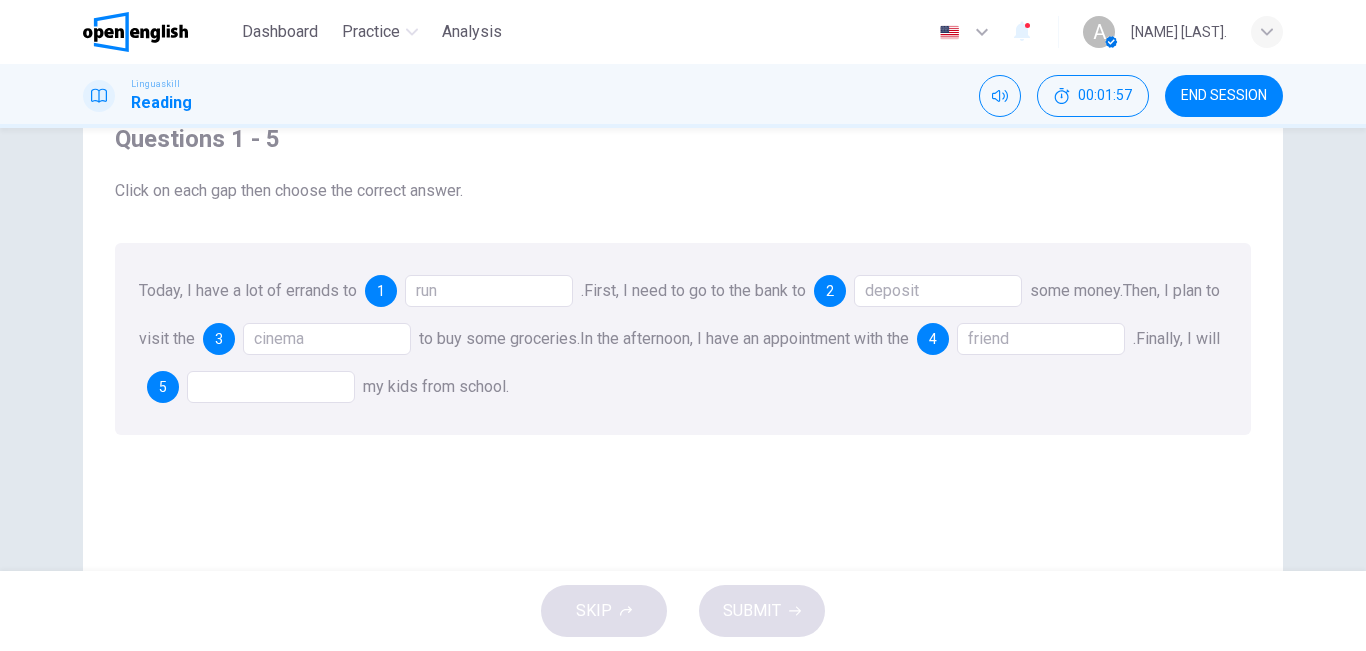 click at bounding box center [271, 387] 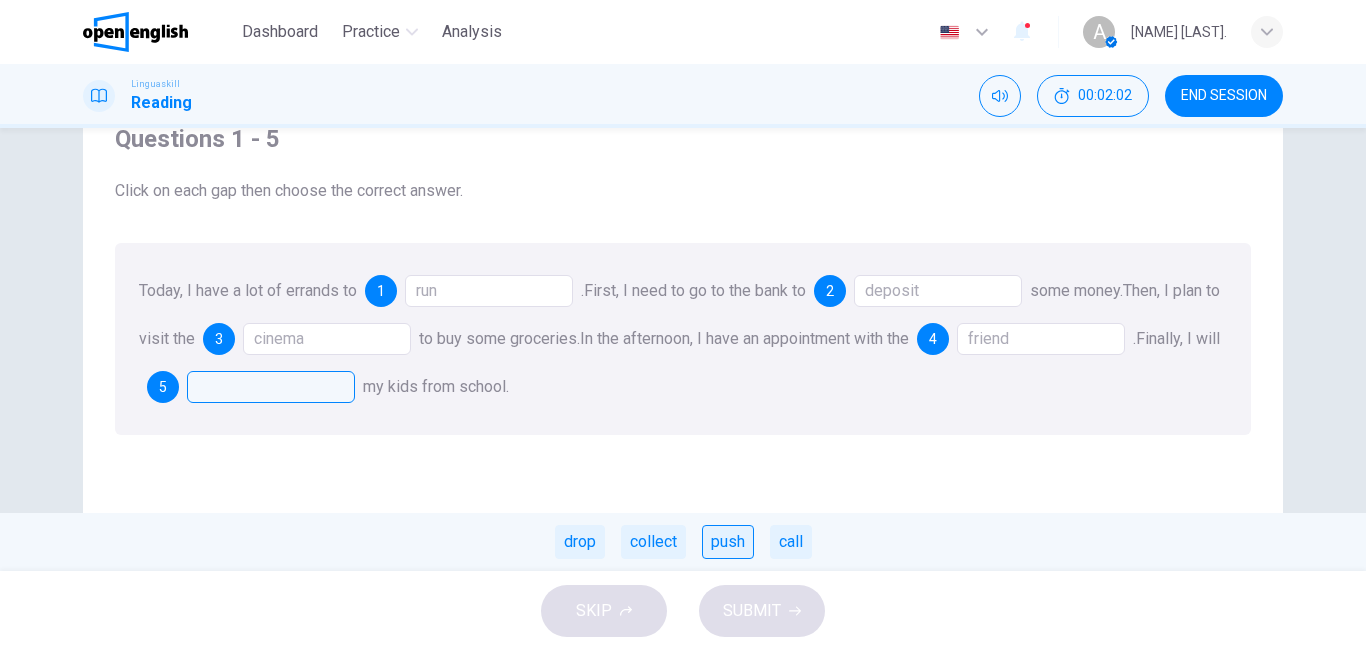 click on "push" at bounding box center [728, 542] 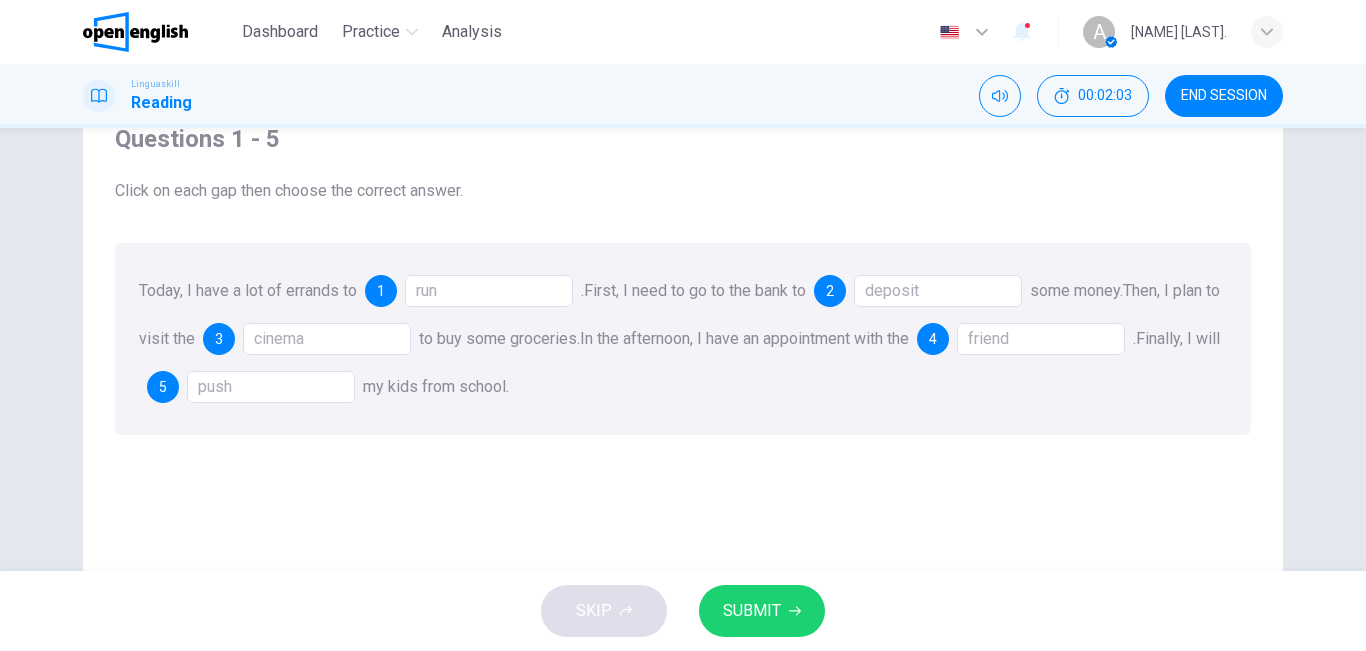 click on "SUBMIT" at bounding box center [752, 611] 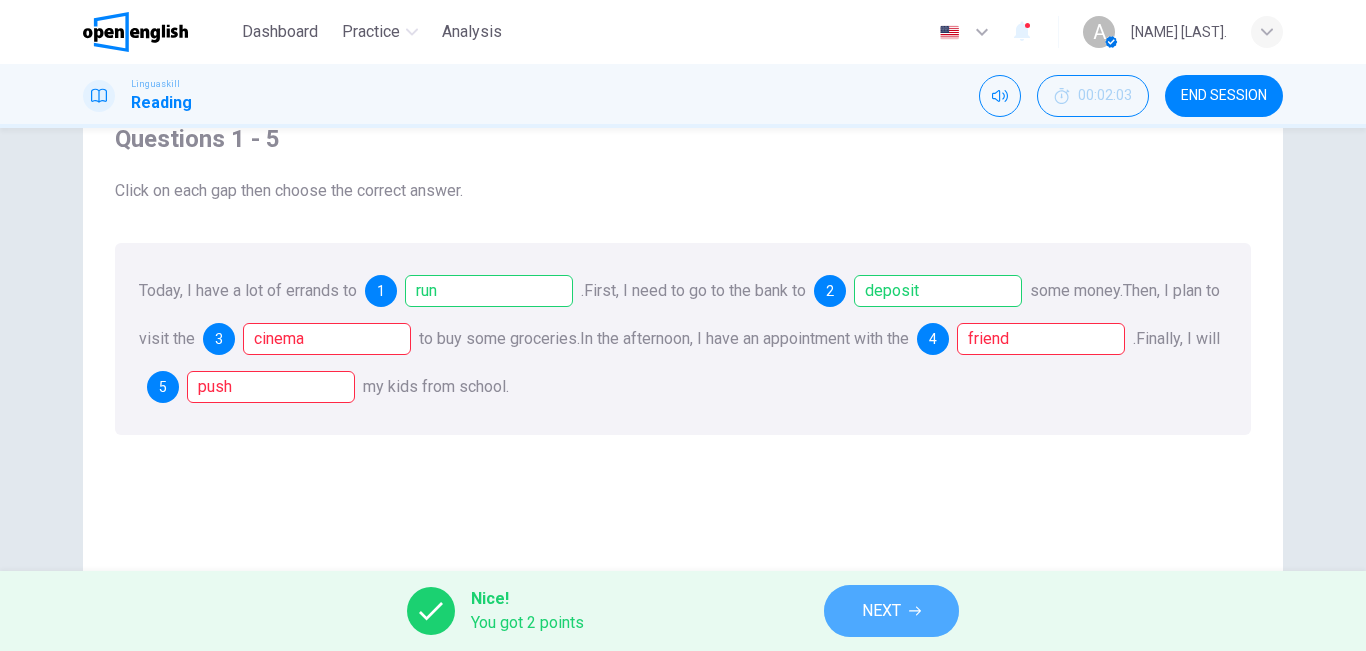 click on "NEXT" at bounding box center (891, 611) 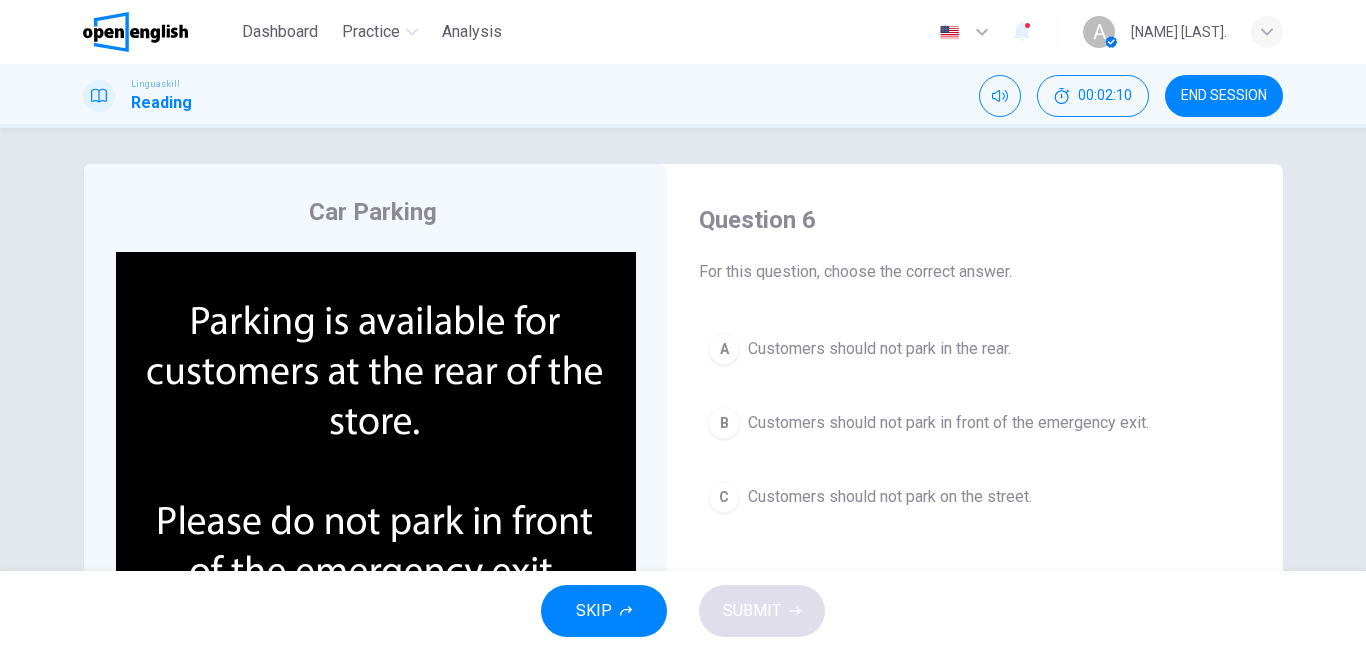 scroll, scrollTop: 0, scrollLeft: 0, axis: both 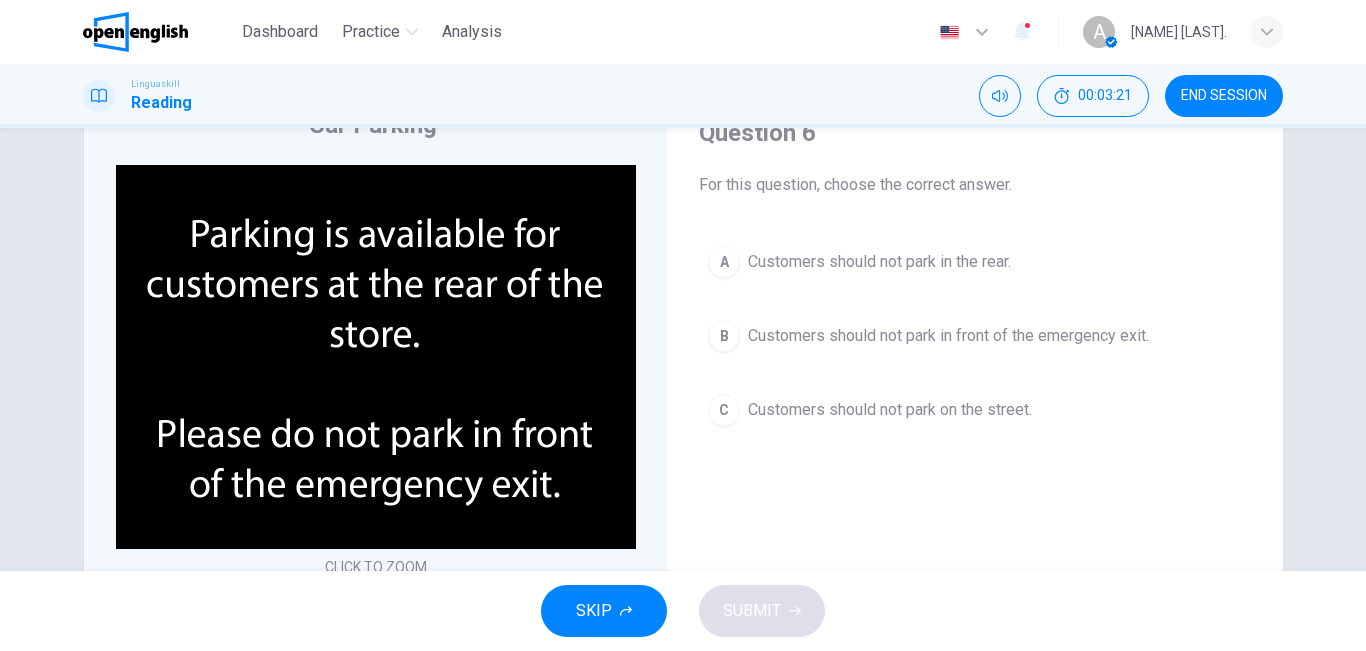 click on "Customers should not park in the rear." at bounding box center (879, 262) 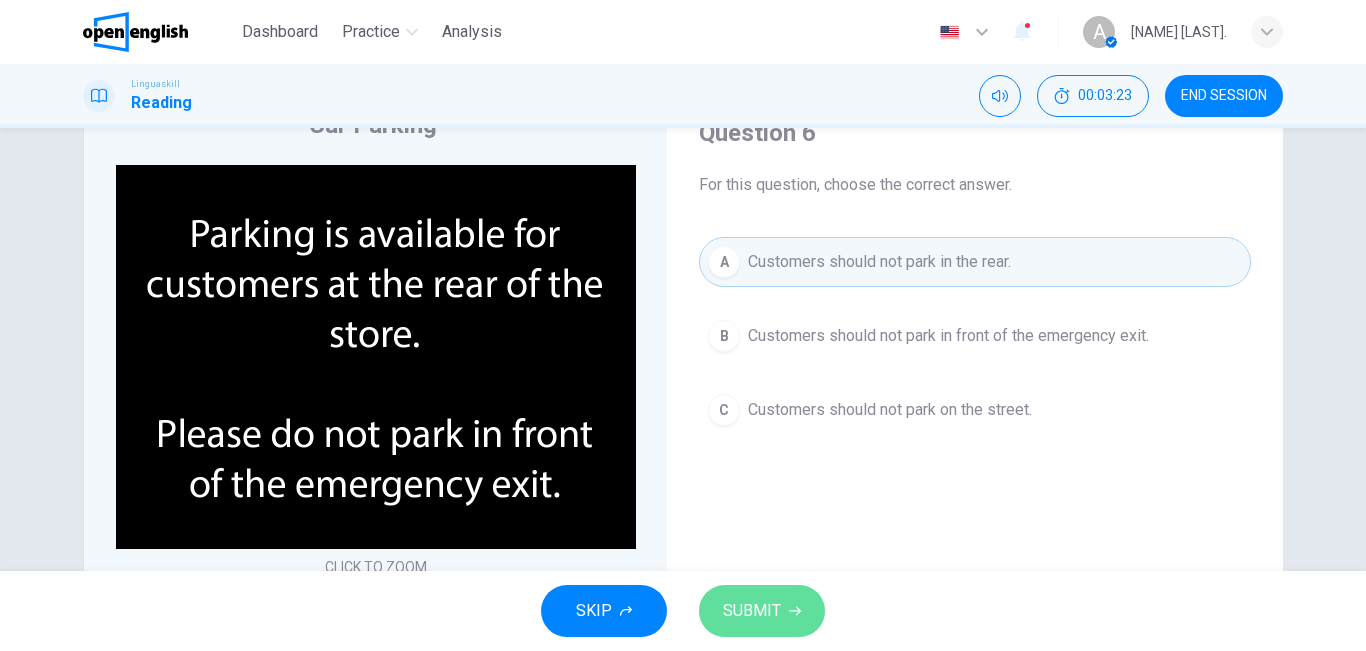 click on "SUBMIT" at bounding box center (752, 611) 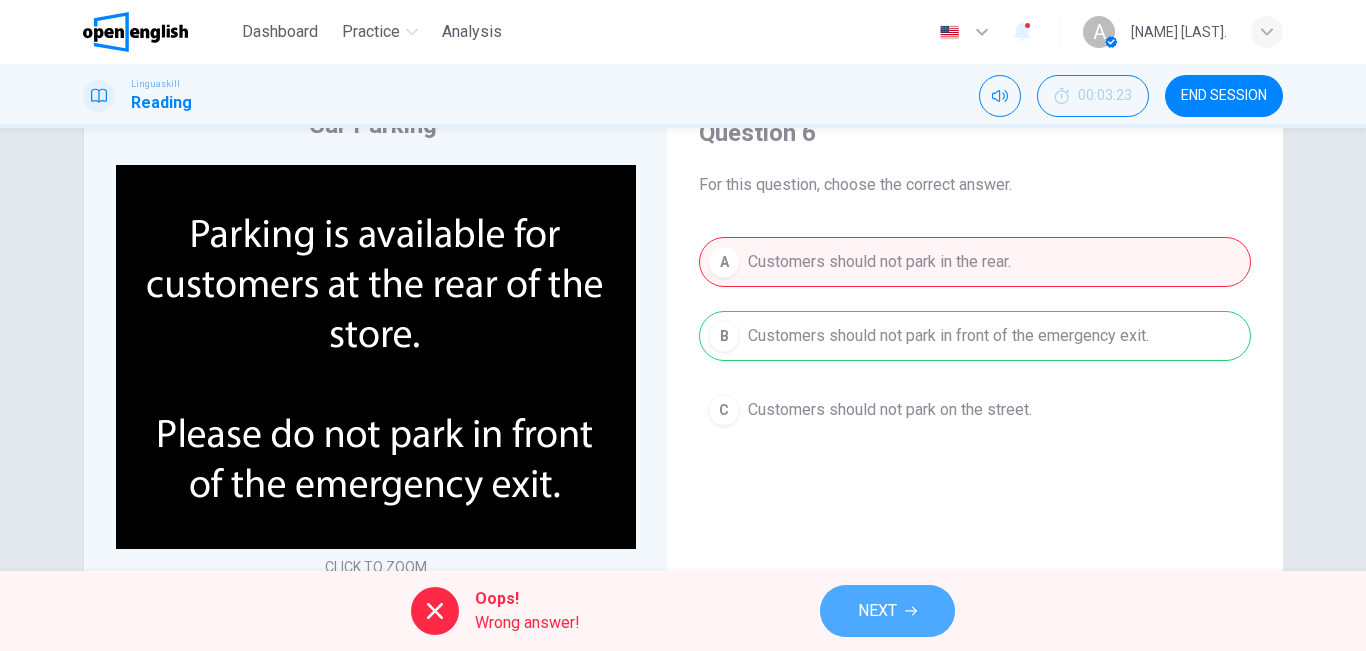 click on "NEXT" at bounding box center [877, 611] 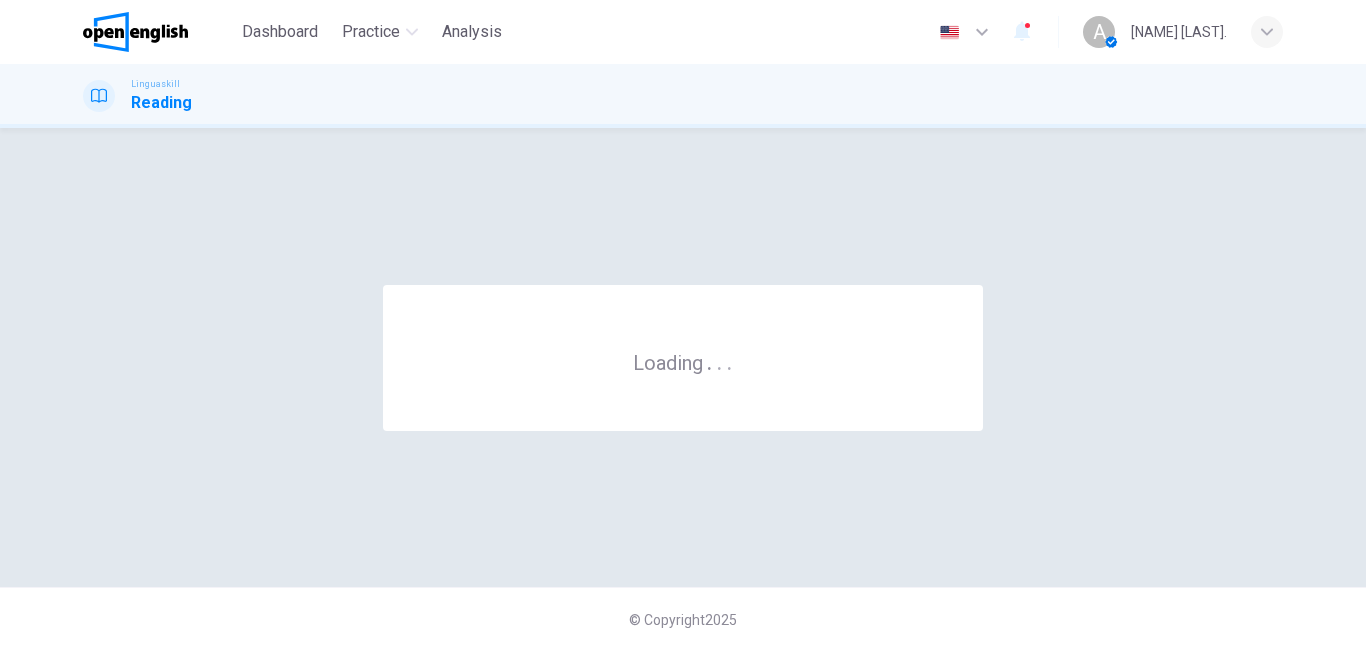 scroll, scrollTop: 0, scrollLeft: 0, axis: both 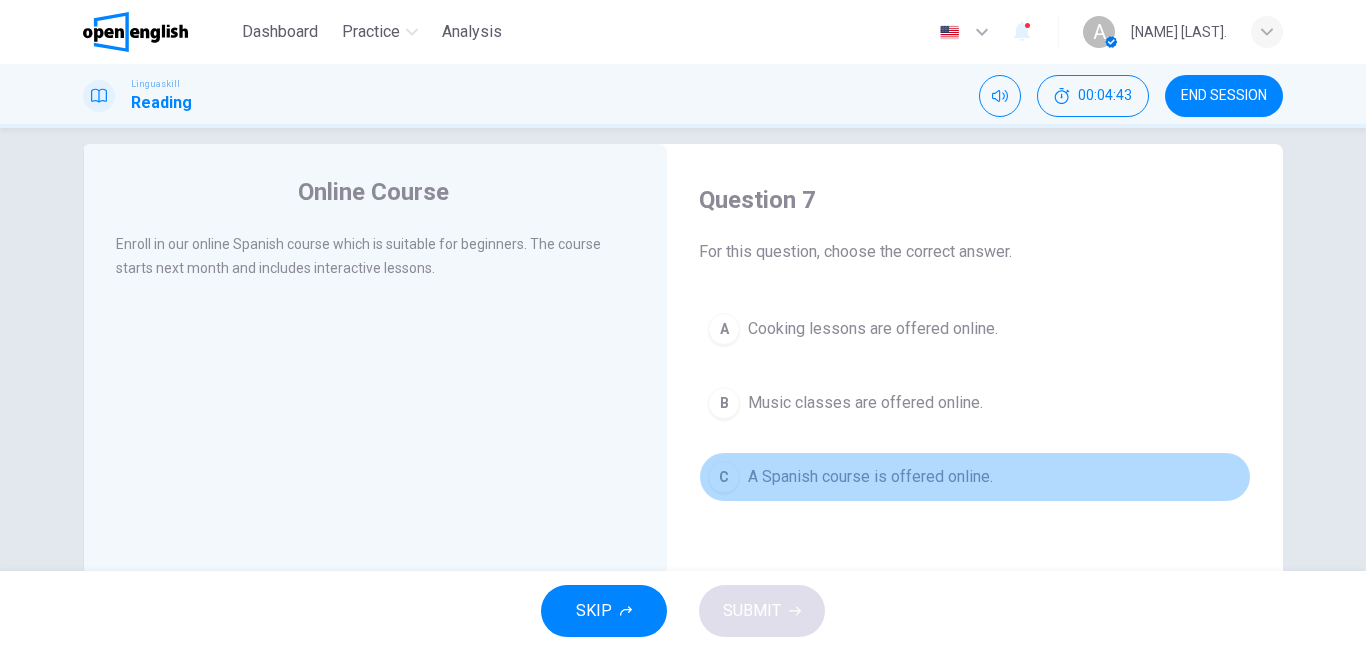 click on "A Spanish course is offered online." at bounding box center (870, 477) 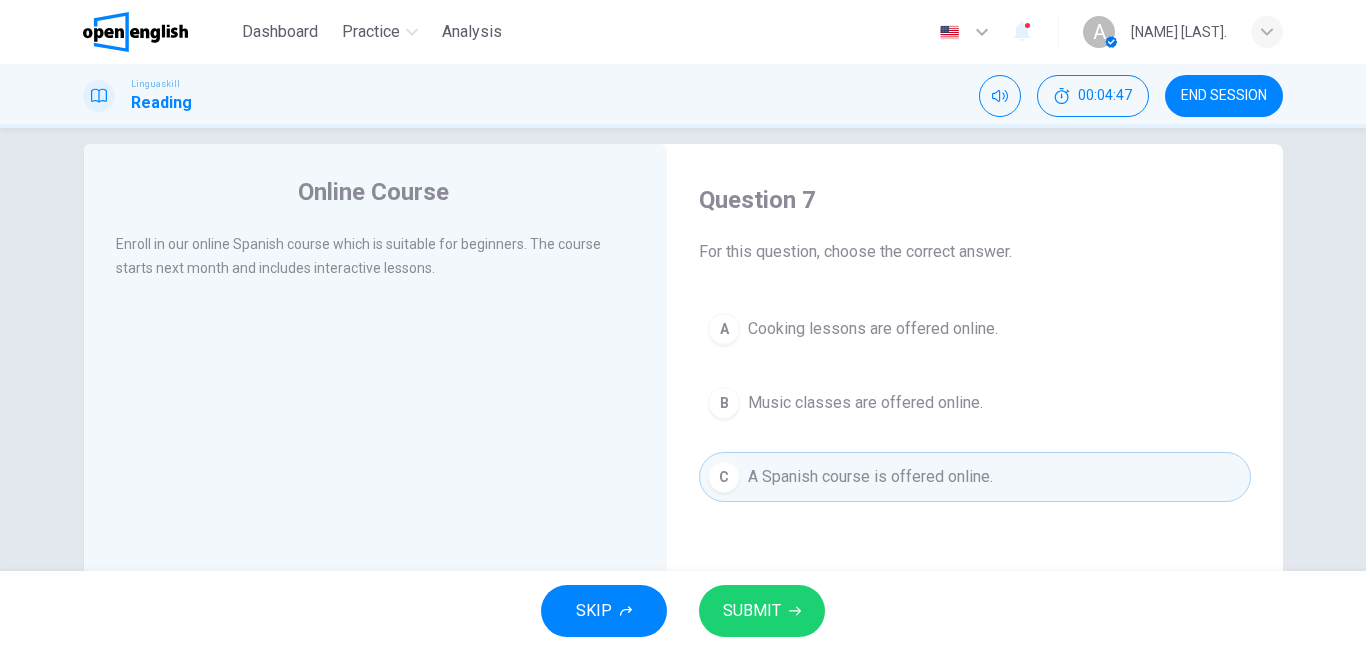 click on "SUBMIT" at bounding box center [762, 611] 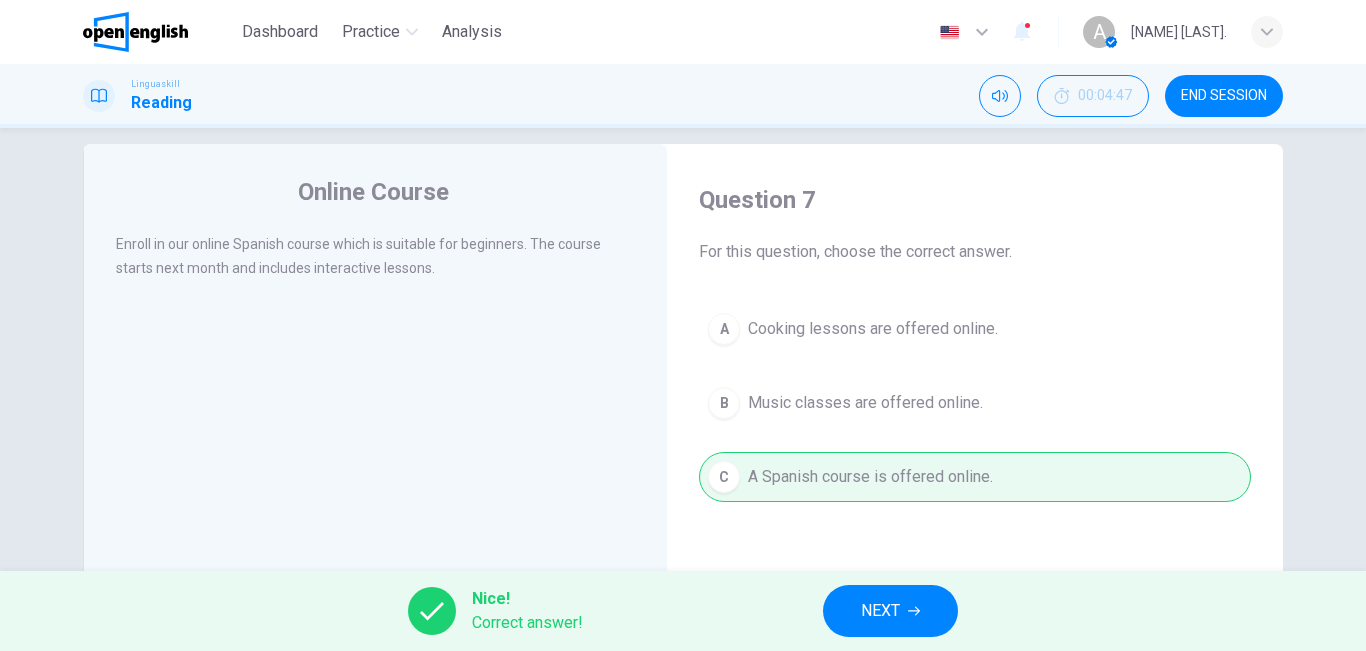 click on "NEXT" at bounding box center (880, 611) 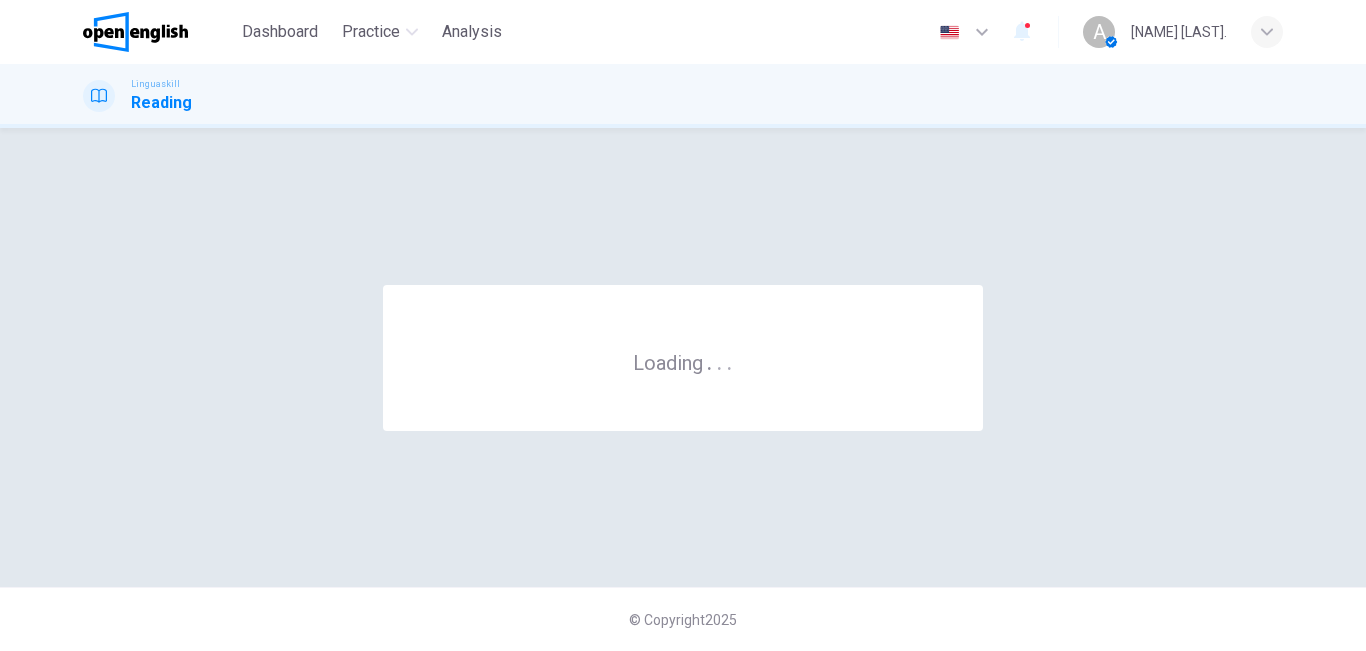 scroll, scrollTop: 0, scrollLeft: 0, axis: both 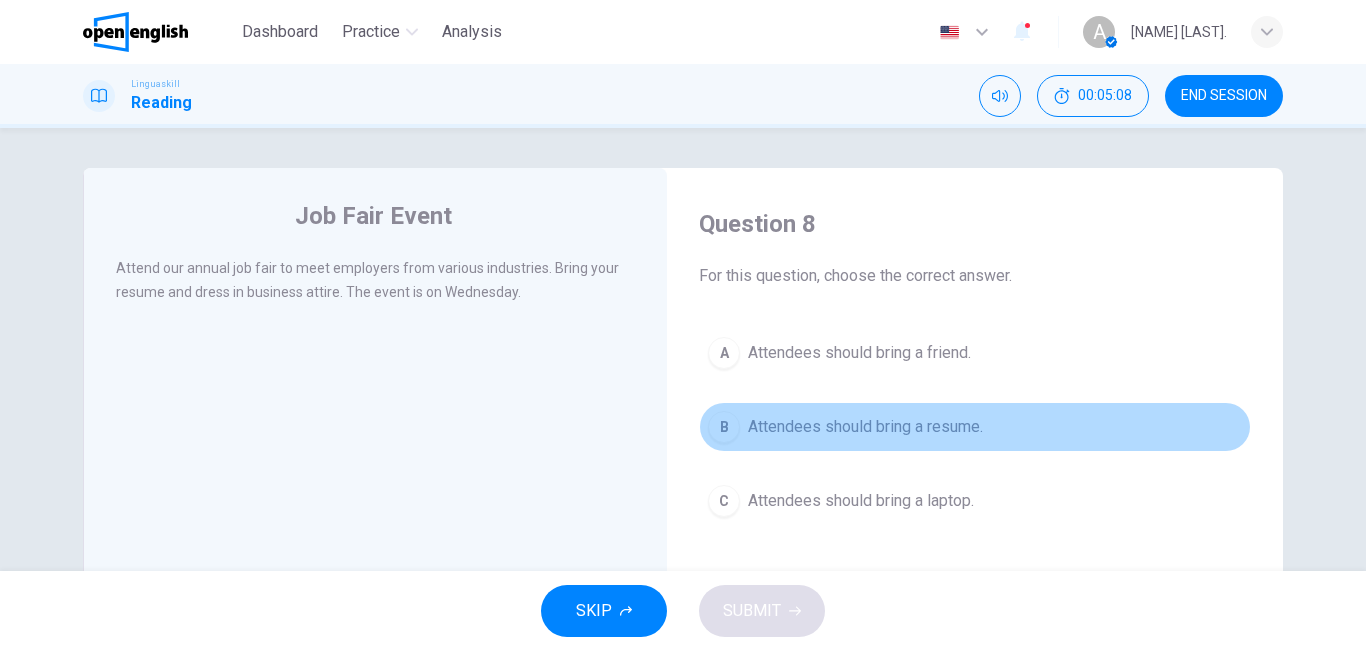 click on "Attendees should bring a resume." at bounding box center [865, 427] 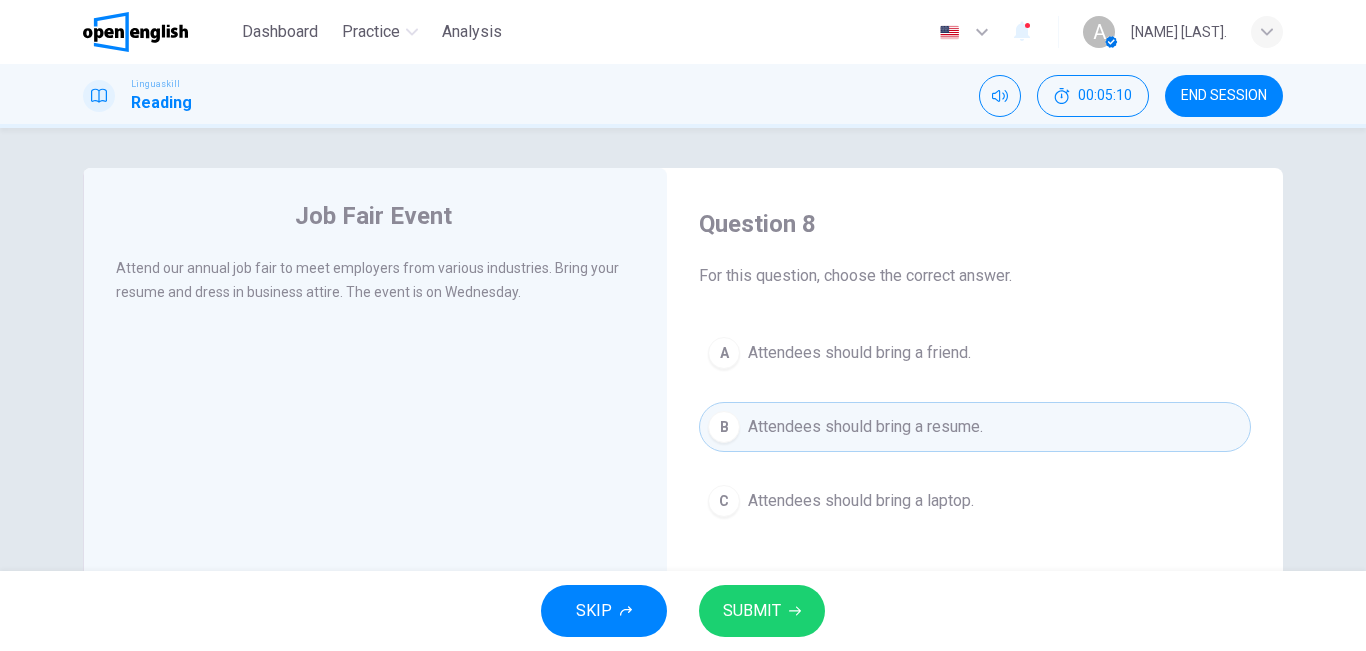 click on "SUBMIT" at bounding box center [752, 611] 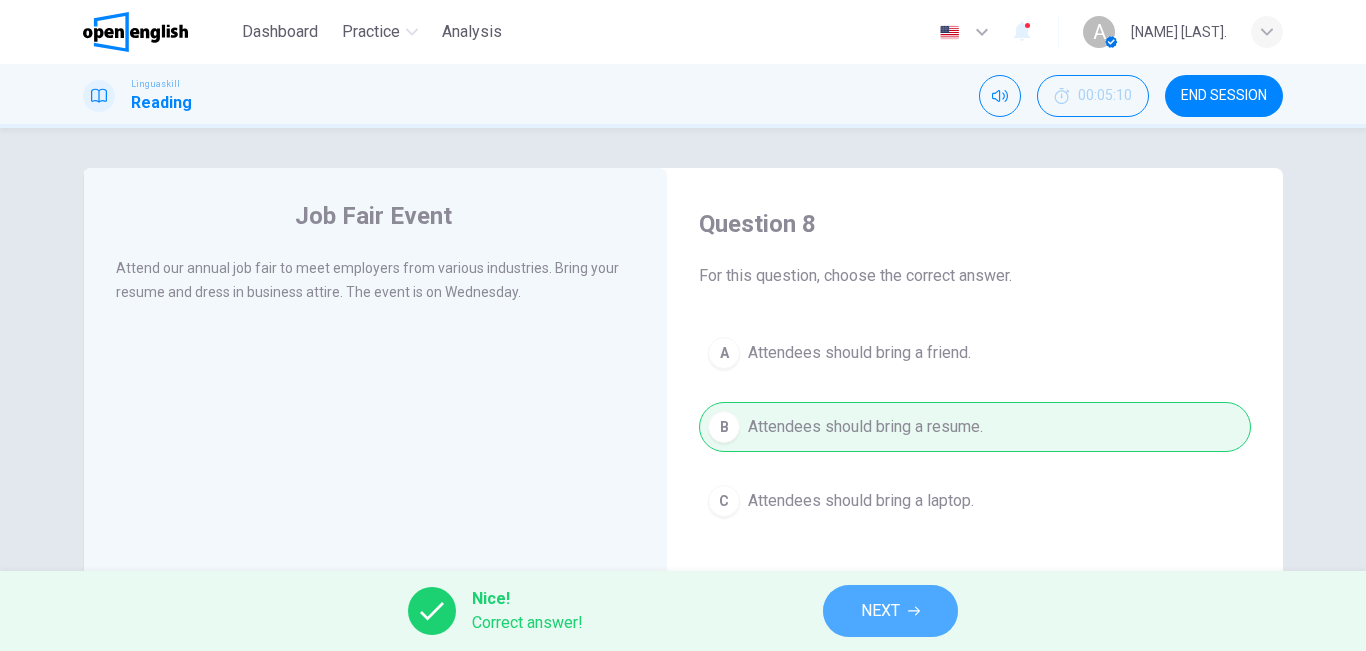 click on "NEXT" at bounding box center (890, 611) 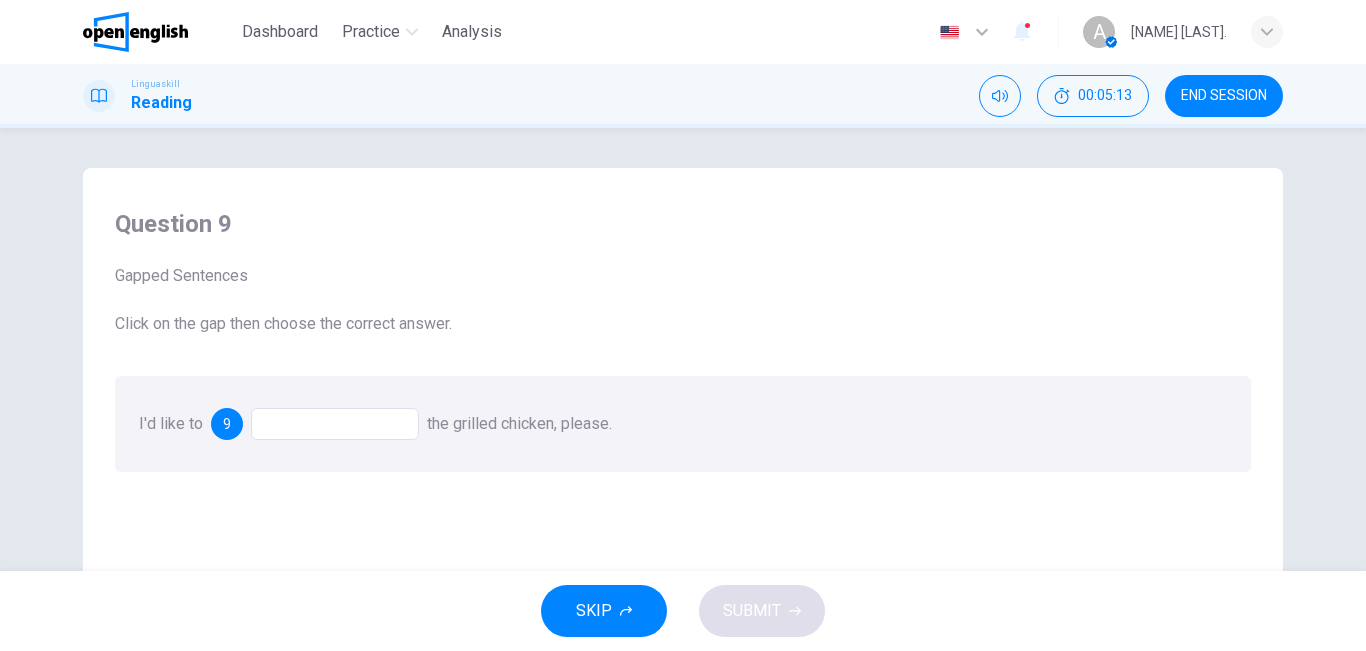 click at bounding box center (335, 424) 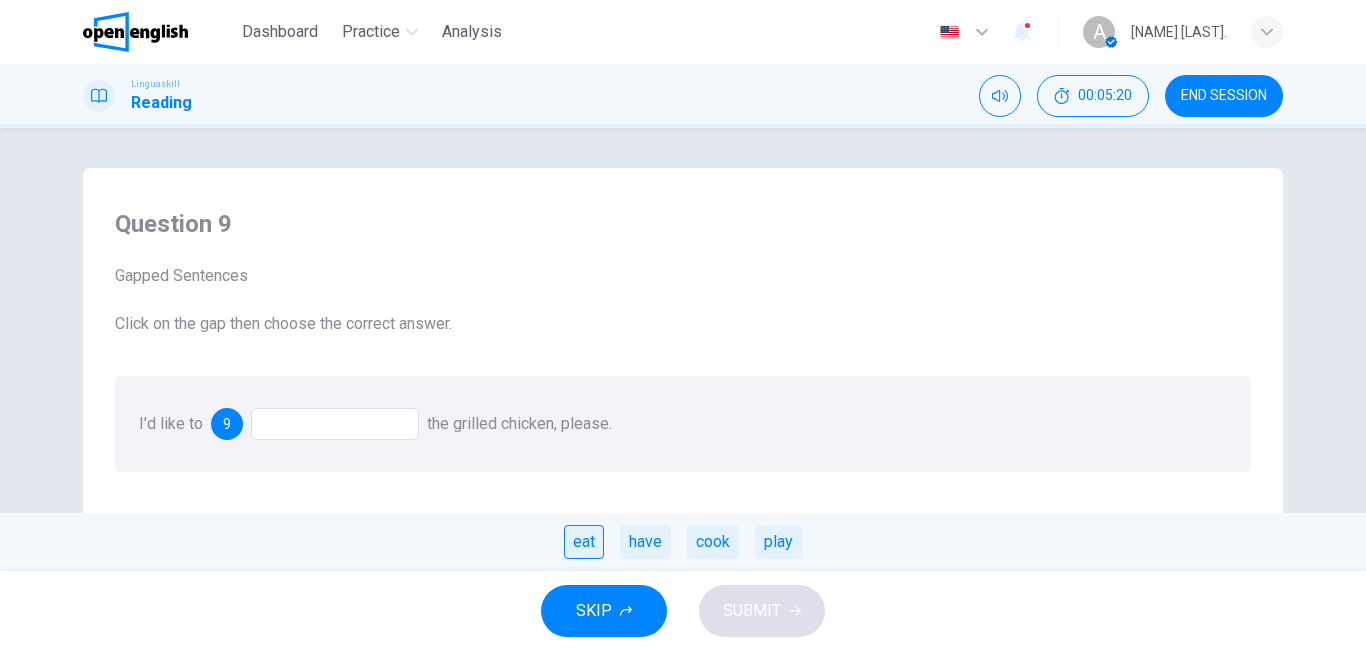 click on "eat" at bounding box center (584, 542) 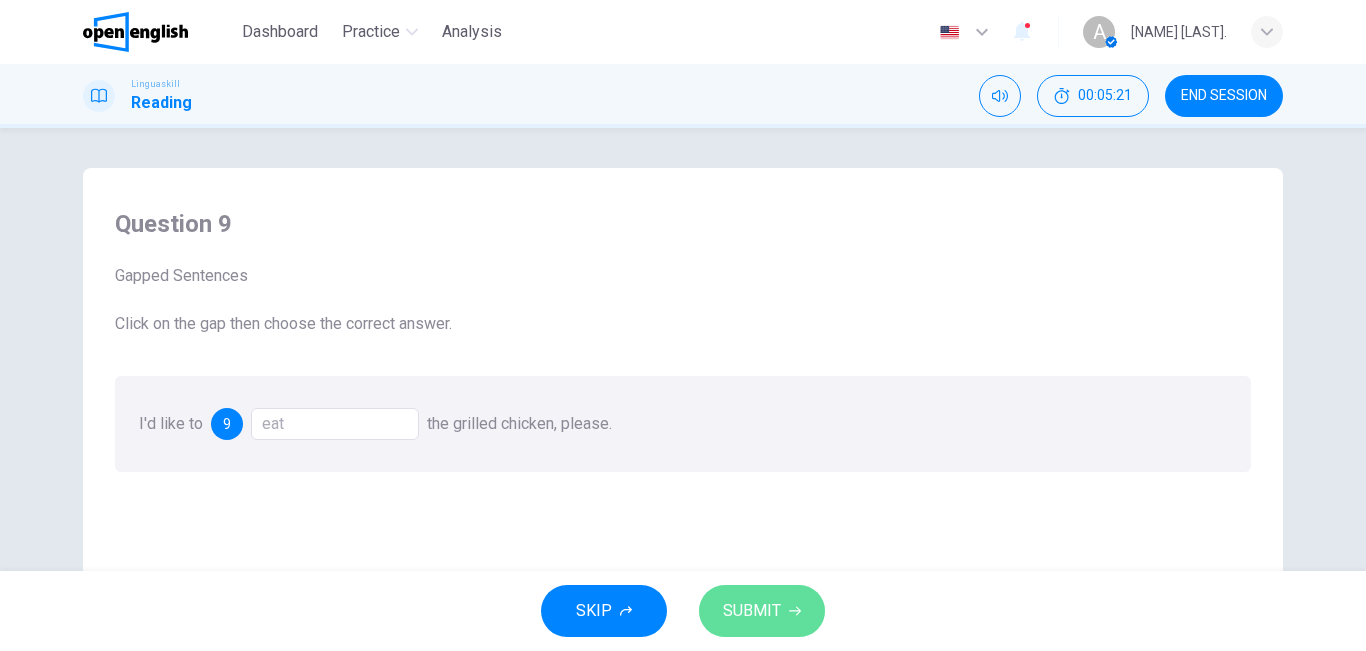 click on "SUBMIT" at bounding box center [762, 611] 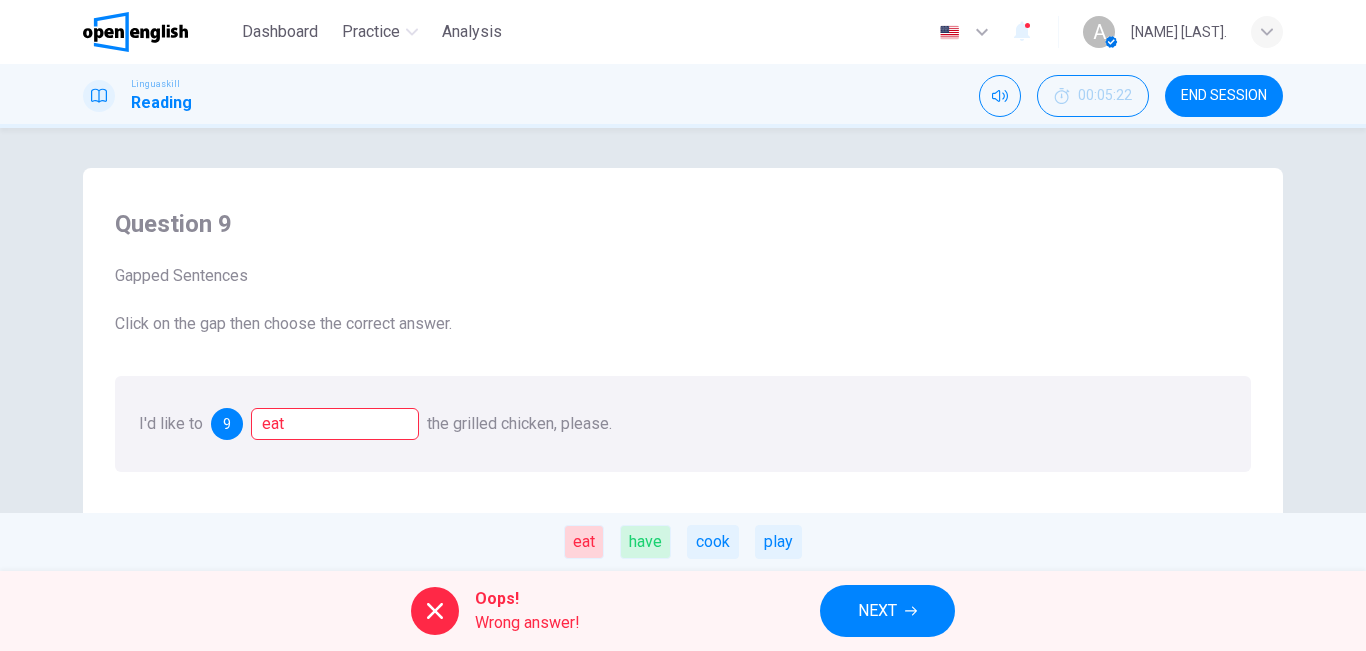click on "NEXT" at bounding box center [877, 611] 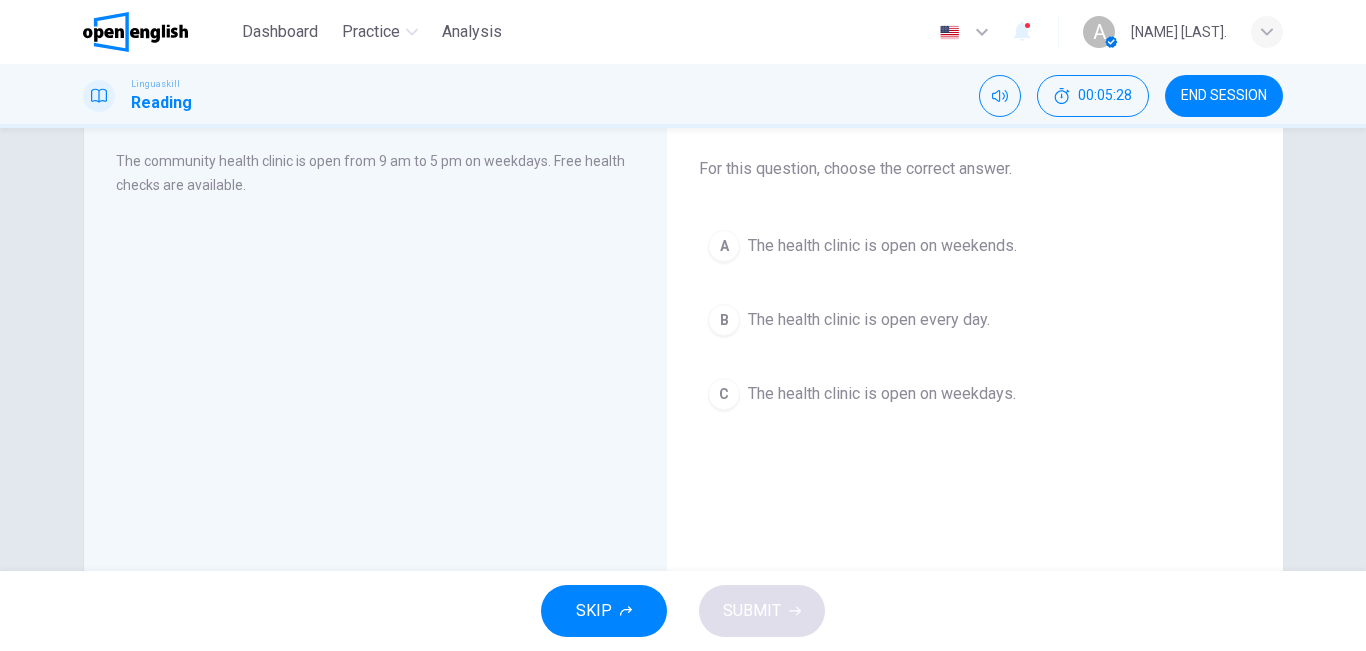 scroll, scrollTop: 109, scrollLeft: 0, axis: vertical 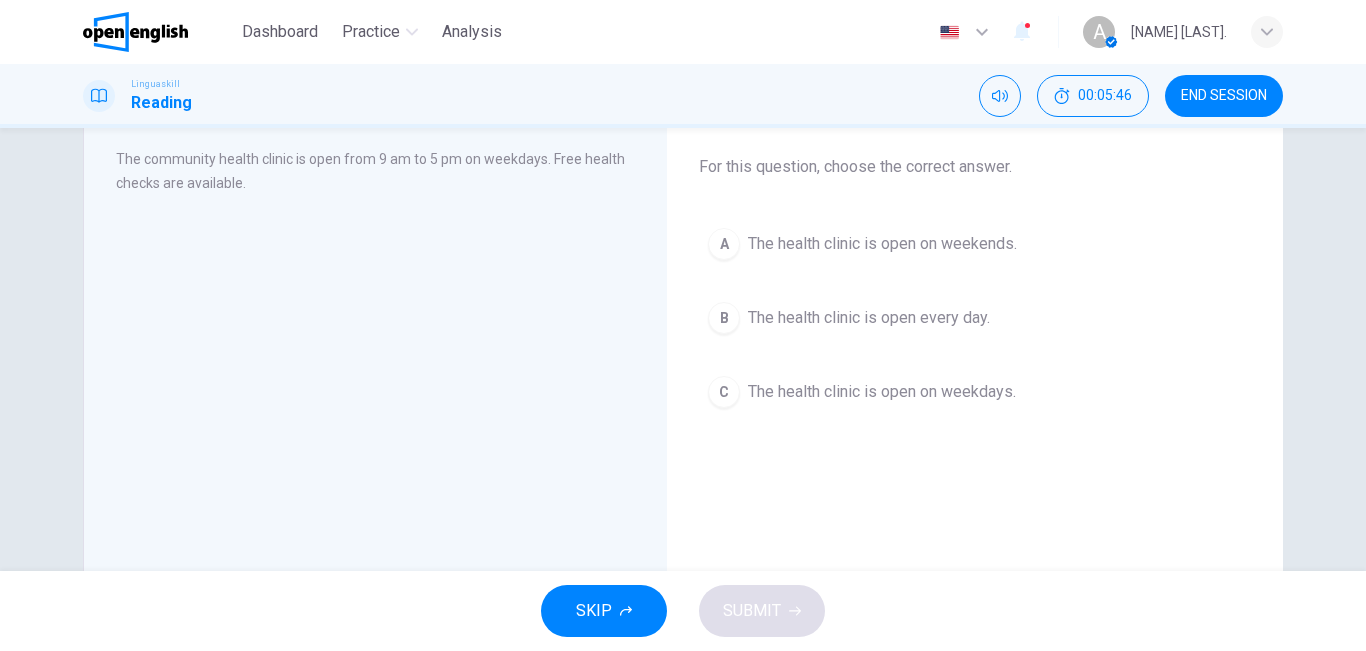 click on "C The health clinic is open on weekdays." at bounding box center (975, 392) 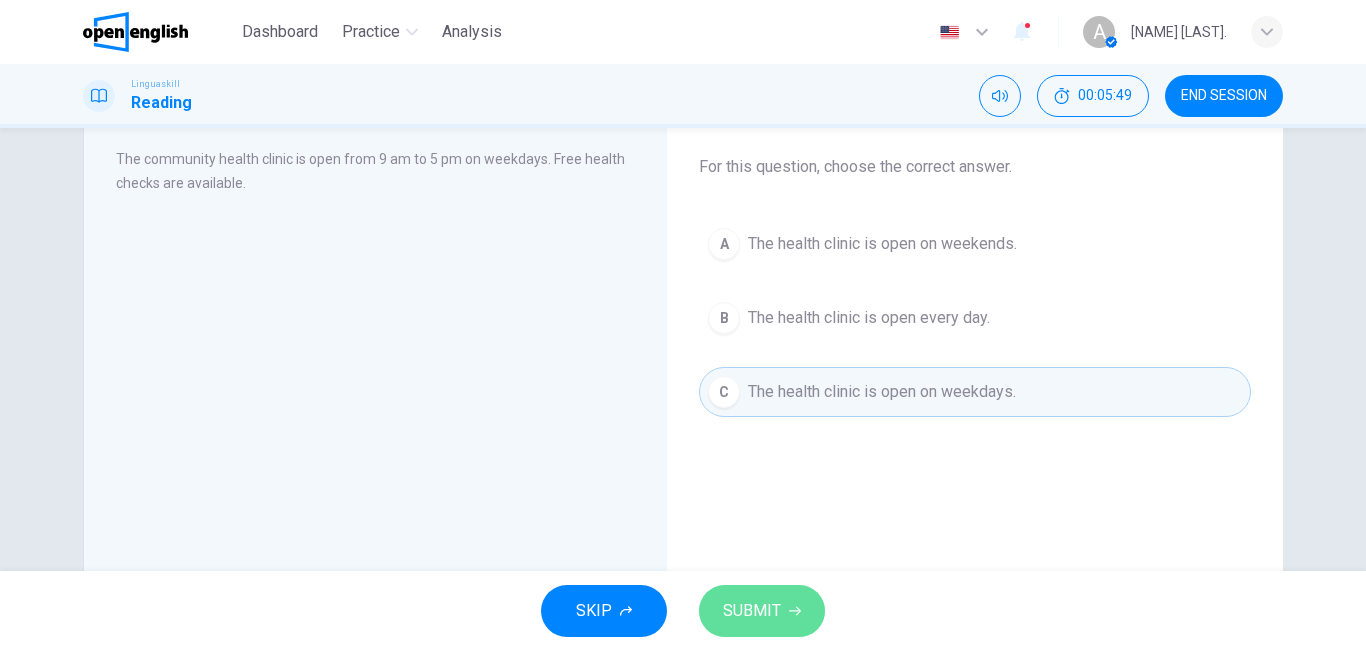 click on "SUBMIT" at bounding box center [762, 611] 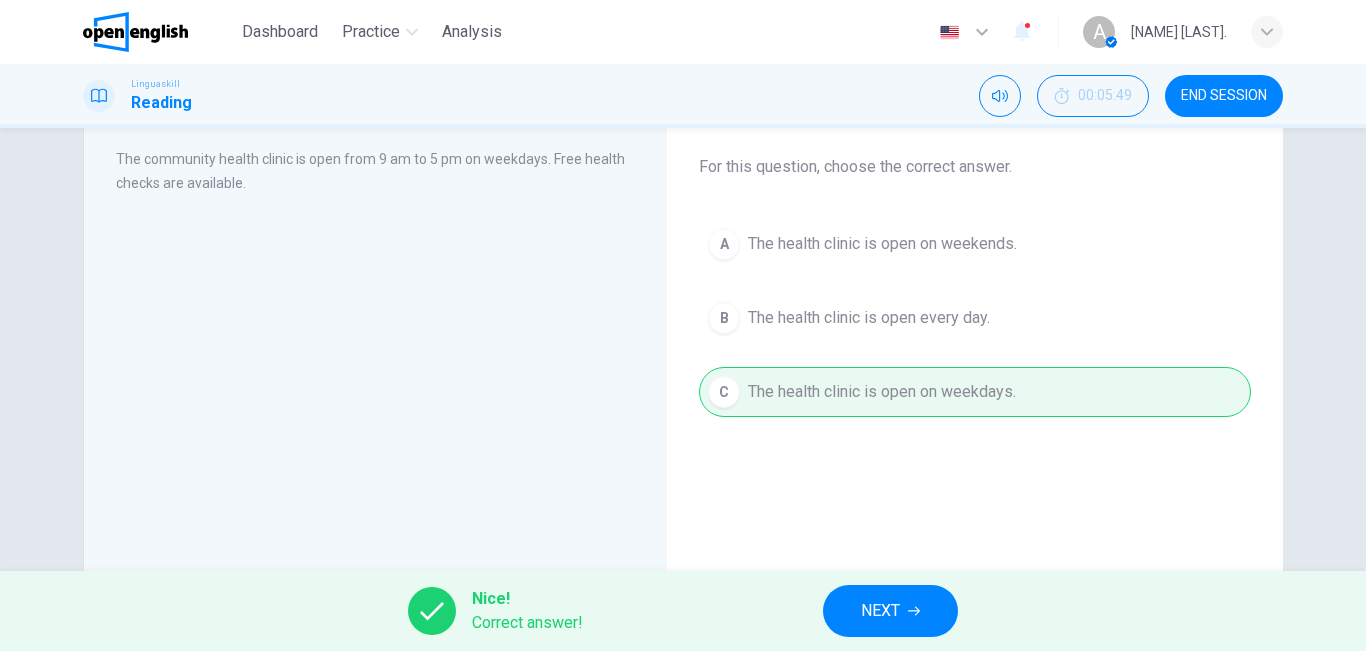 click on "NEXT" at bounding box center (880, 611) 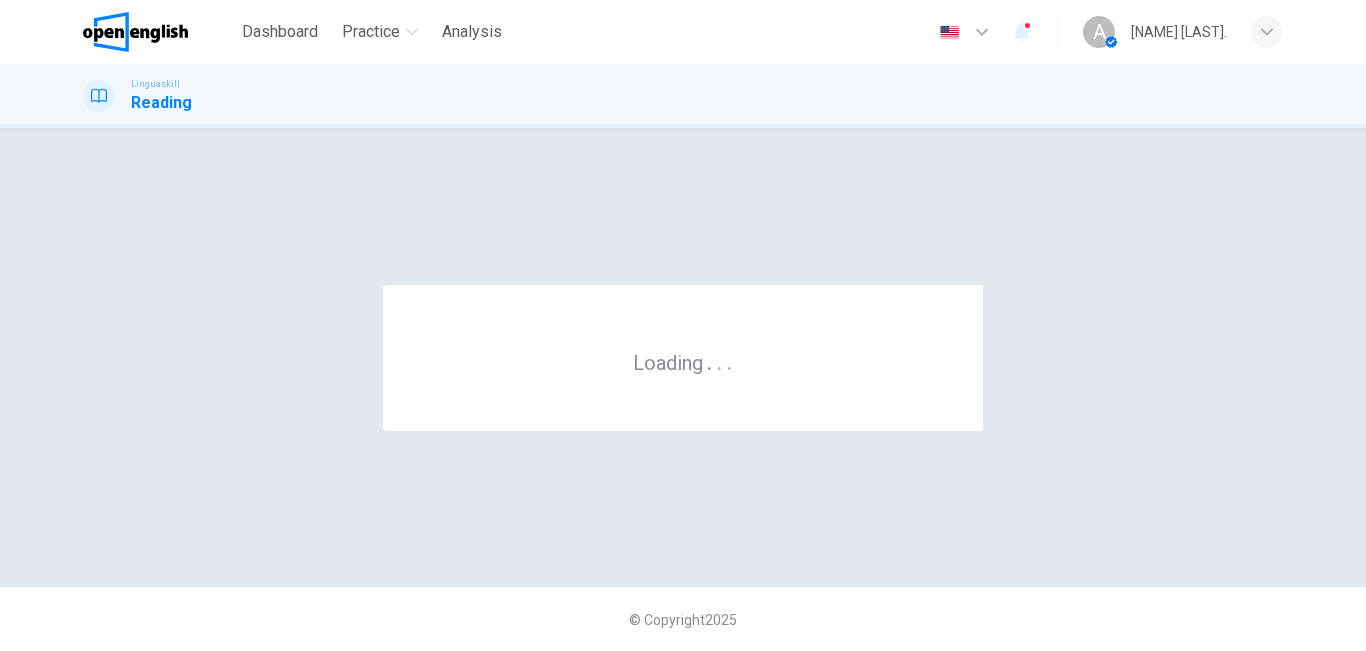 scroll, scrollTop: 0, scrollLeft: 0, axis: both 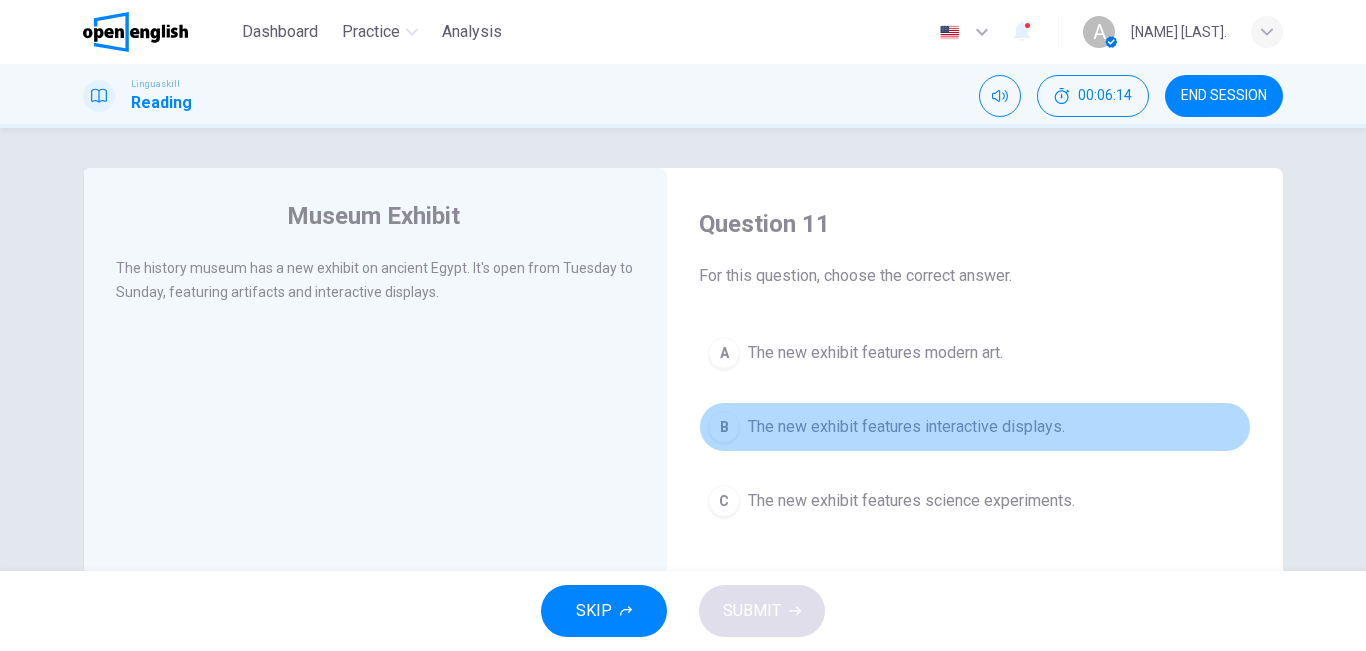click on "The new exhibit features interactive displays." at bounding box center [906, 427] 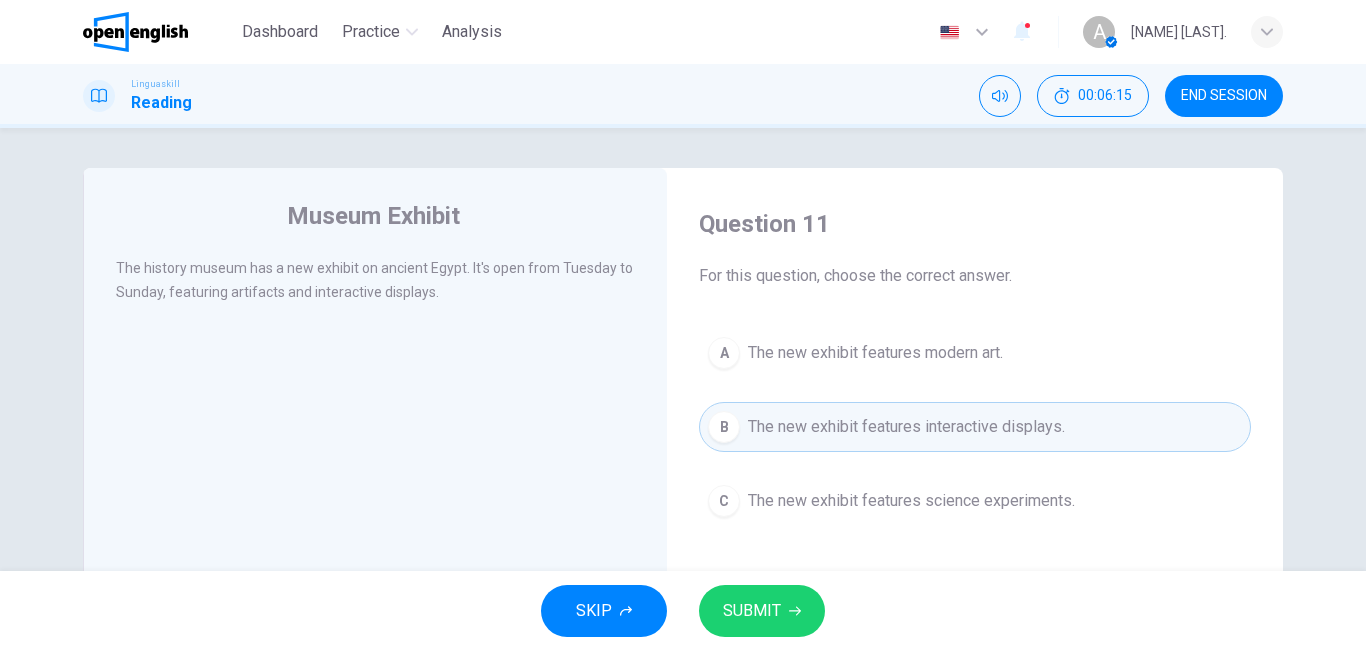 click on "SUBMIT" at bounding box center [752, 611] 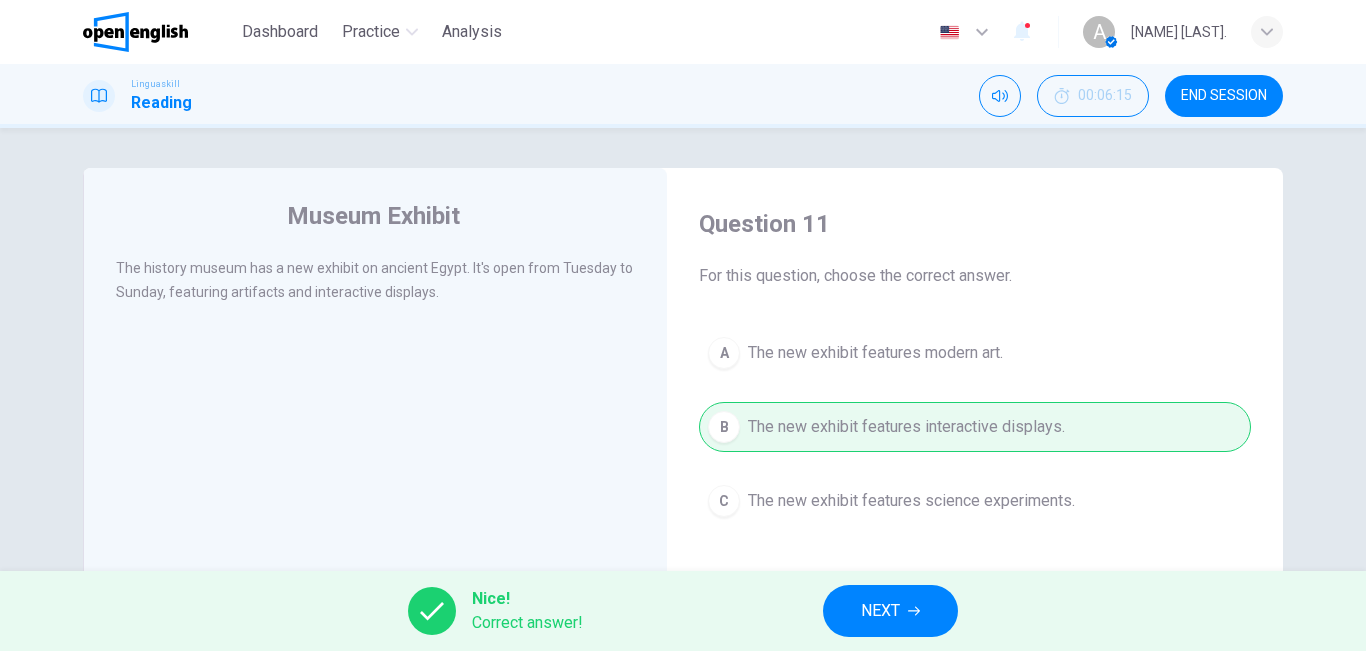 click on "NEXT" at bounding box center (880, 611) 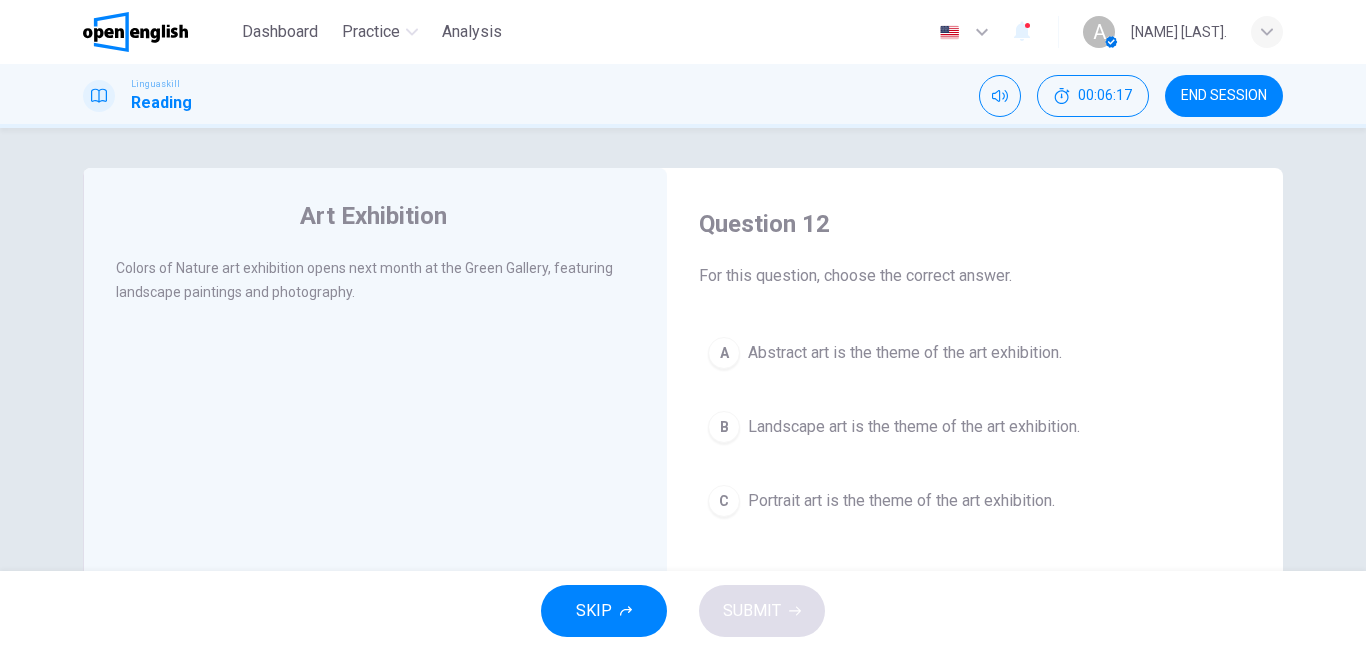scroll, scrollTop: 22, scrollLeft: 0, axis: vertical 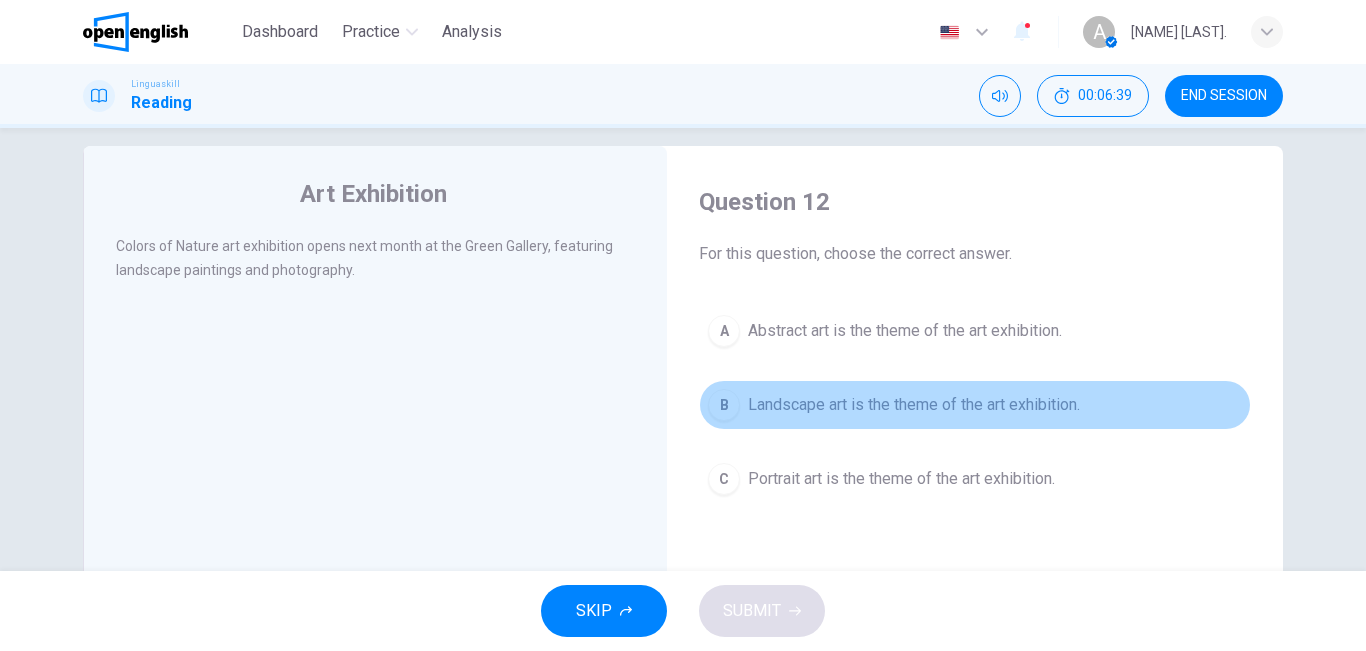 click on "Landscape art is the theme of the art exhibition." at bounding box center (914, 405) 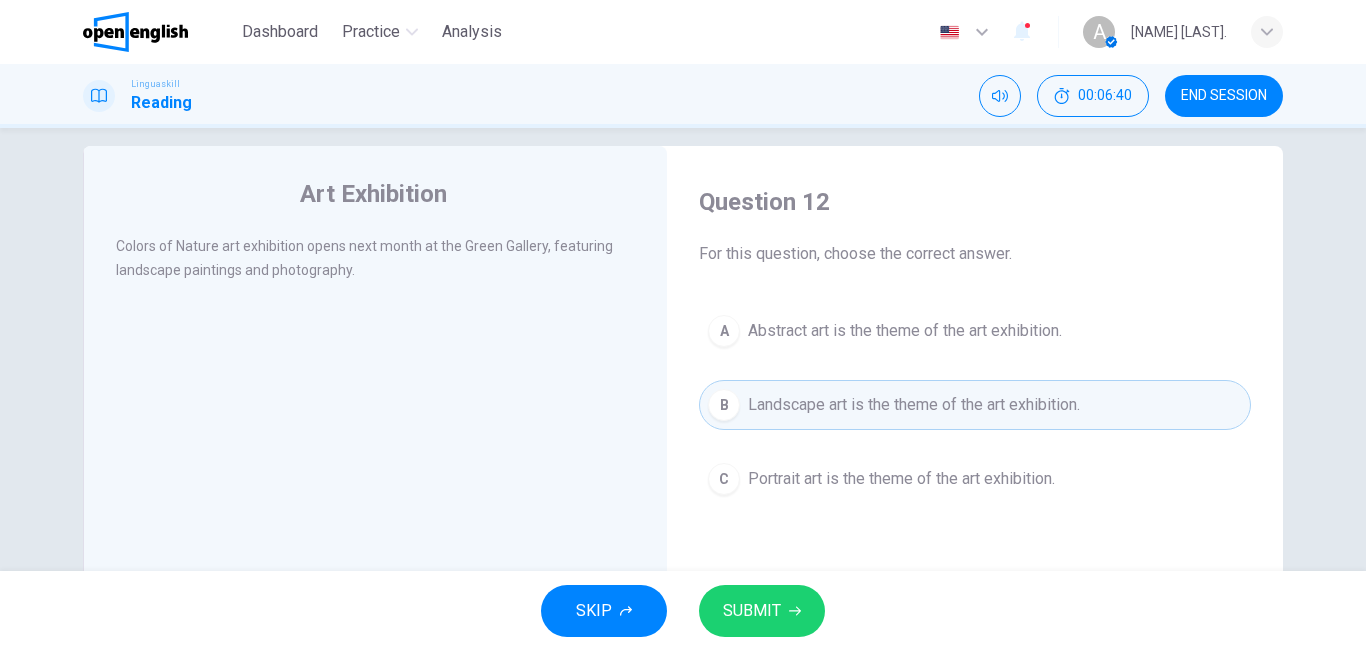 click on "SUBMIT" at bounding box center [762, 611] 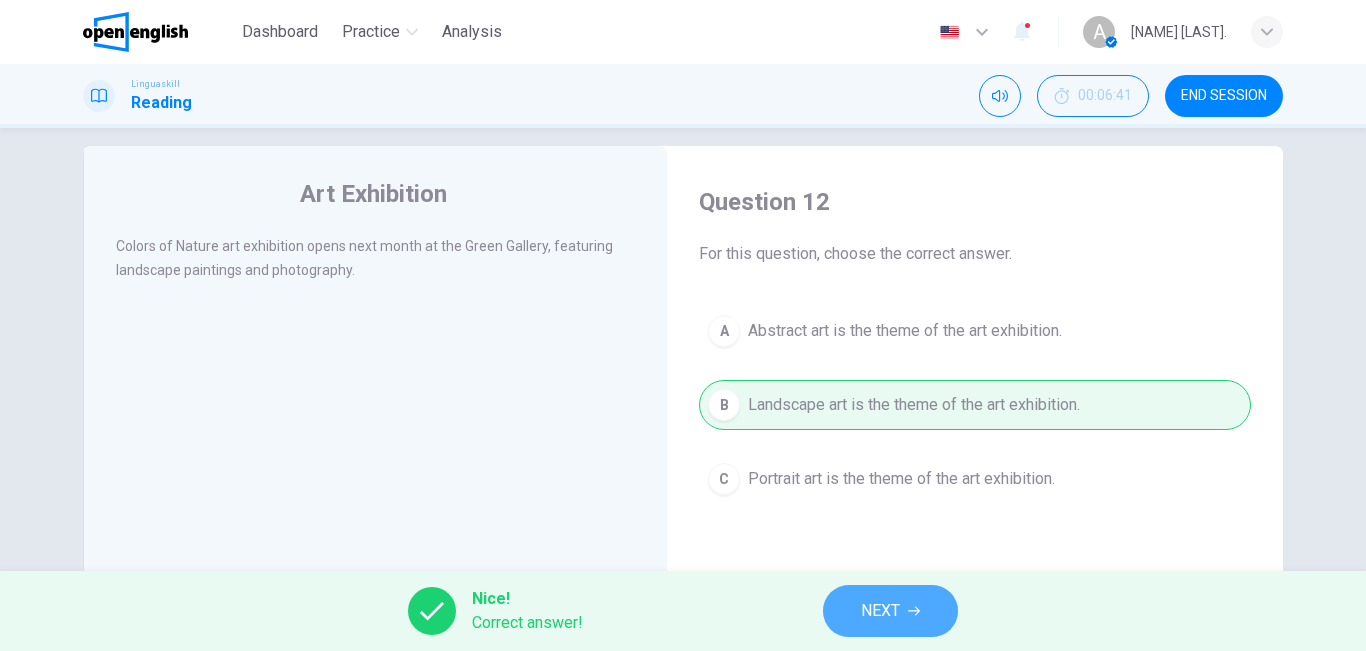 click on "NEXT" at bounding box center (890, 611) 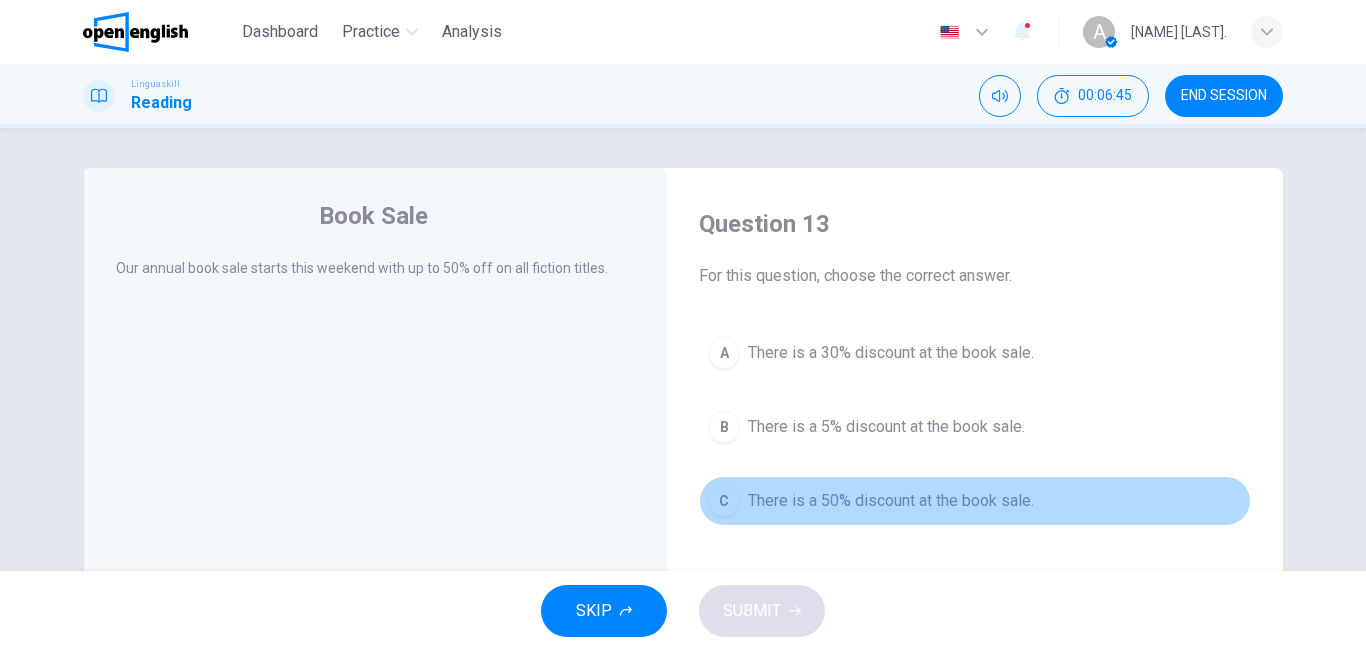 click on "C There is a 50% discount at the book sale." at bounding box center [975, 501] 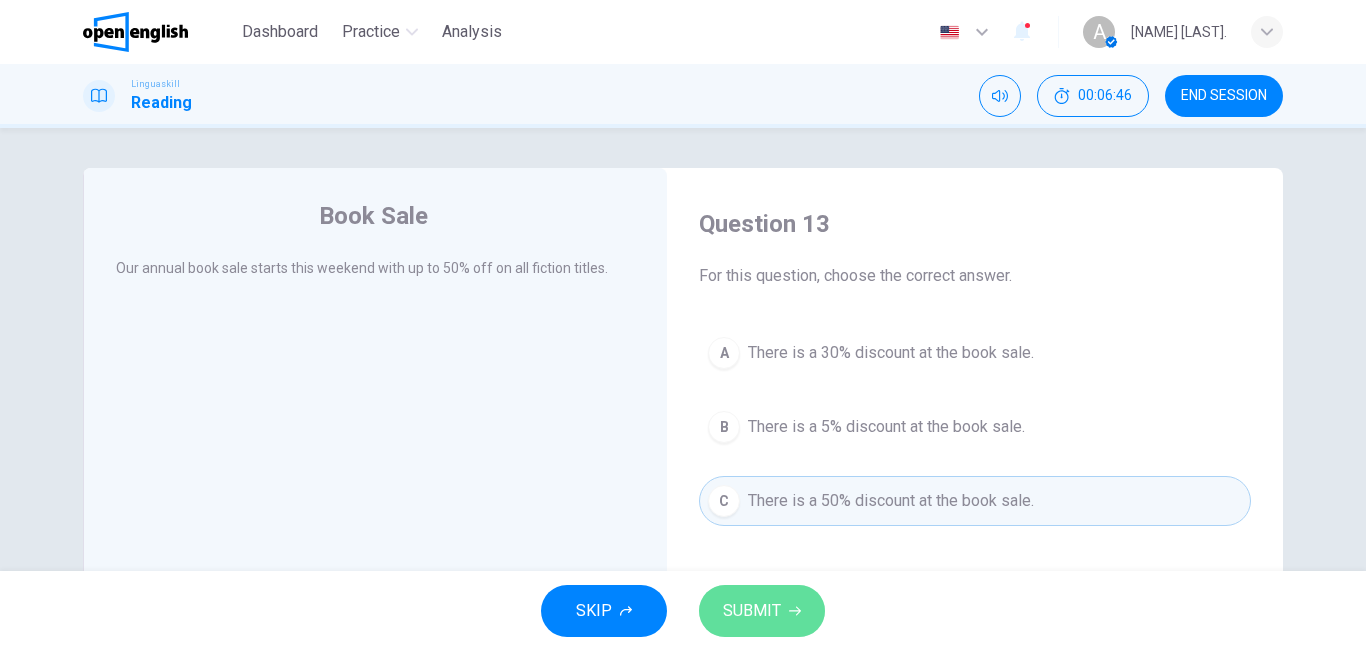 click on "SUBMIT" at bounding box center [762, 611] 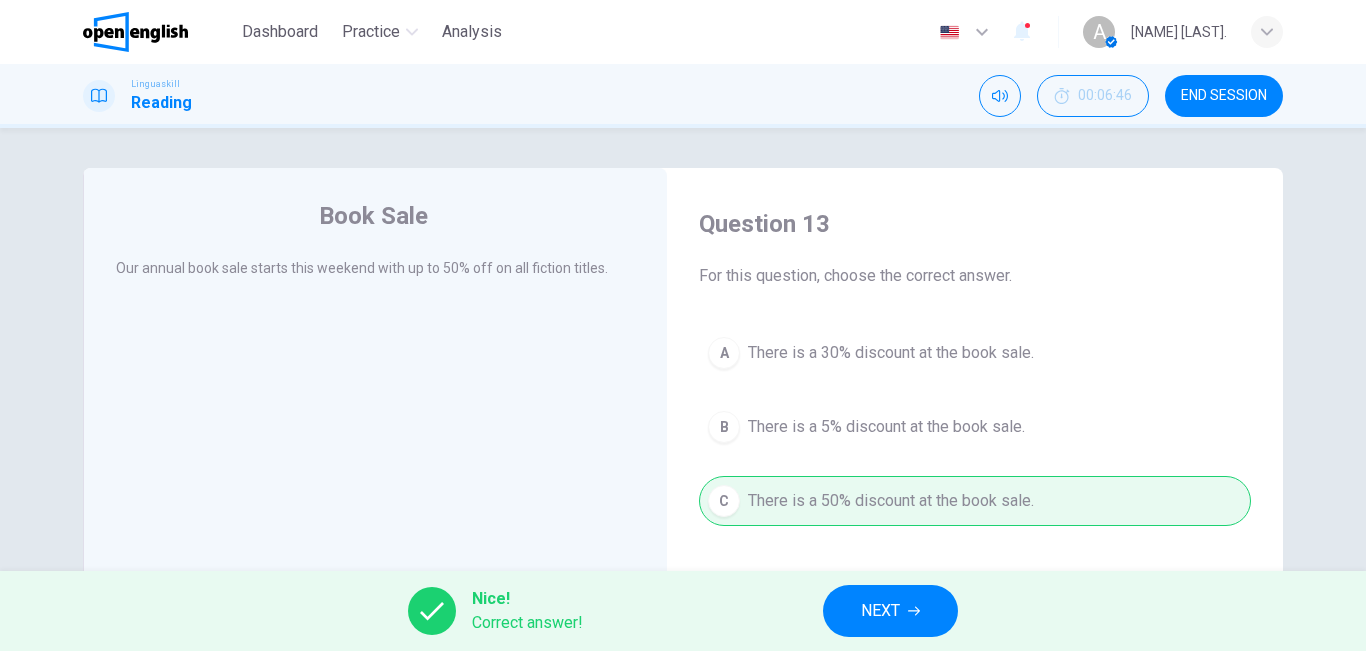 drag, startPoint x: 934, startPoint y: 641, endPoint x: 901, endPoint y: 624, distance: 37.12142 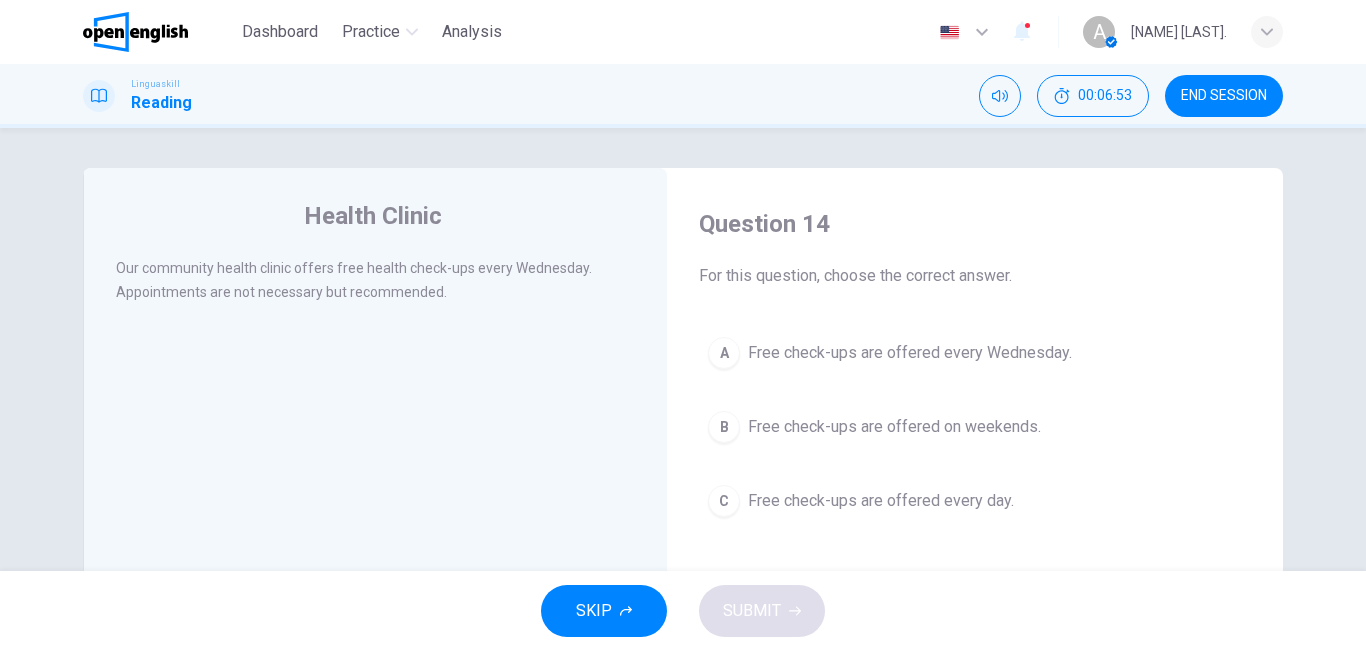 click on "Free check-ups are offered every Wednesday." at bounding box center (910, 353) 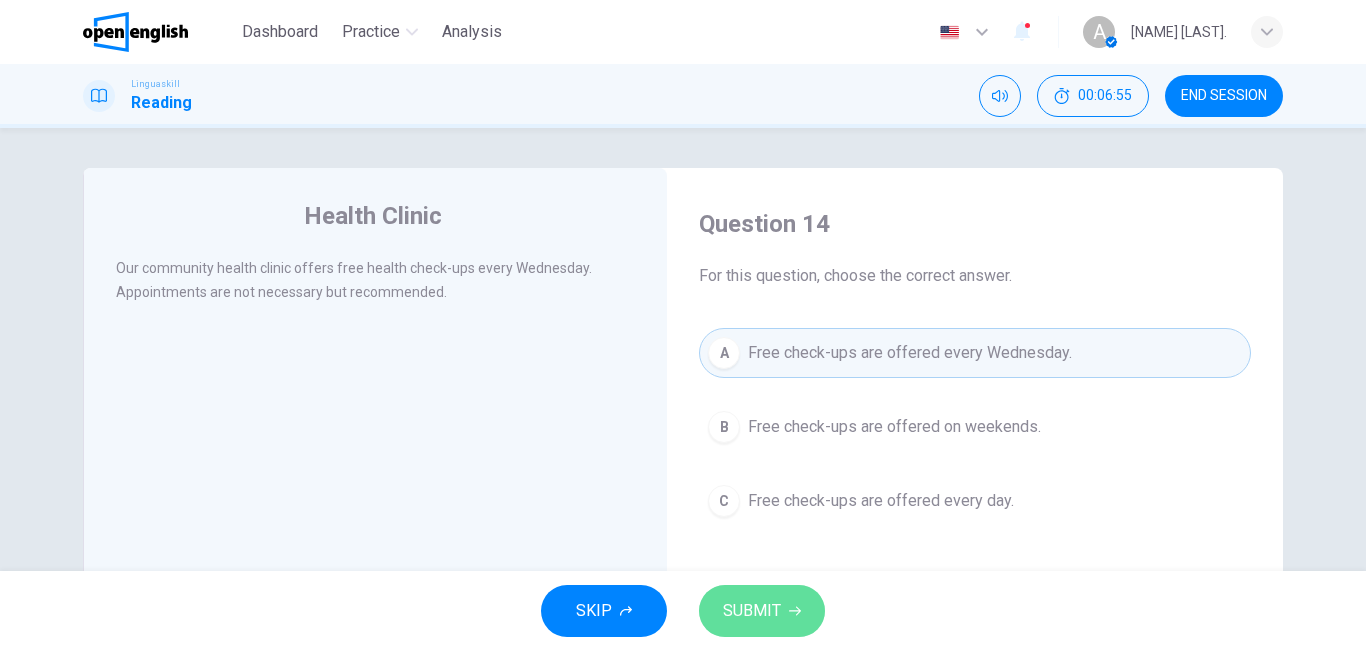 click on "SUBMIT" at bounding box center [762, 611] 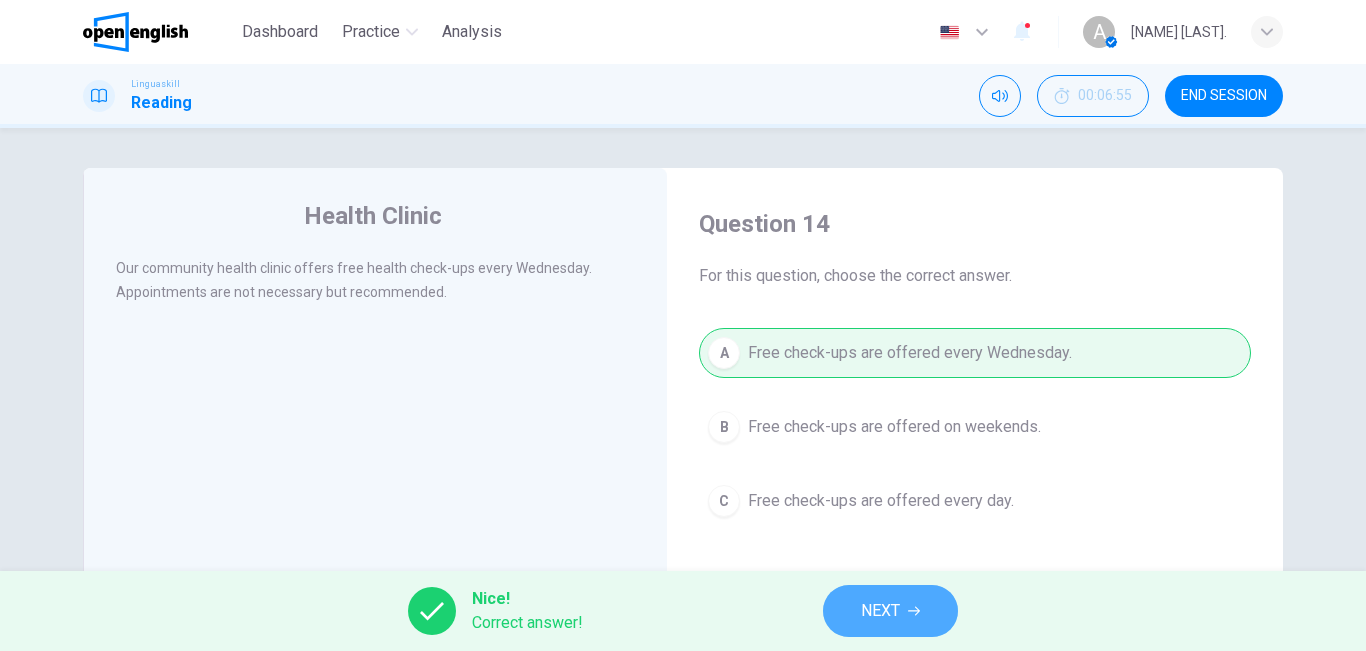 click on "NEXT" at bounding box center (890, 611) 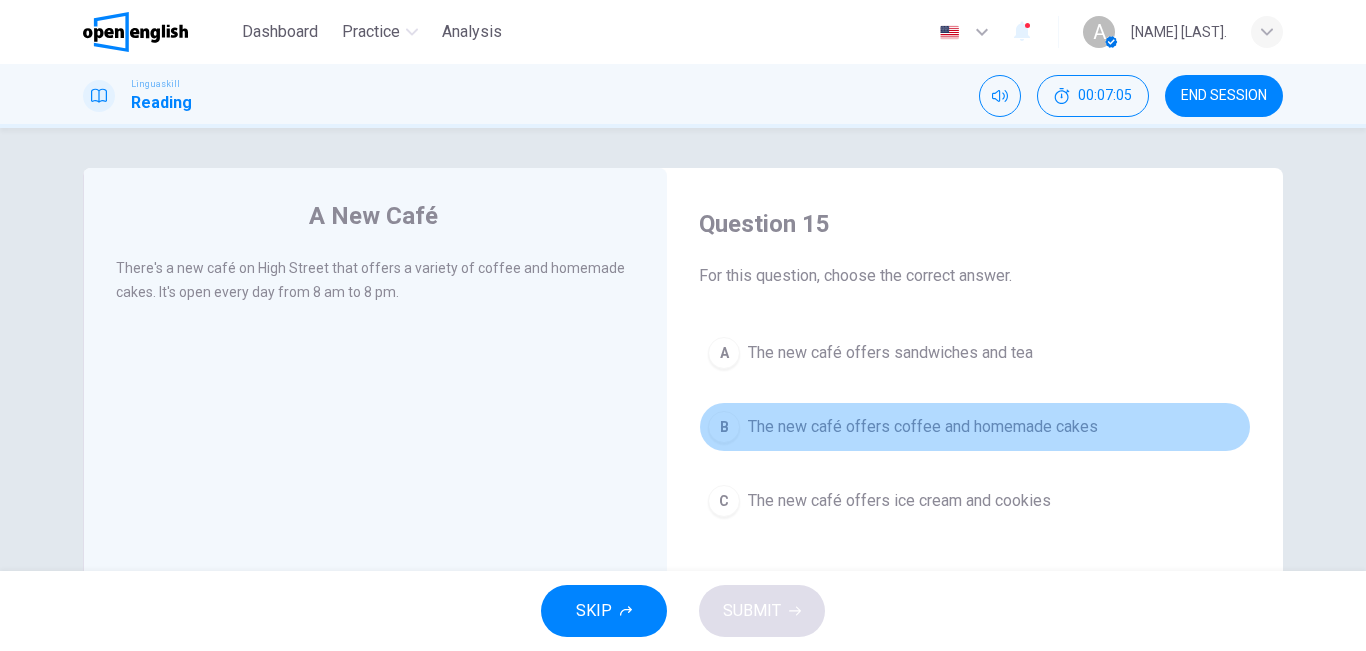 click on "B The new café offers coffee and homemade cakes" at bounding box center [975, 427] 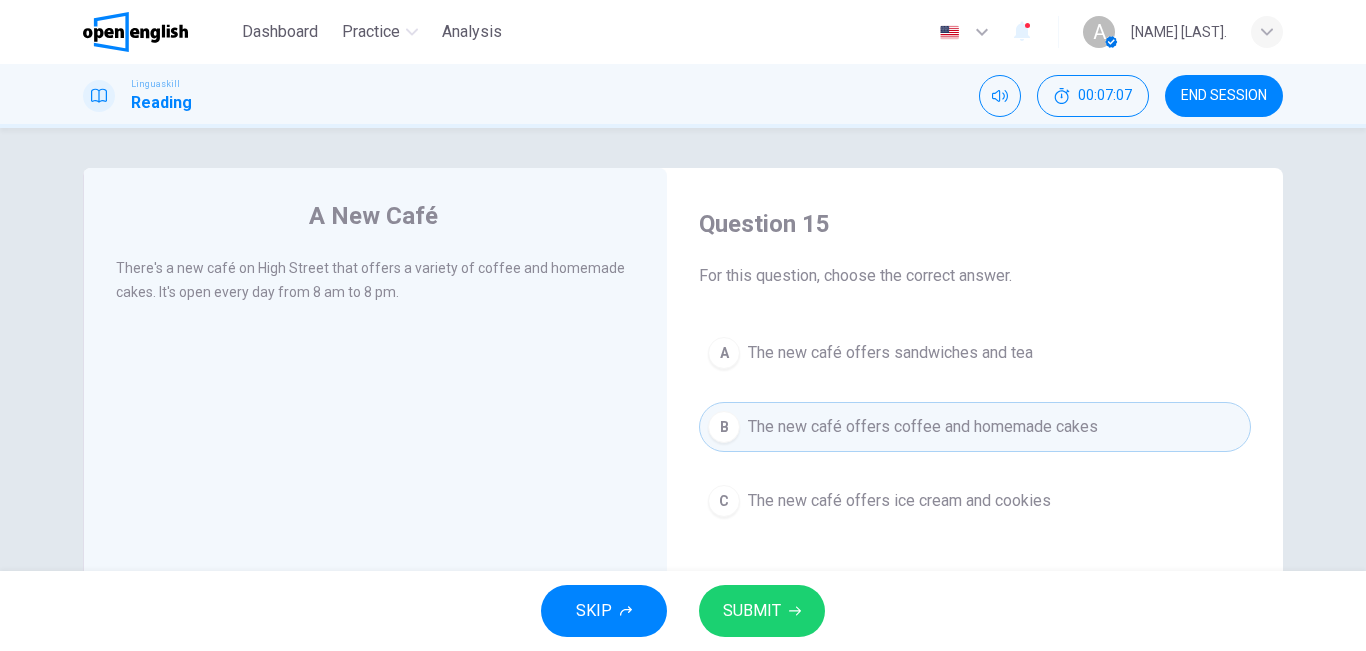 click on "SUBMIT" at bounding box center (752, 611) 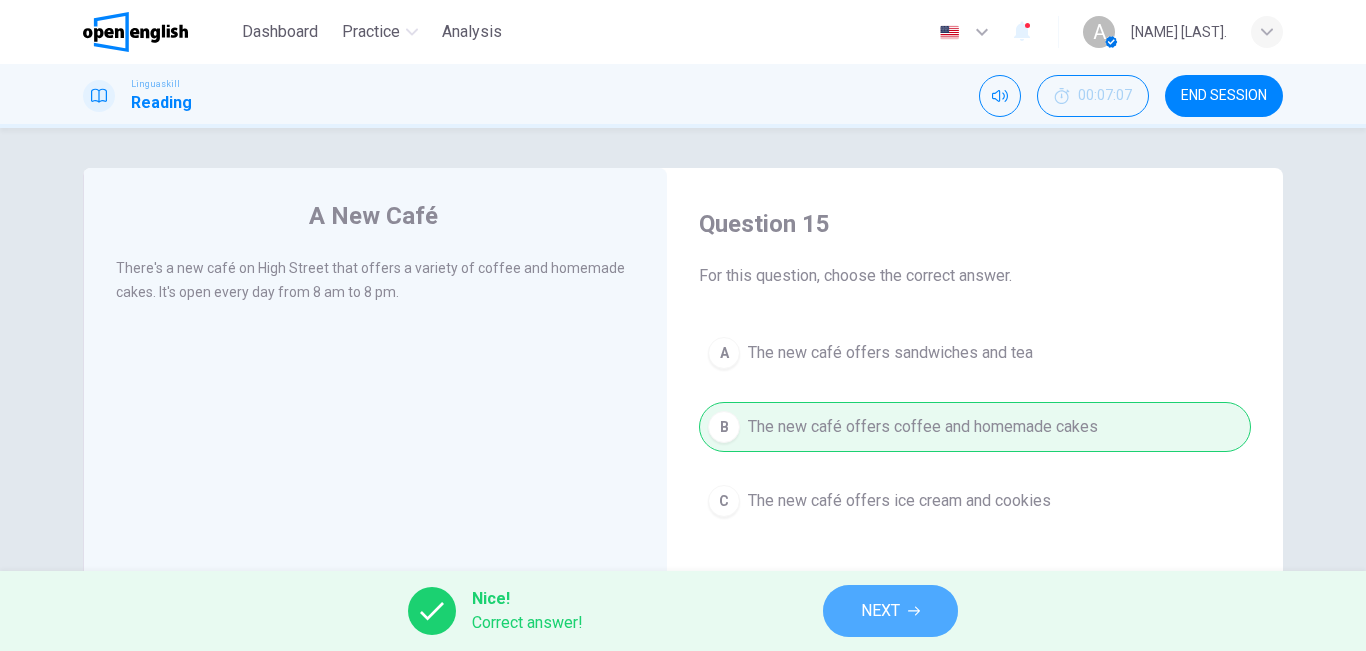 click on "NEXT" at bounding box center (880, 611) 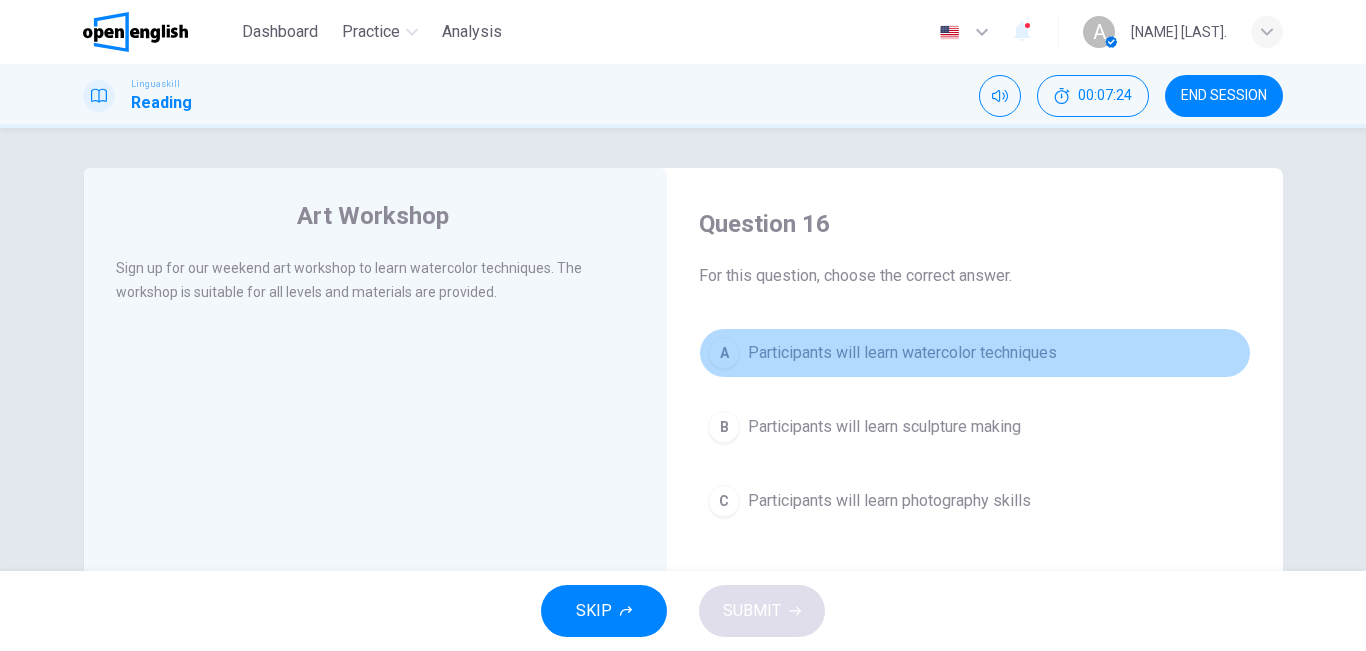 click on "Participants will learn watercolor techniques" at bounding box center [902, 353] 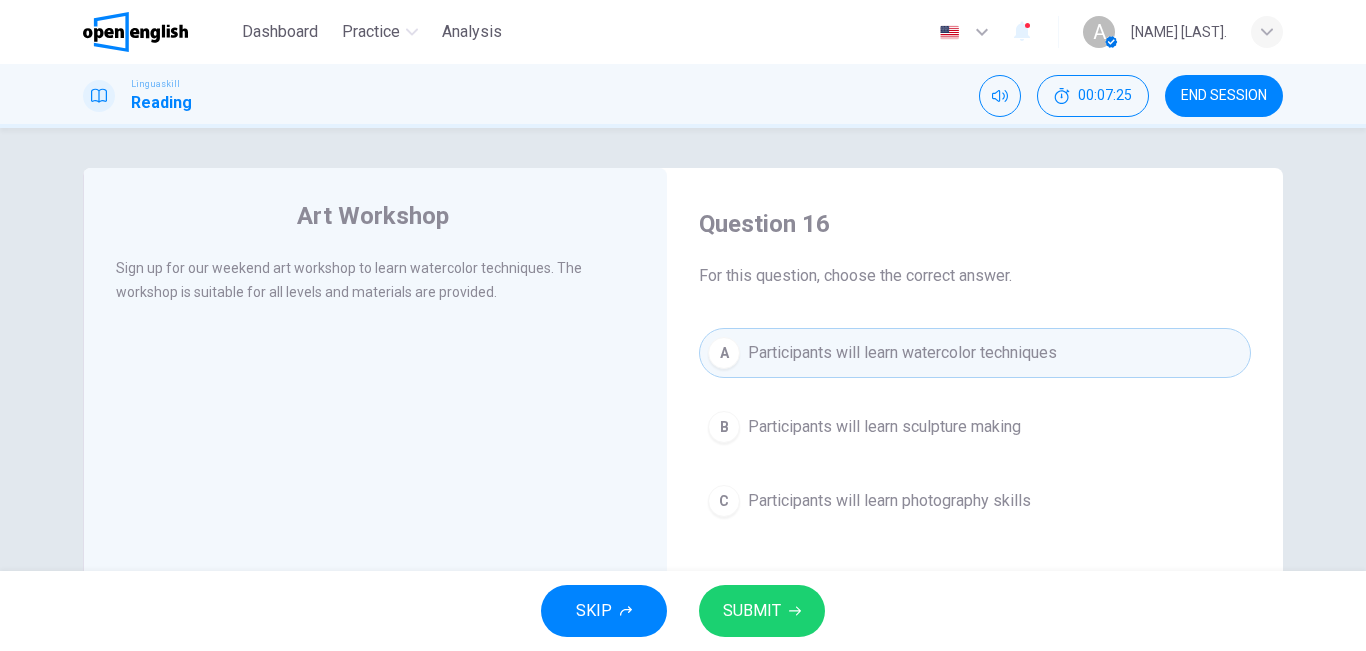 click on "SUBMIT" at bounding box center [762, 611] 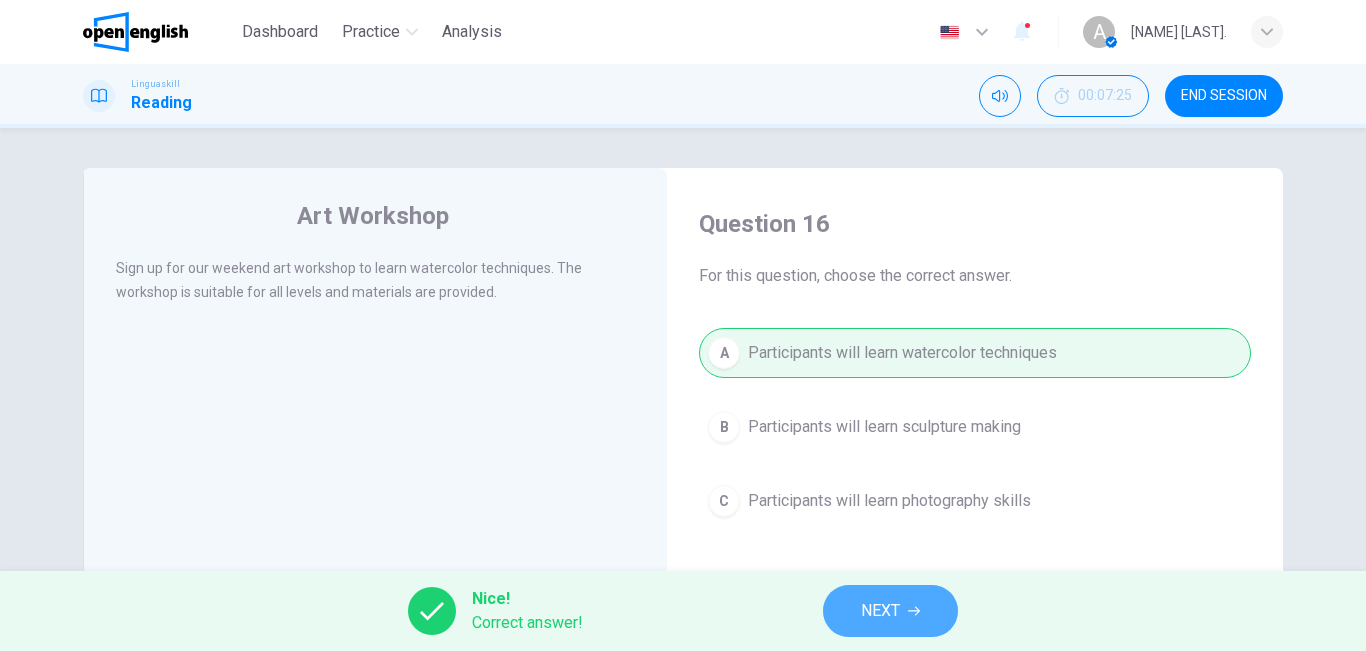 click on "NEXT" at bounding box center (890, 611) 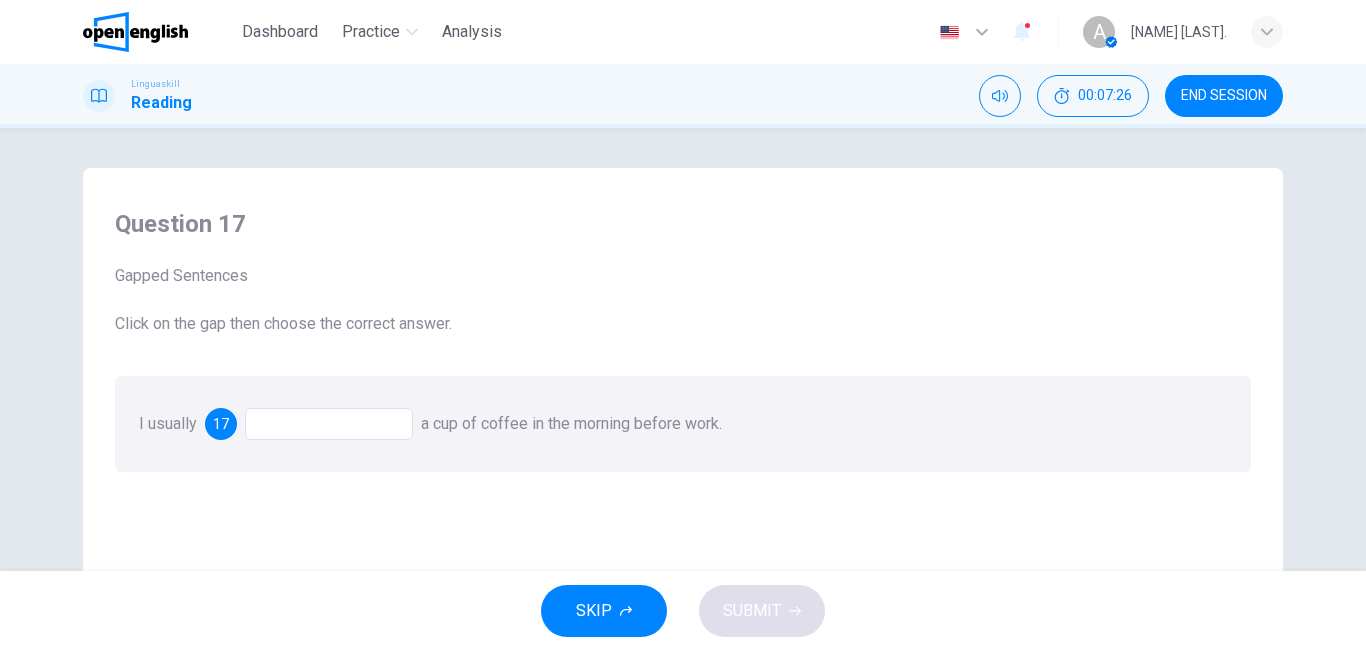 click at bounding box center [329, 424] 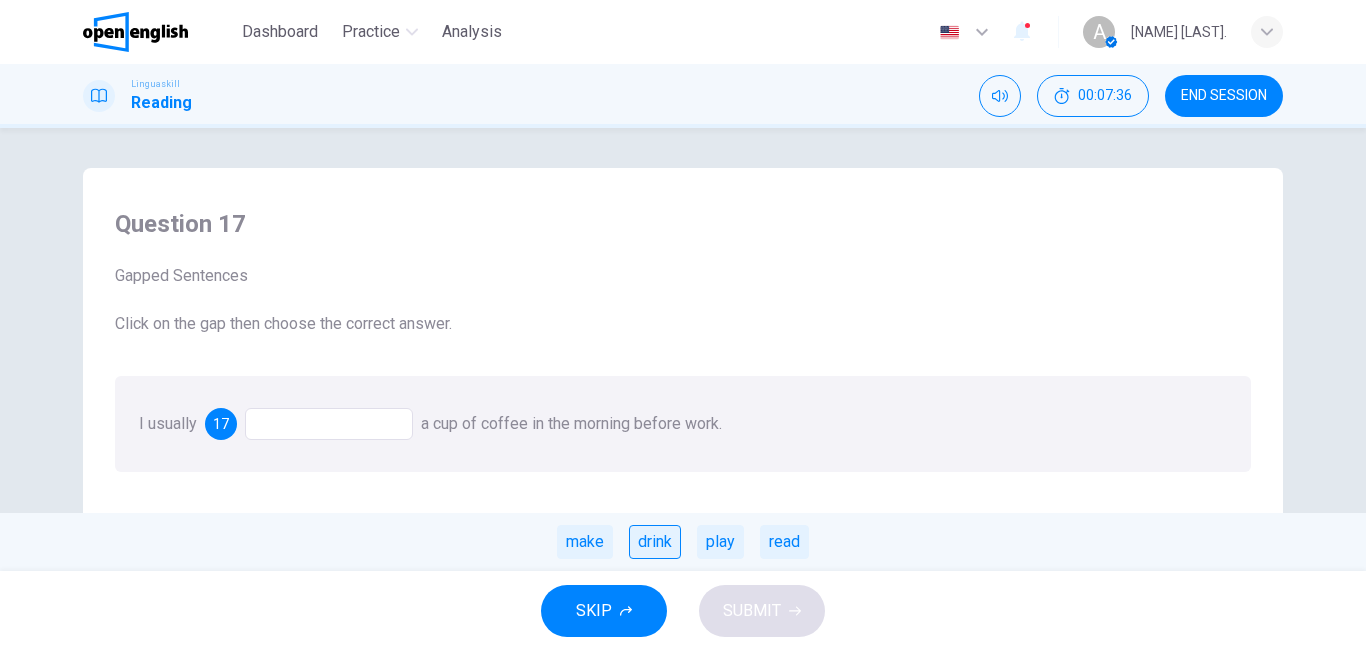 click on "drink" at bounding box center [655, 542] 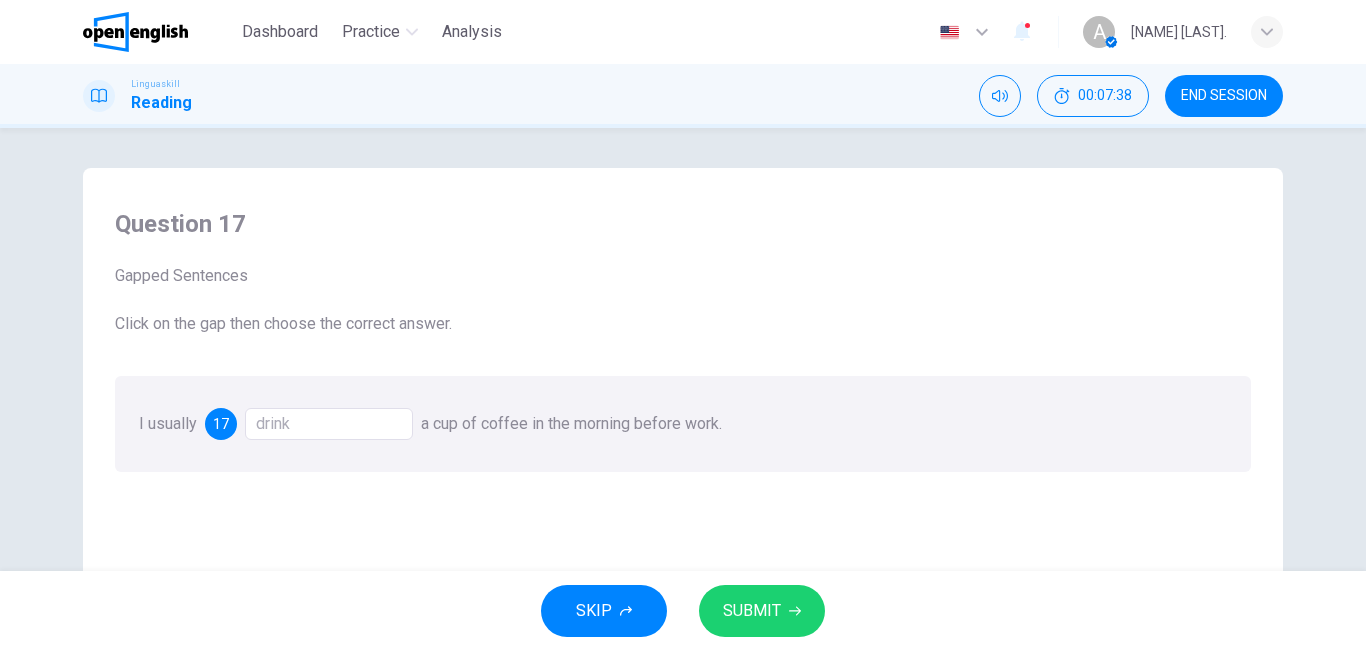 click on "drink" at bounding box center [329, 424] 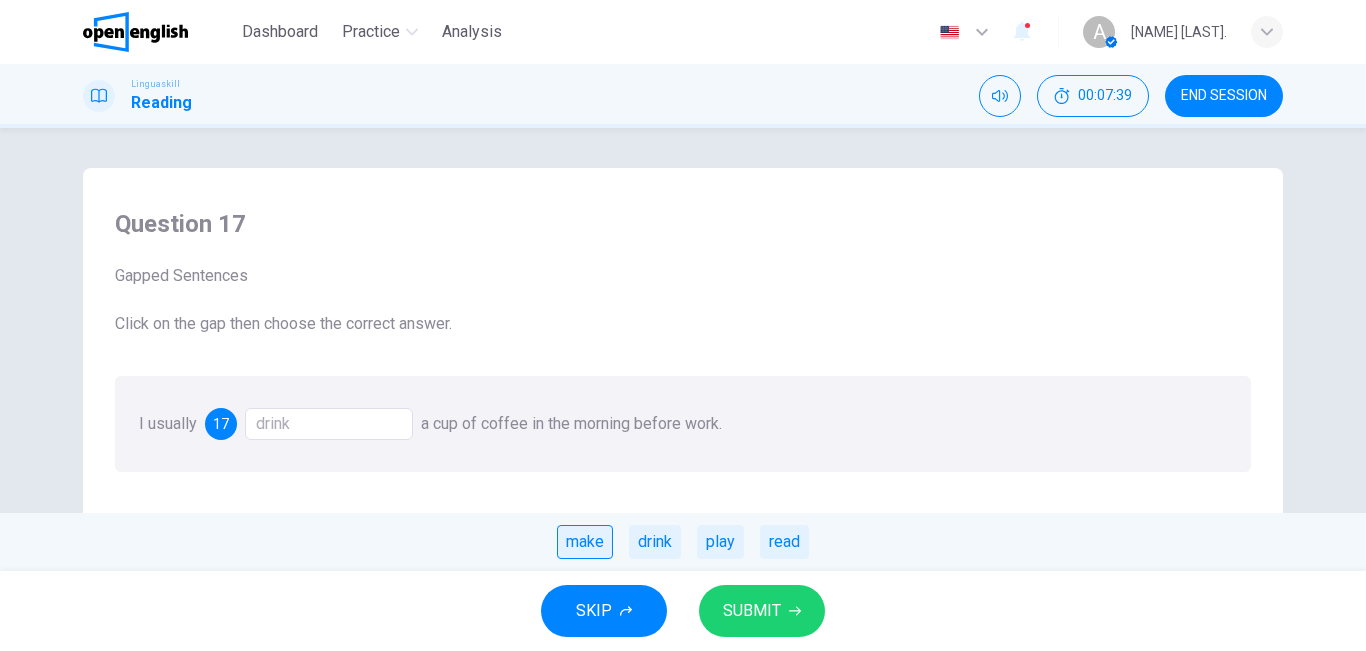 click on "make" at bounding box center (585, 542) 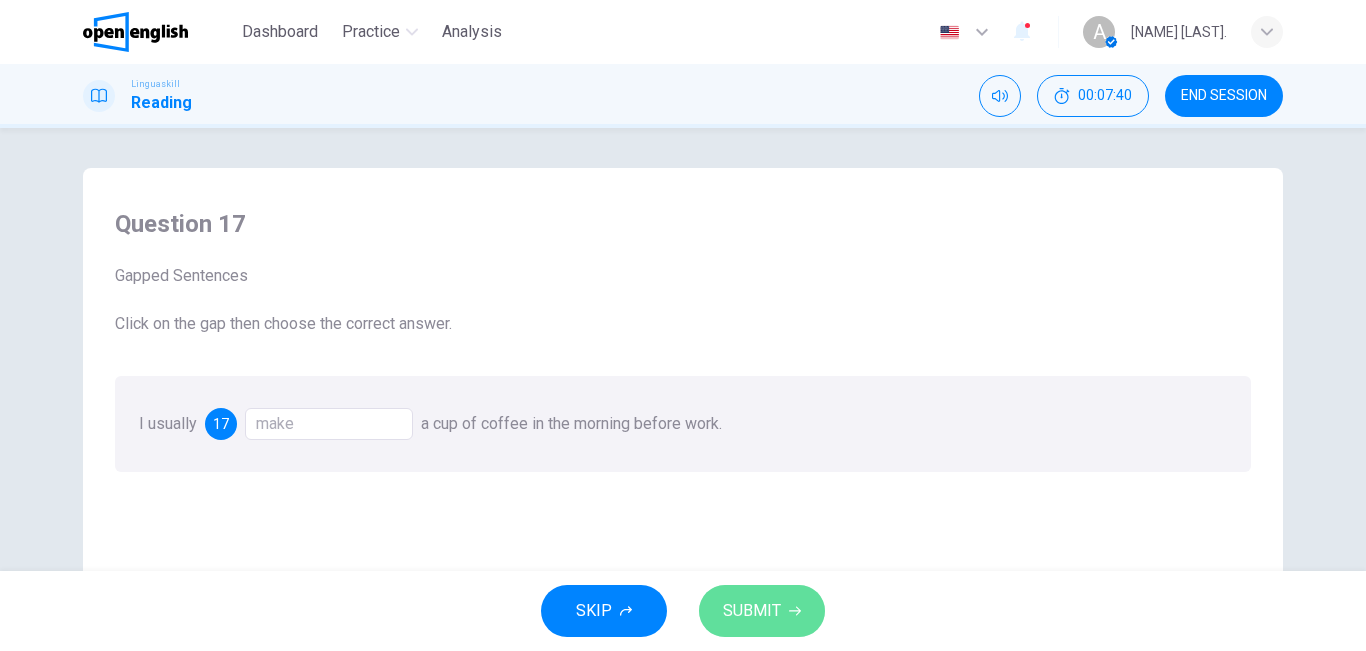 click on "SUBMIT" at bounding box center (752, 611) 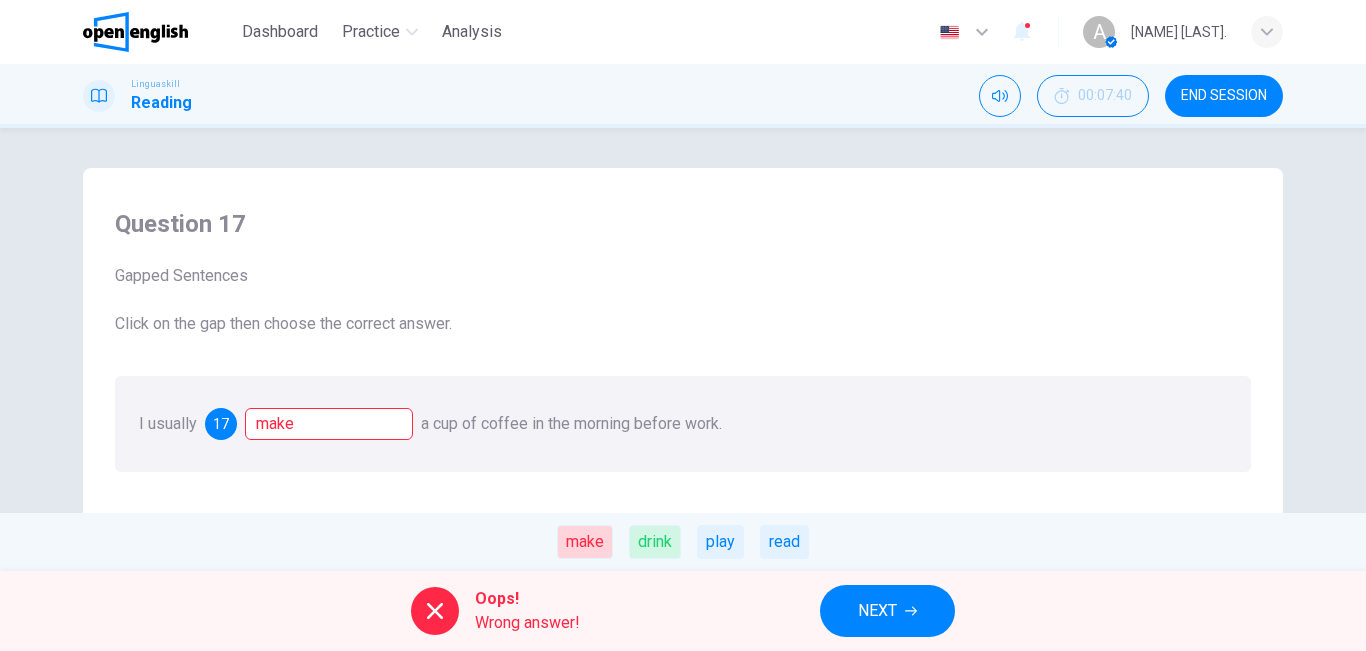 click on "NEXT" at bounding box center [877, 611] 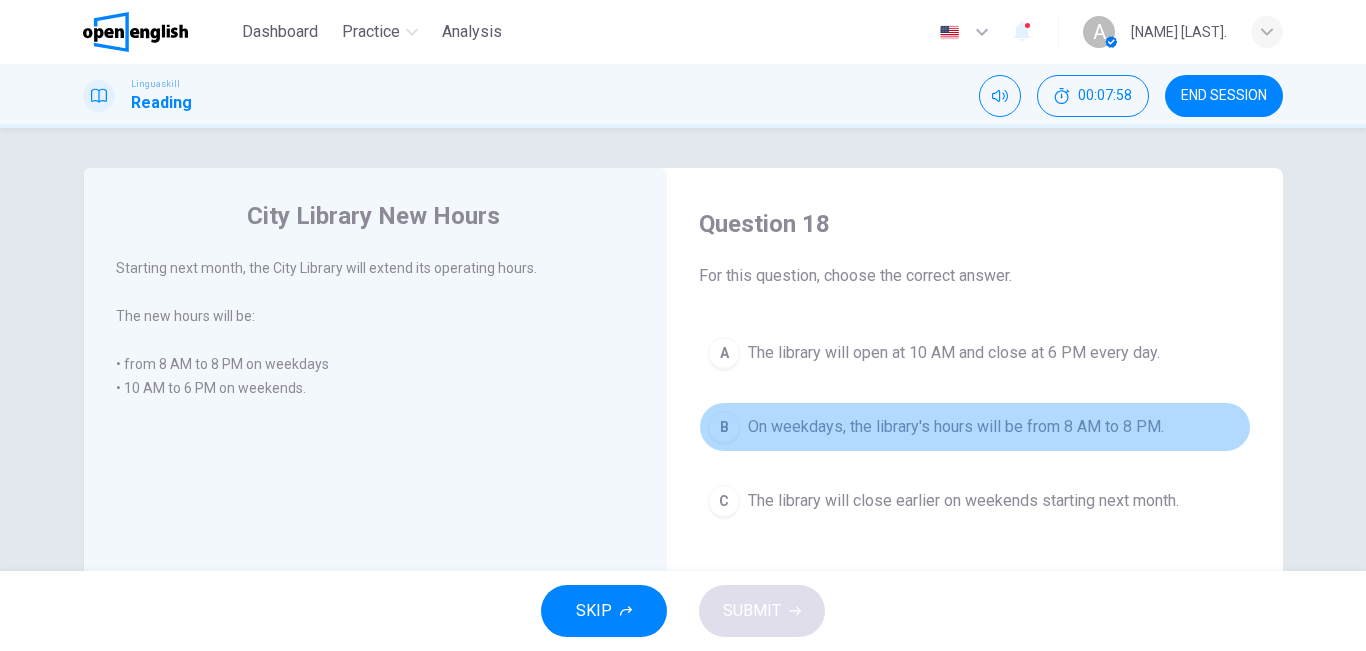 click on "On weekdays, the library's hours will be from 8 AM to 8 PM." at bounding box center (956, 427) 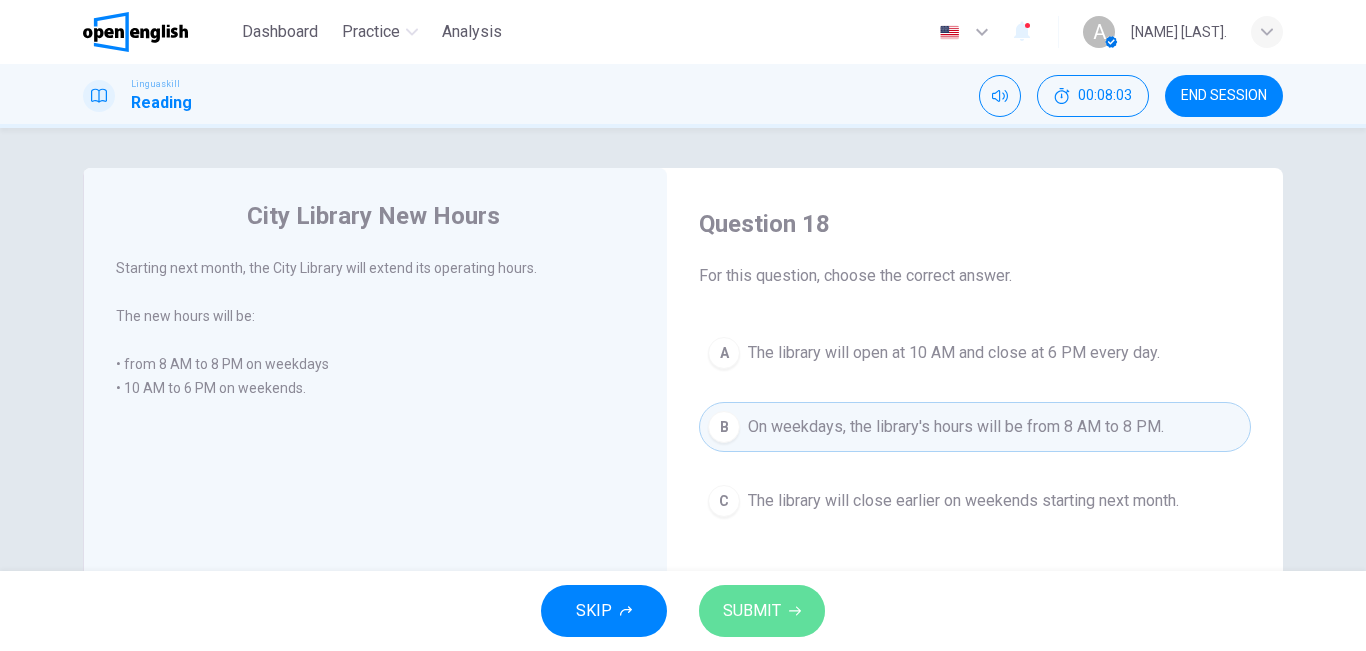 click on "SUBMIT" at bounding box center [762, 611] 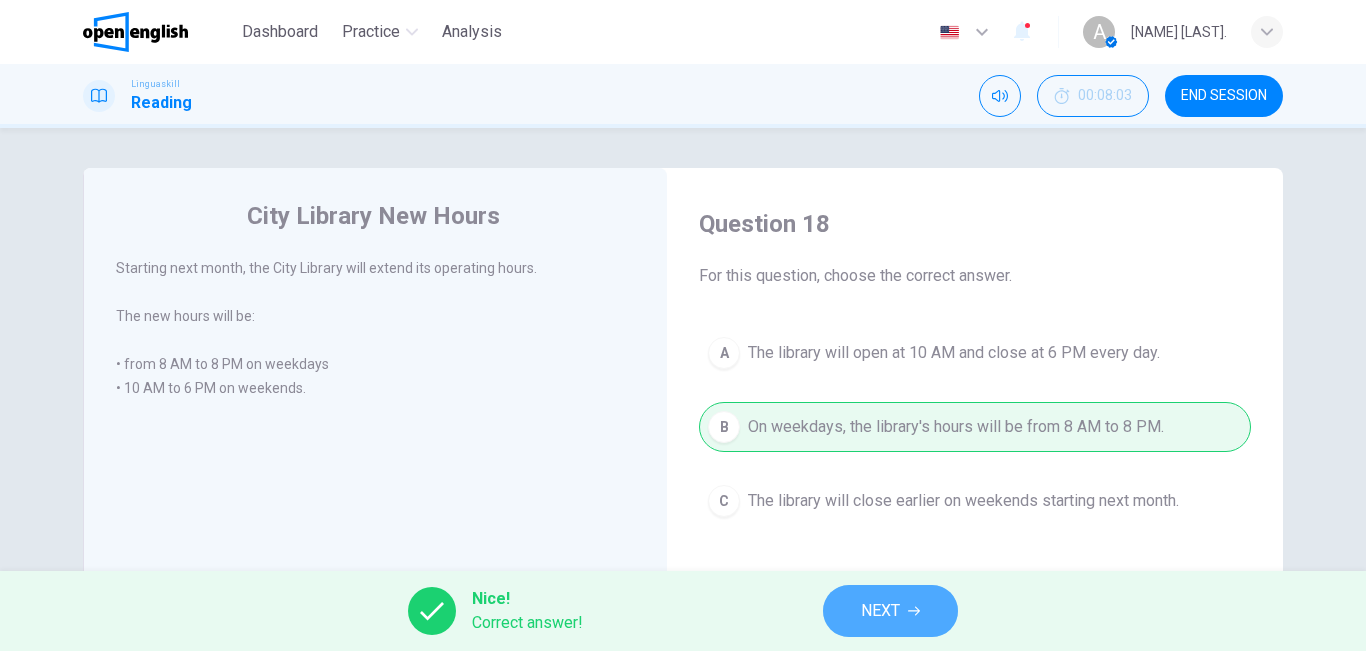 click on "NEXT" at bounding box center (890, 611) 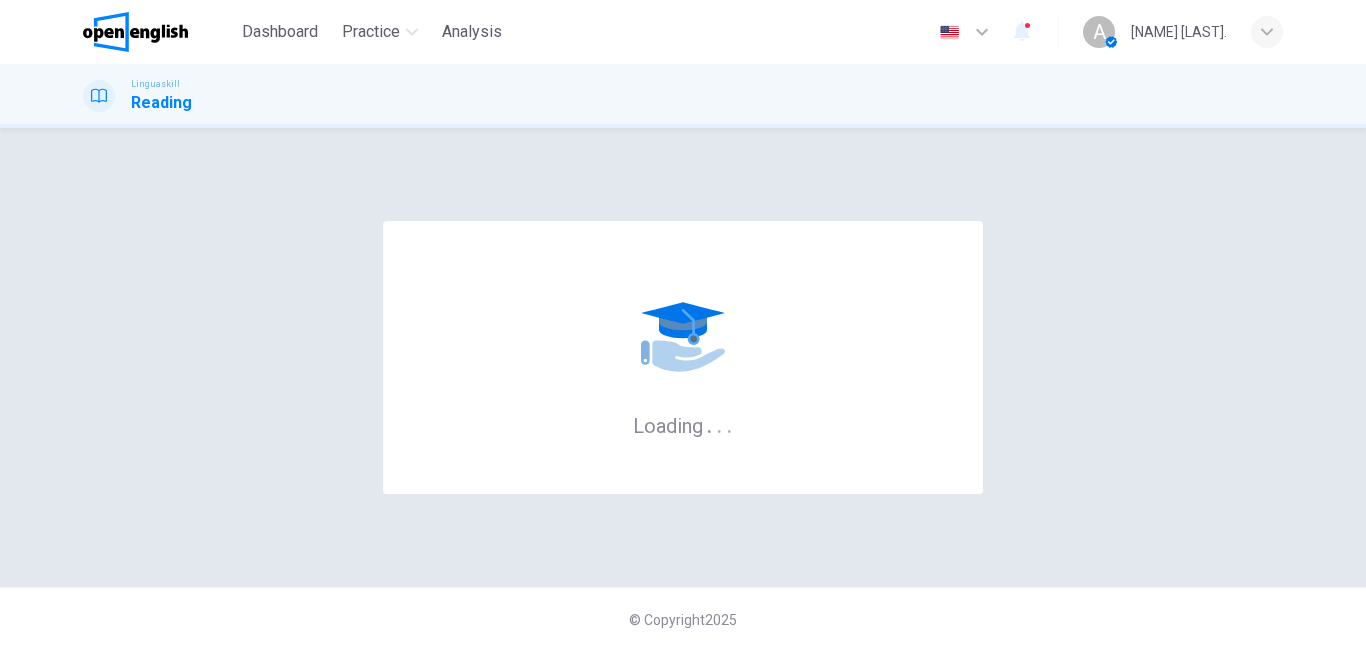 click on "© Copyright  2025" at bounding box center (683, 619) 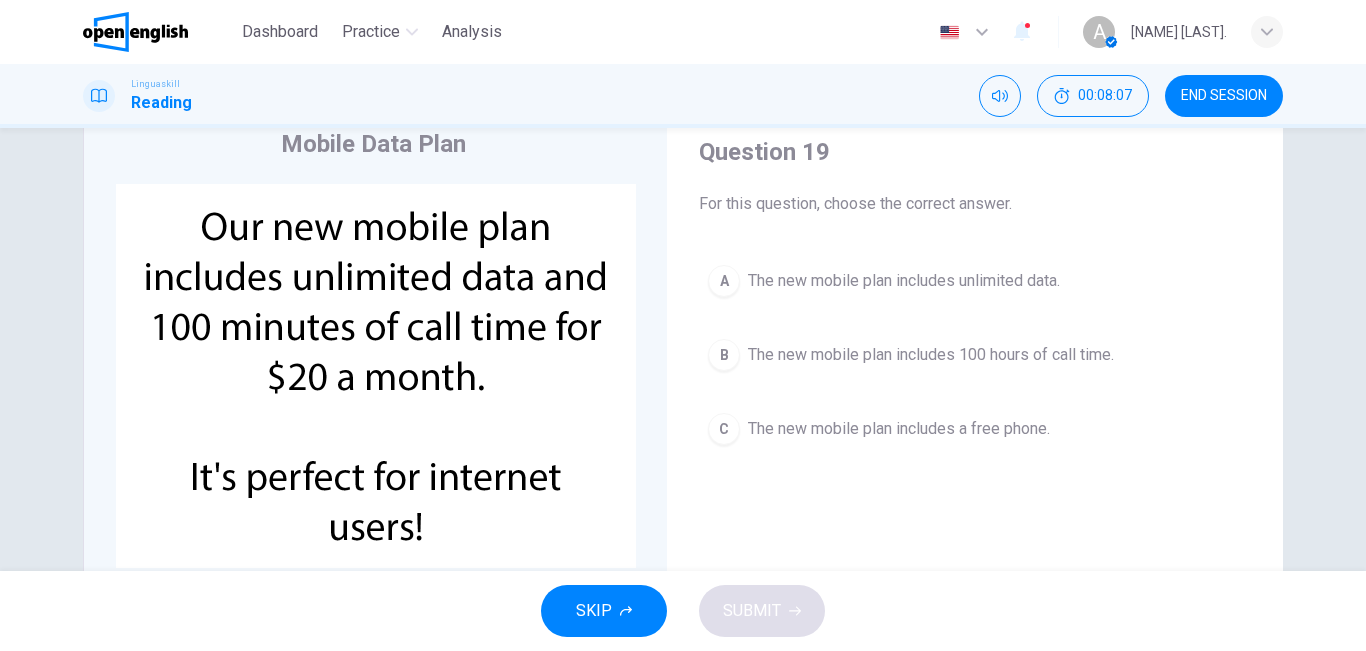 scroll, scrollTop: 76, scrollLeft: 0, axis: vertical 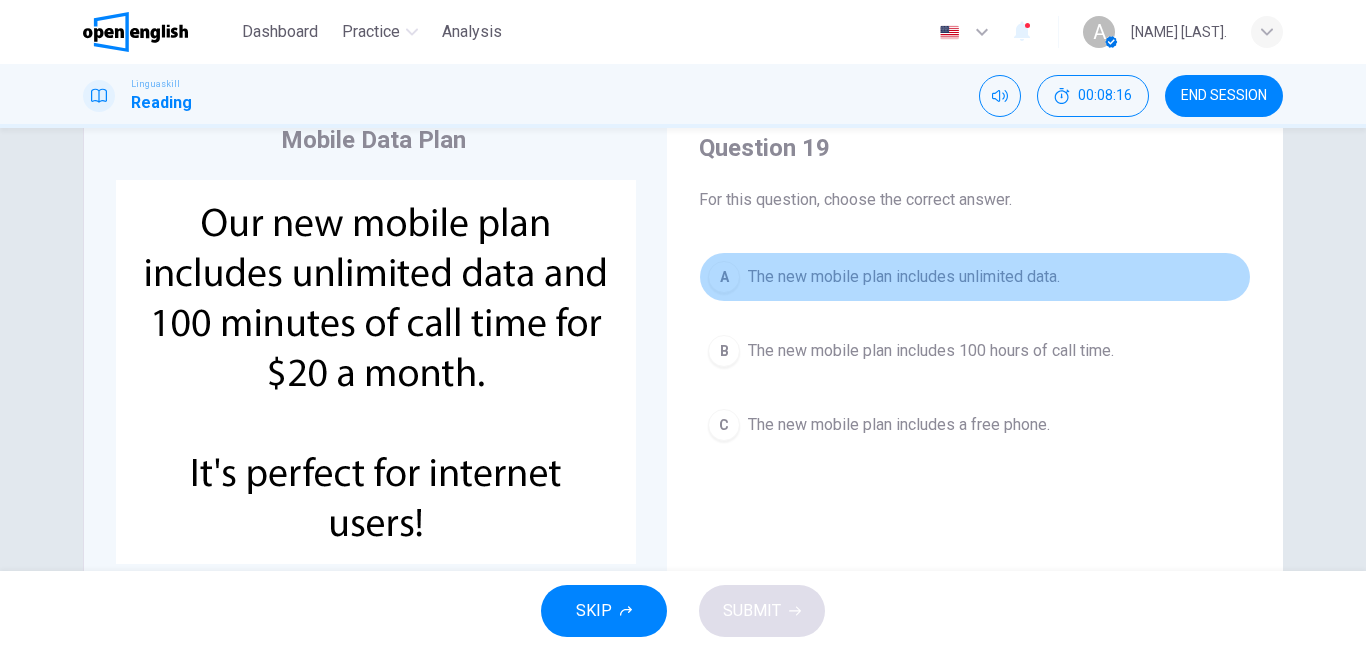 click on "The new mobile plan includes unlimited data." at bounding box center [904, 277] 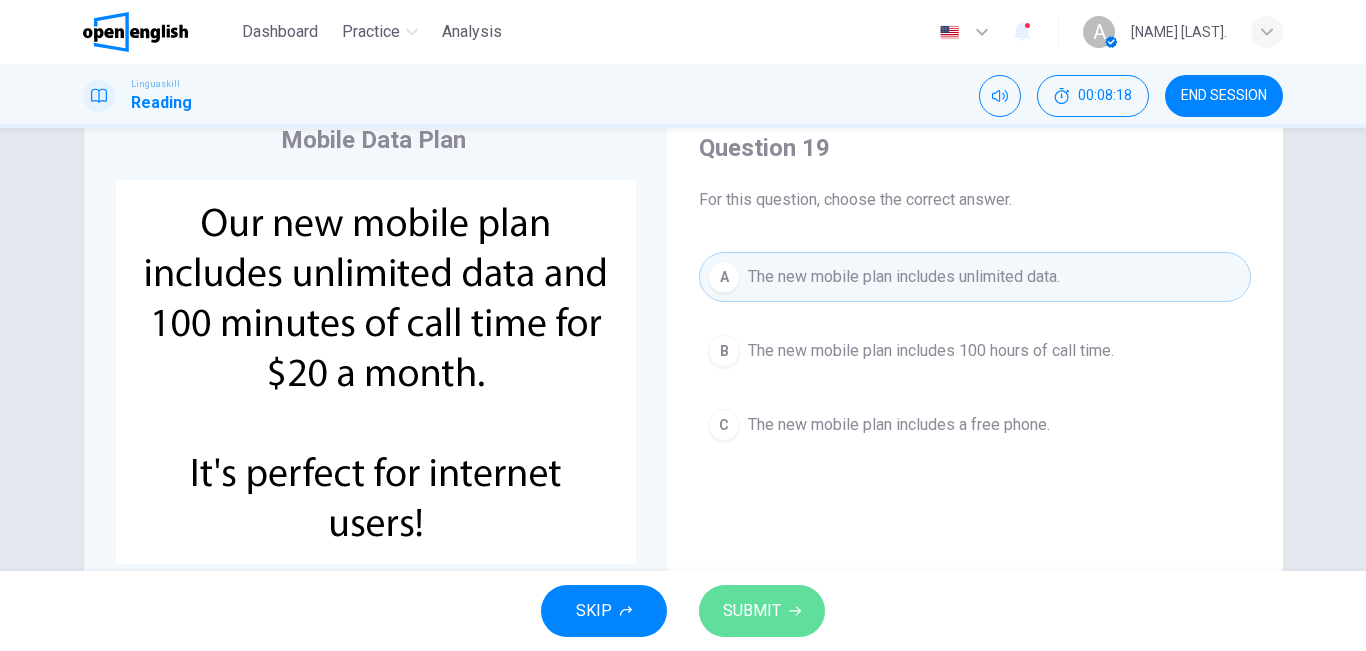 click on "SUBMIT" at bounding box center (762, 611) 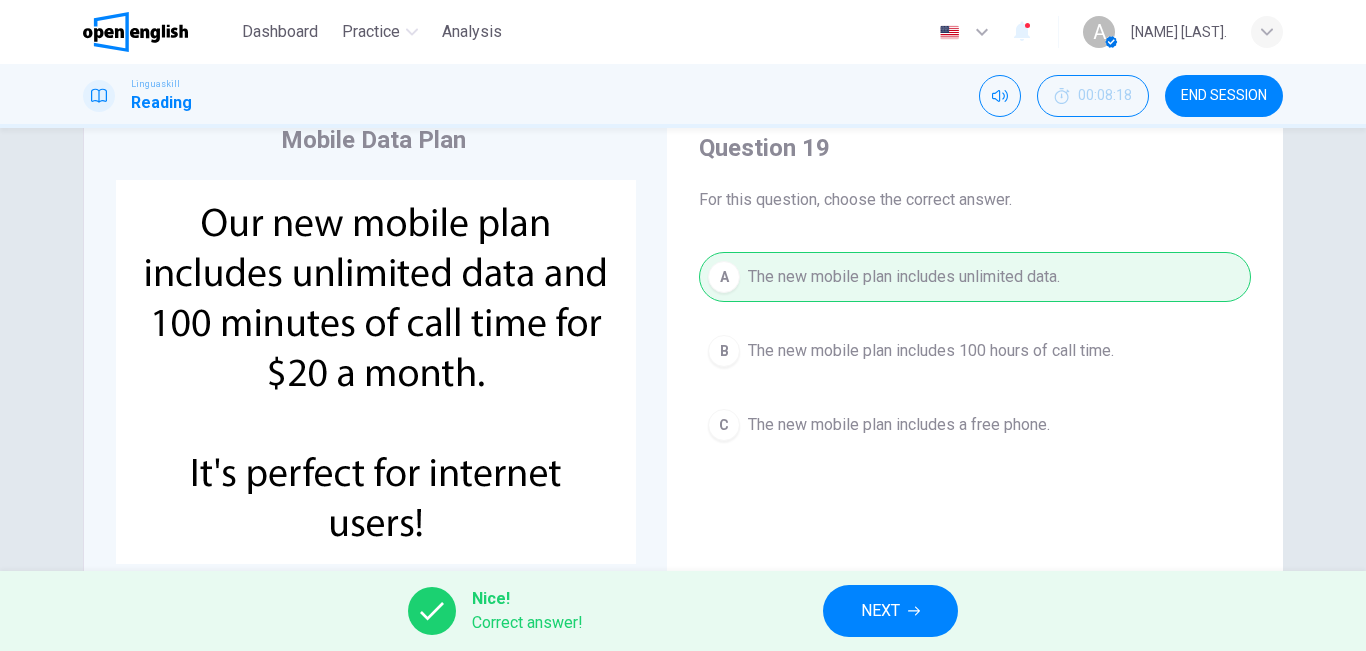 click on "NEXT" at bounding box center (890, 611) 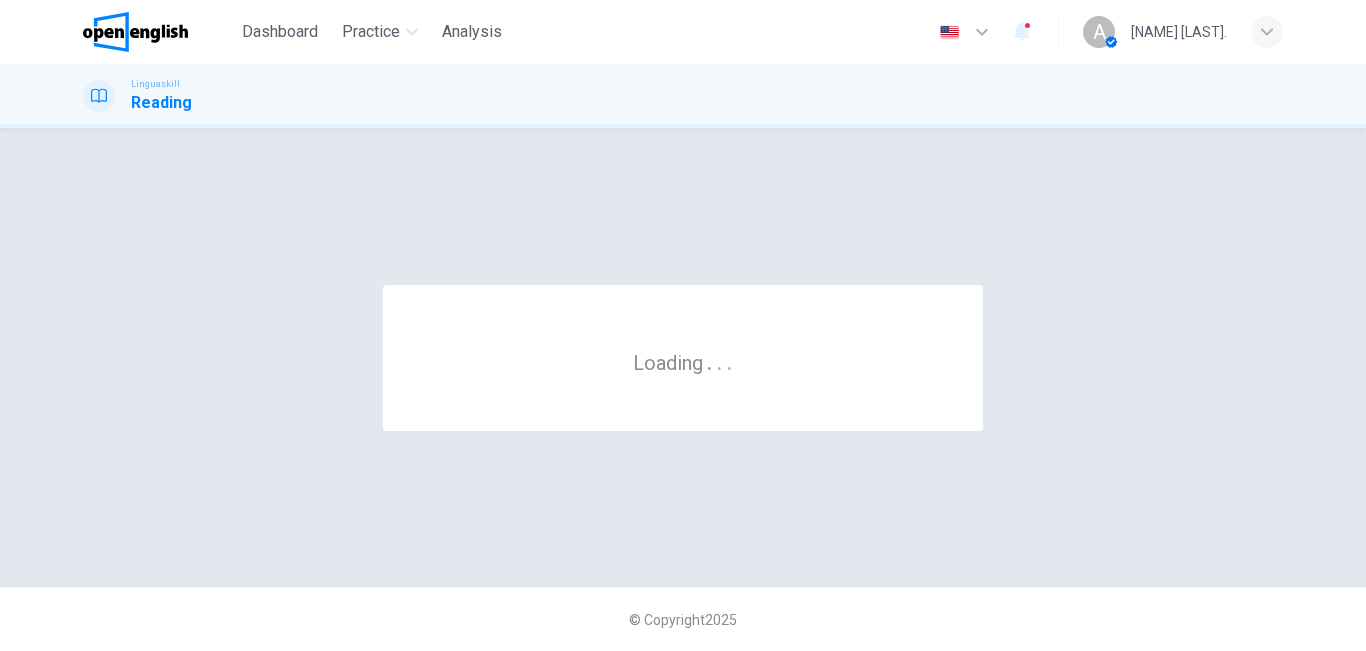 scroll, scrollTop: 0, scrollLeft: 0, axis: both 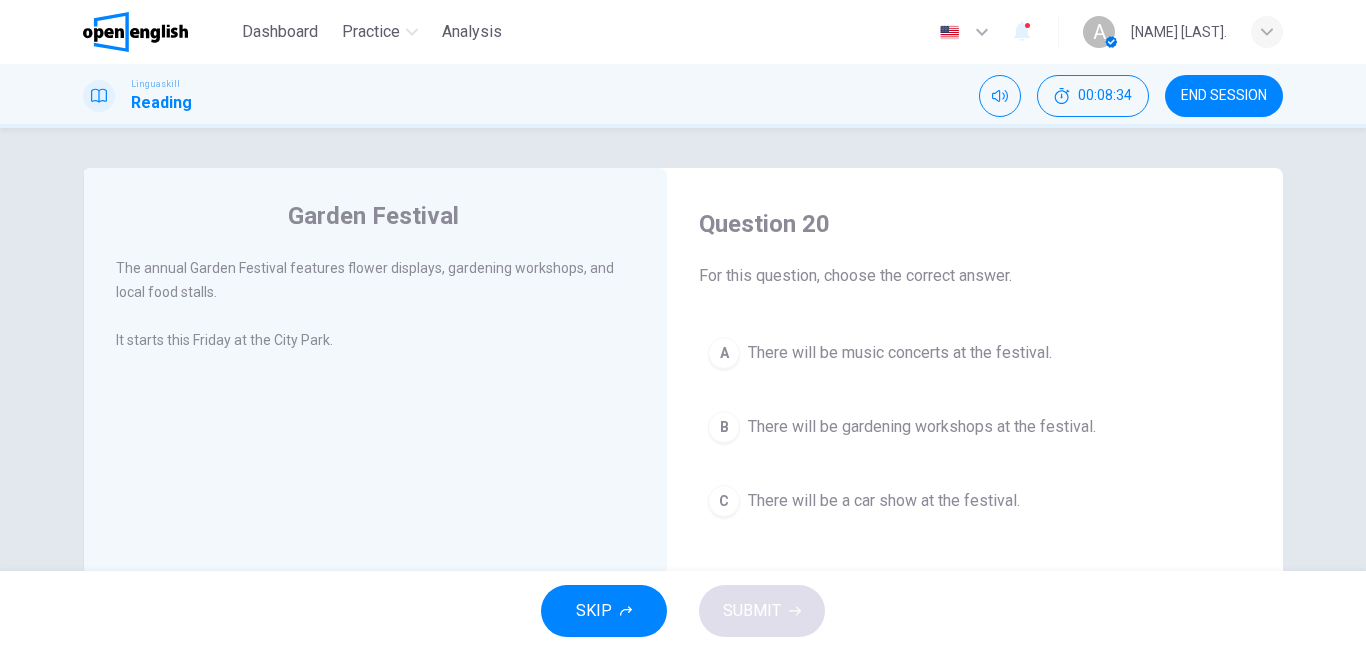 click on "There will be gardening workshops at the festival." at bounding box center [922, 427] 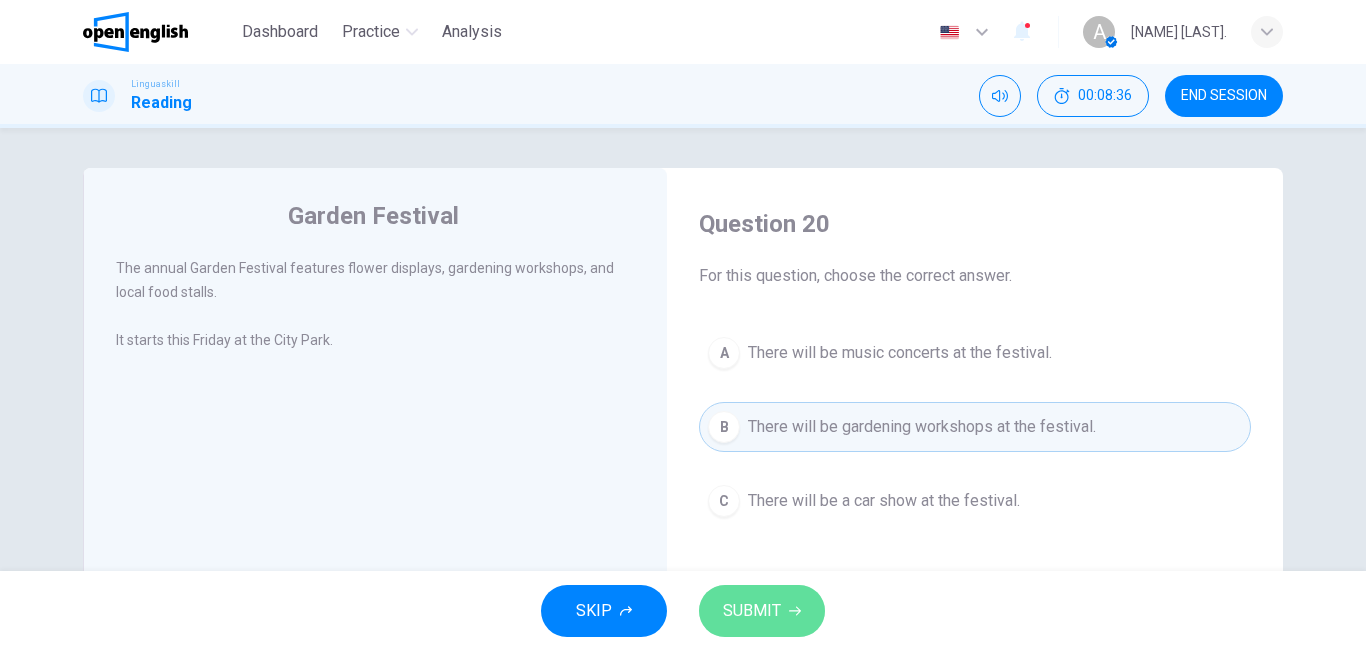 click on "SUBMIT" at bounding box center (752, 611) 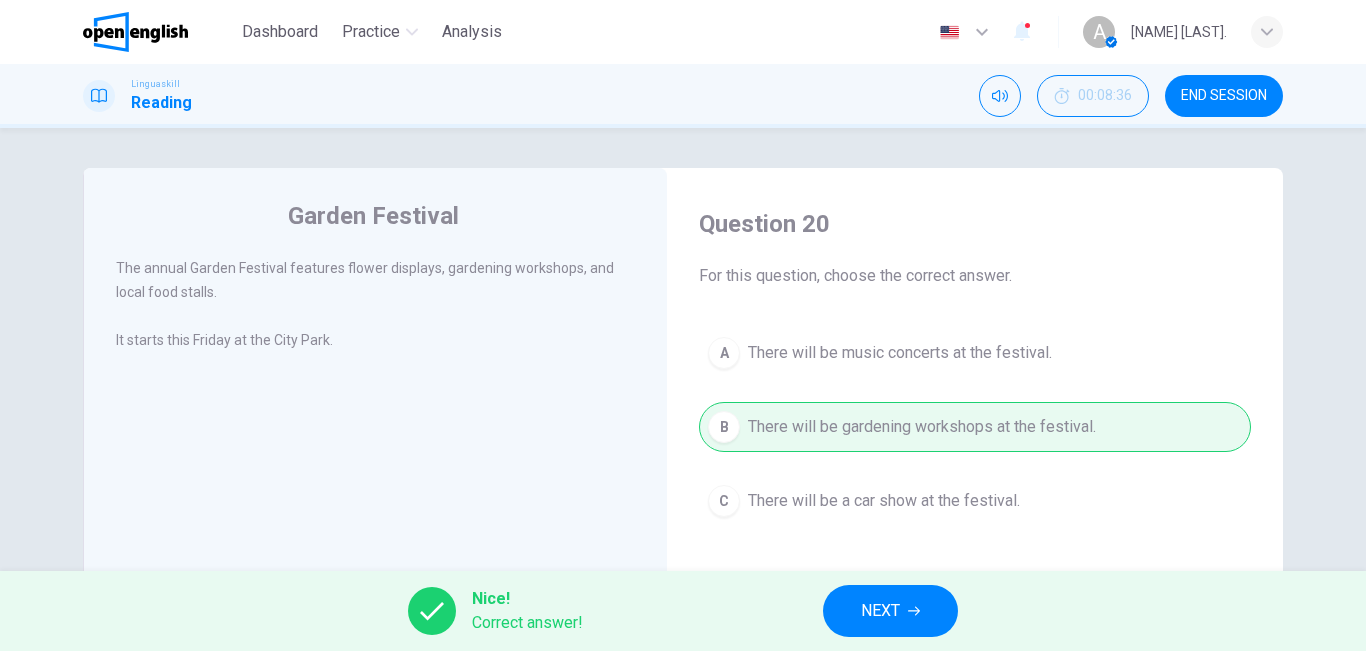 click 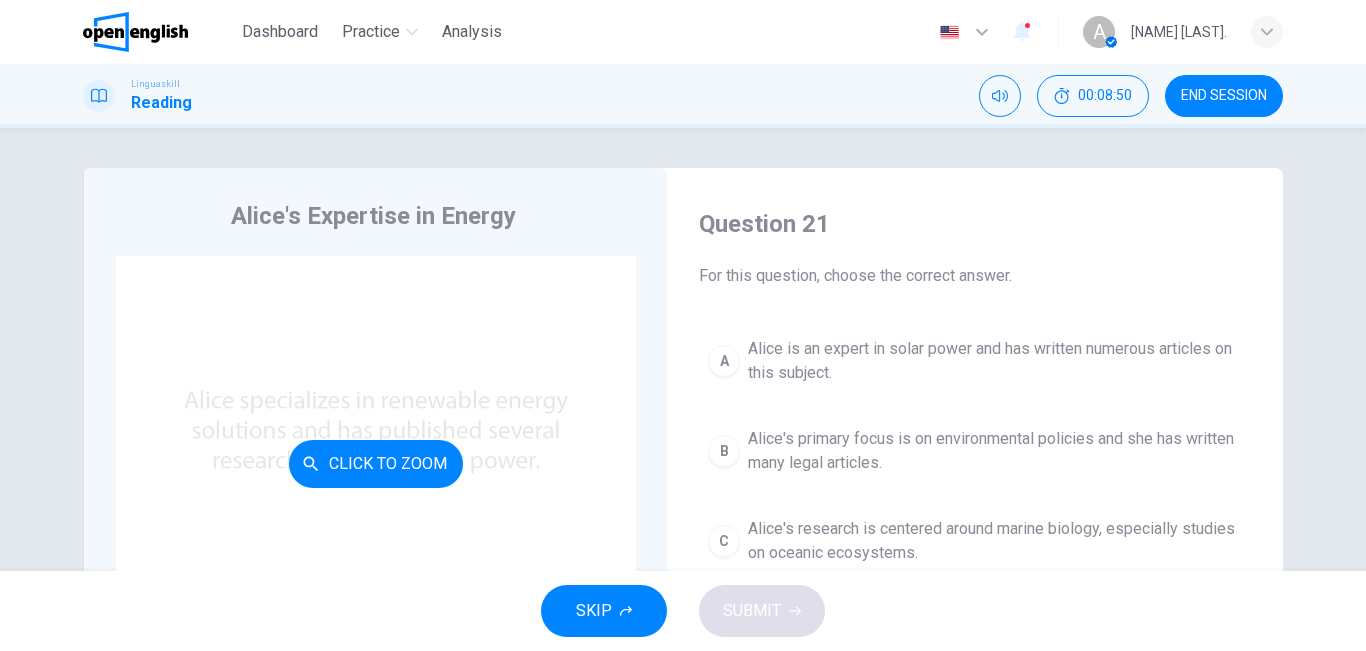 click on "Click to Zoom" at bounding box center (376, 464) 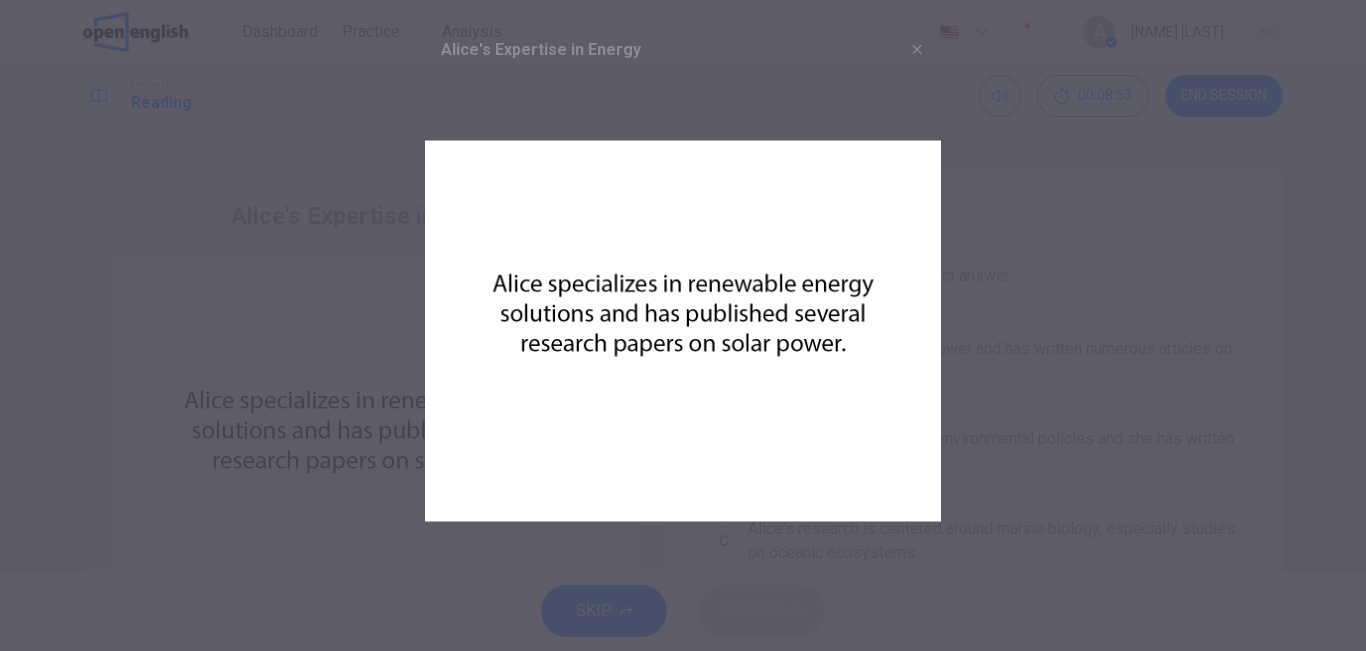 click at bounding box center (683, 325) 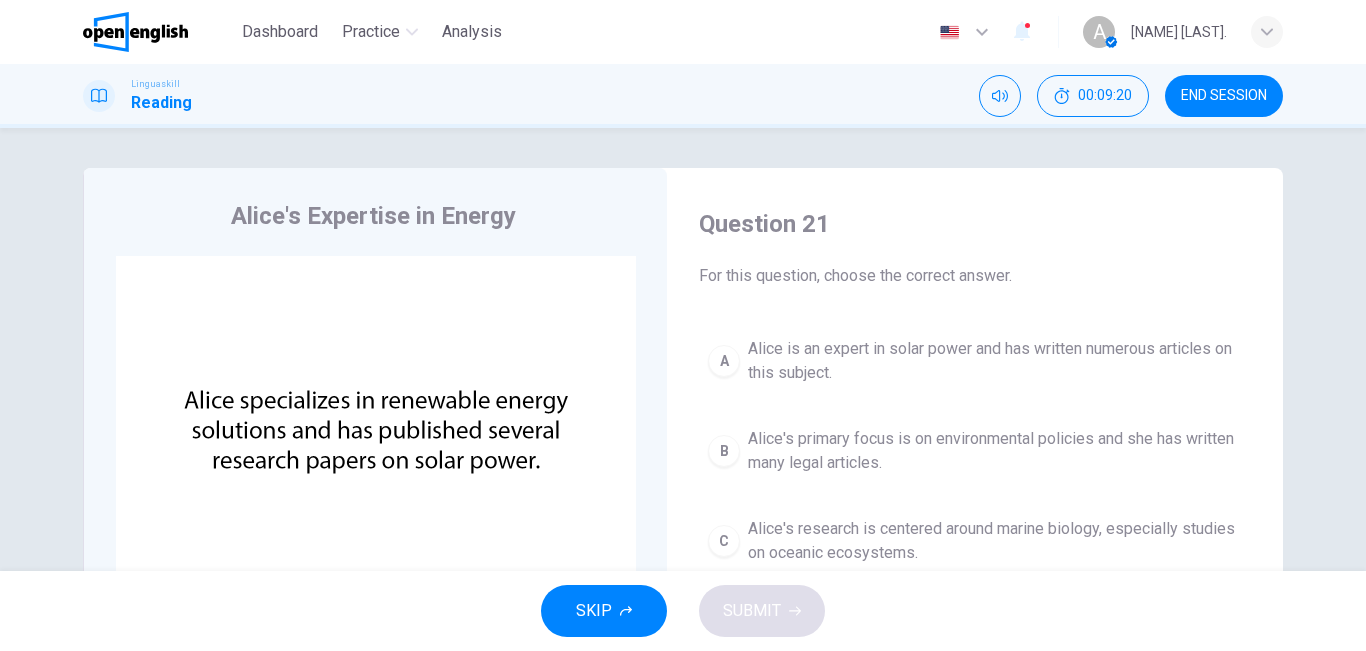 click on "Alice's research is centered around marine biology, especially studies on oceanic ecosystems." at bounding box center [995, 541] 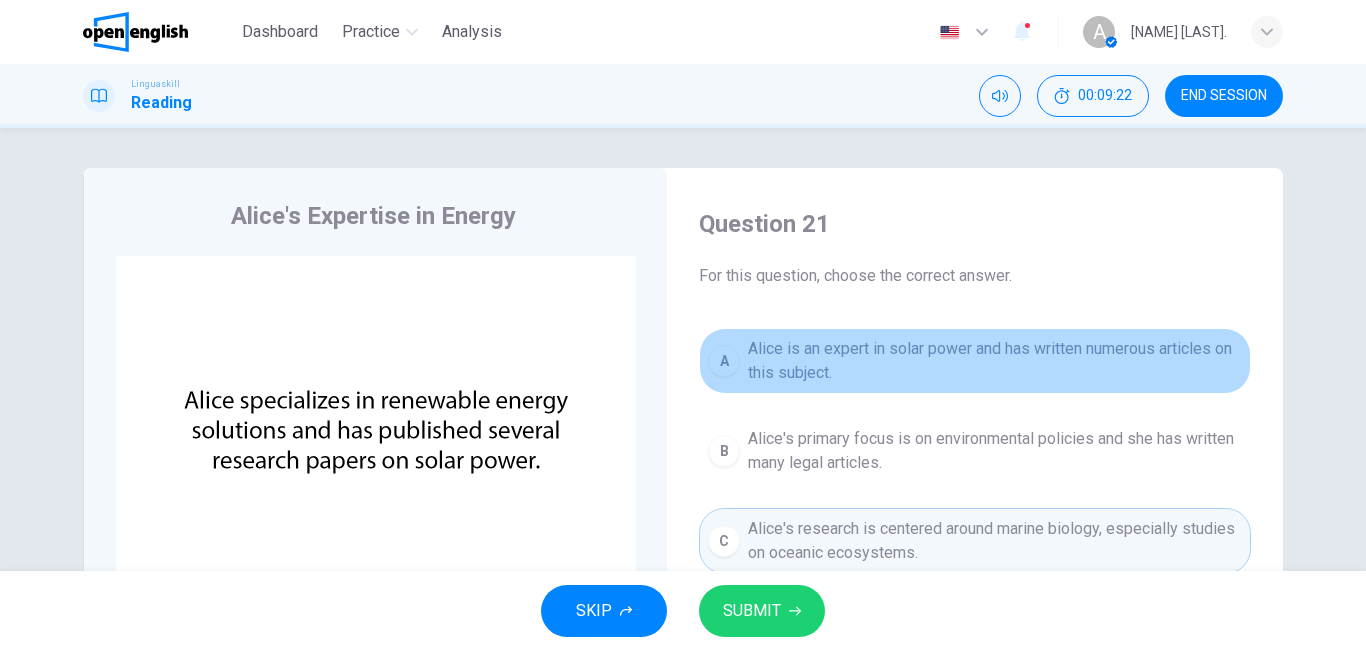 click on "Alice is an expert in solar power and has written numerous articles on this subject." at bounding box center (995, 361) 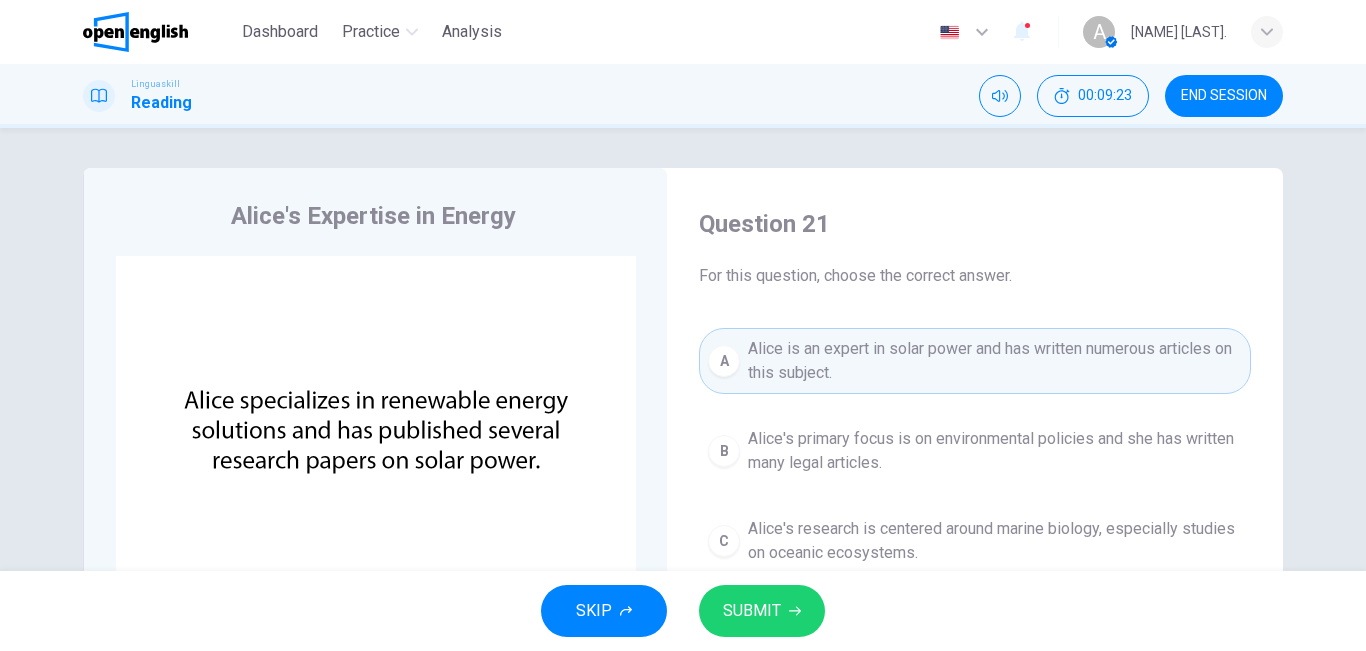 click on "SUBMIT" at bounding box center (752, 611) 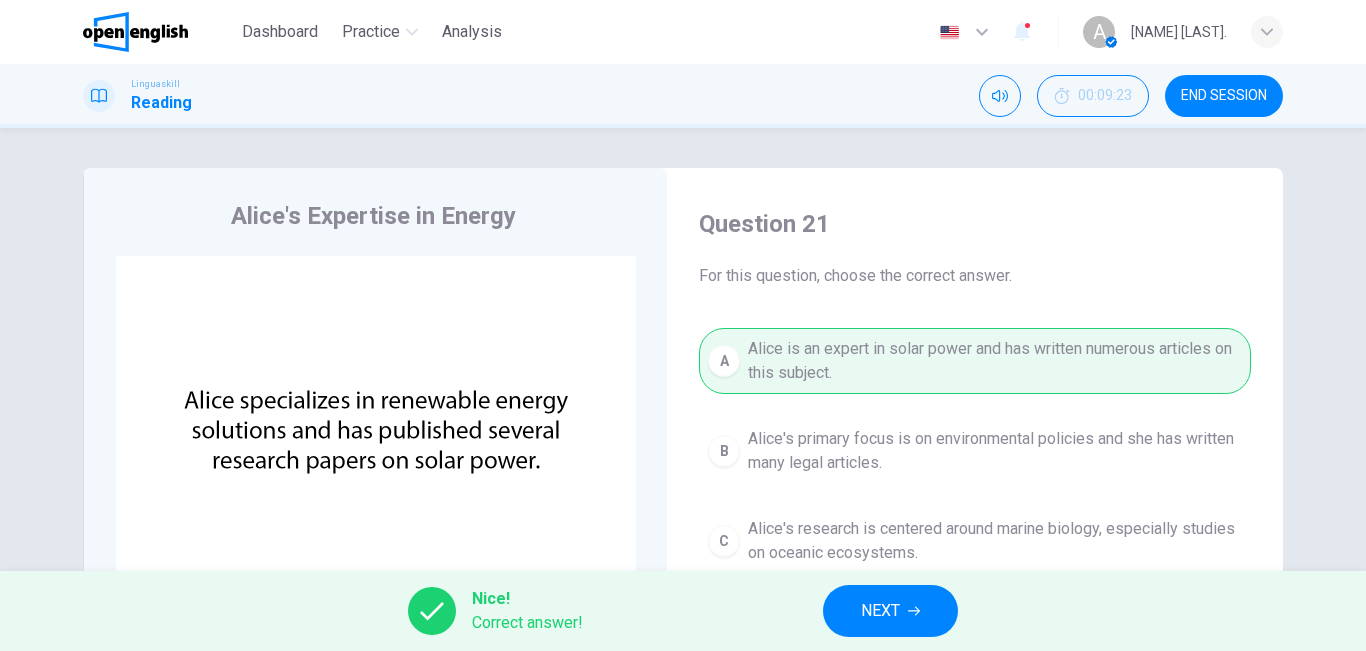 click on "NEXT" at bounding box center [880, 611] 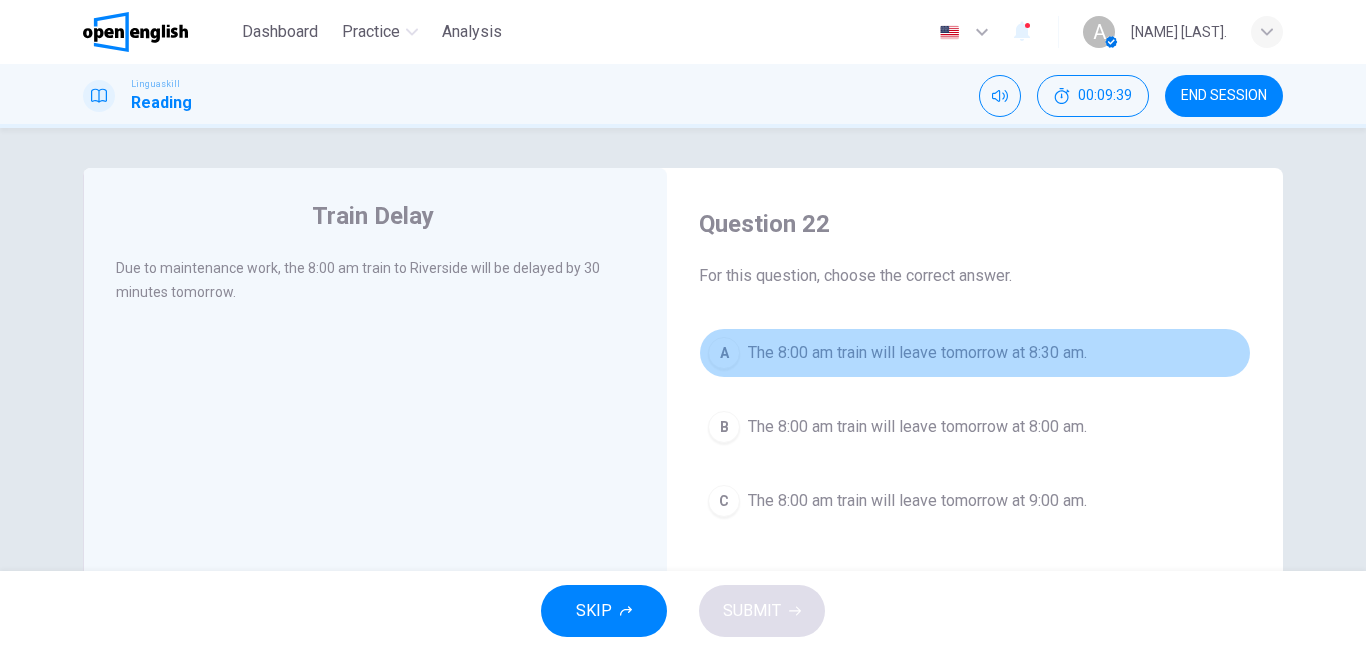 click on "The 8:00 am train will leave tomorrow at 8:30 am." at bounding box center [917, 353] 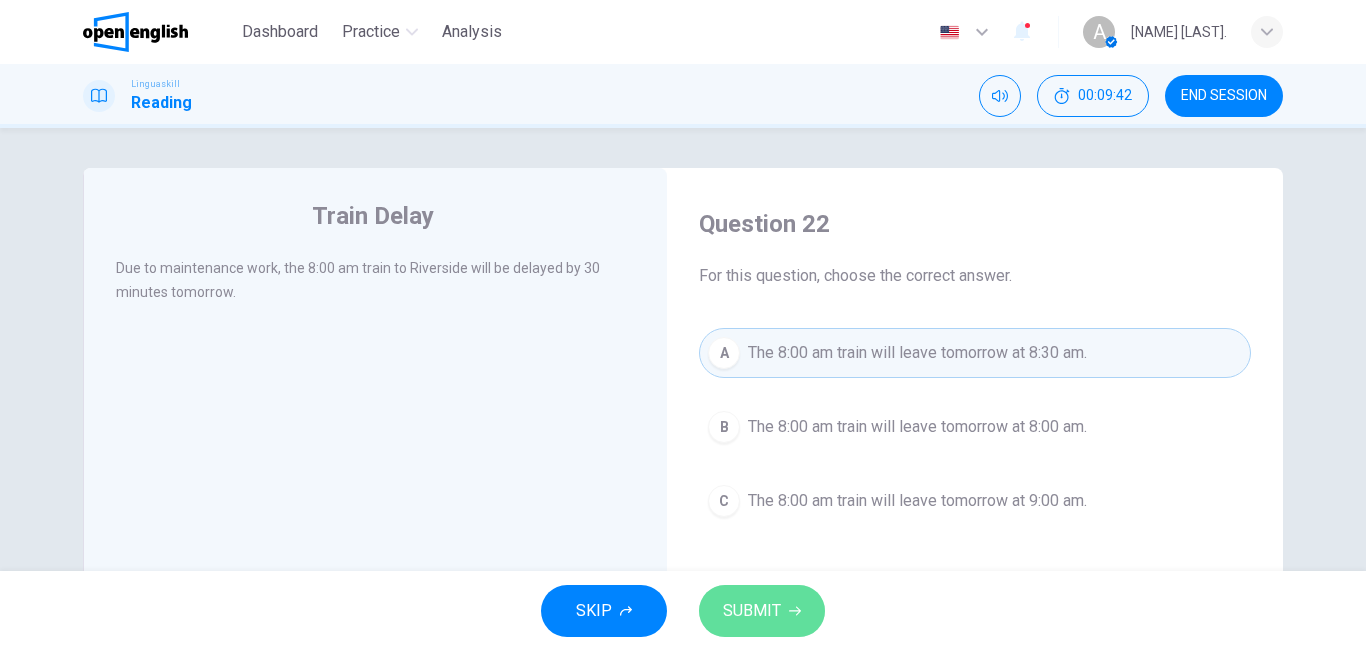 click on "SUBMIT" at bounding box center [762, 611] 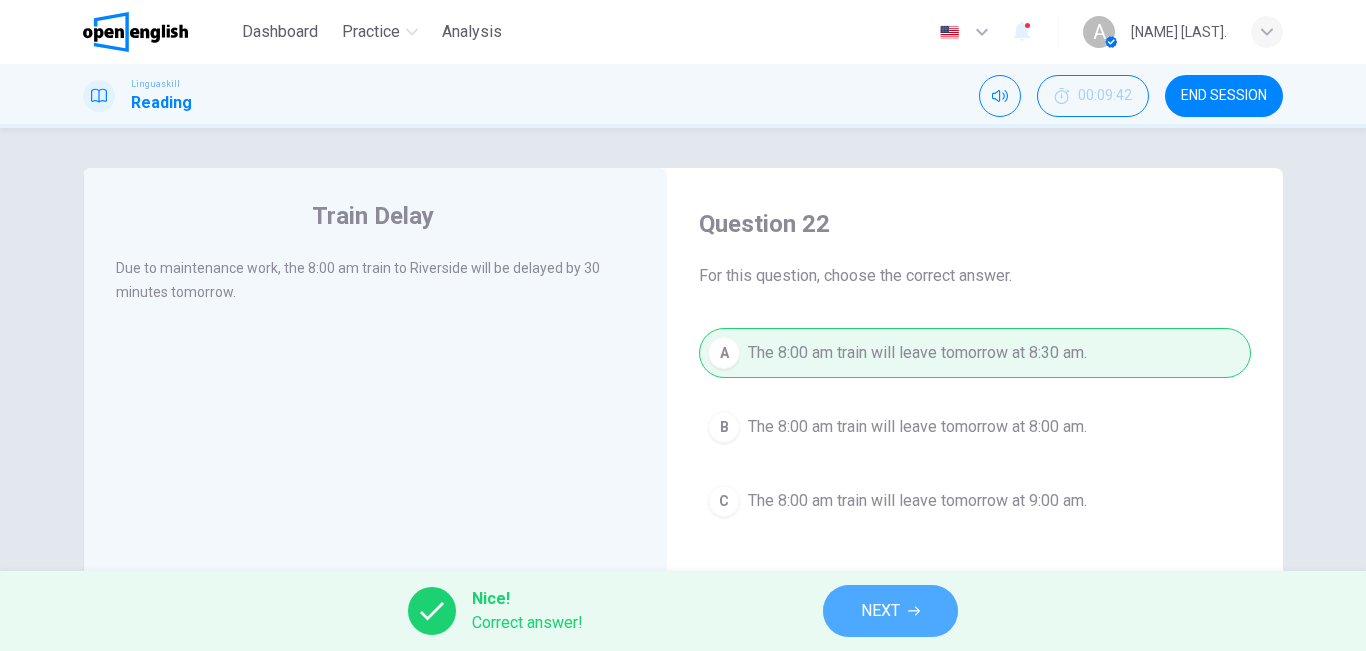 click on "NEXT" at bounding box center [890, 611] 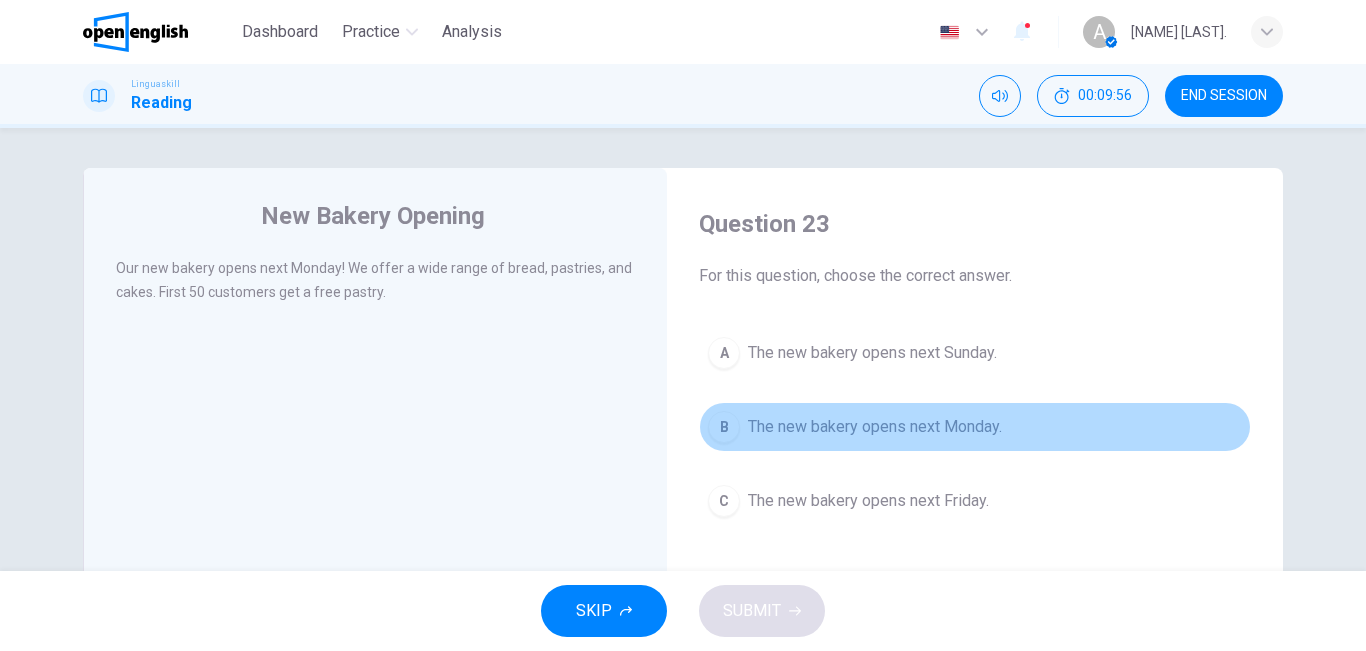 click on "The new bakery opens next Monday." at bounding box center (875, 427) 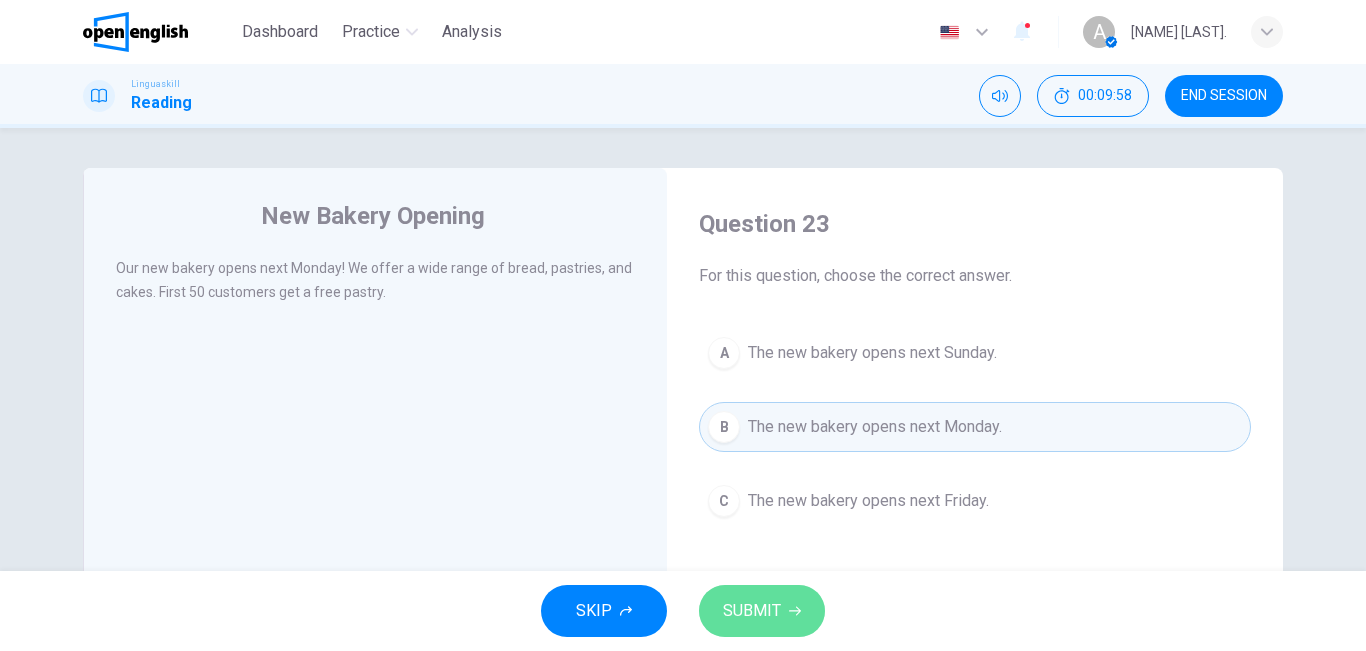 click on "SUBMIT" at bounding box center (762, 611) 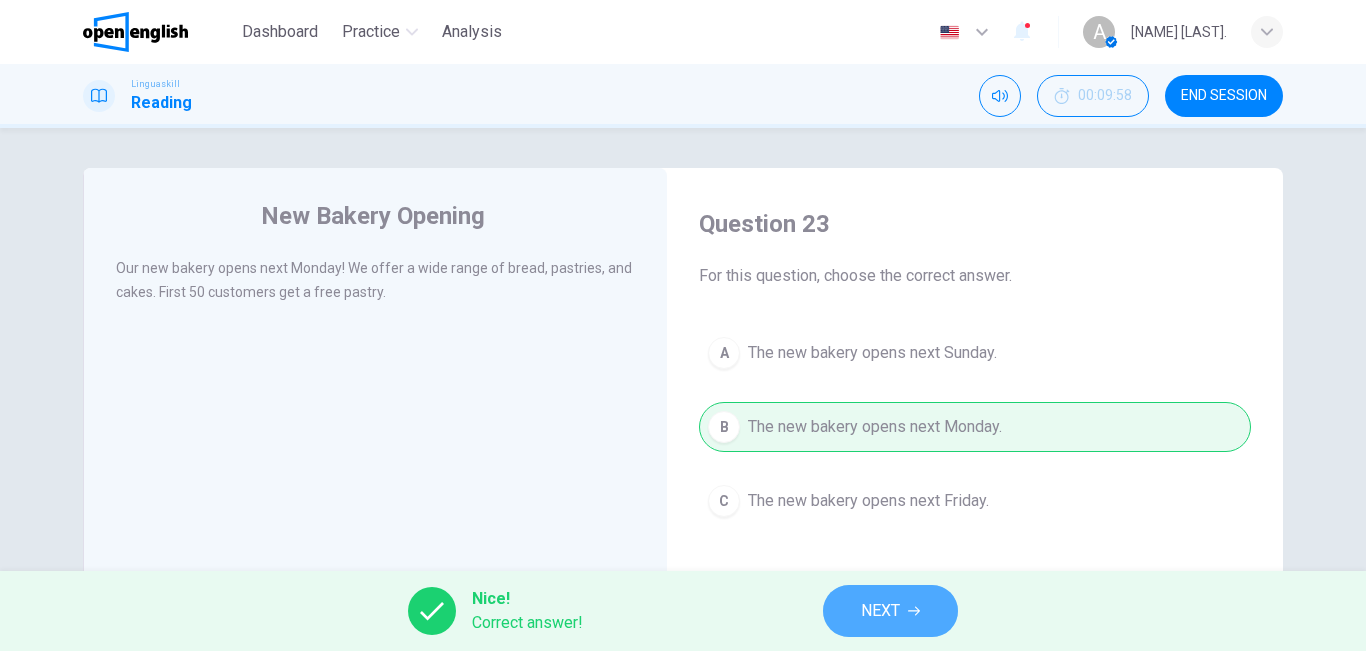 click on "NEXT" at bounding box center [890, 611] 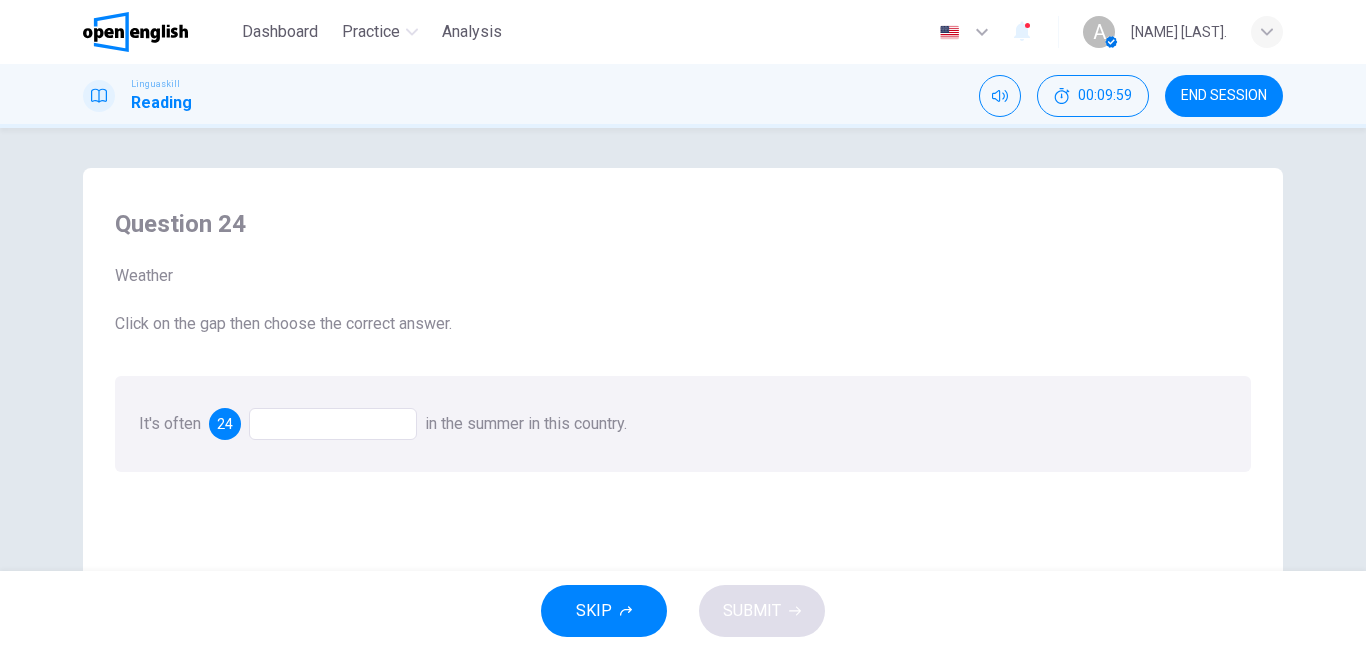 click at bounding box center [333, 424] 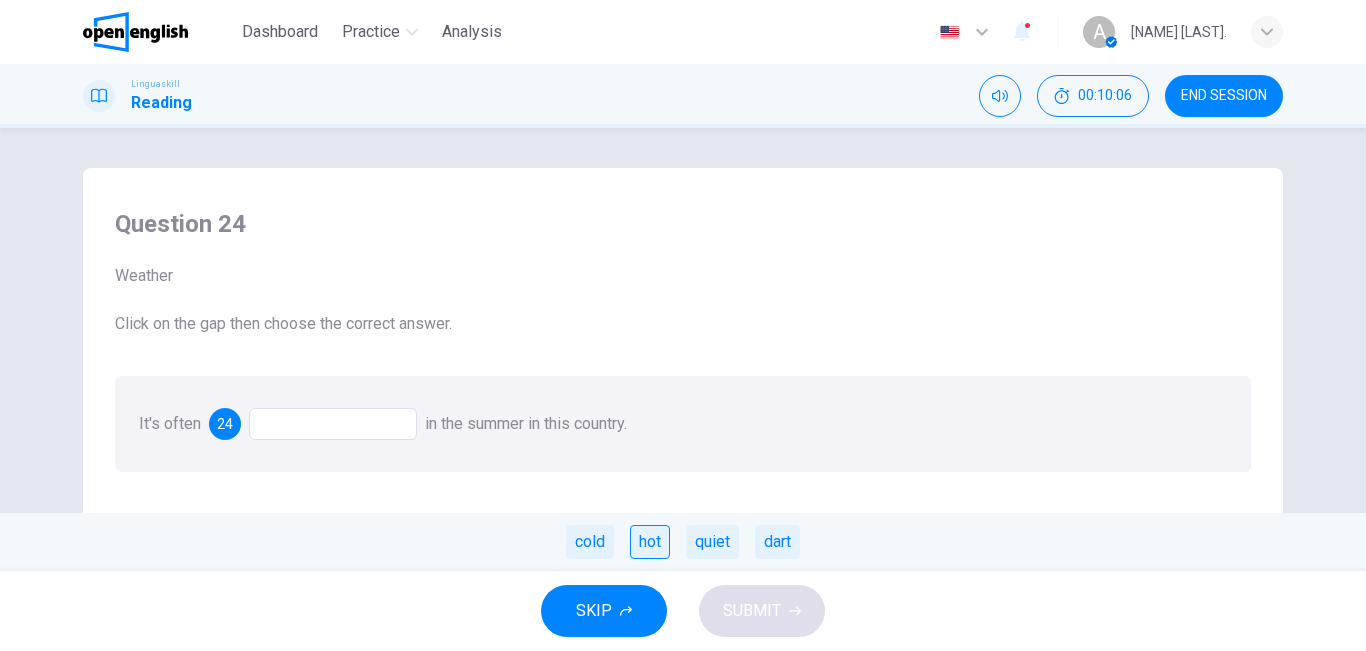 click on "hot" at bounding box center [650, 542] 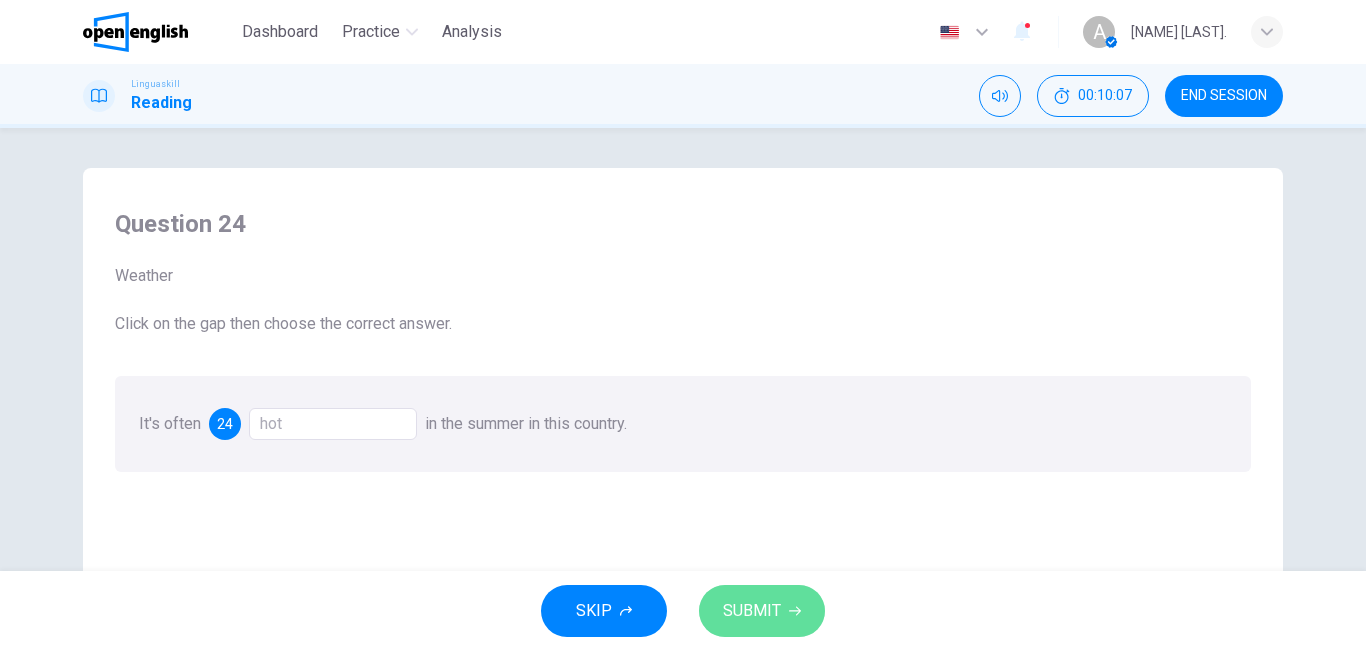 click on "SUBMIT" at bounding box center [752, 611] 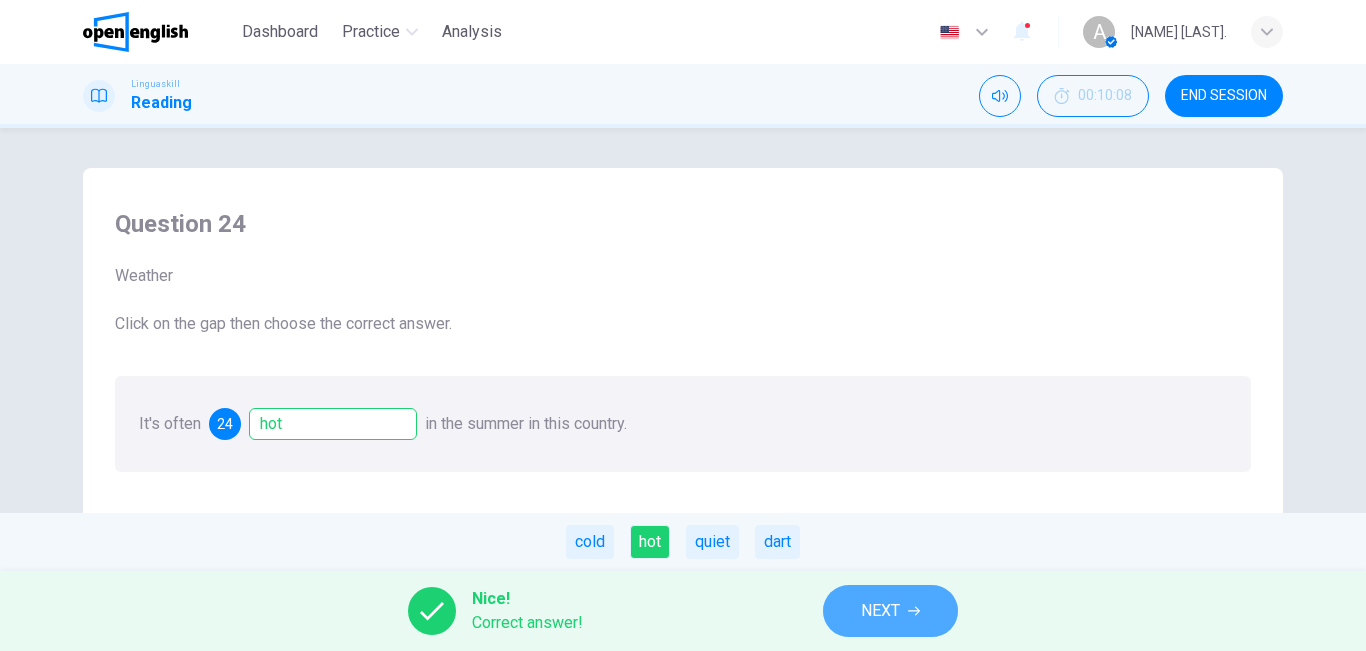 click on "NEXT" at bounding box center (880, 611) 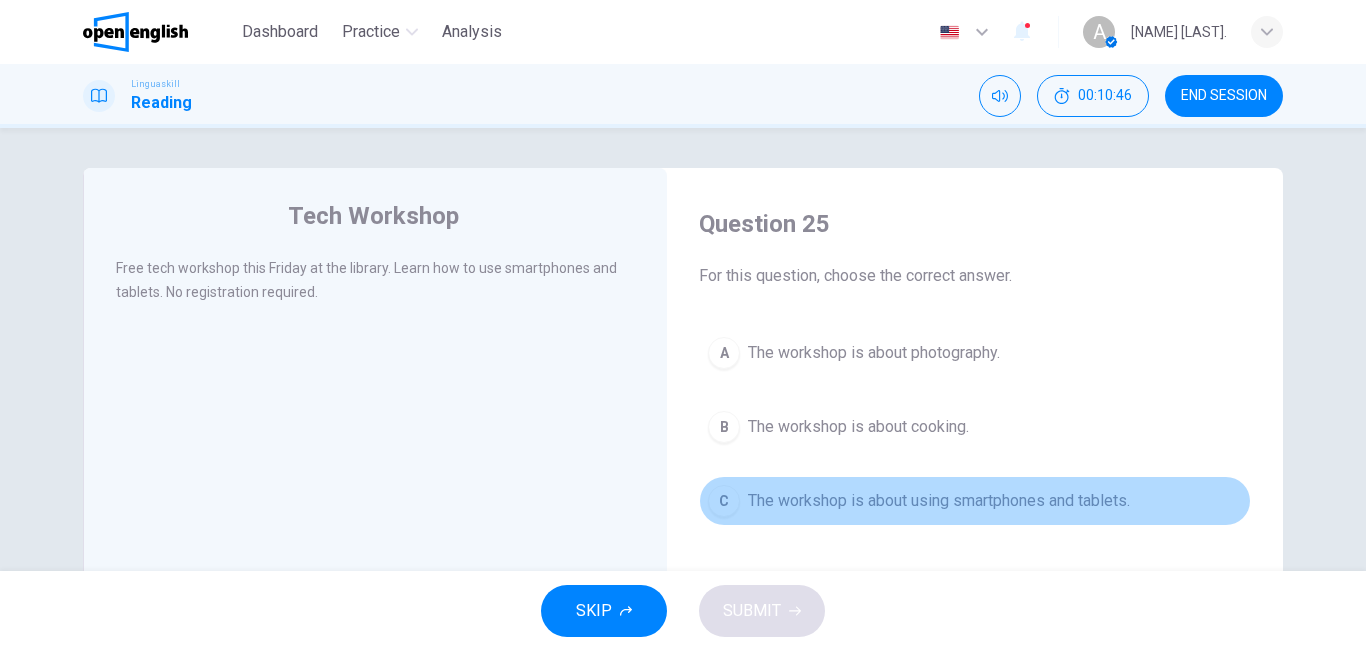 click on "C The workshop is about using smartphones and tablets." at bounding box center [975, 501] 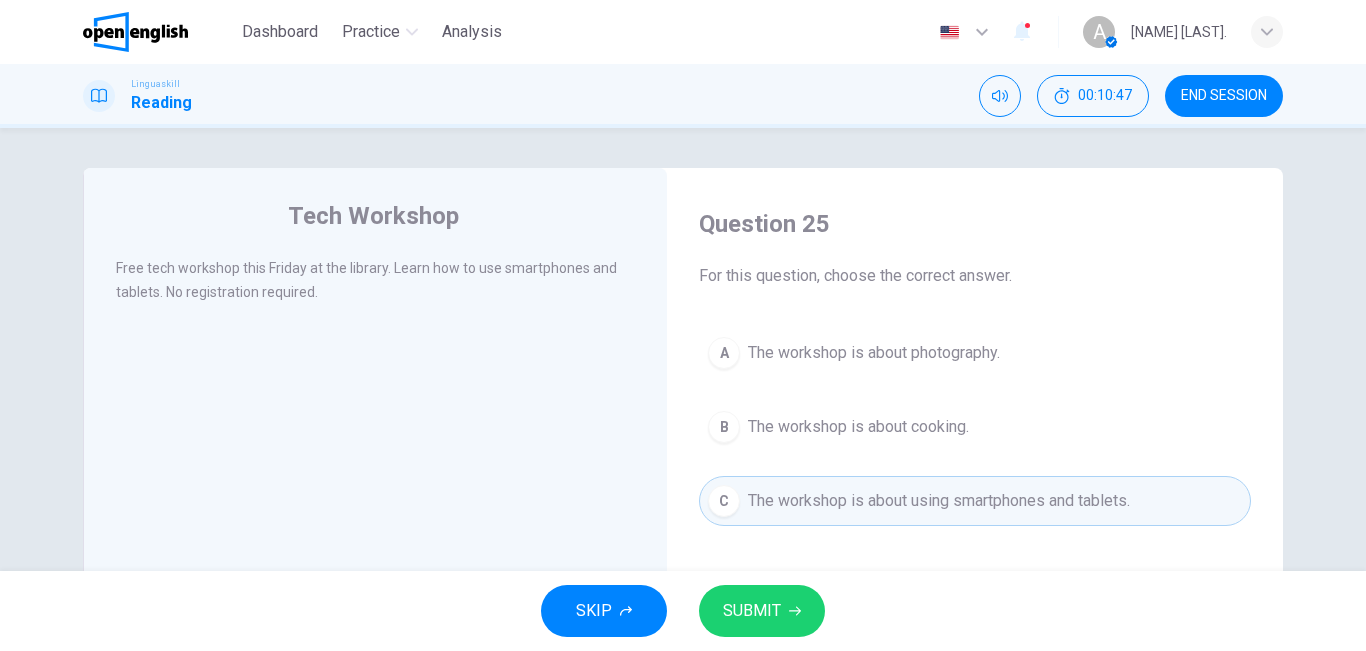 click on "SUBMIT" at bounding box center [762, 611] 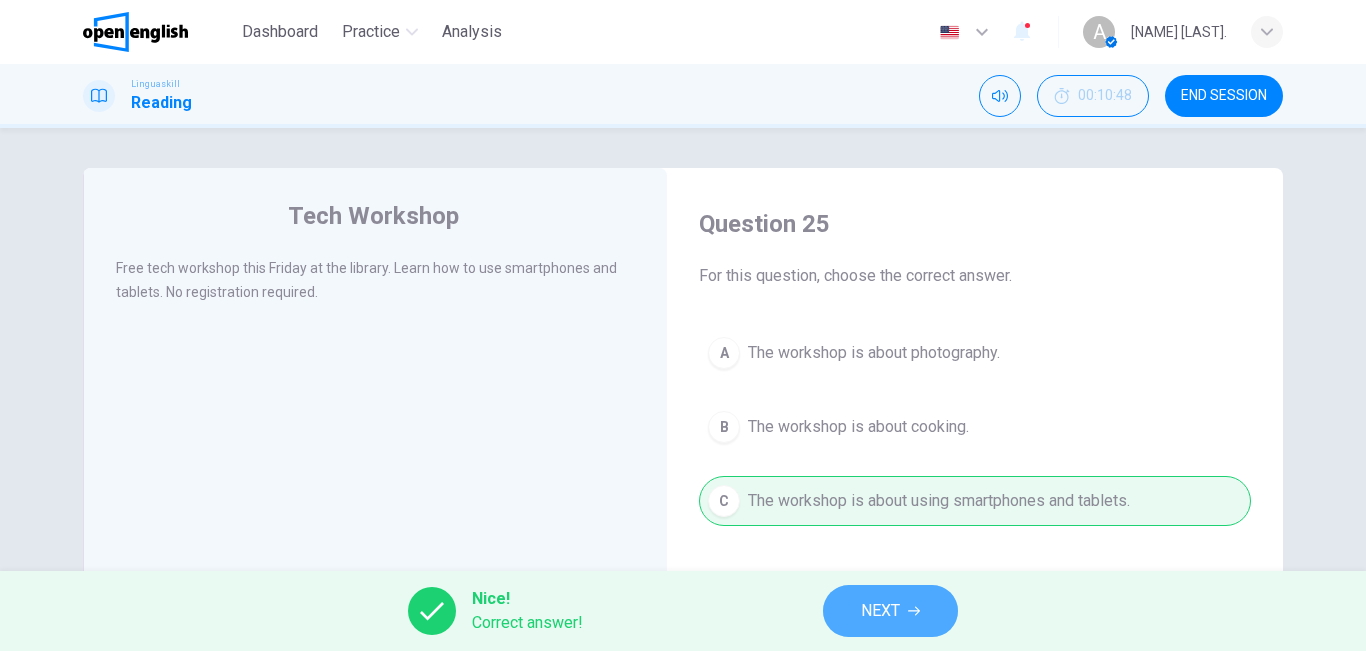 click on "NEXT" at bounding box center [890, 611] 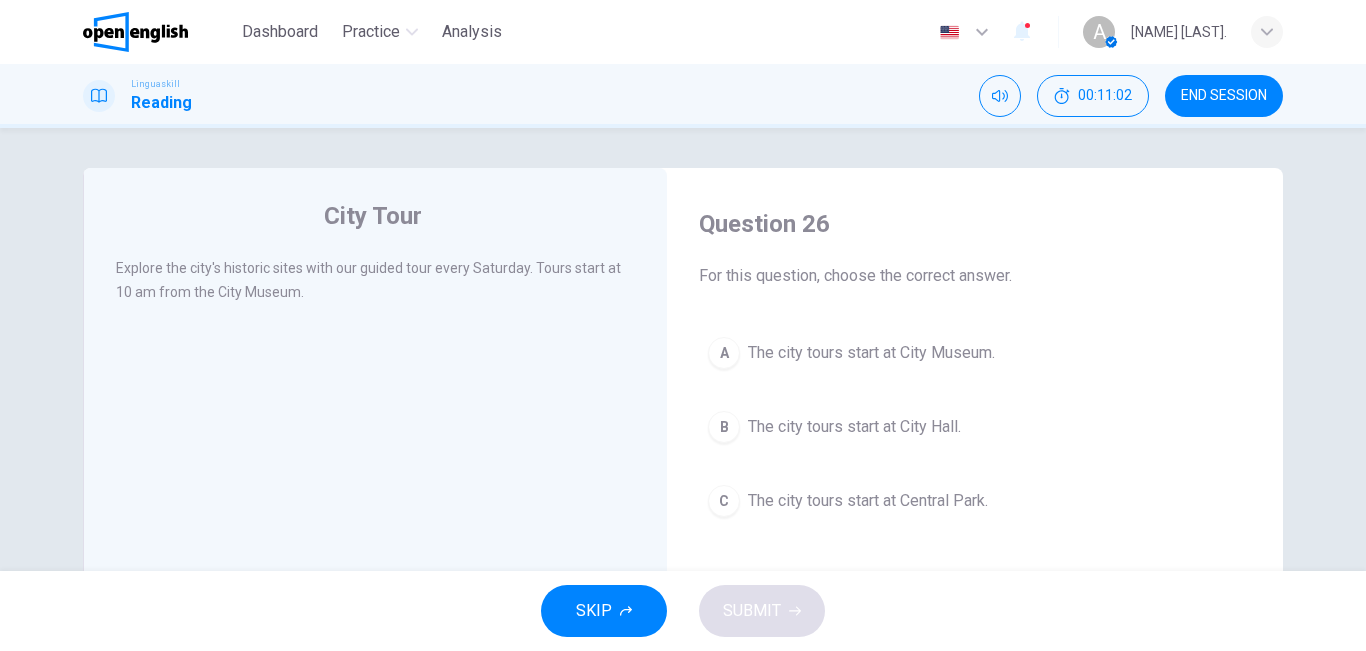 click on "The city tours start at City Museum." at bounding box center (871, 353) 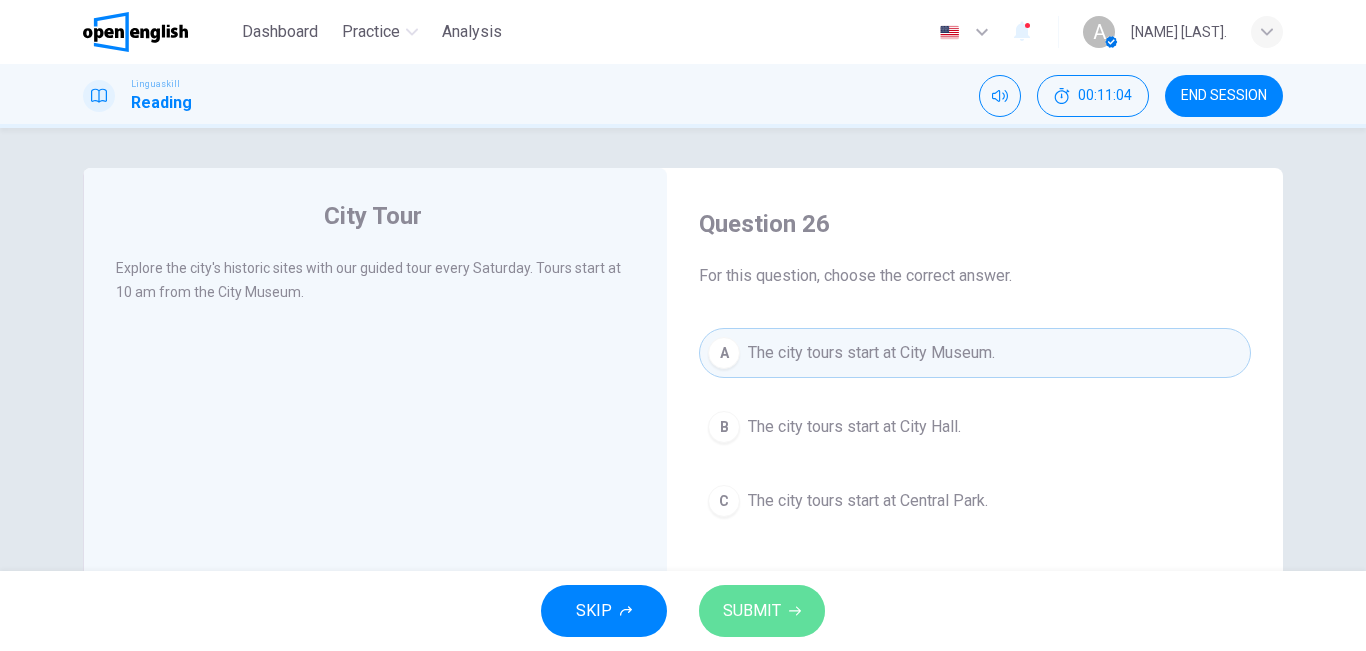click on "SUBMIT" at bounding box center (762, 611) 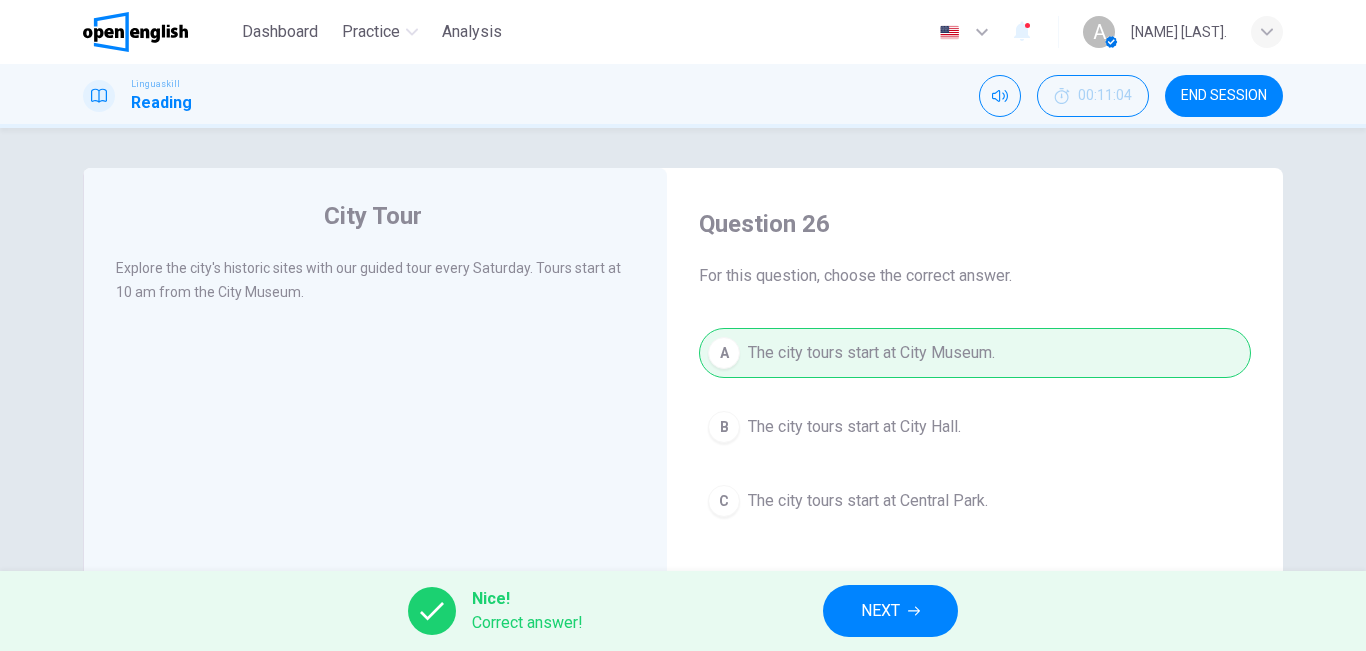 click on "NEXT" at bounding box center (890, 611) 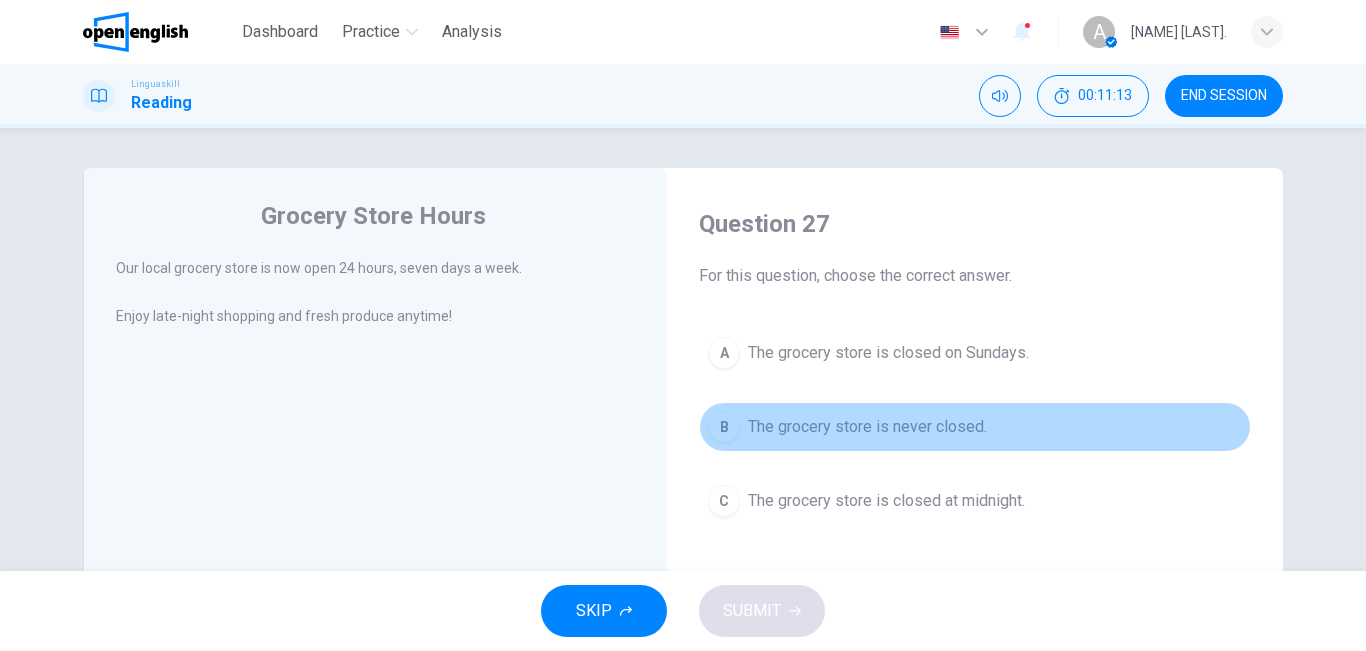 click on "The grocery store is never closed." at bounding box center (867, 427) 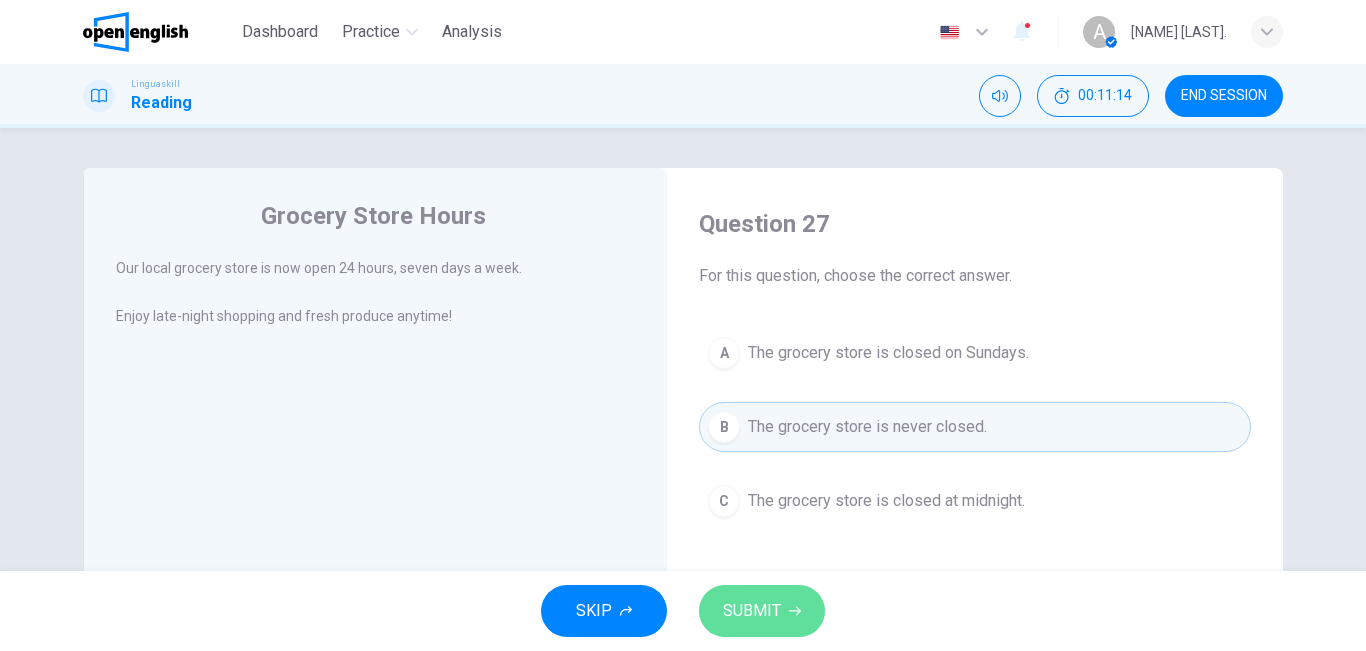 click on "SUBMIT" at bounding box center [752, 611] 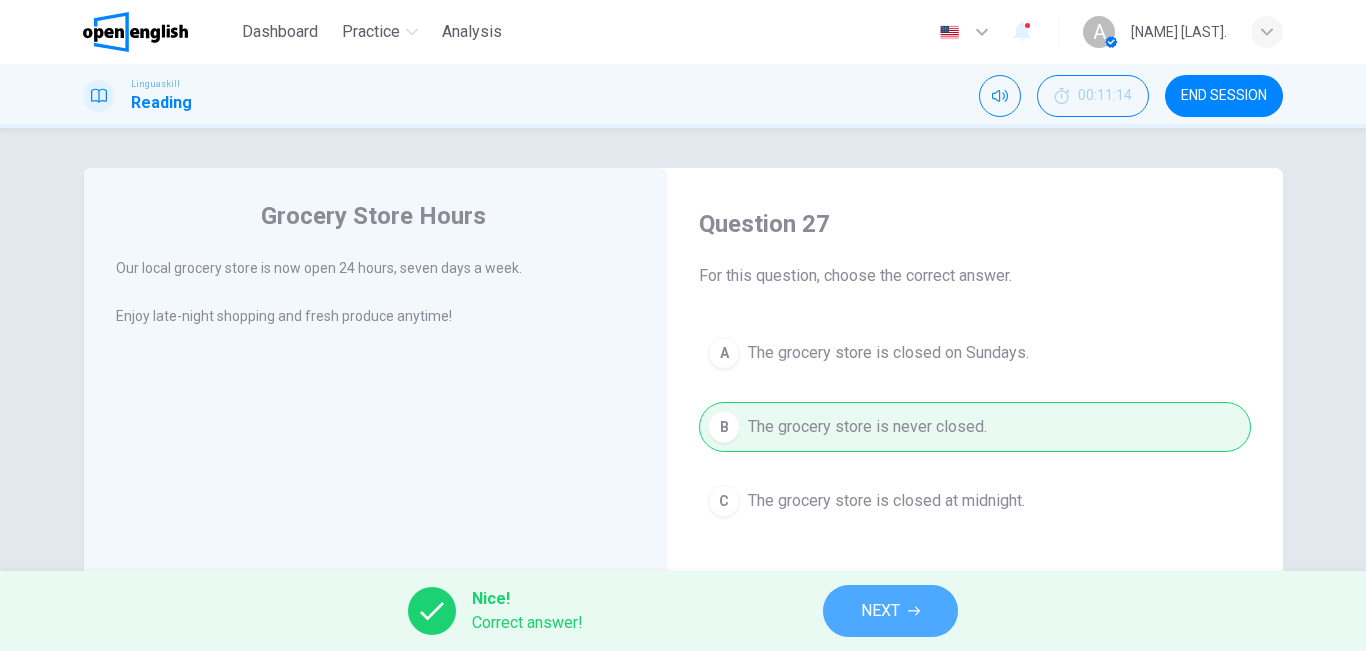 click on "NEXT" at bounding box center [880, 611] 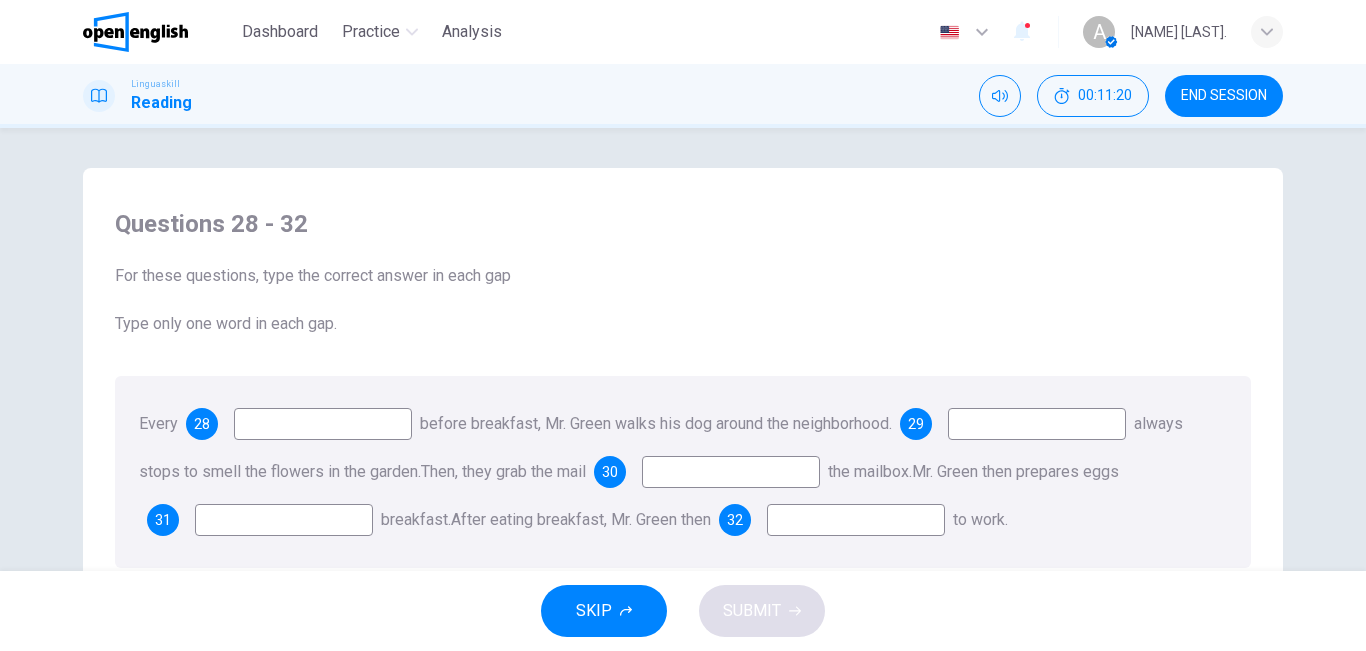 scroll, scrollTop: 41, scrollLeft: 0, axis: vertical 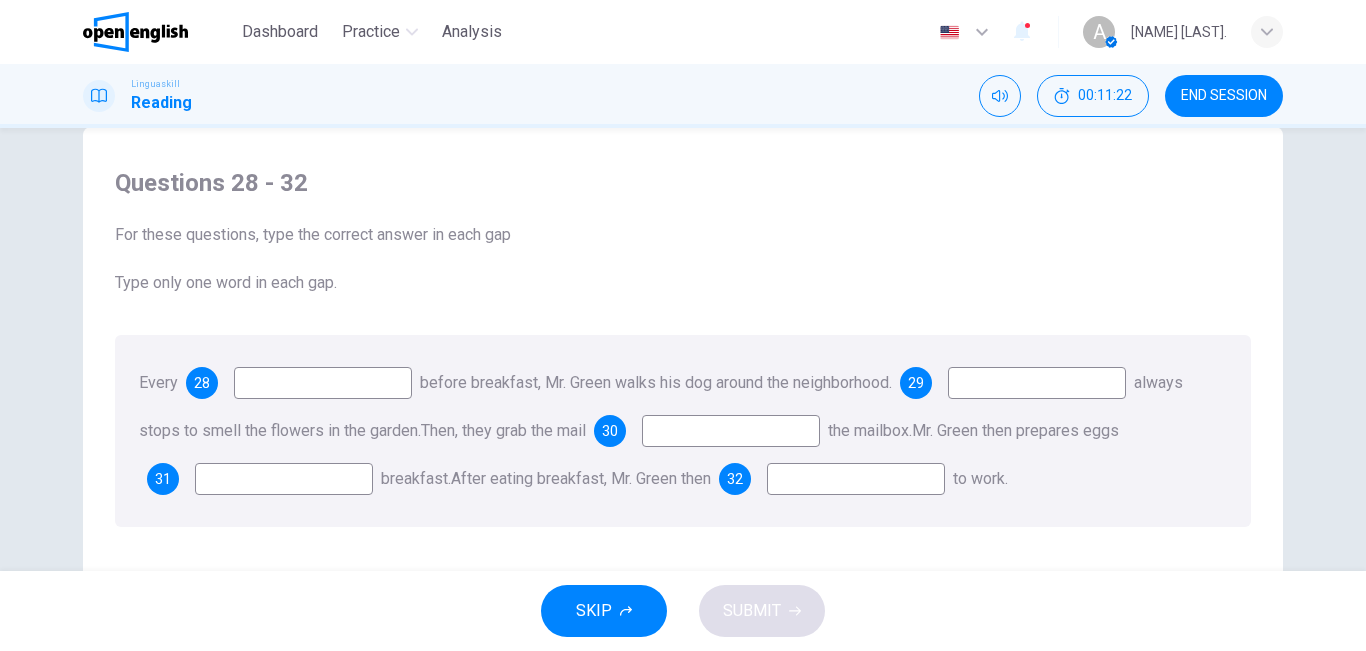 click at bounding box center (323, 383) 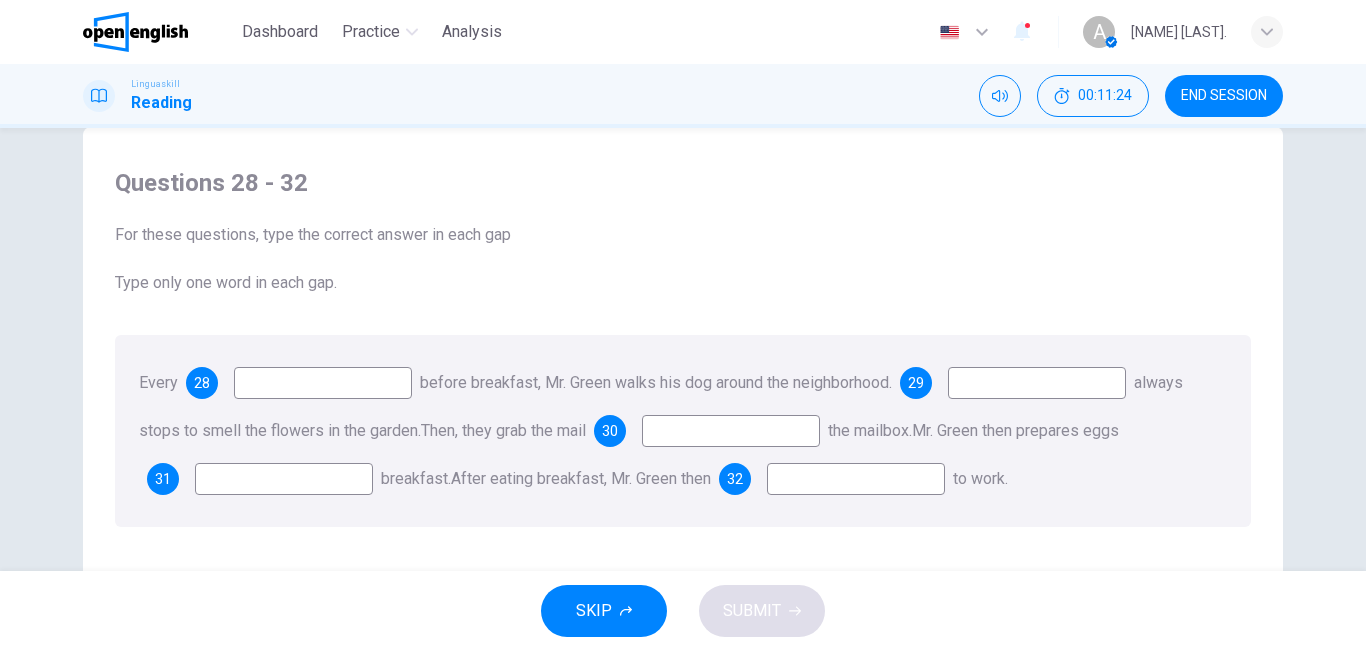 click at bounding box center (323, 383) 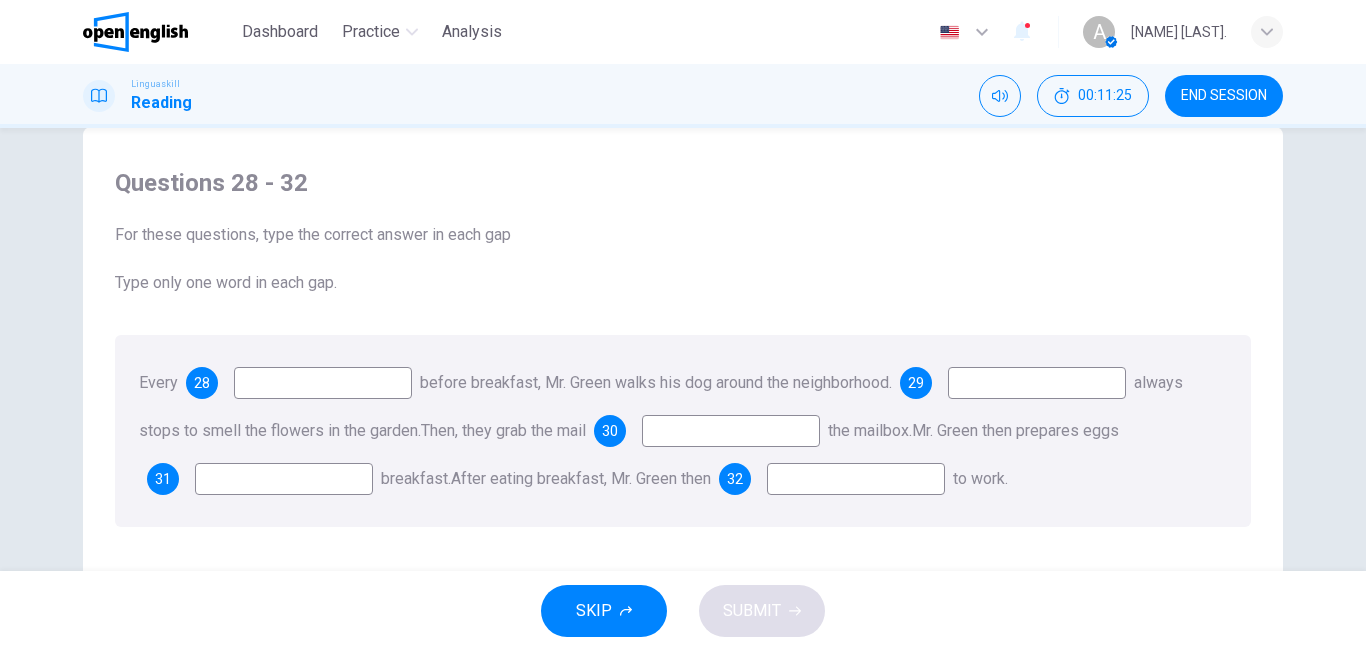 click at bounding box center (323, 383) 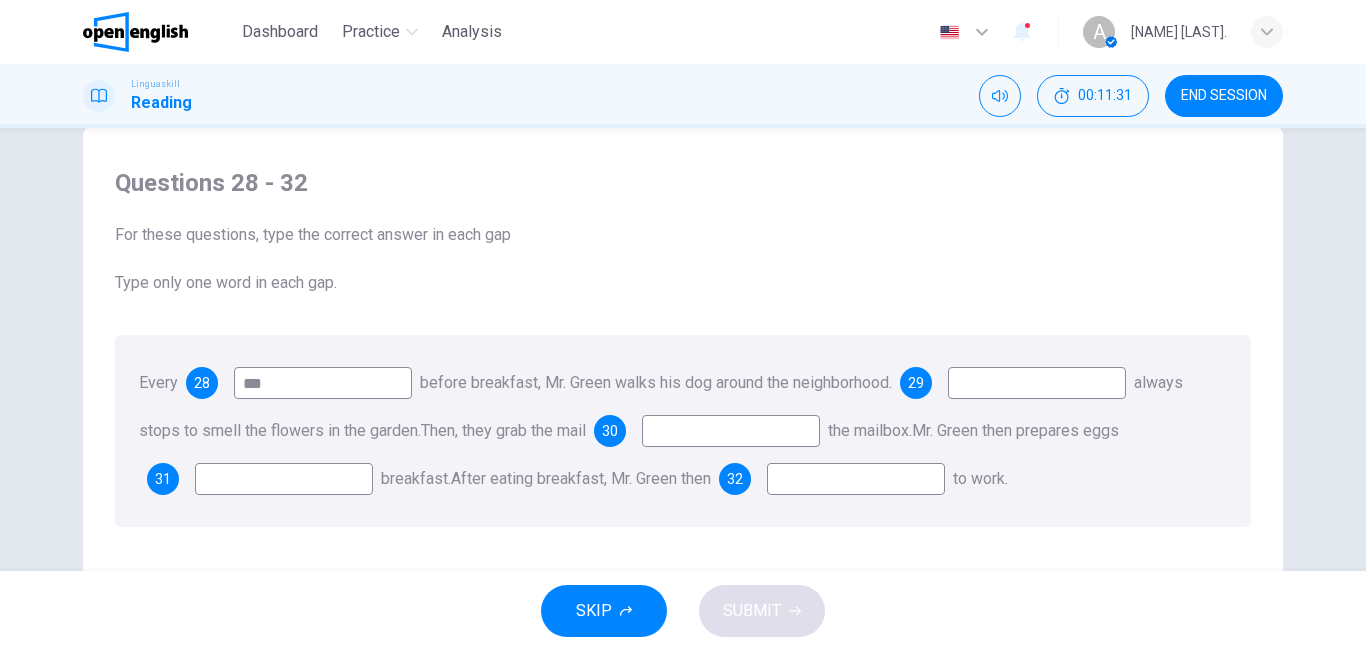 type on "***" 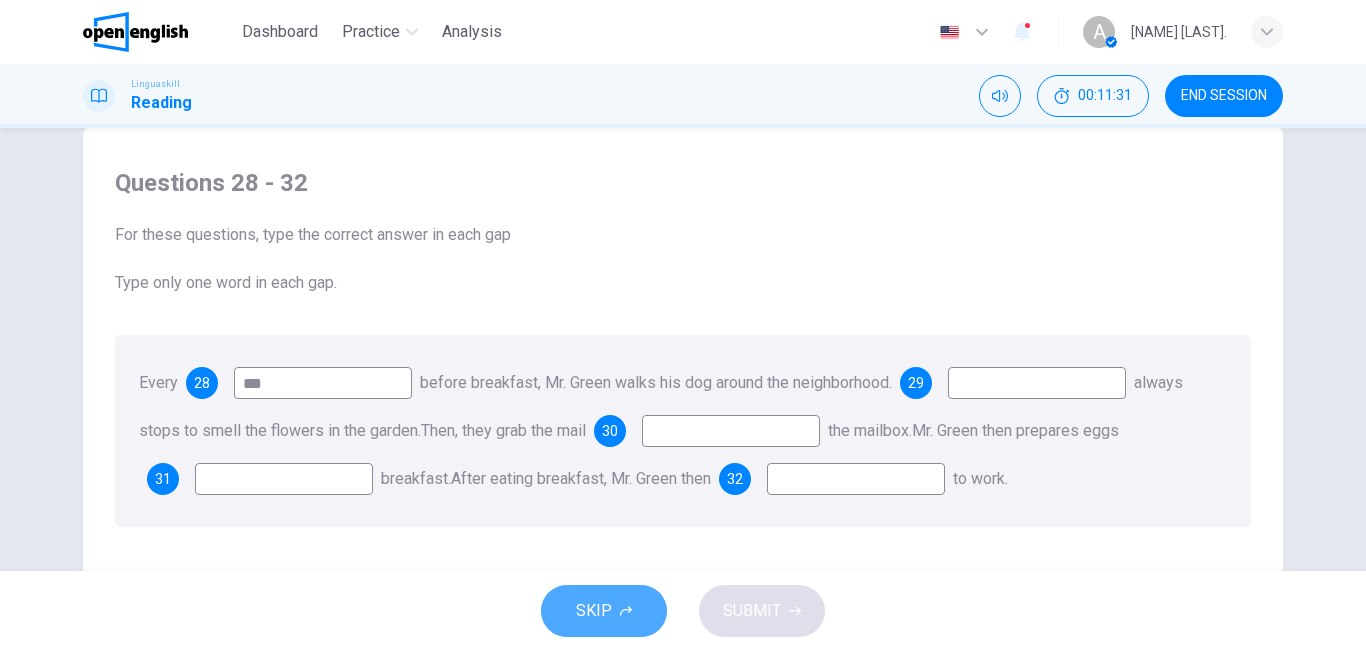 click on "SKIP" at bounding box center (594, 611) 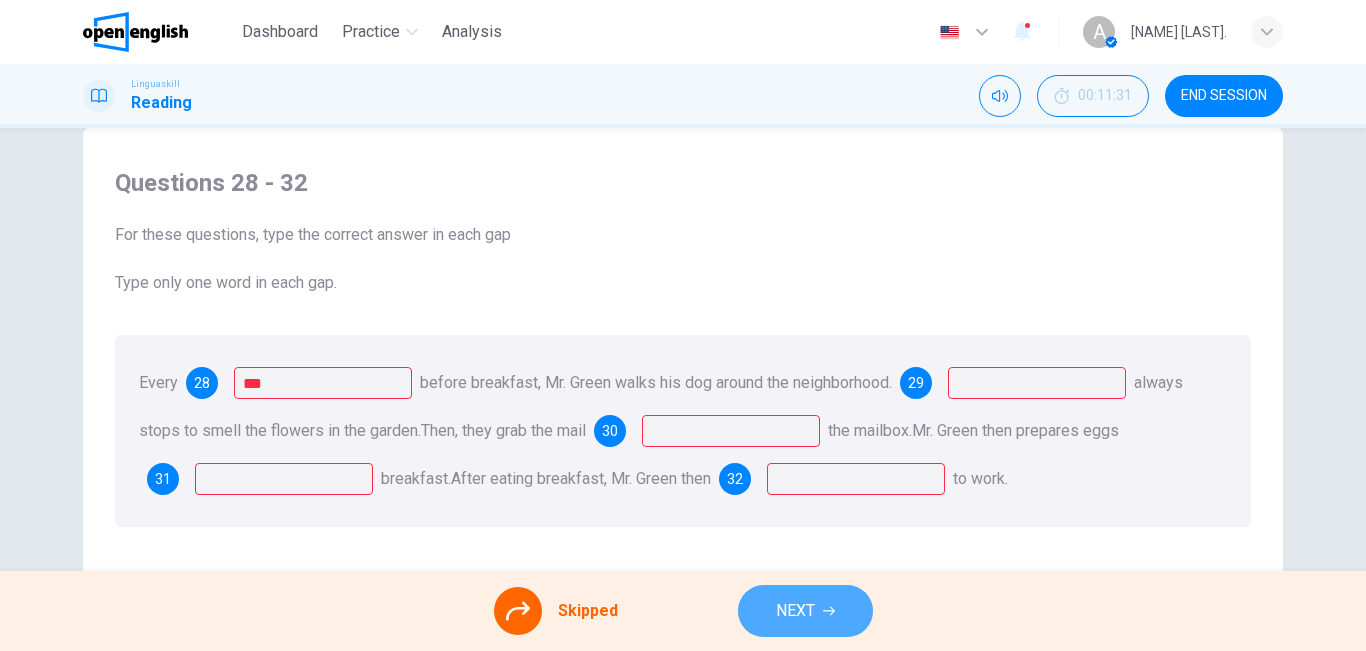 click 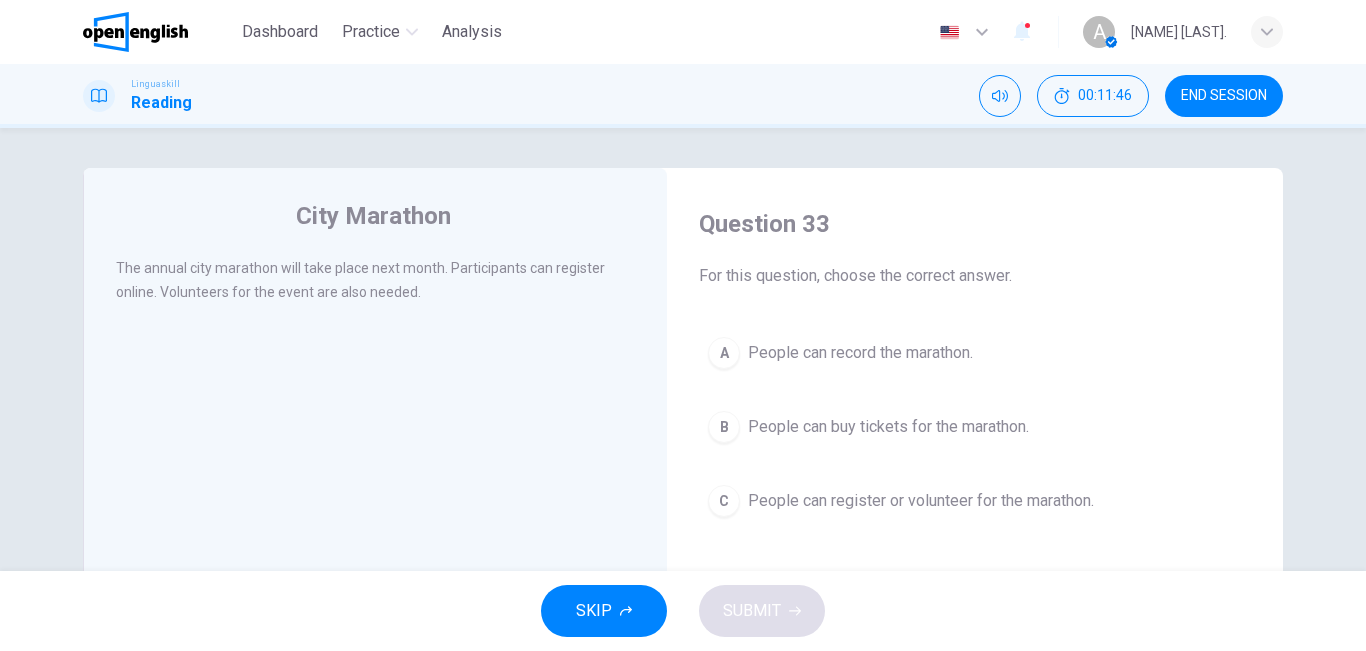 click on "People can register or volunteer for the marathon." at bounding box center (921, 501) 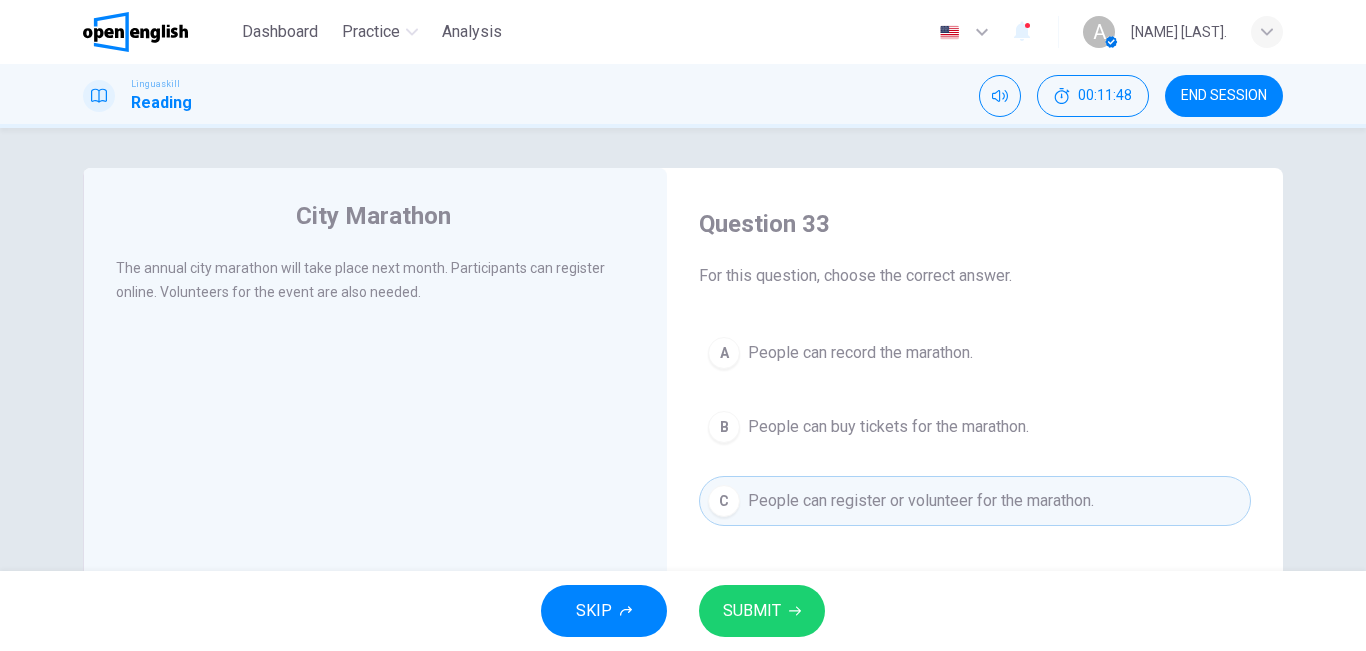 click on "SUBMIT" at bounding box center (762, 611) 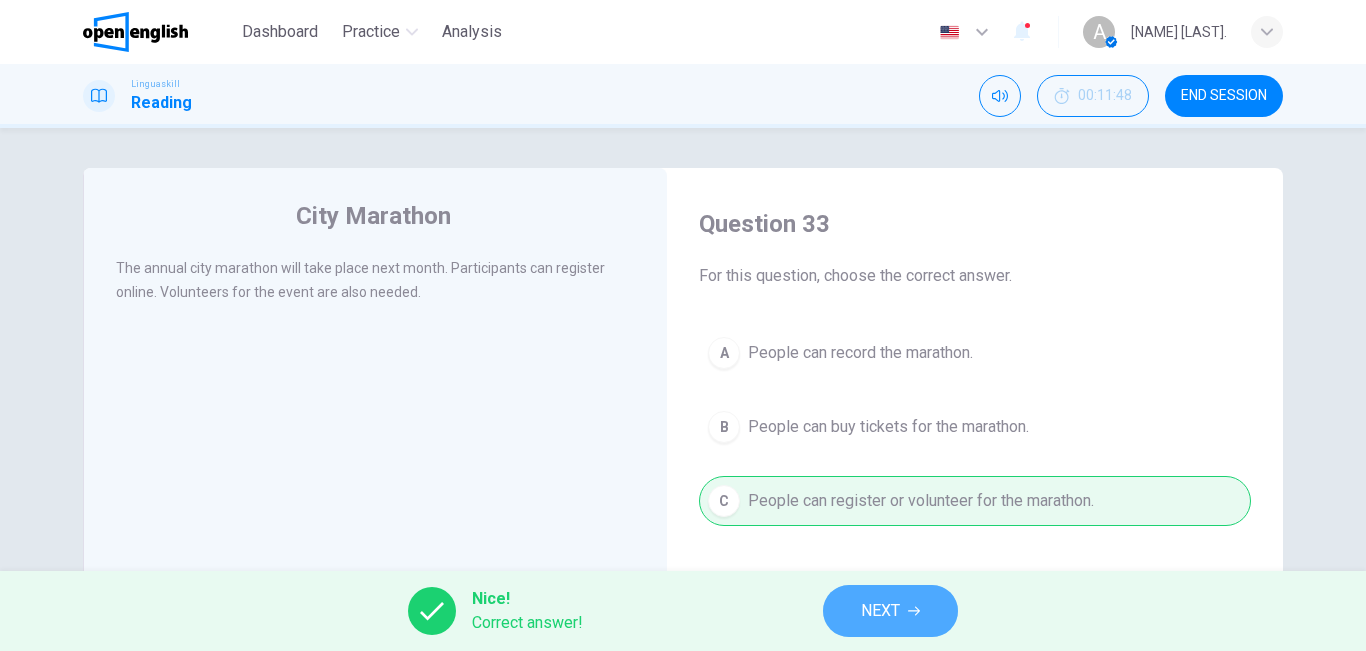 click on "NEXT" at bounding box center [890, 611] 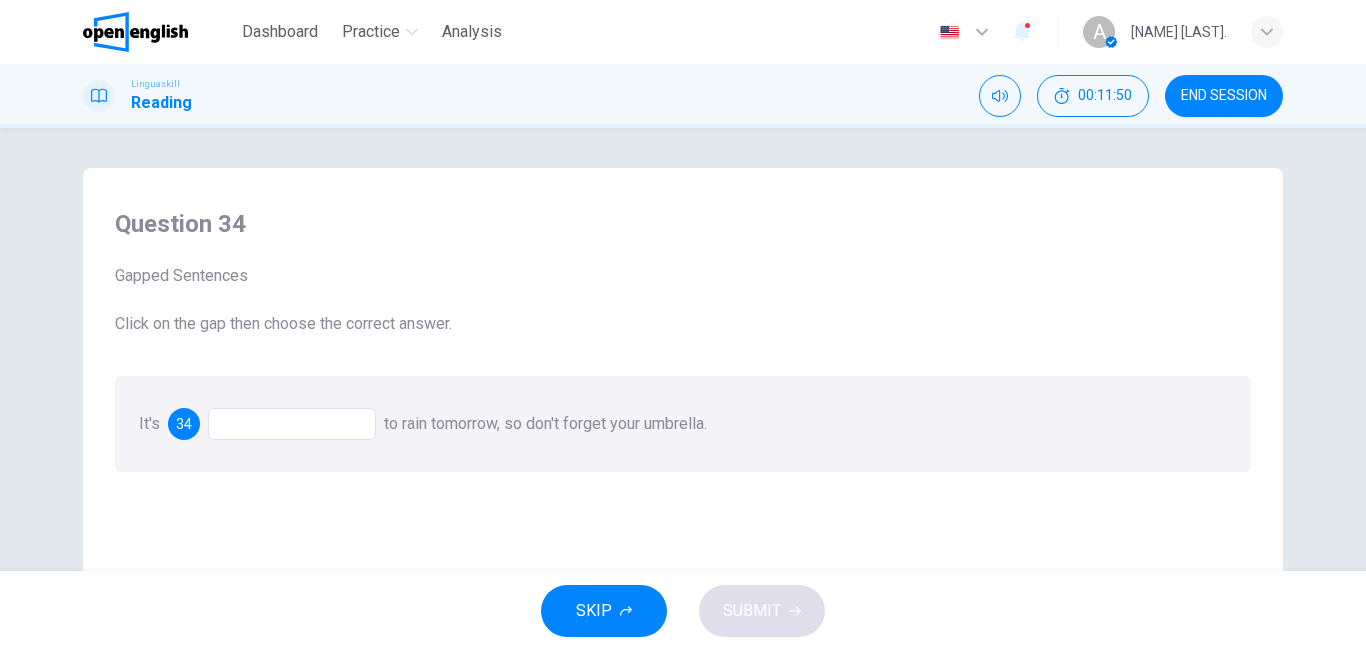 click at bounding box center [292, 424] 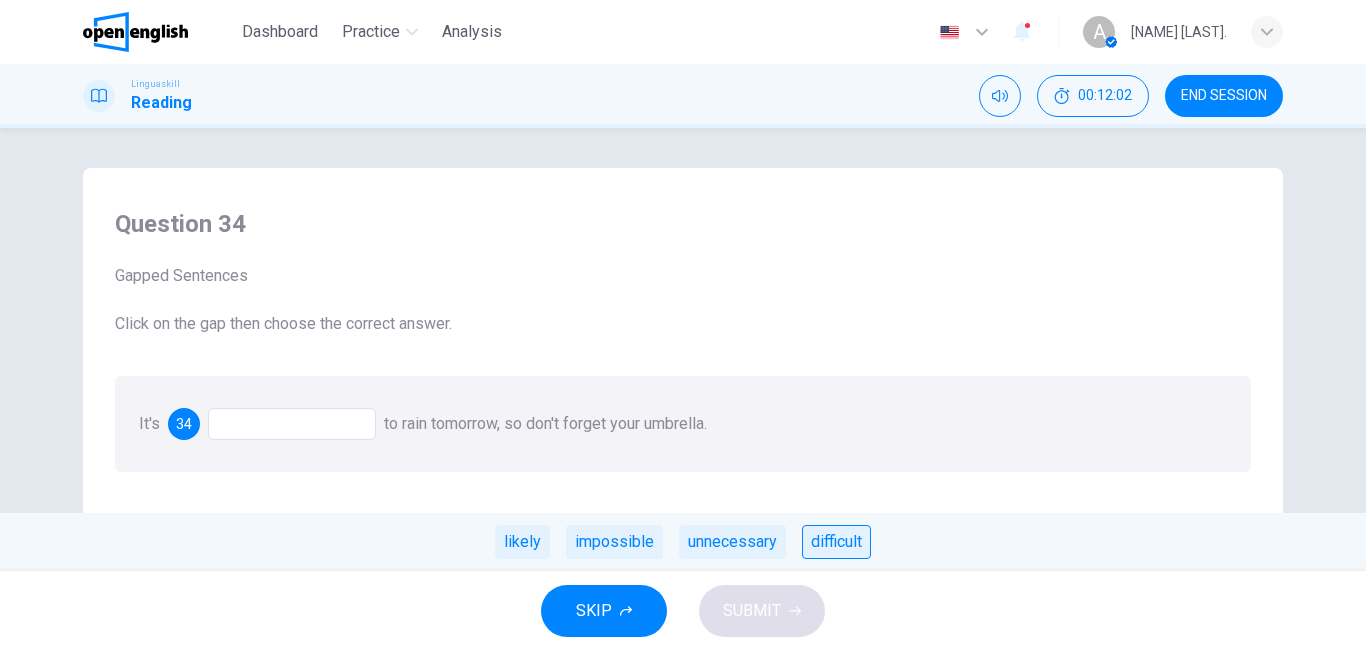 click on "difficult" at bounding box center [836, 542] 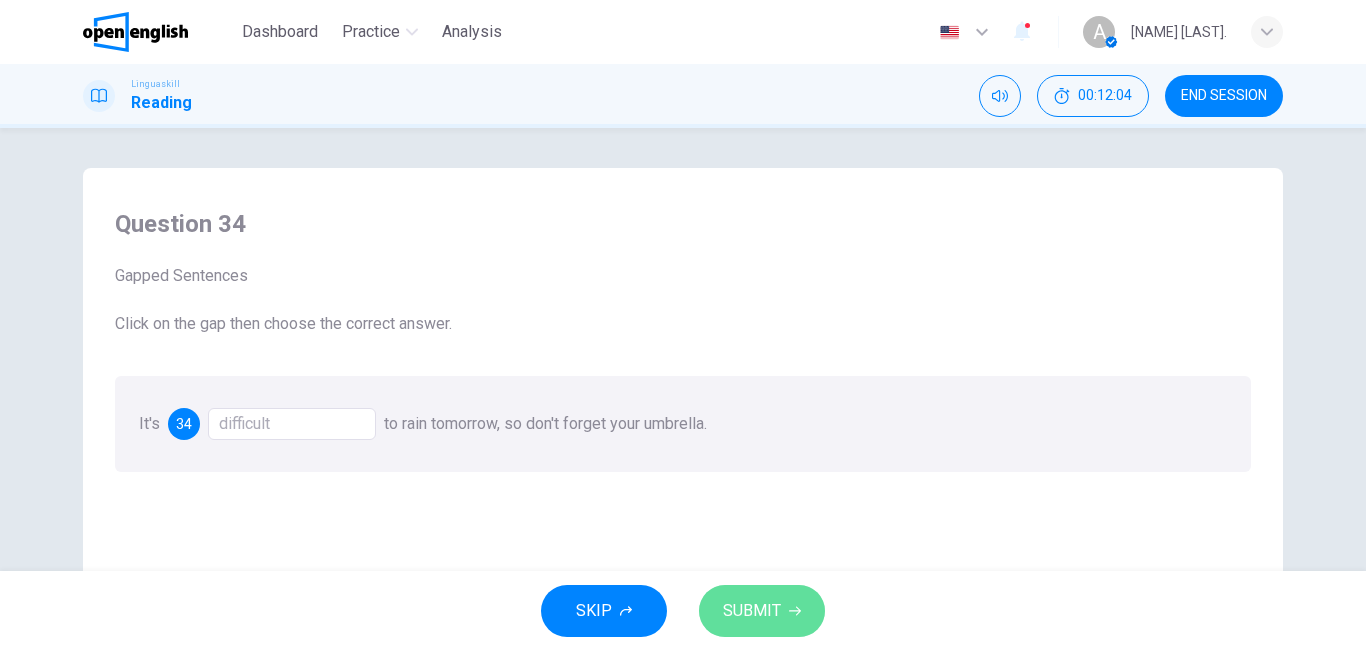 click on "SUBMIT" at bounding box center [762, 611] 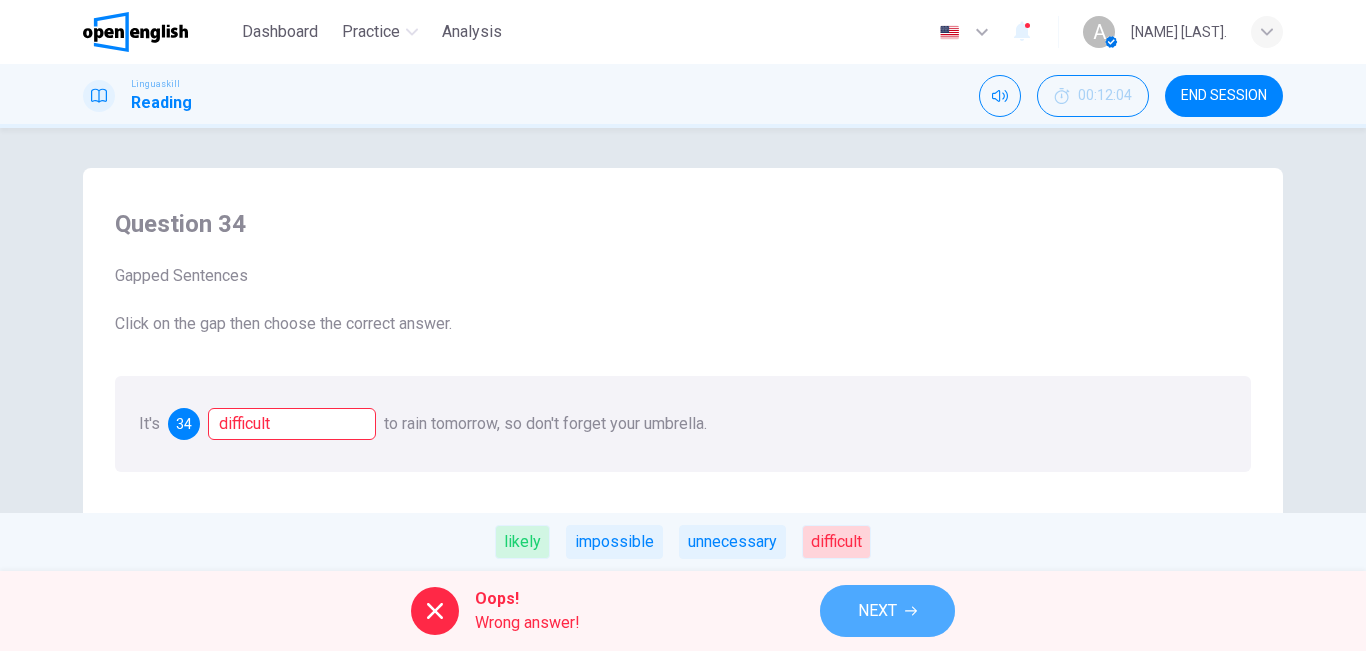 click on "NEXT" at bounding box center (887, 611) 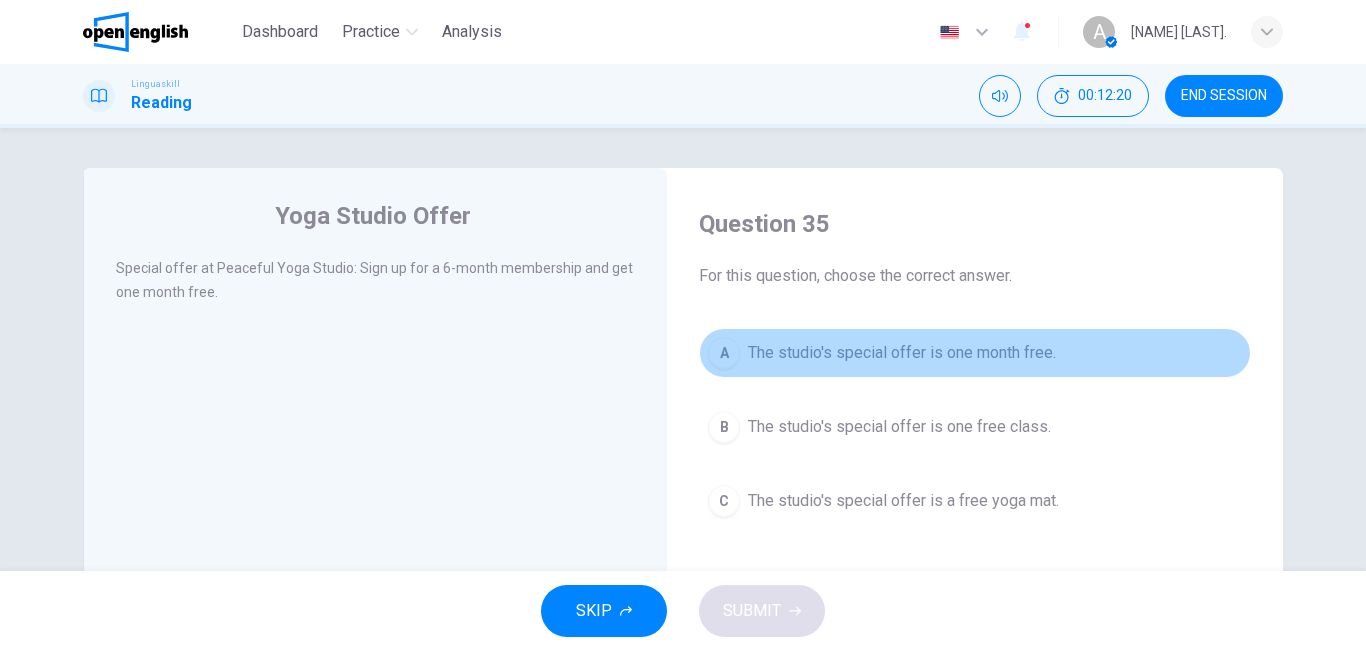 click on "A The studio's special offer is one month free." at bounding box center (975, 353) 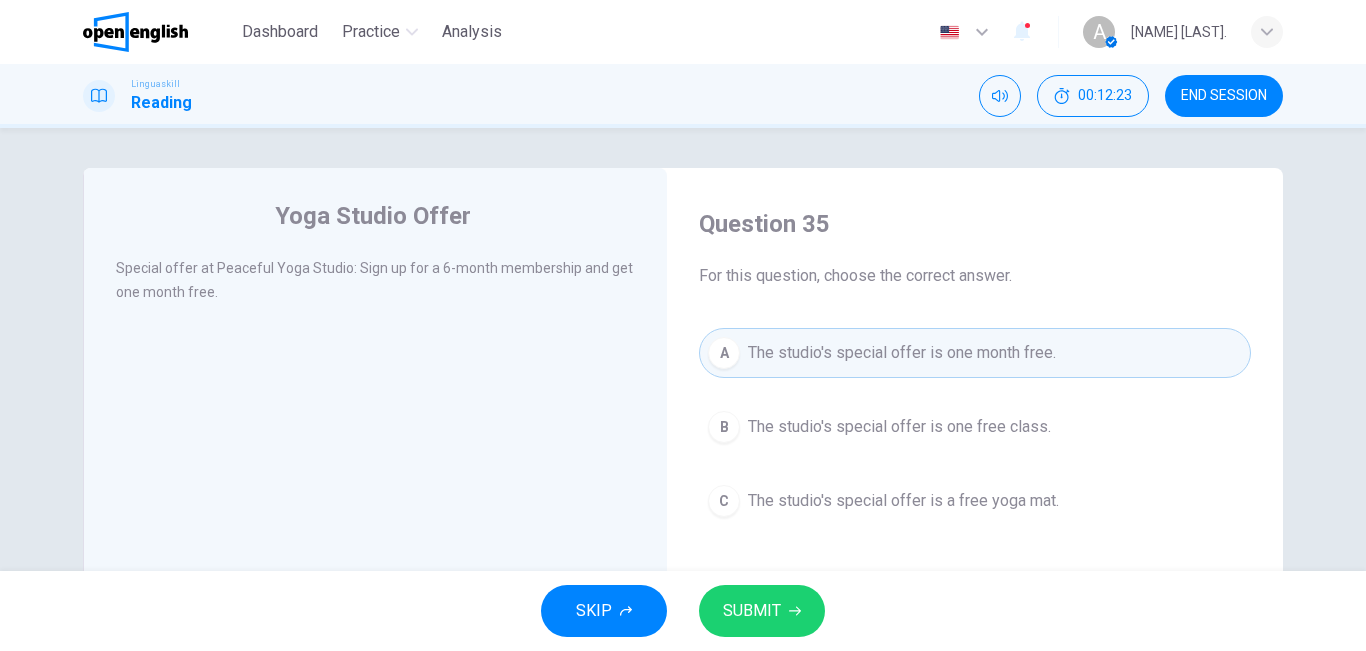 click on "SUBMIT" at bounding box center [762, 611] 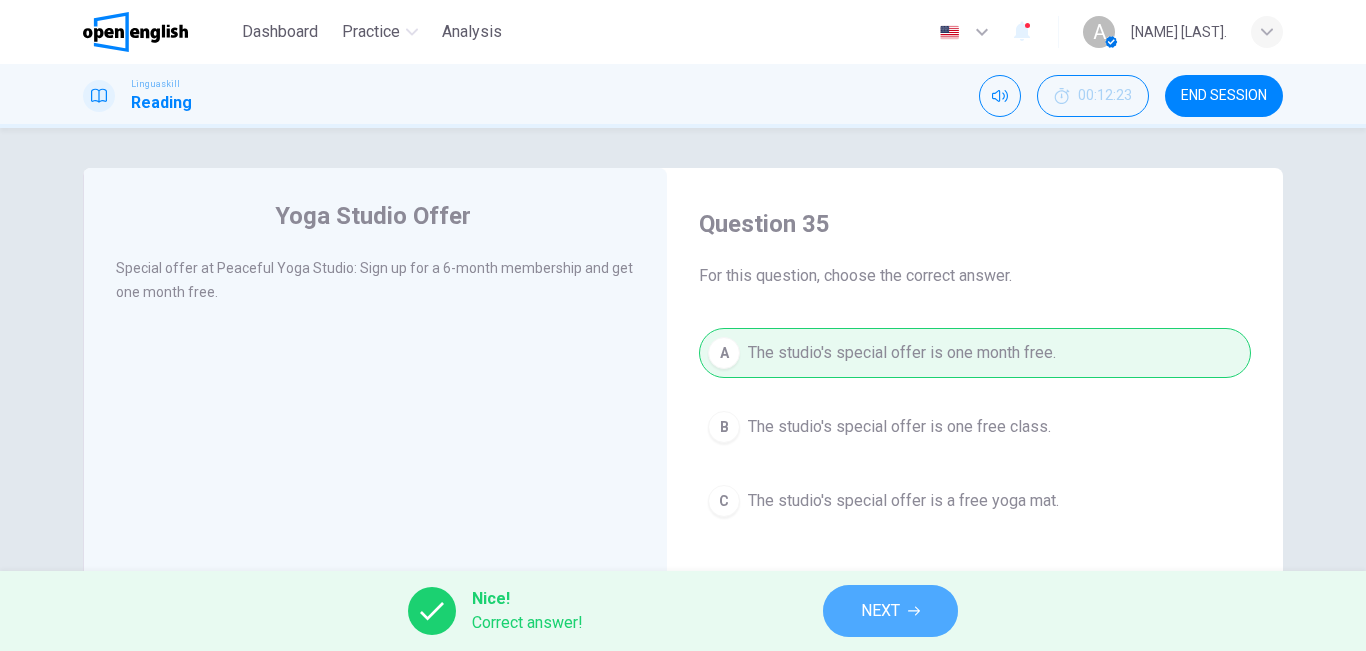 click on "NEXT" at bounding box center [880, 611] 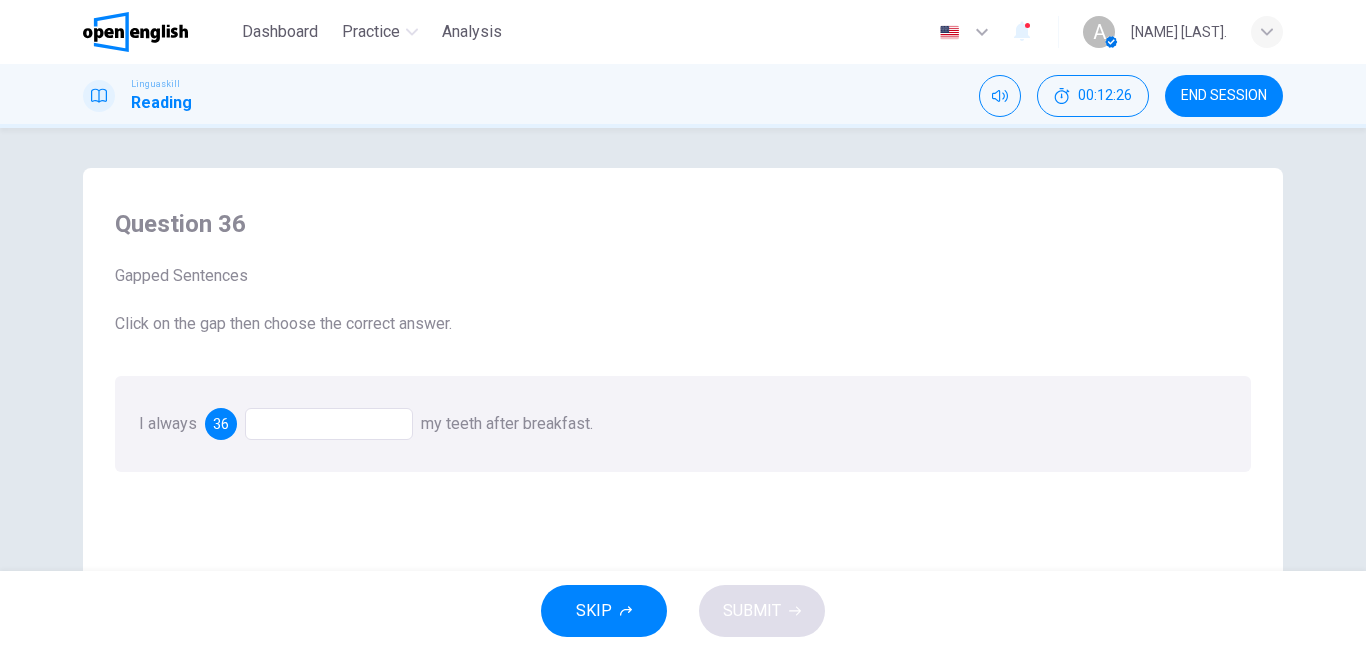 click at bounding box center [329, 424] 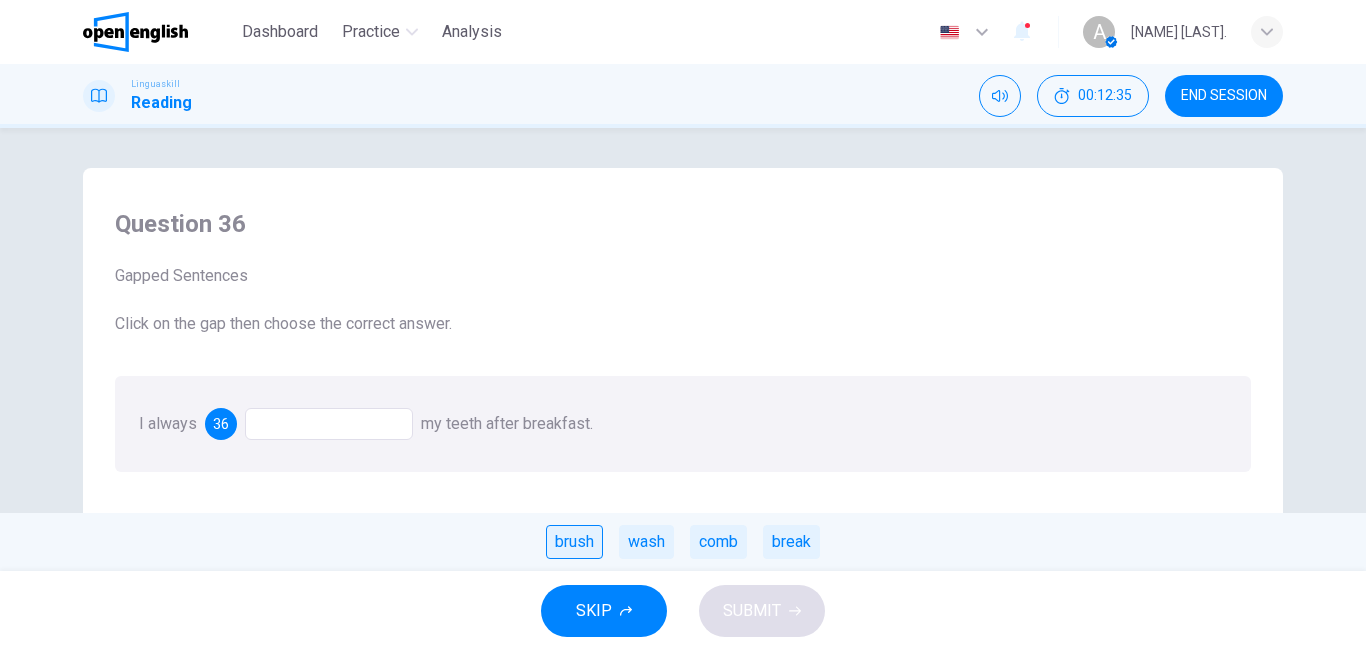 drag, startPoint x: 778, startPoint y: 546, endPoint x: 563, endPoint y: 544, distance: 215.00931 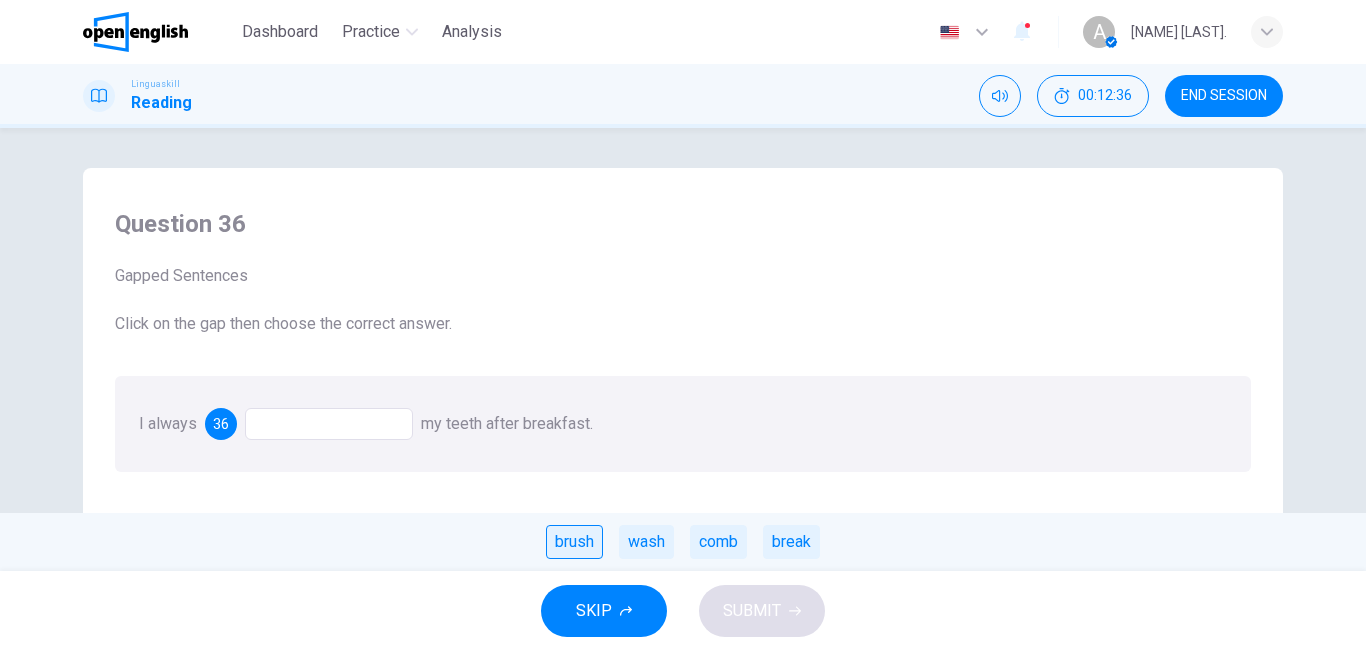 click on "brush" at bounding box center [574, 542] 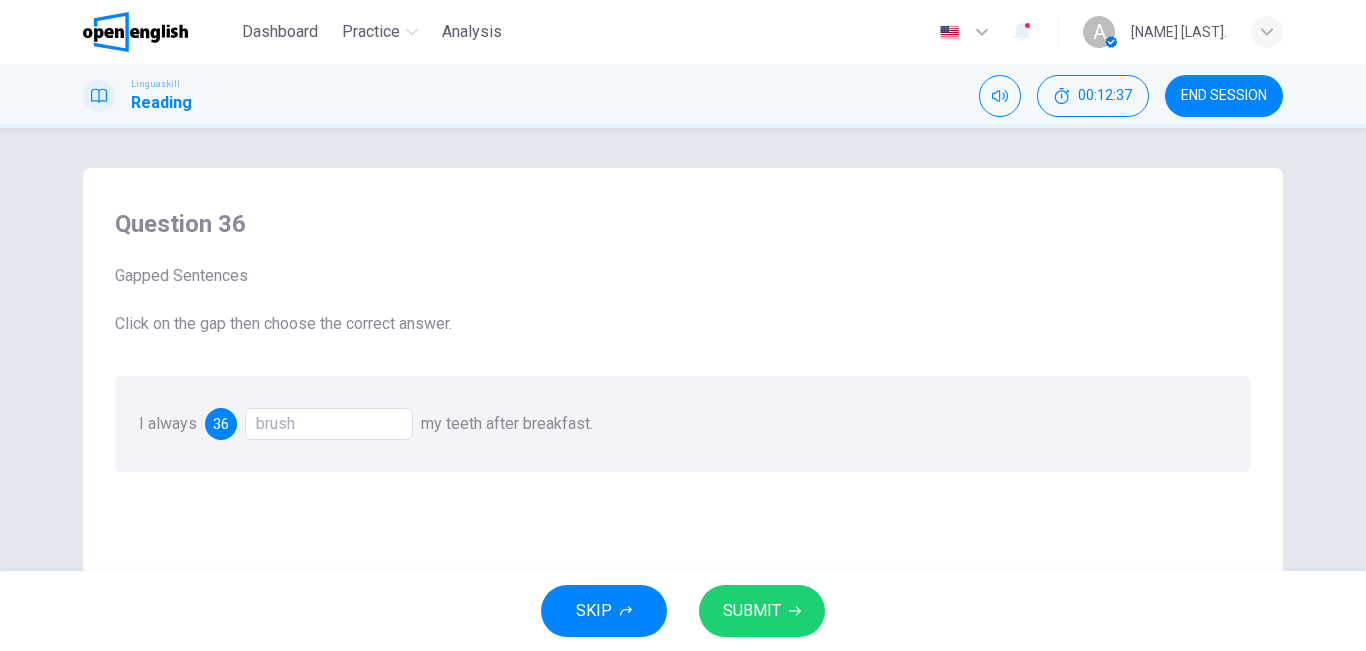 click on "SUBMIT" at bounding box center (762, 611) 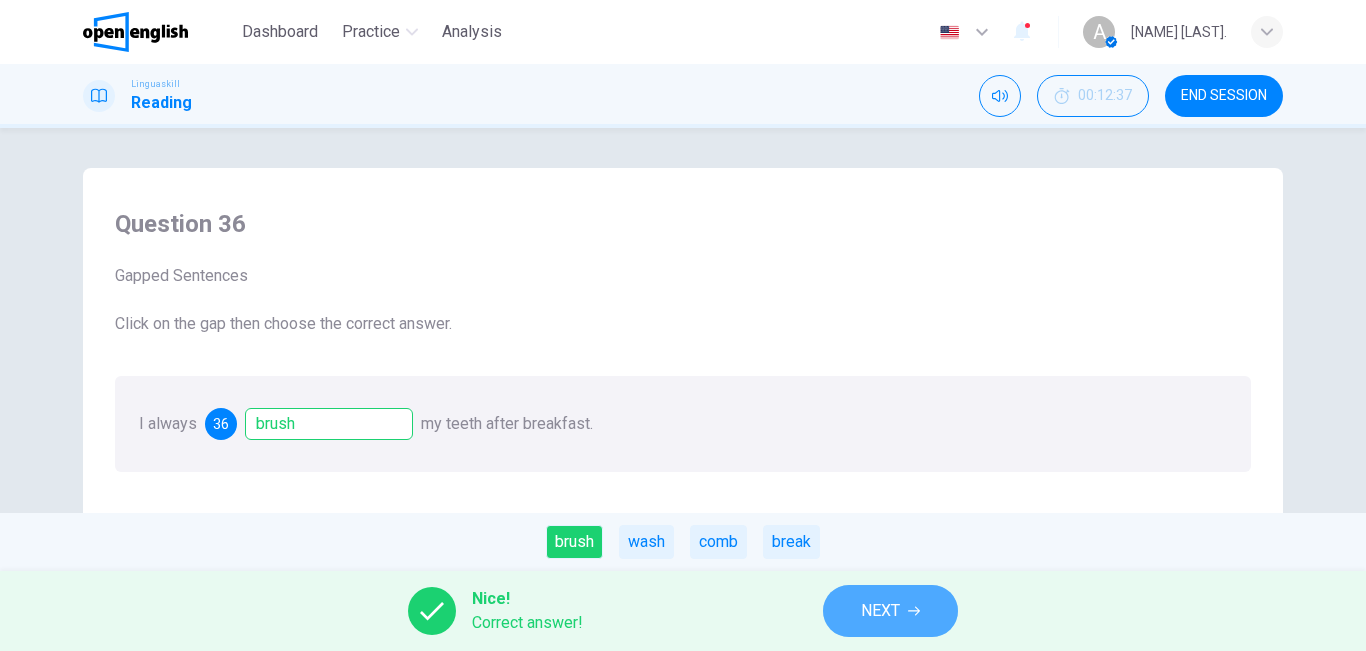 click on "NEXT" at bounding box center [880, 611] 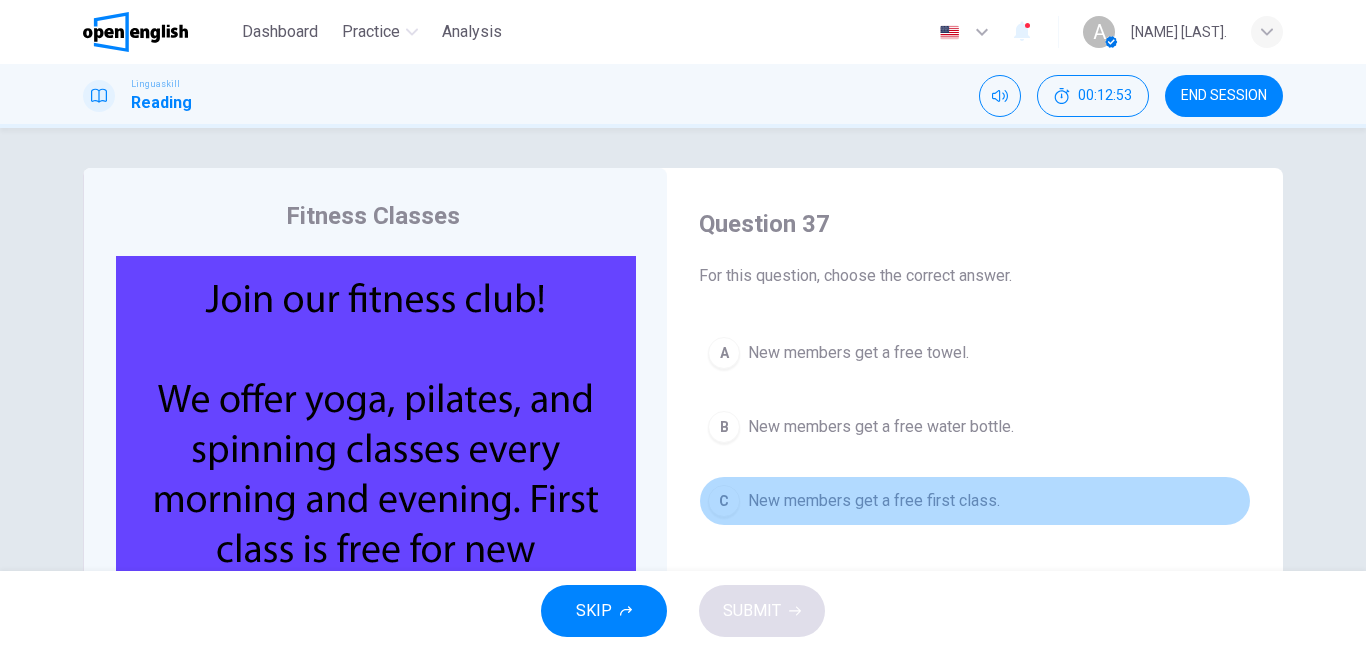 click on "New members get a free first class." at bounding box center (874, 501) 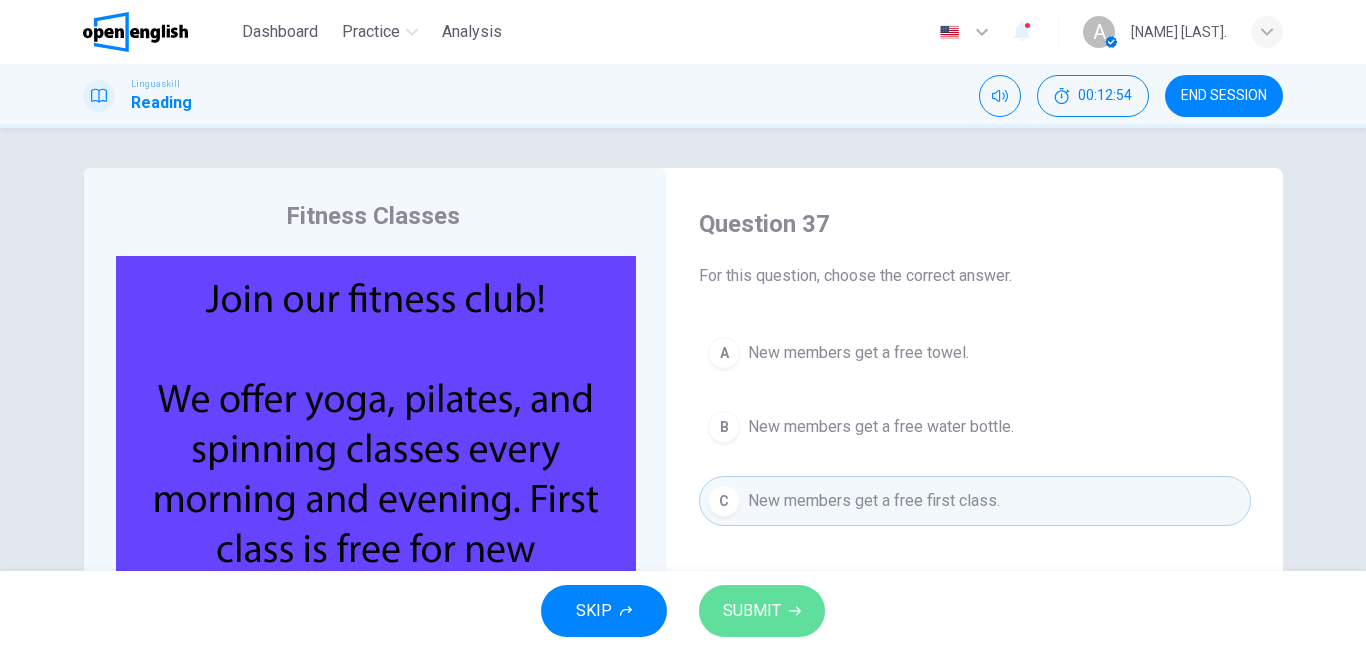 click on "SUBMIT" at bounding box center (752, 611) 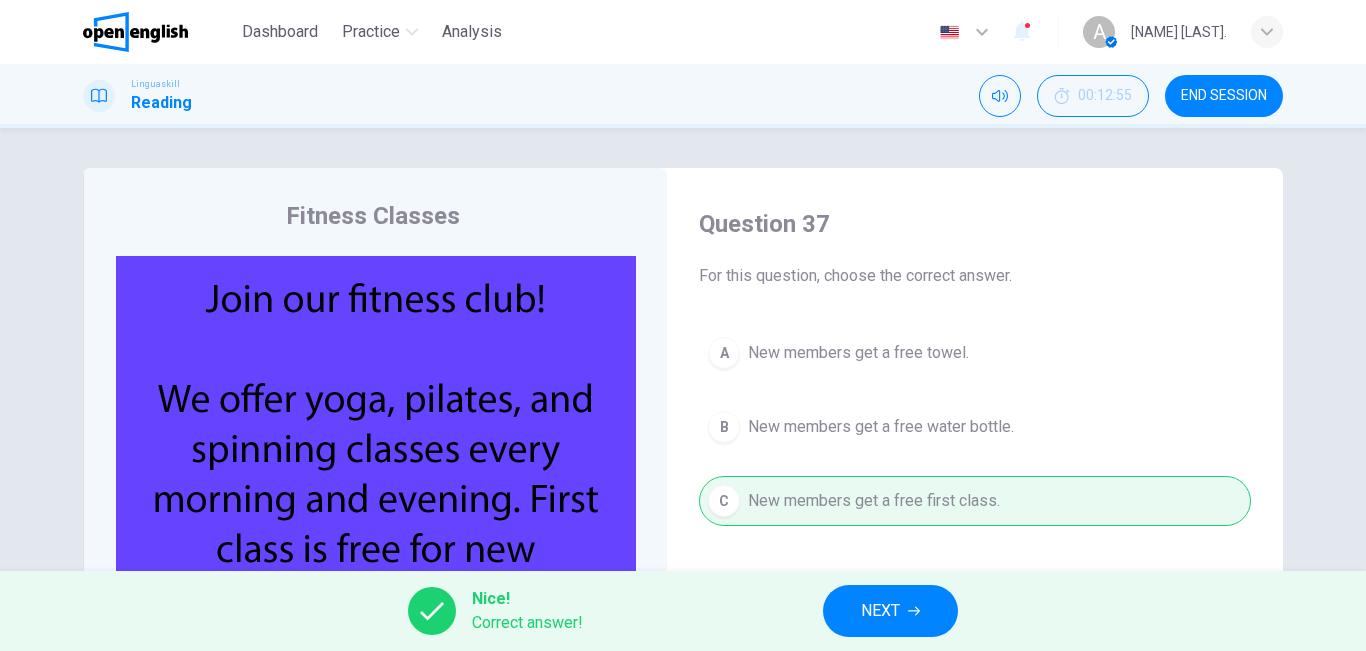 click on "NEXT" at bounding box center (880, 611) 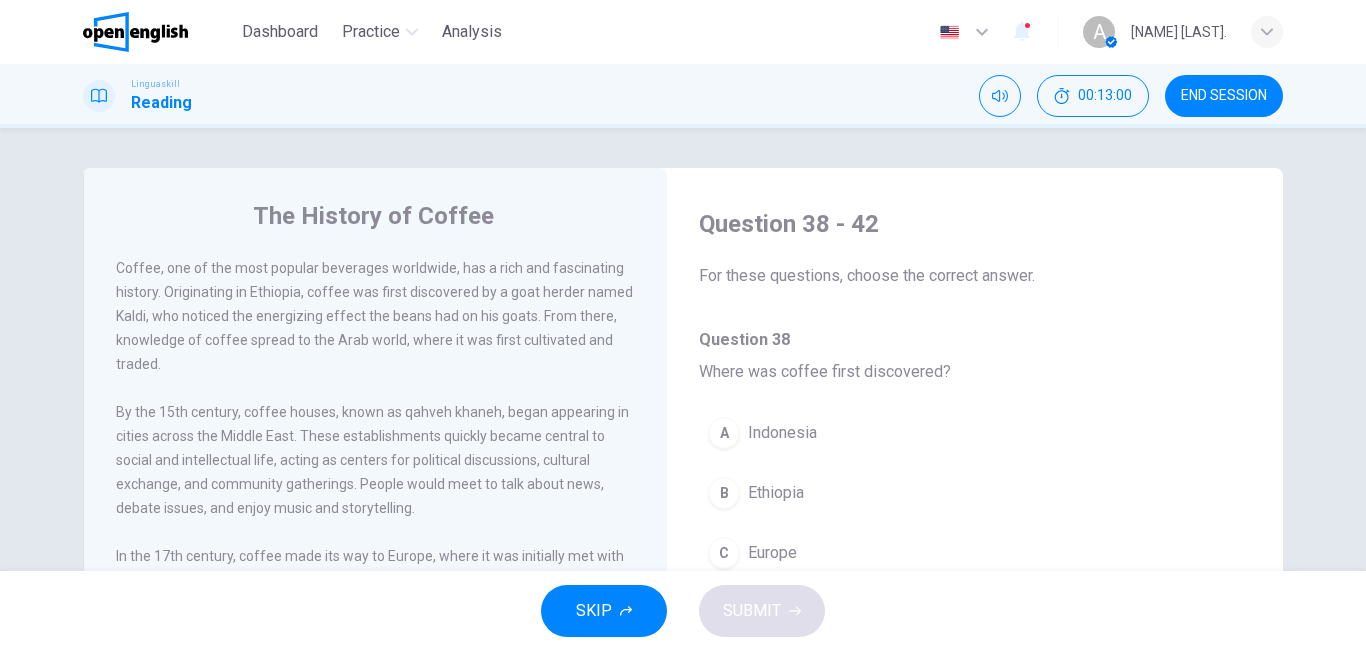 scroll, scrollTop: 74, scrollLeft: 0, axis: vertical 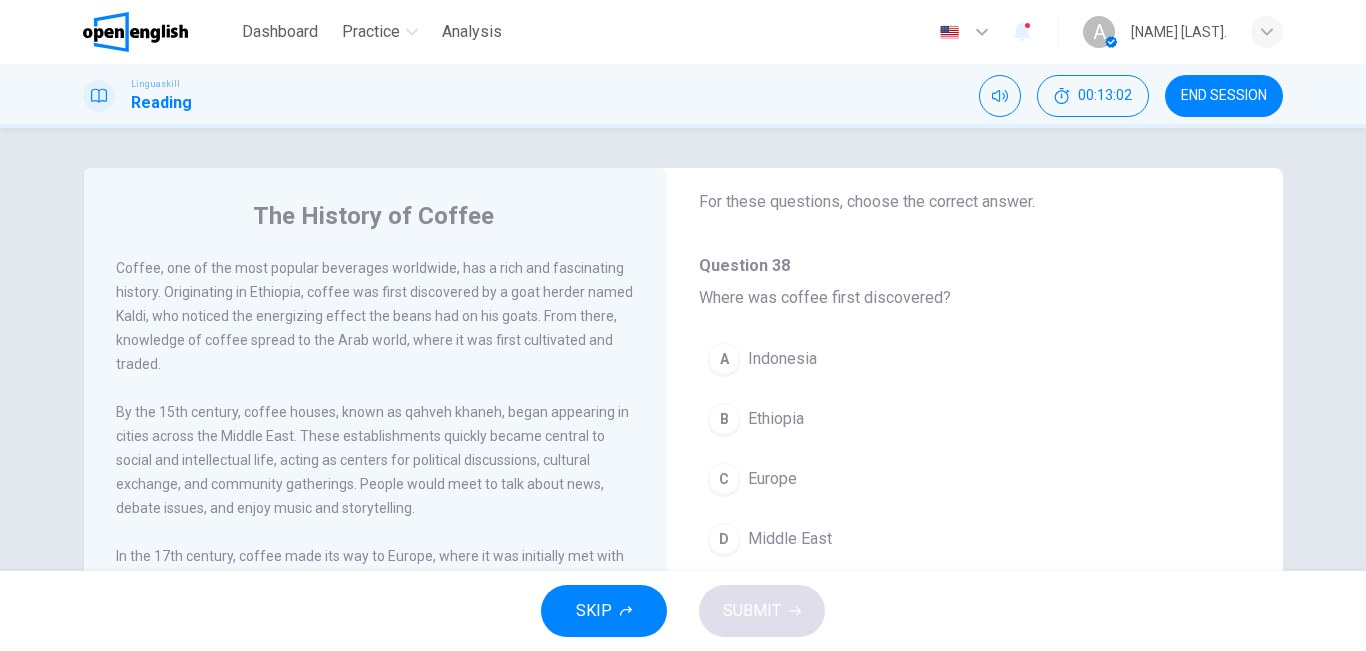 click on "Ethiopia" at bounding box center [776, 419] 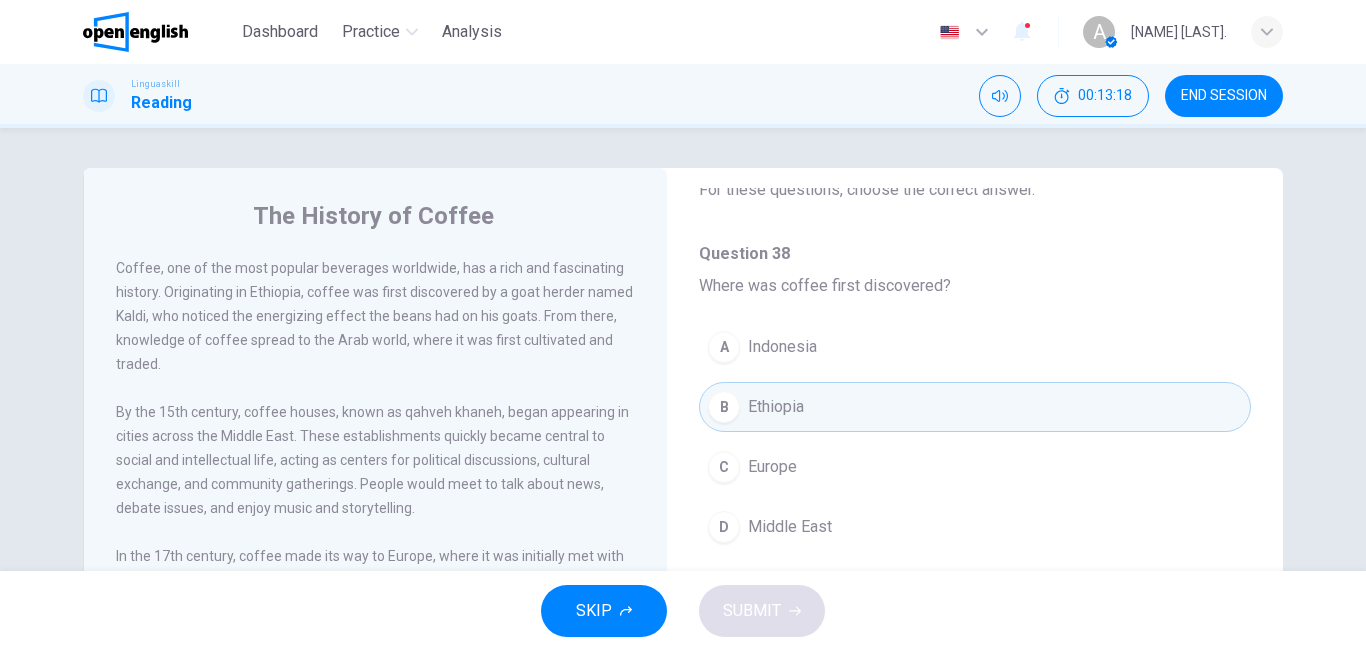 scroll, scrollTop: 115, scrollLeft: 0, axis: vertical 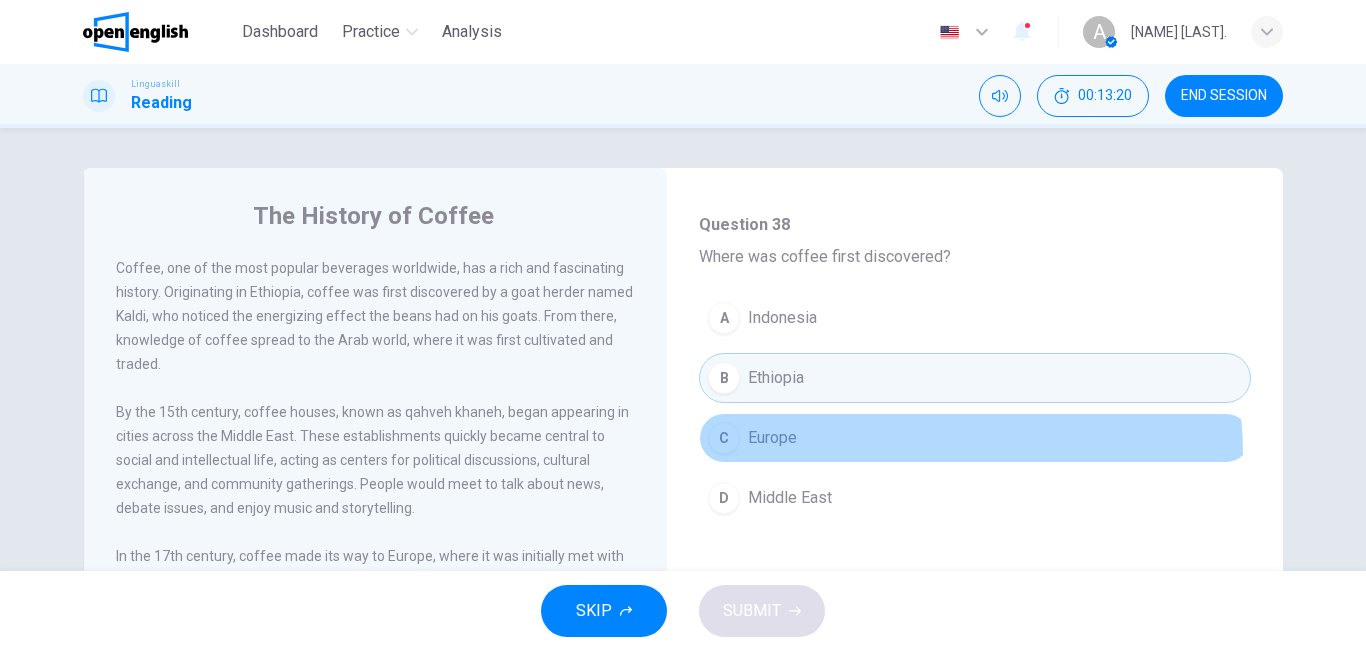 click on "C Europe" at bounding box center (975, 438) 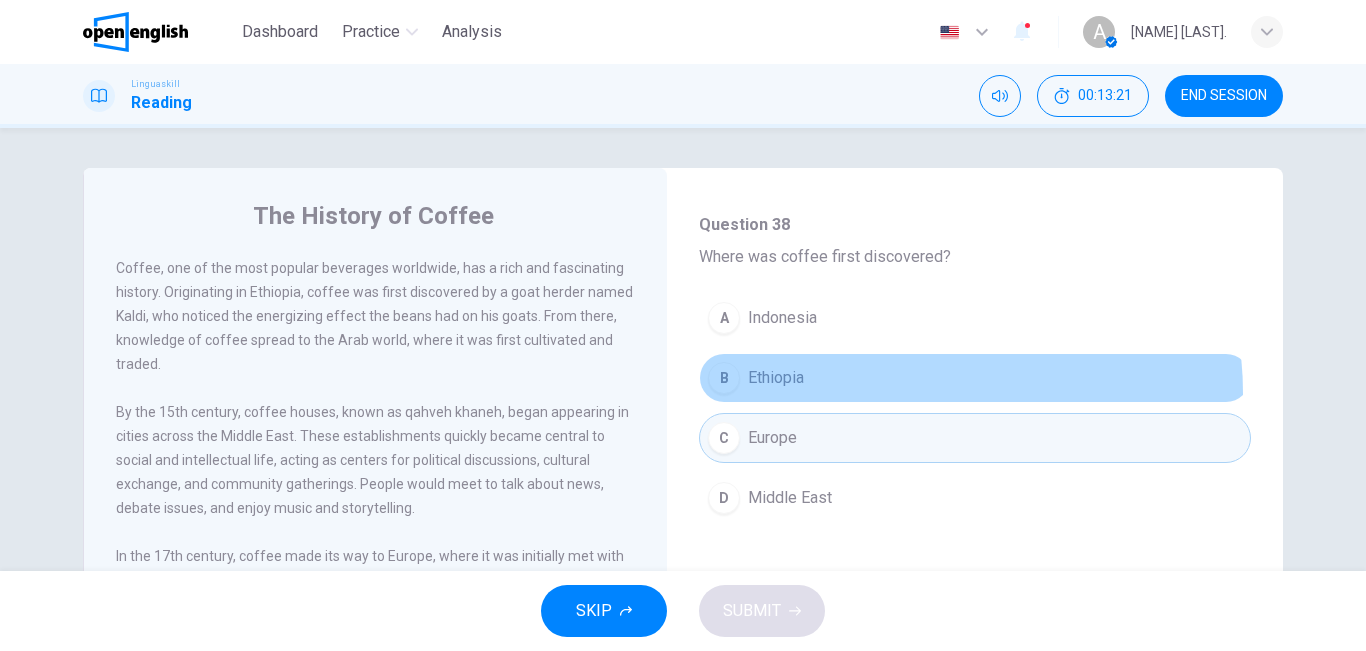 click on "B Ethiopia" at bounding box center [975, 378] 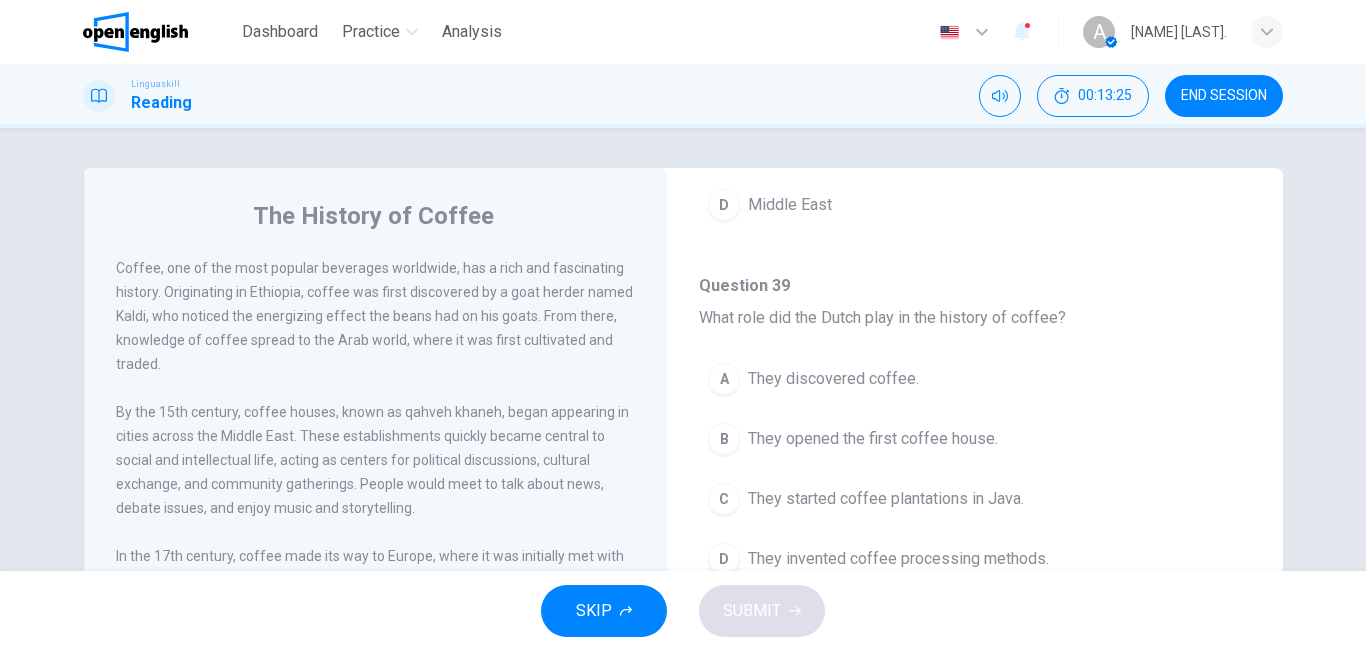 scroll, scrollTop: 447, scrollLeft: 0, axis: vertical 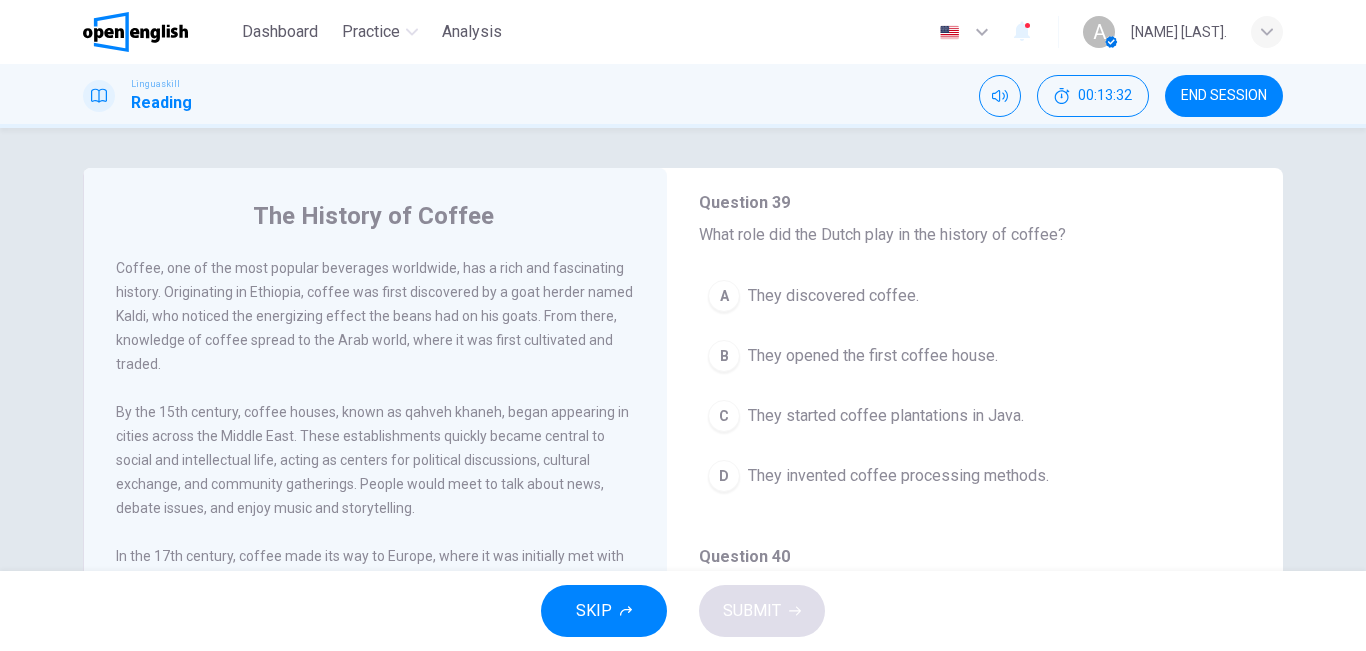 click on "A They discovered coffee. B They opened the first coffee house. C They started coffee plantations in Java. D They invented coffee processing methods." at bounding box center [975, 396] 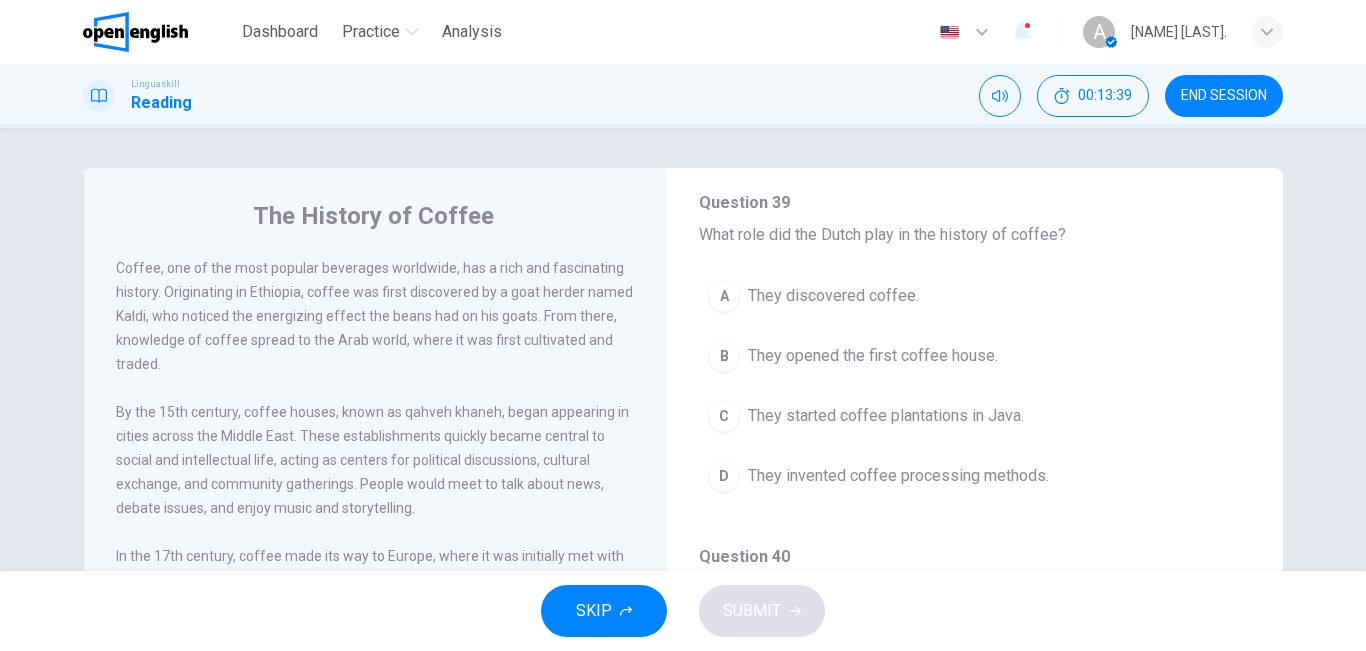 click on "They discovered coffee." at bounding box center (833, 296) 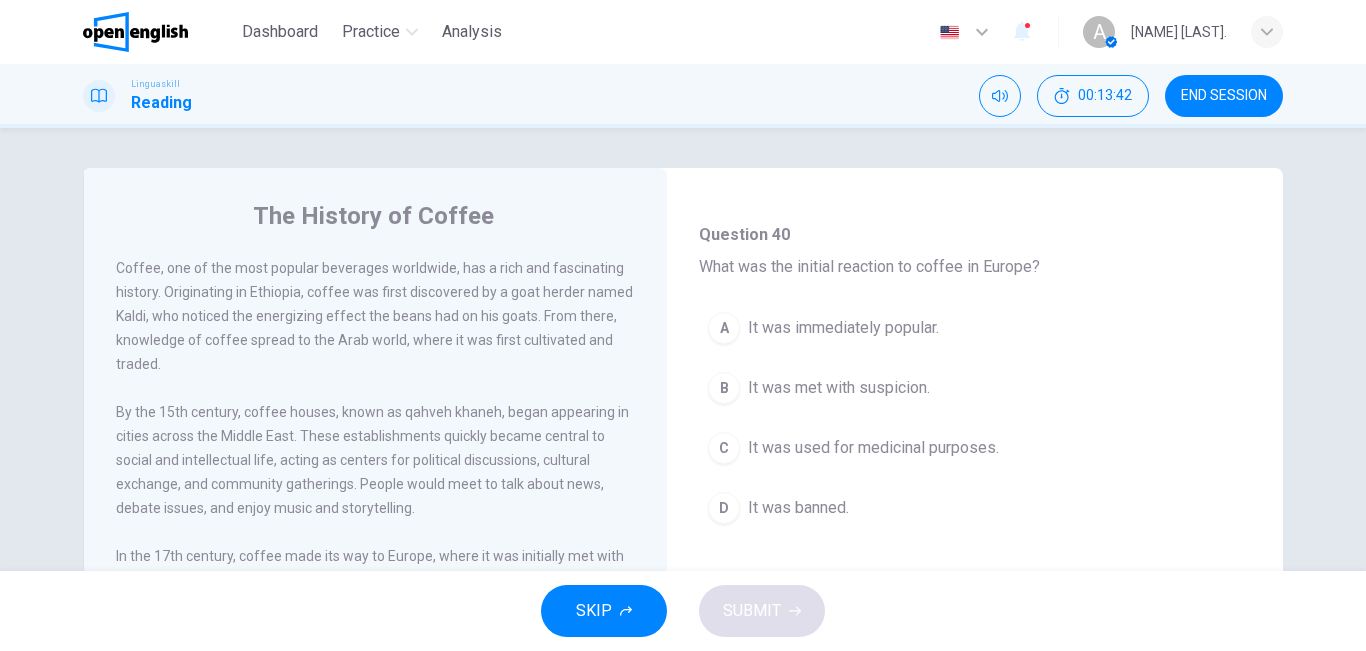 scroll, scrollTop: 849, scrollLeft: 0, axis: vertical 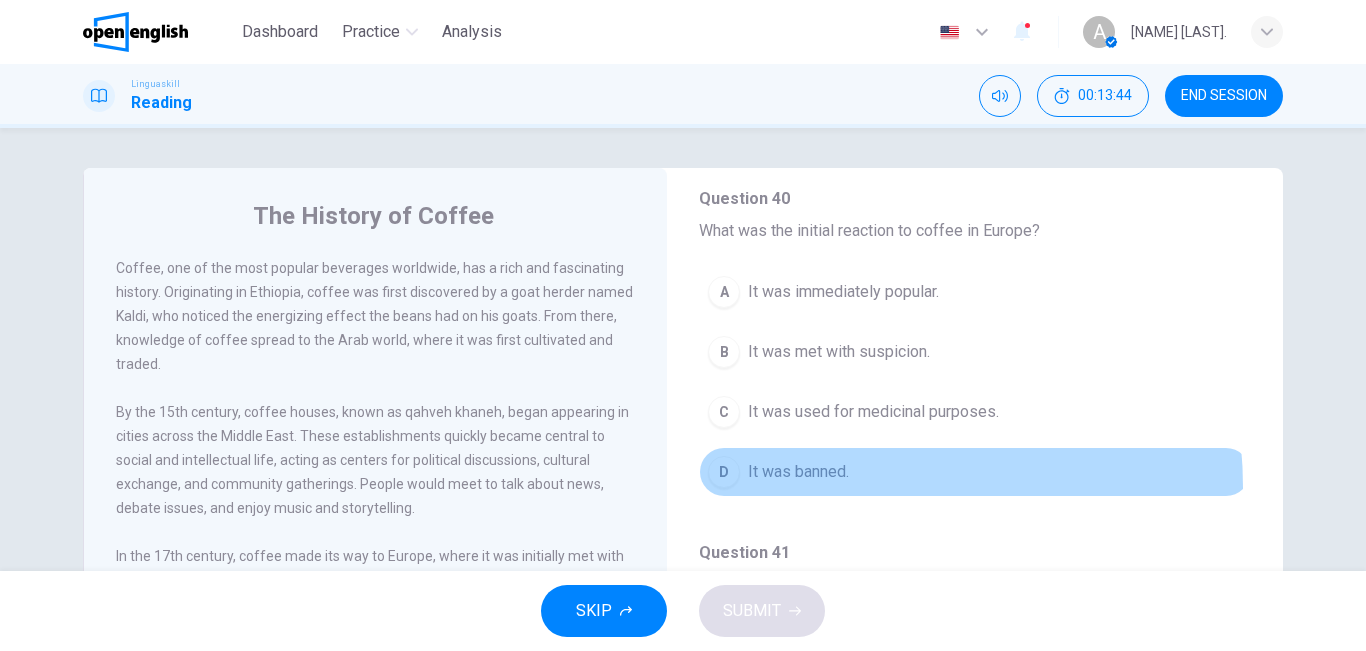 click on "D It was banned." at bounding box center (975, 472) 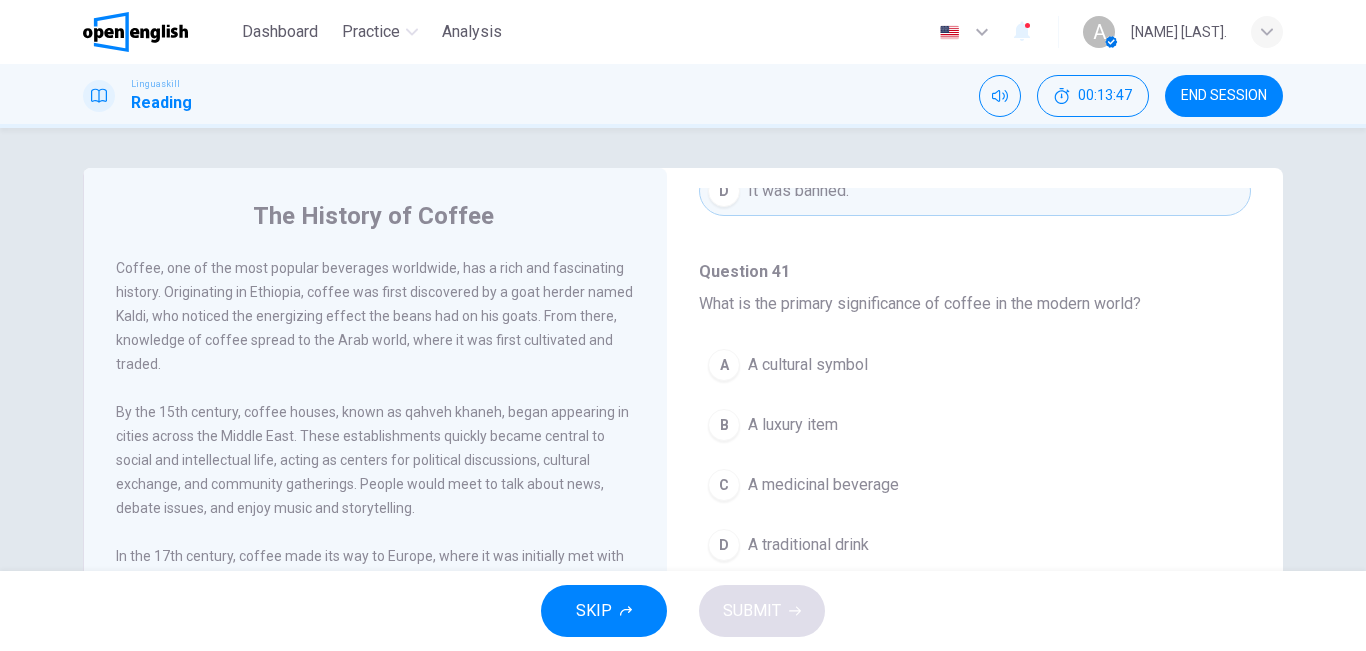 scroll, scrollTop: 1171, scrollLeft: 0, axis: vertical 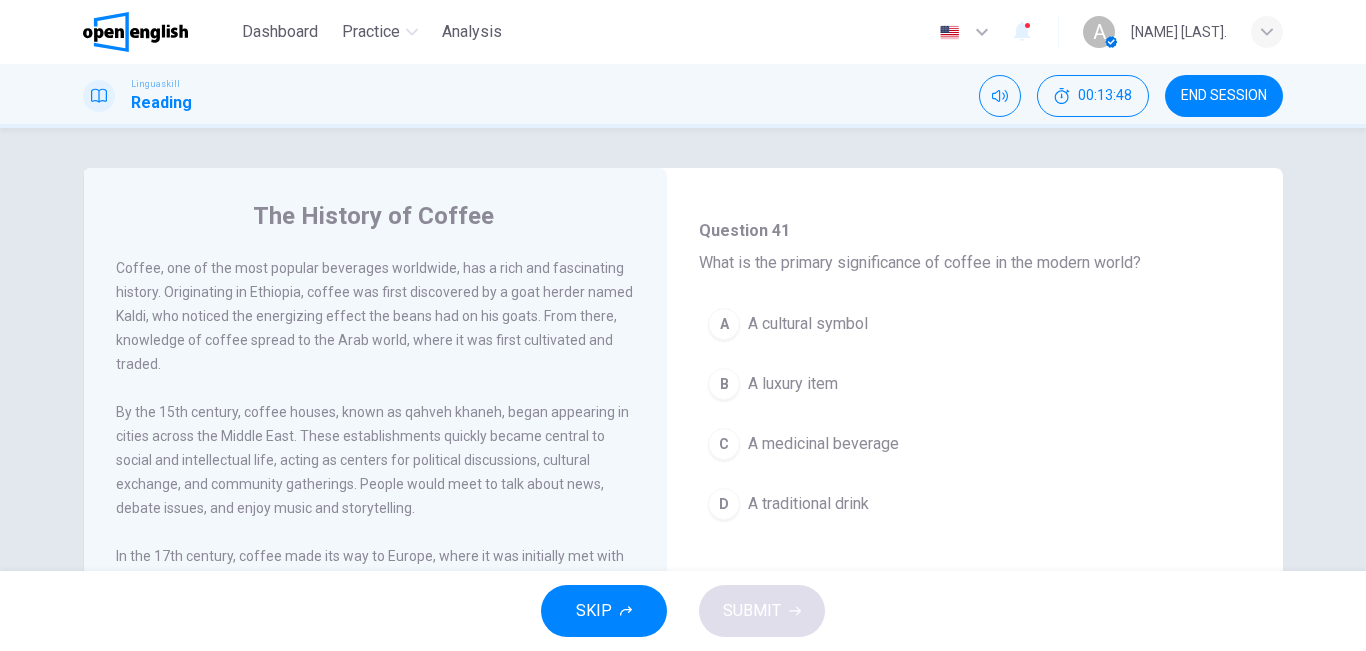 click on "B A luxury item" at bounding box center (975, 384) 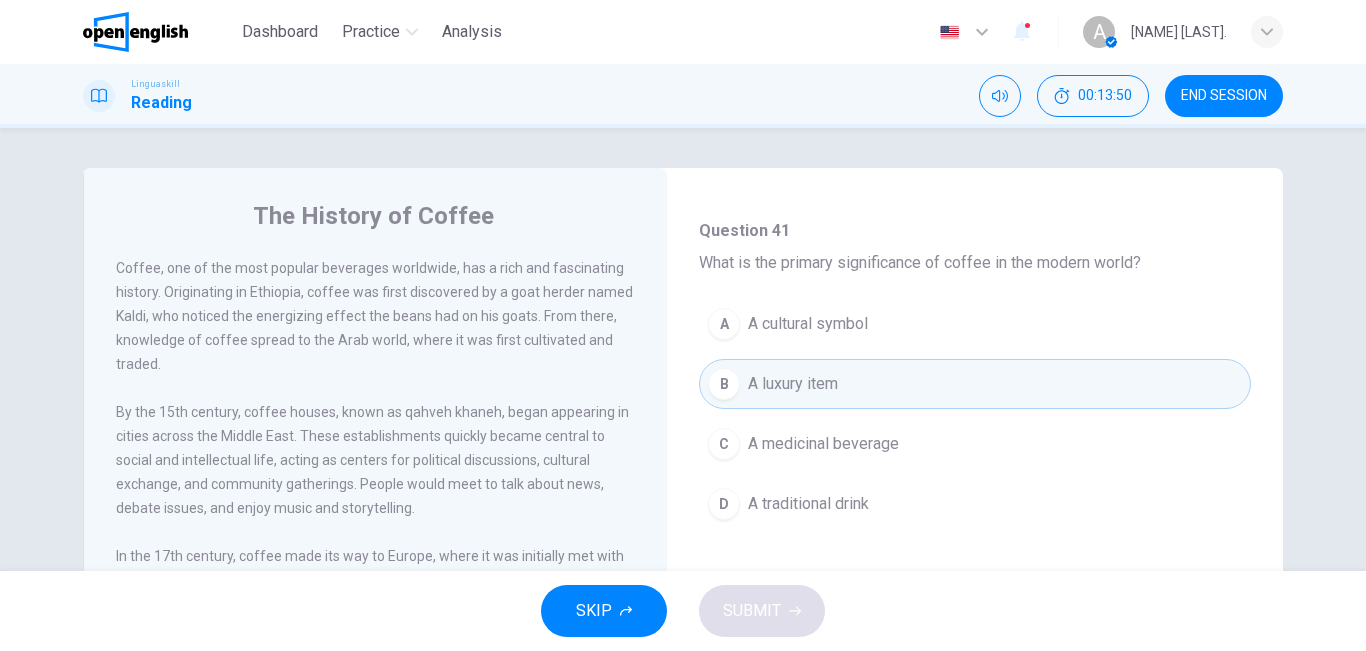 click on "SKIP SUBMIT" at bounding box center [683, 611] 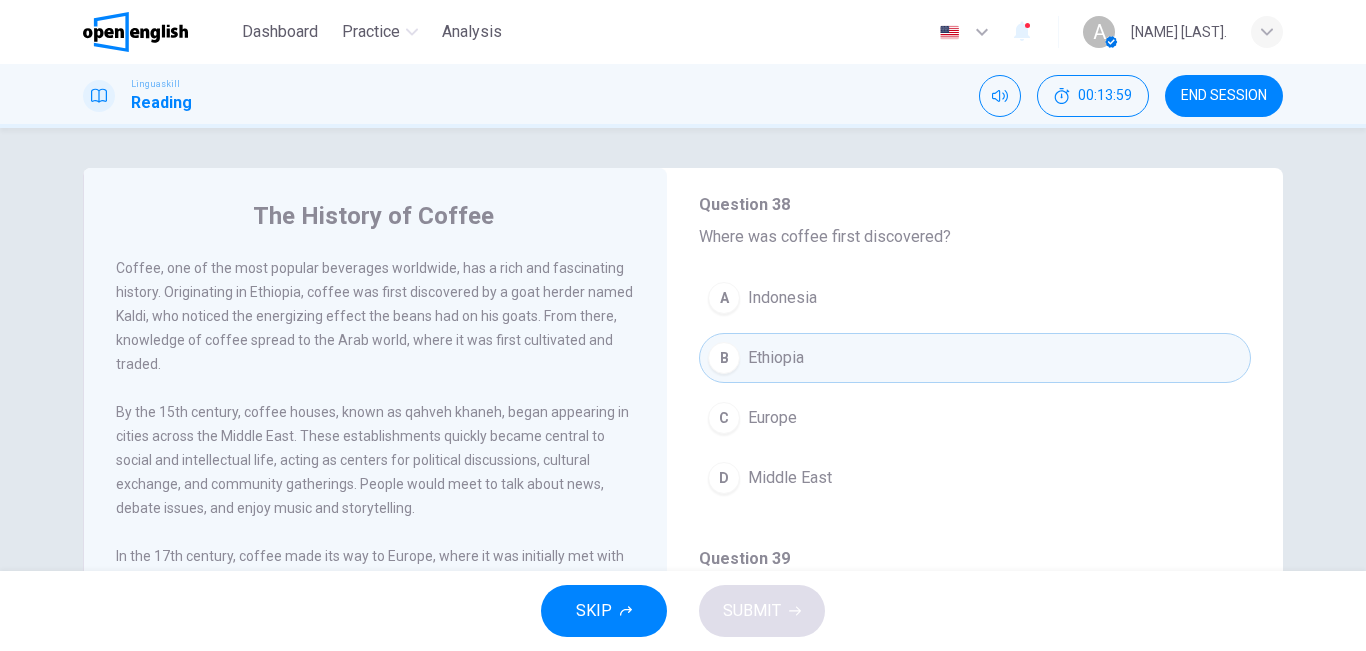 scroll, scrollTop: 0, scrollLeft: 0, axis: both 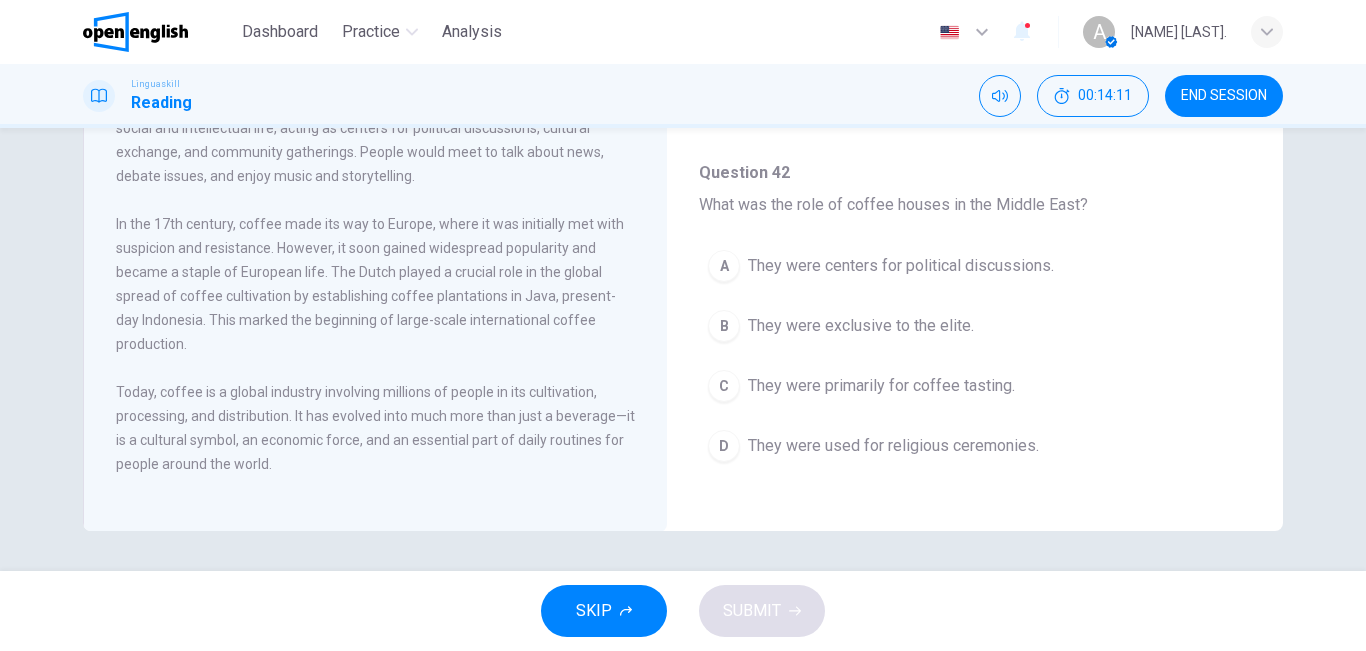 click on "They were used for religious ceremonies." at bounding box center [893, 446] 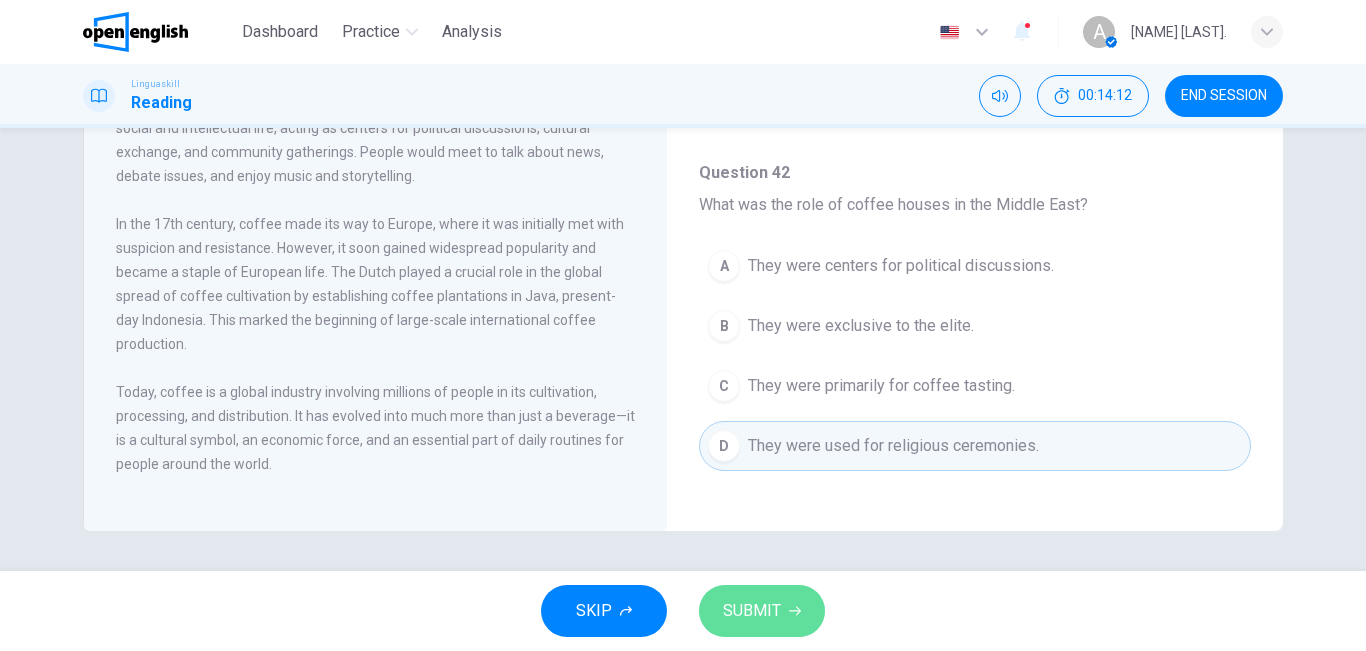 click on "SUBMIT" at bounding box center [752, 611] 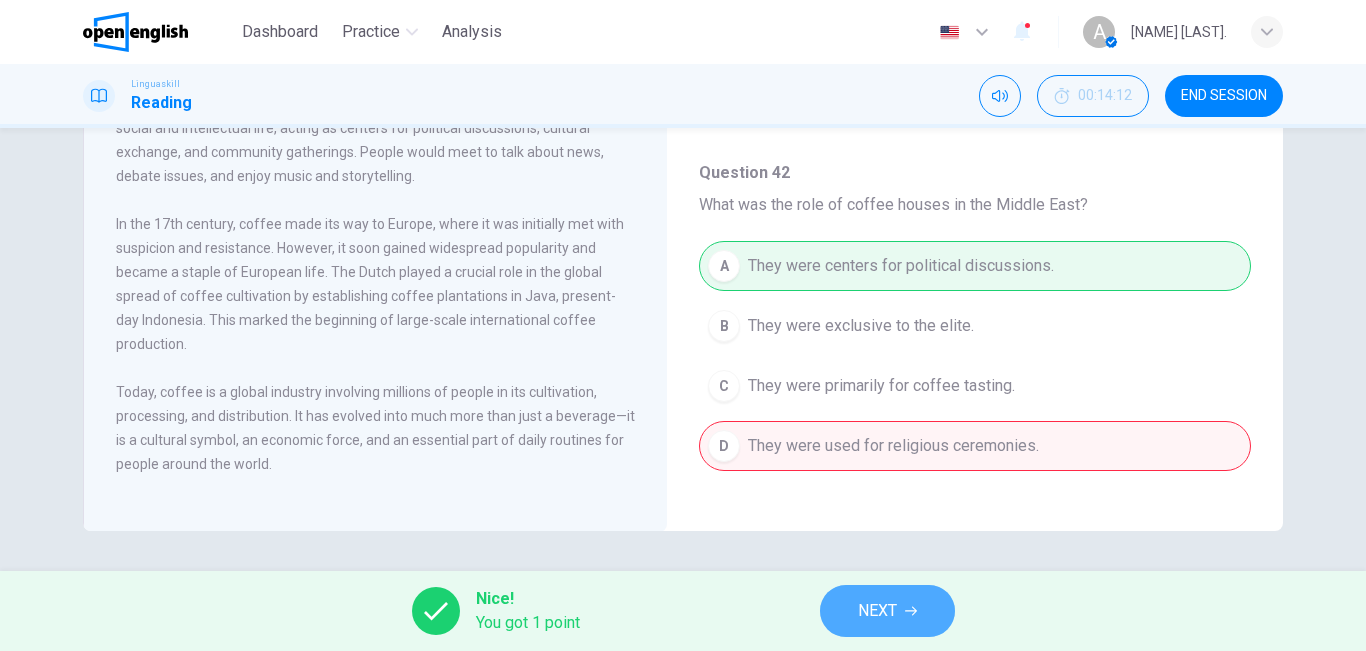 click on "NEXT" at bounding box center [877, 611] 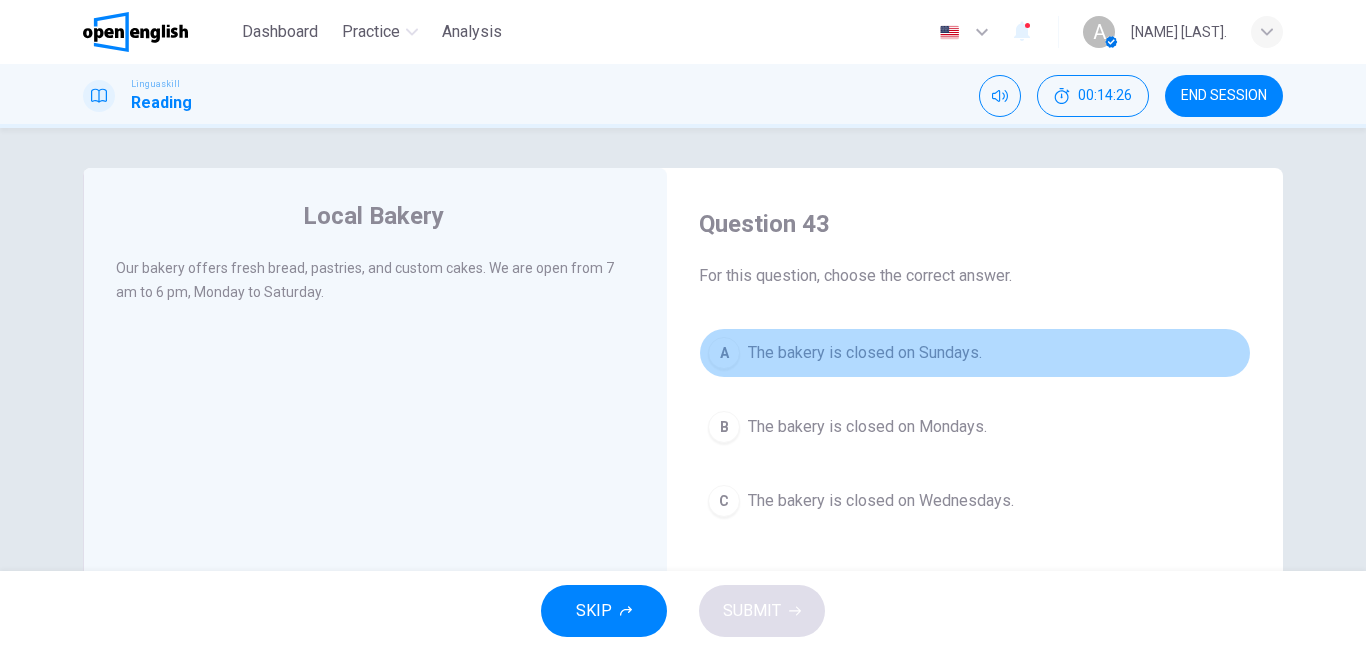 click on "The bakery is closed on Sundays." at bounding box center [865, 353] 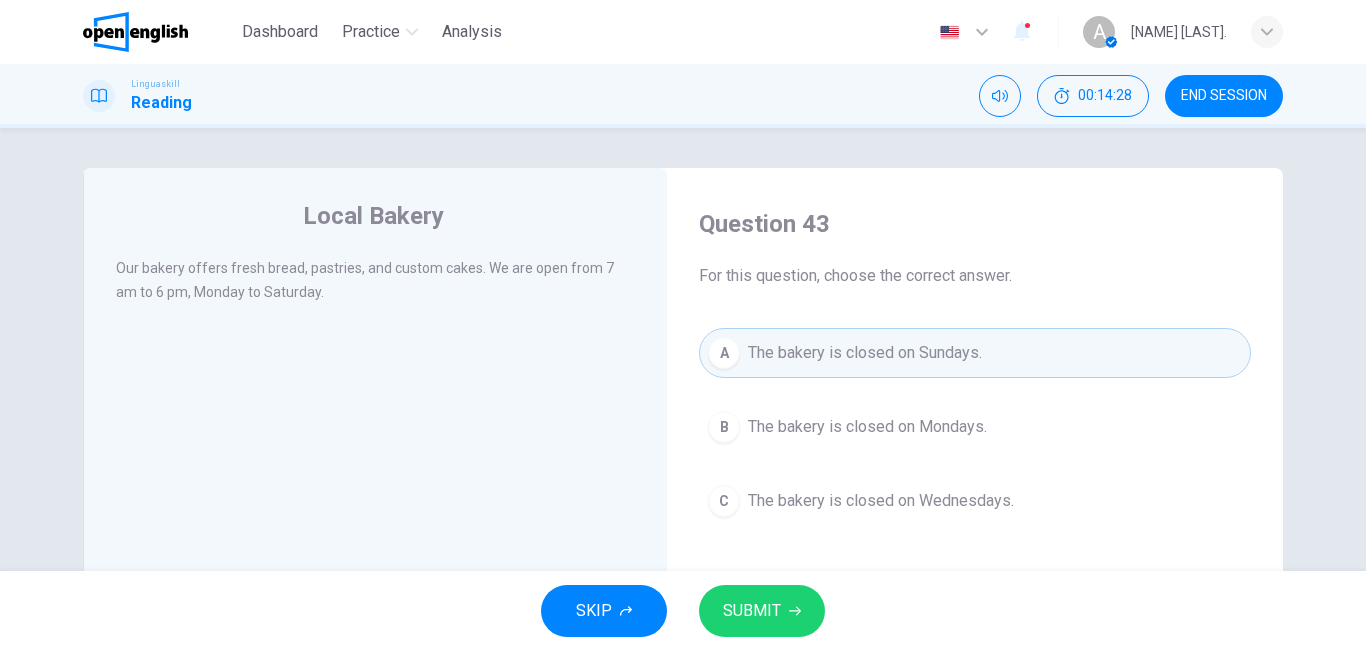 click on "SUBMIT" at bounding box center [752, 611] 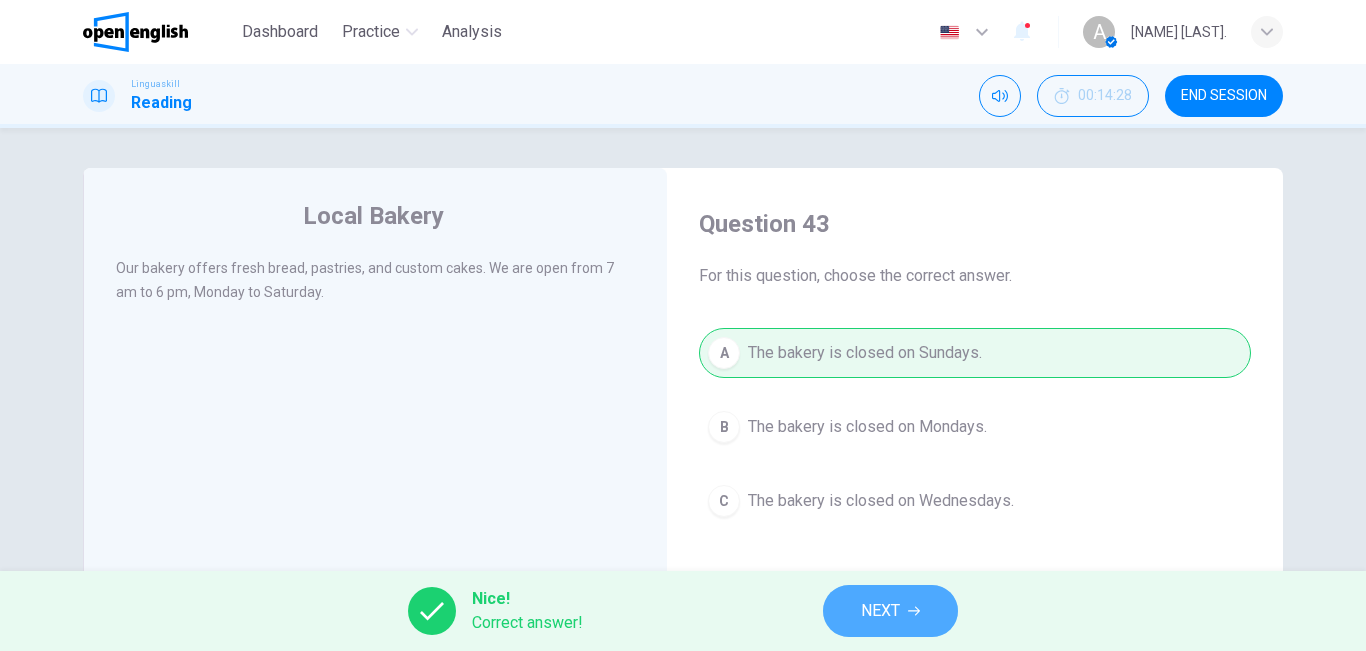 click on "NEXT" at bounding box center (880, 611) 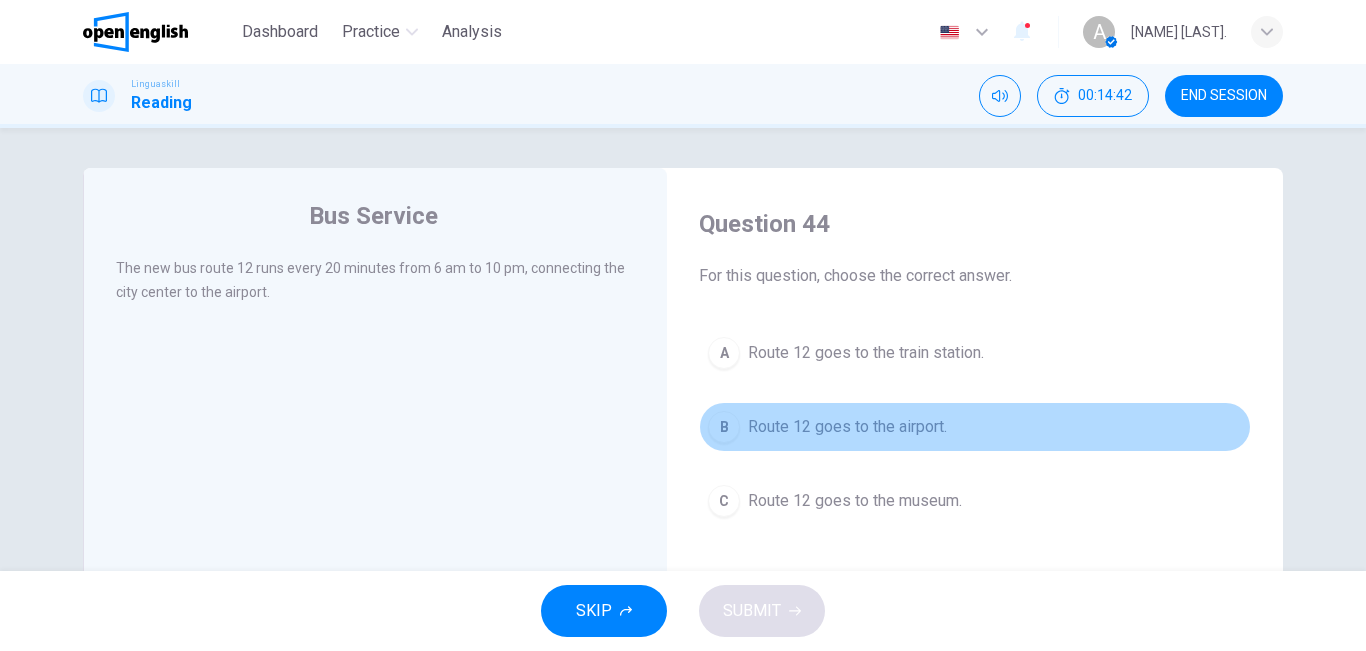 click on "Route 12 goes to the airport." at bounding box center [847, 427] 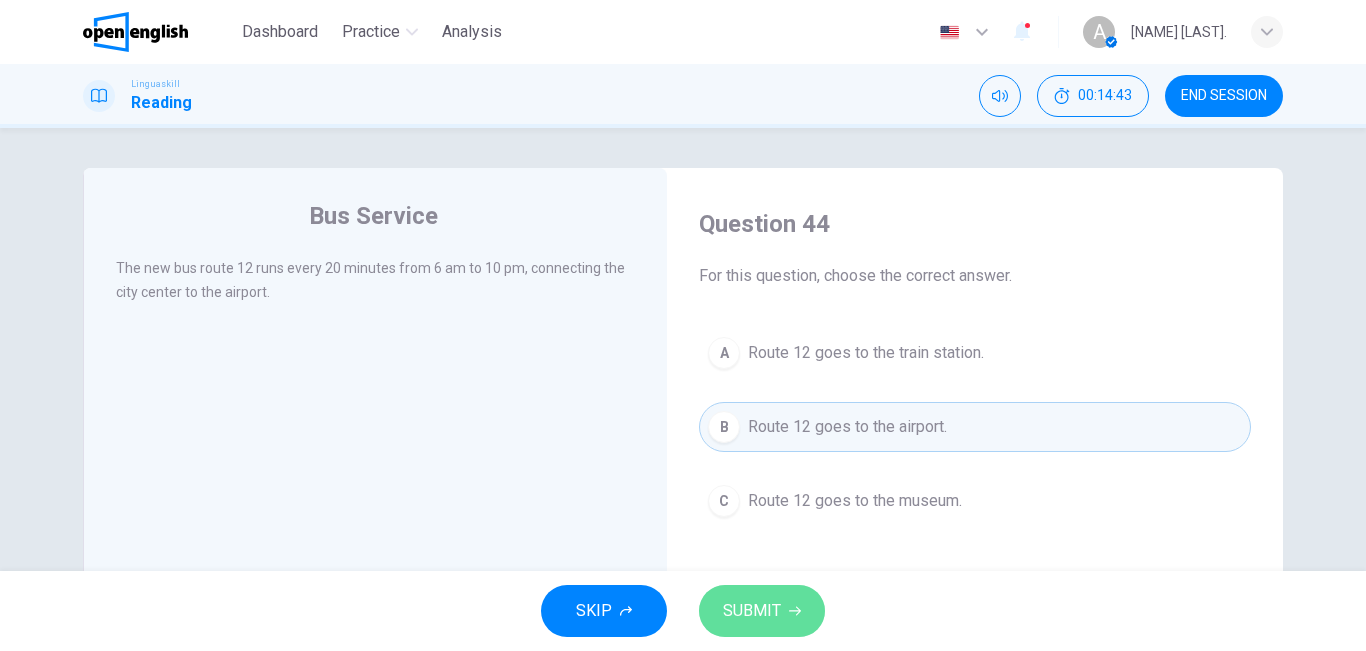 click on "SUBMIT" at bounding box center (762, 611) 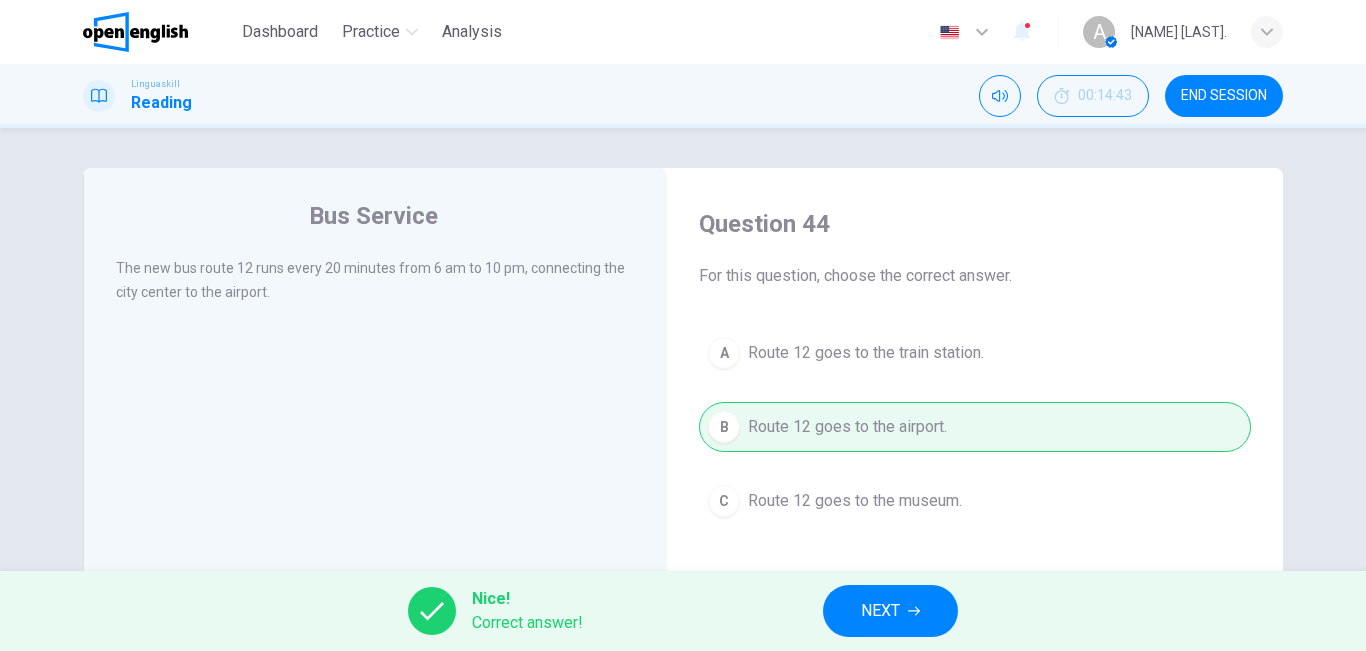 click on "NEXT" at bounding box center [880, 611] 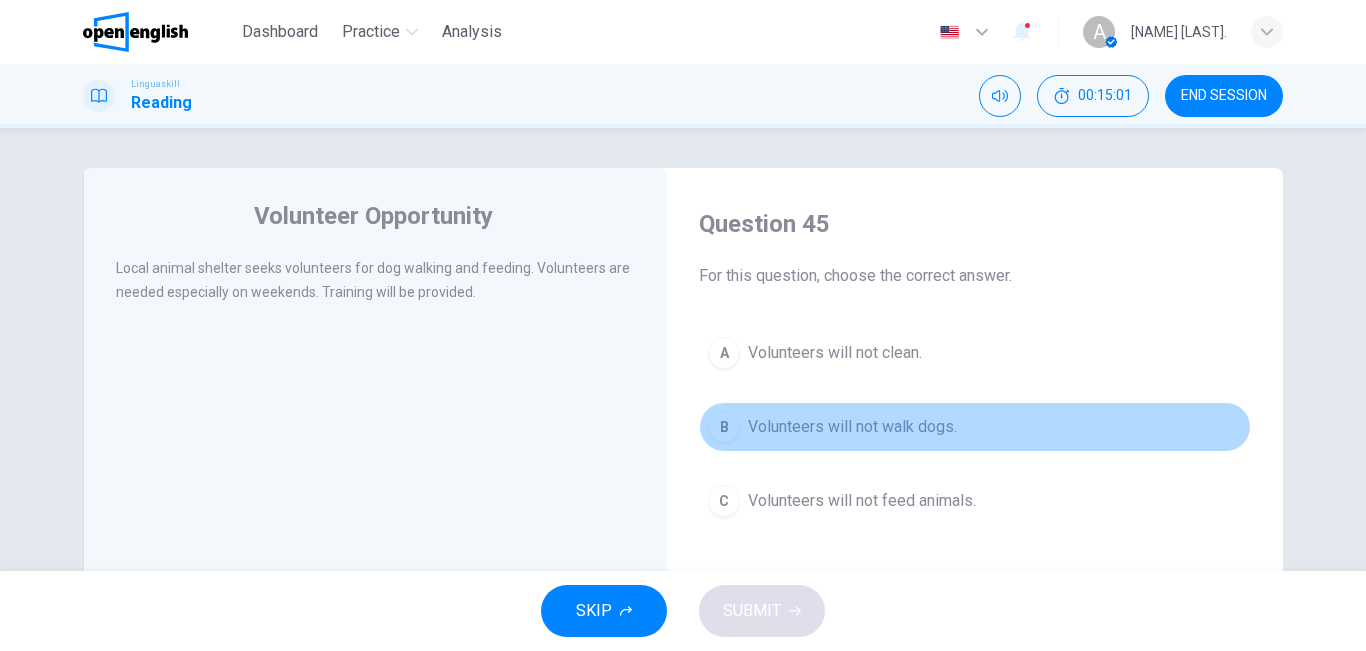 click on "Volunteers will not walk dogs." at bounding box center (852, 427) 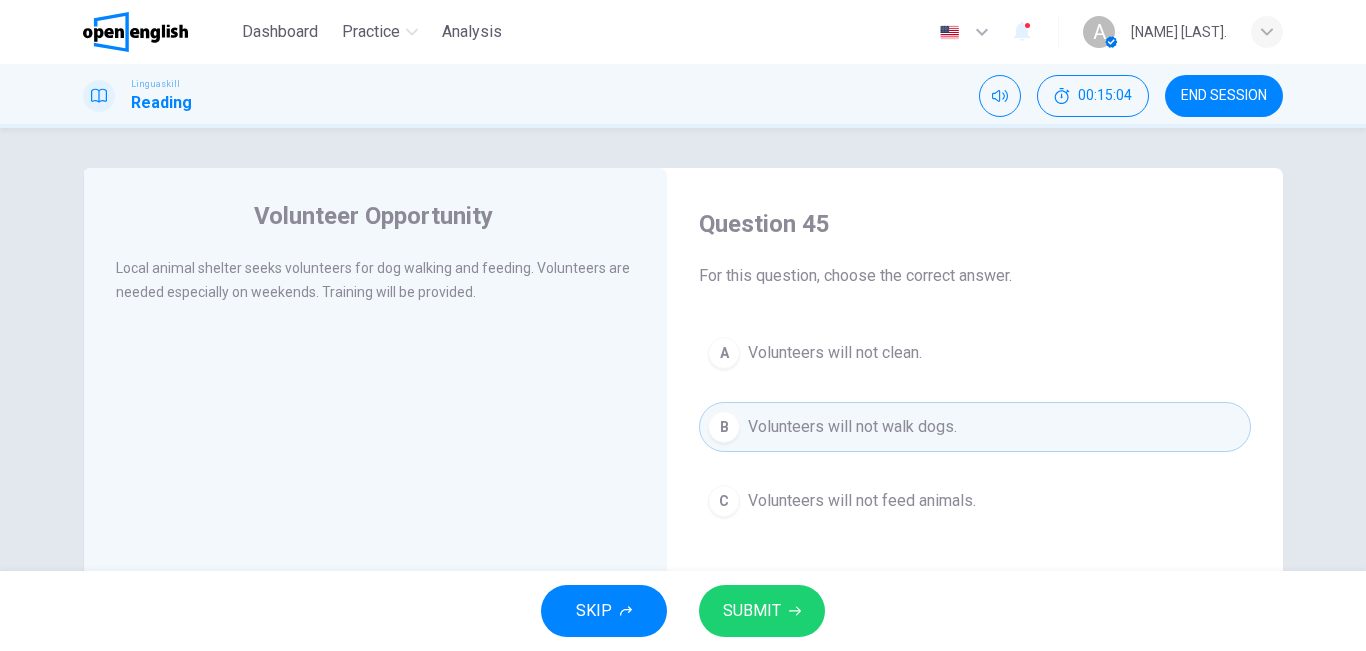 click on "SUBMIT" at bounding box center (752, 611) 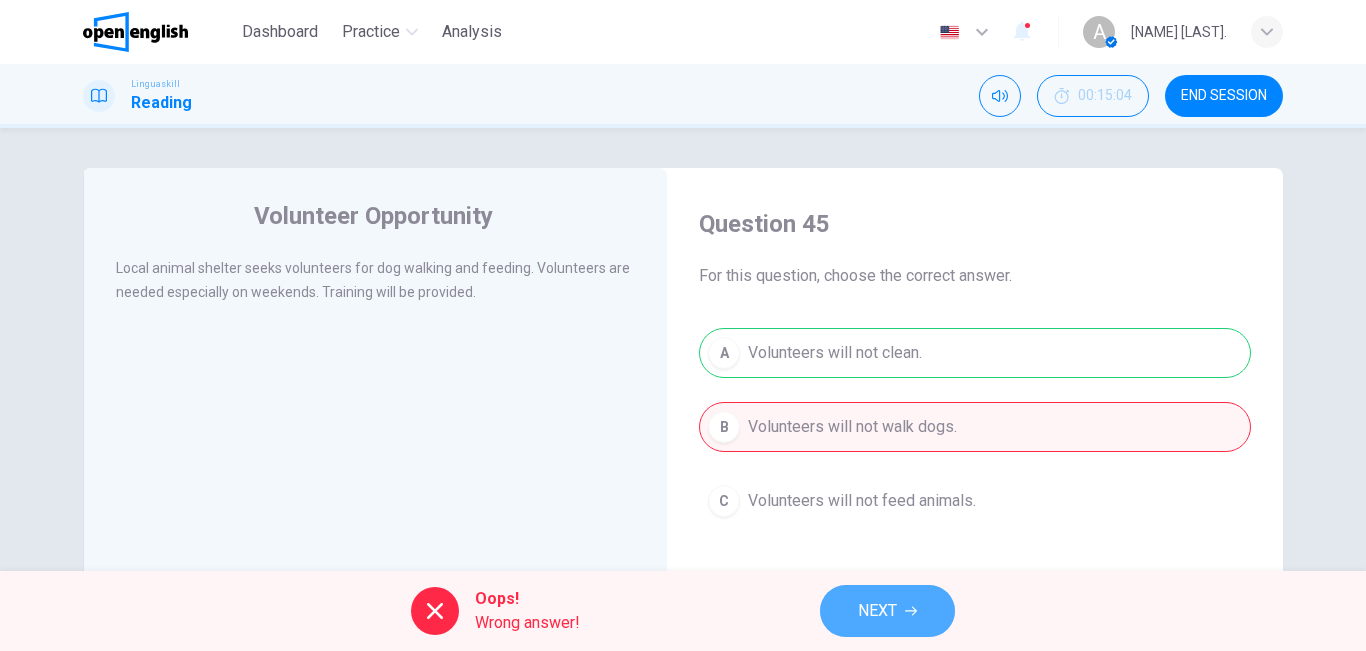 click on "NEXT" at bounding box center [887, 611] 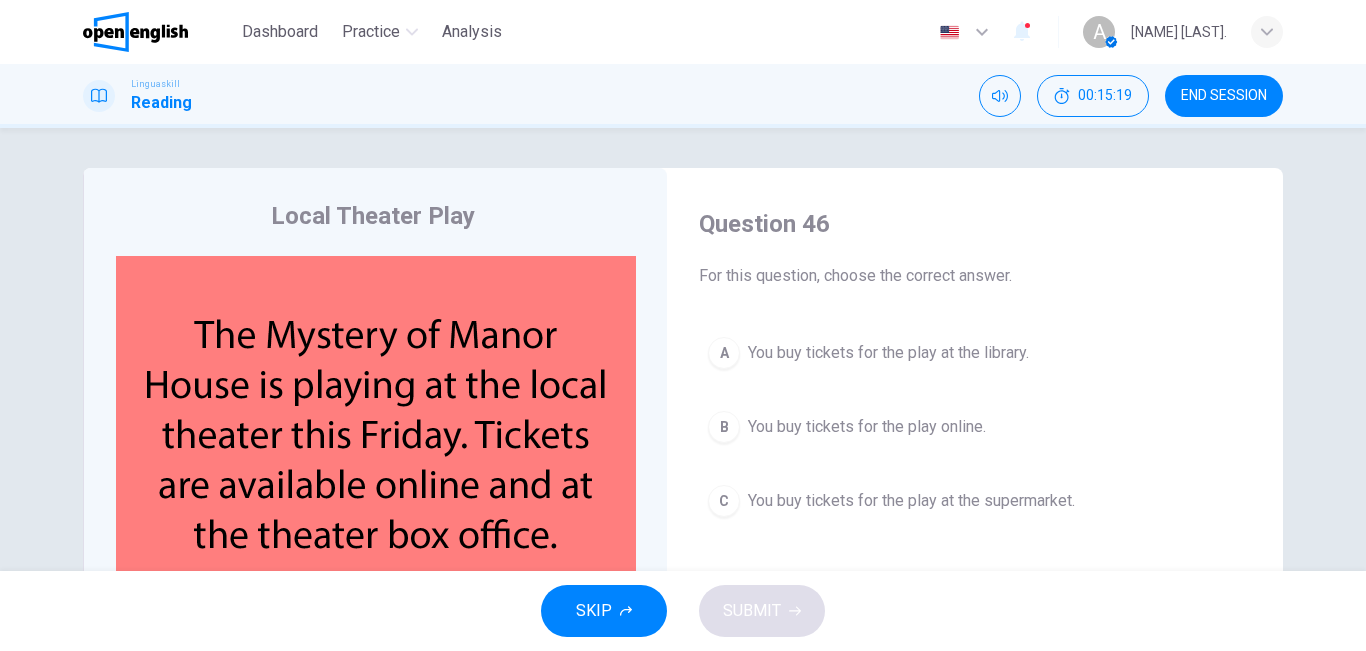 click on "B You buy tickets for the play online." at bounding box center (975, 427) 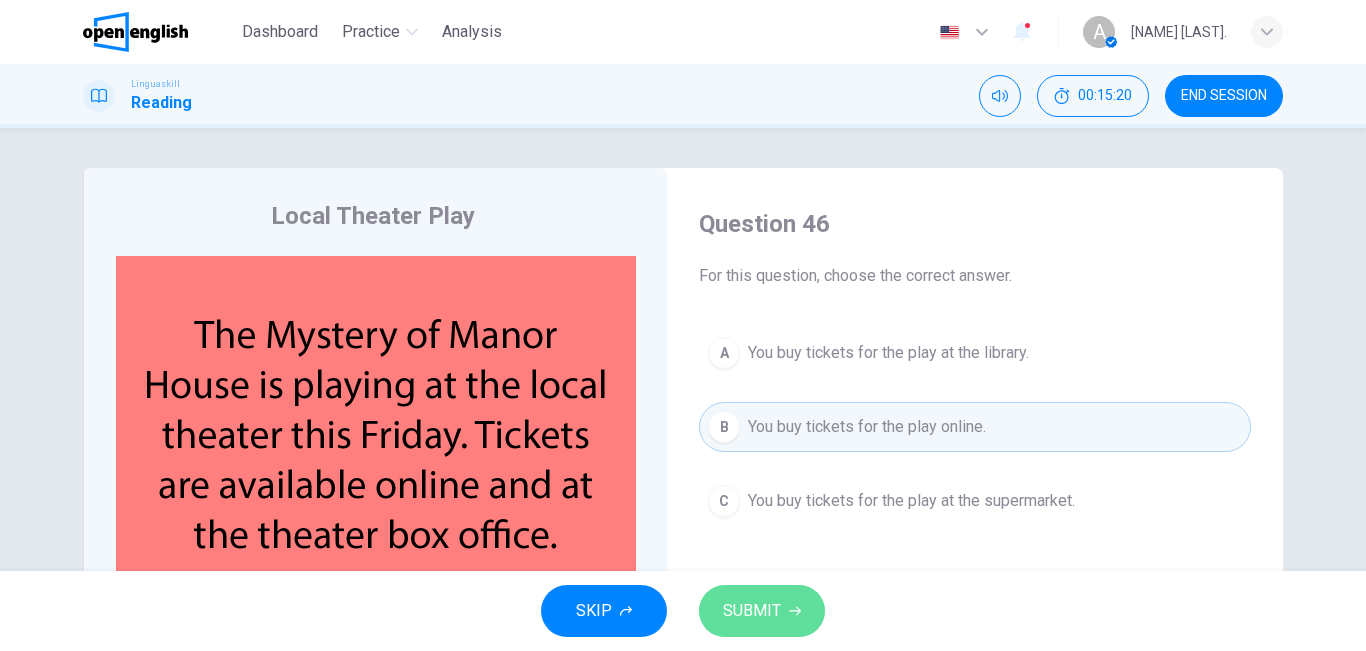 click on "SUBMIT" at bounding box center [762, 611] 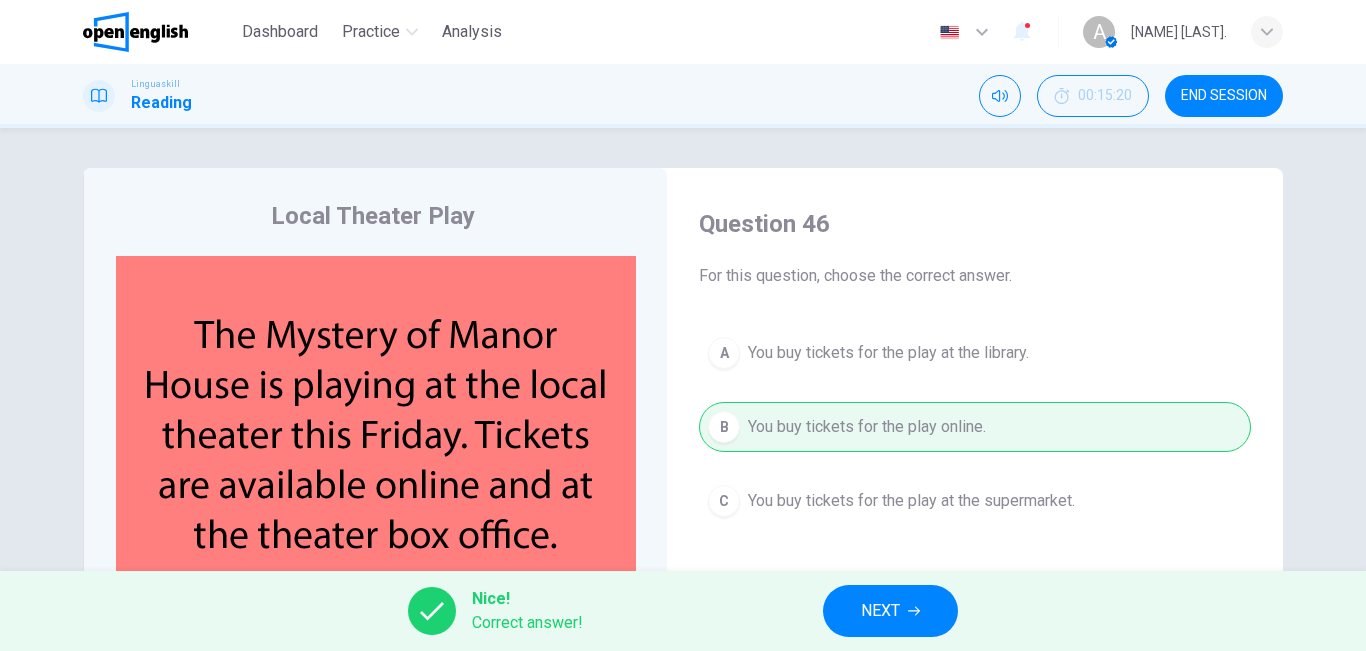 click on "NEXT" at bounding box center [890, 611] 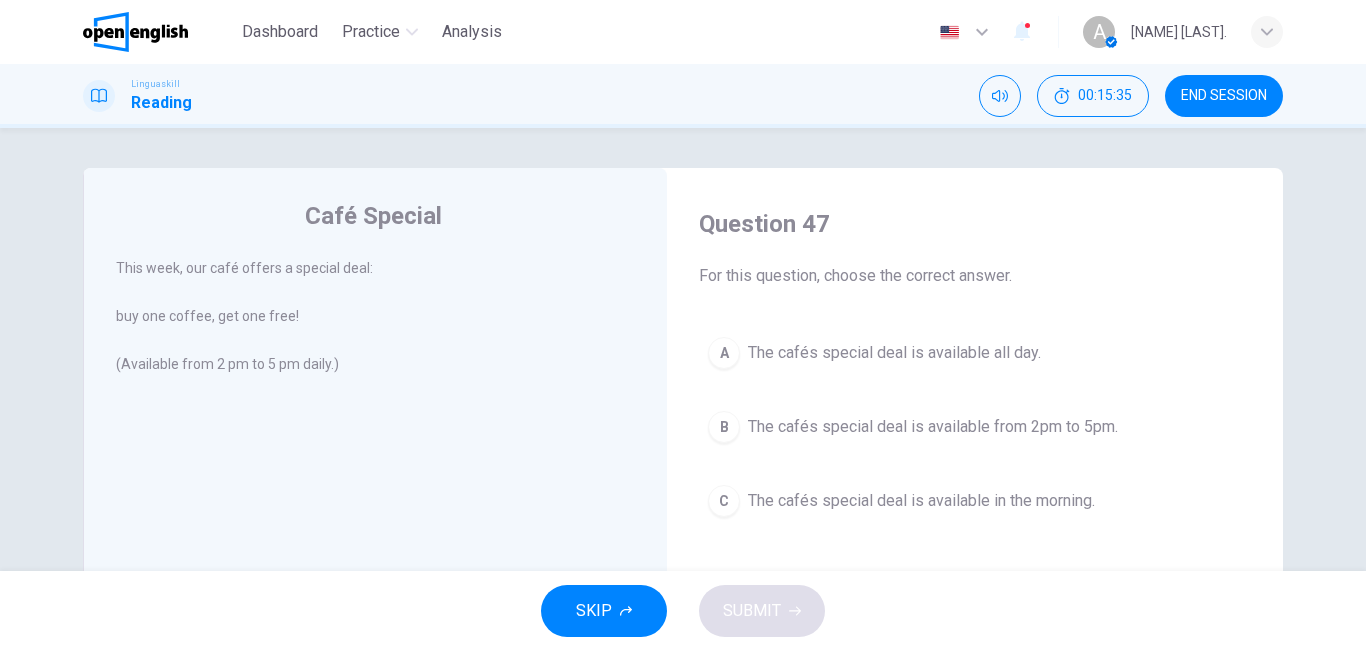 click on "The cafés special deal is available from 2pm to 5pm." at bounding box center (933, 427) 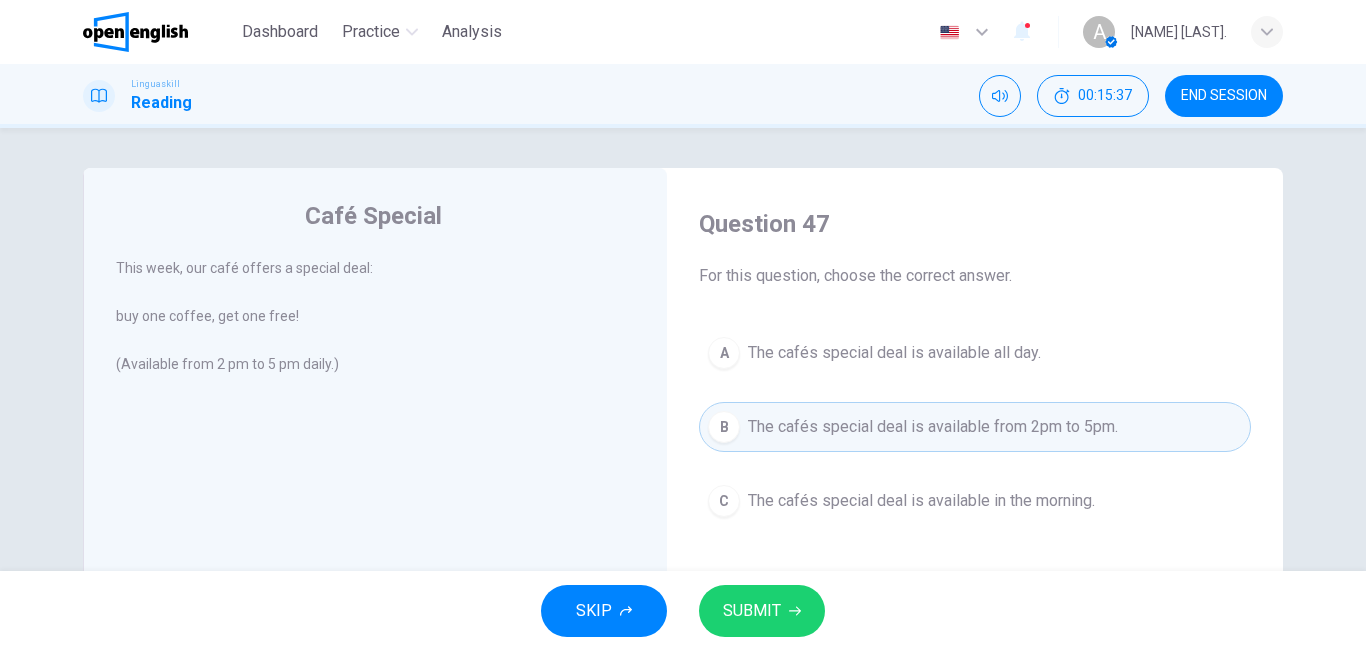 click on "SUBMIT" at bounding box center [762, 611] 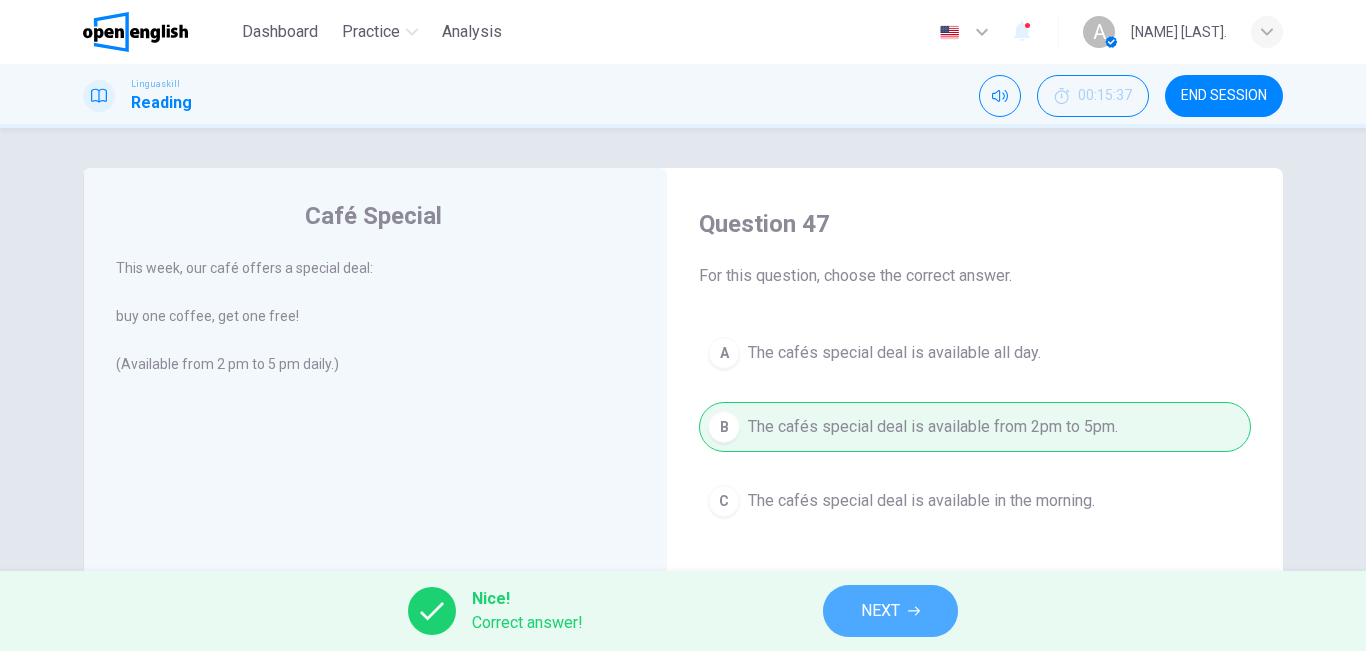 click on "NEXT" at bounding box center [880, 611] 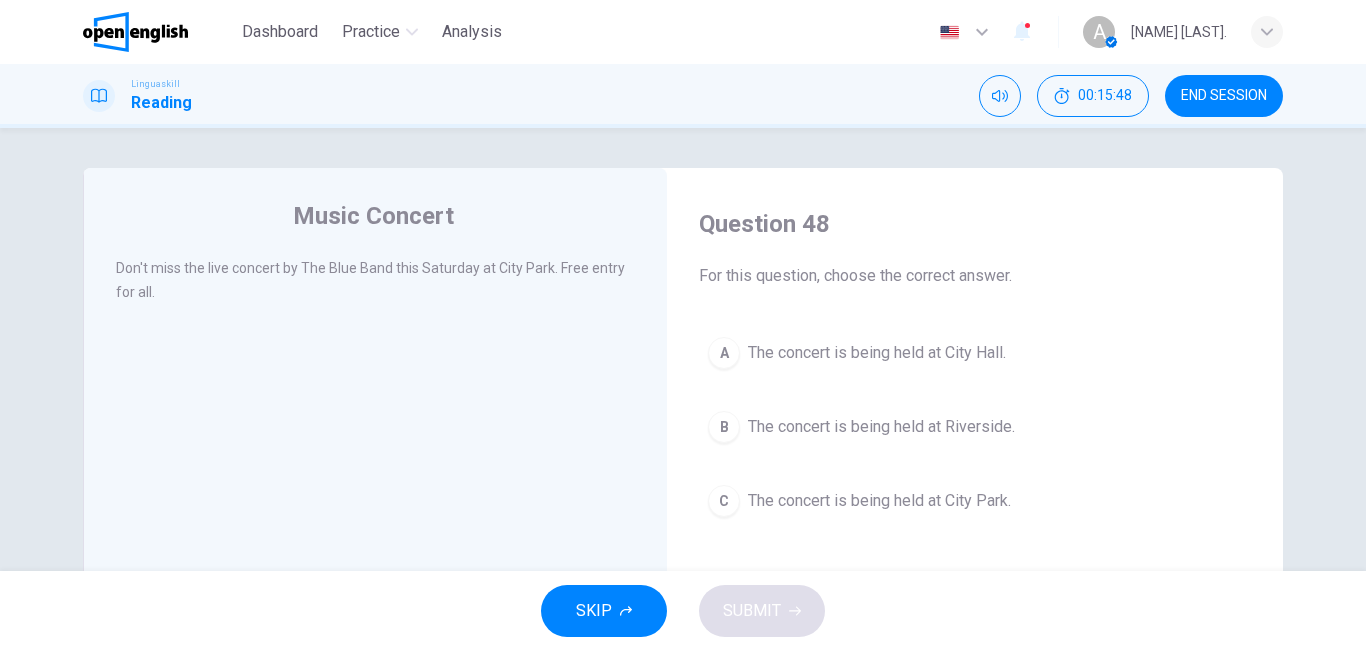 click on "C The concert is being held at City Park." at bounding box center [975, 501] 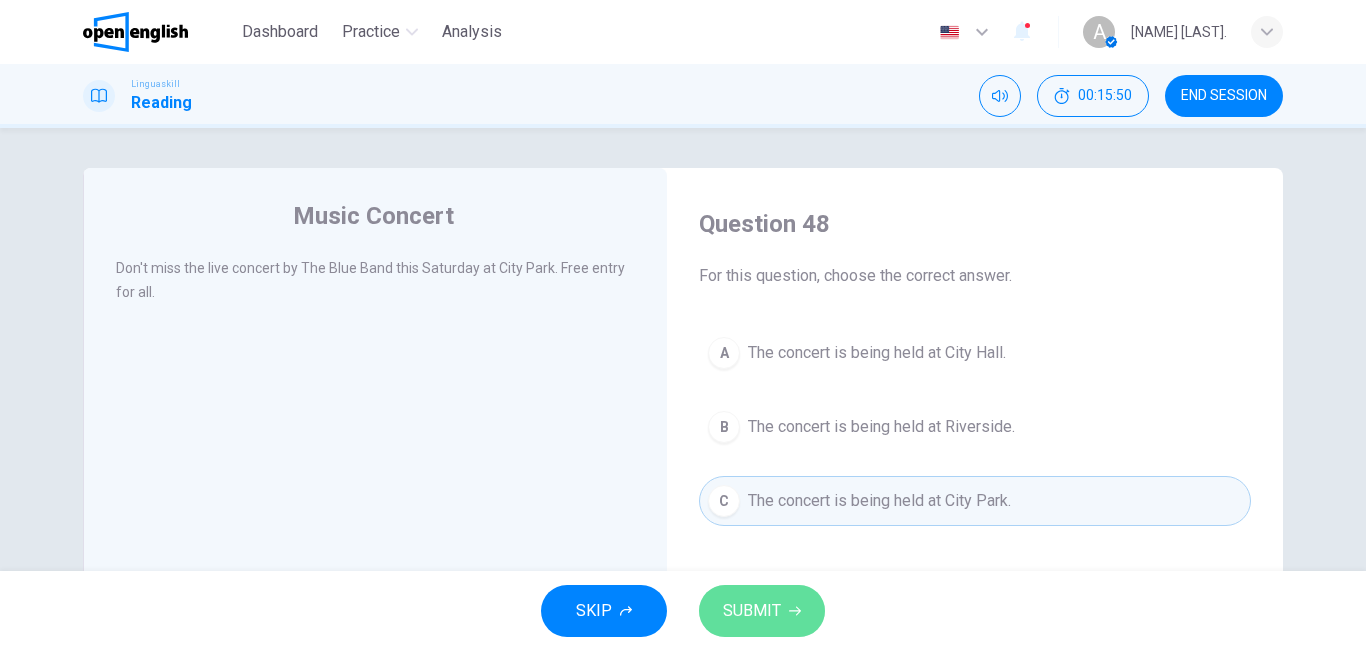 click on "SUBMIT" at bounding box center (752, 611) 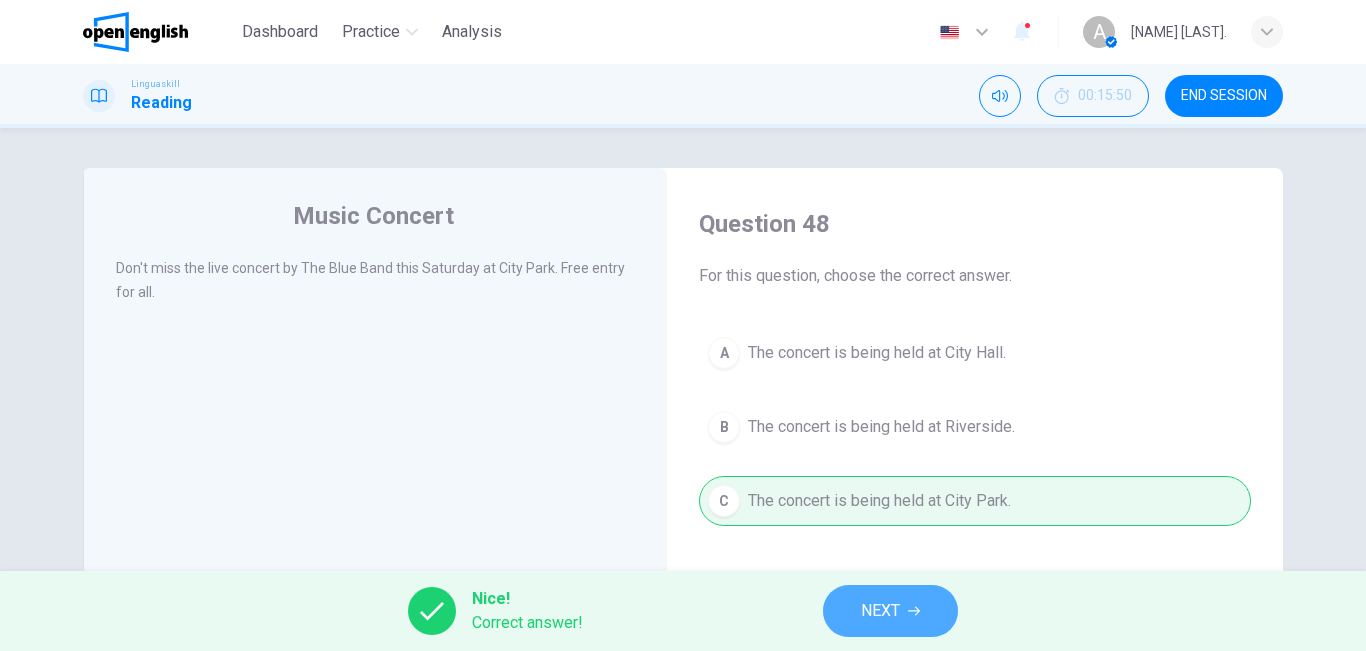 click on "NEXT" at bounding box center (880, 611) 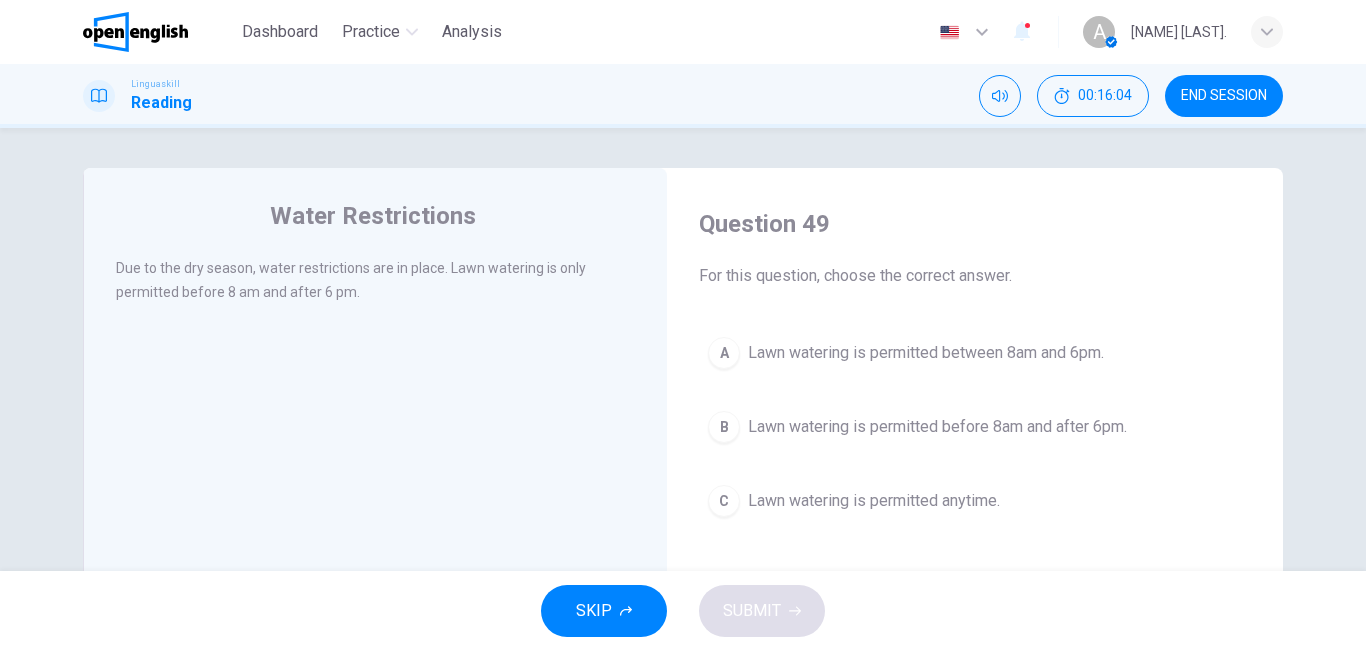 click on "Lawn watering is permitted before 8am and after 6pm." at bounding box center [937, 427] 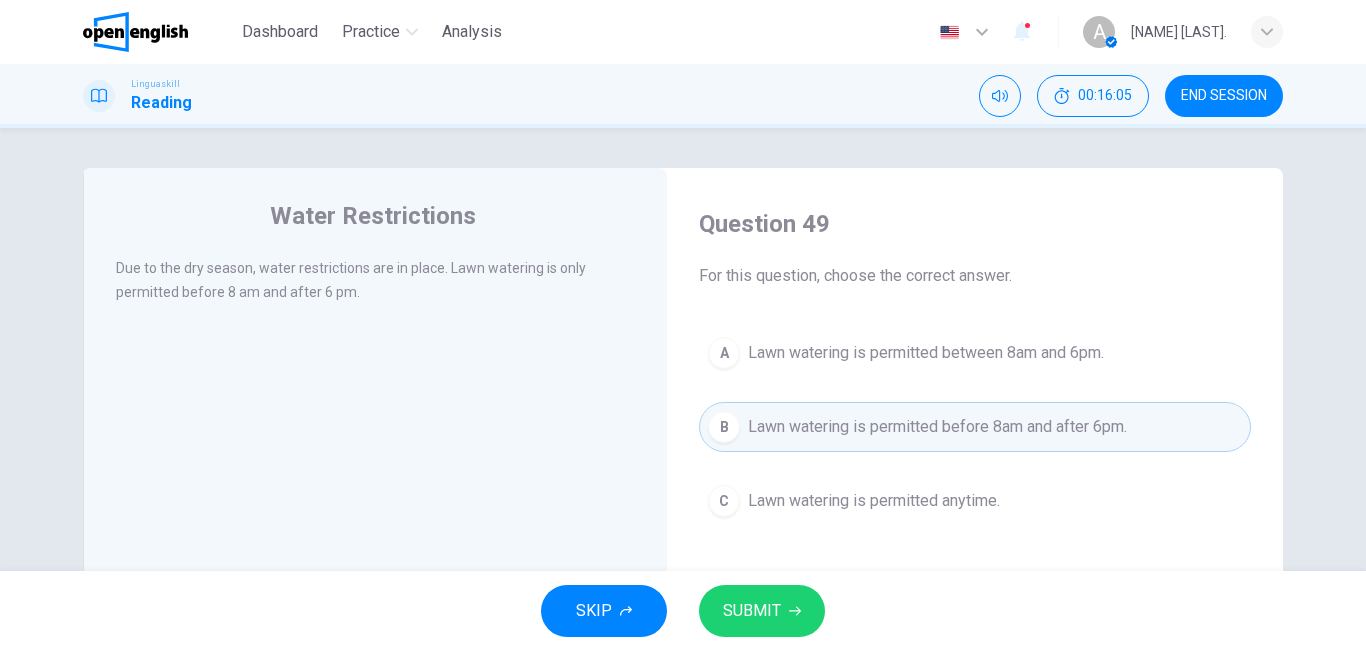 click on "SUBMIT" at bounding box center (752, 611) 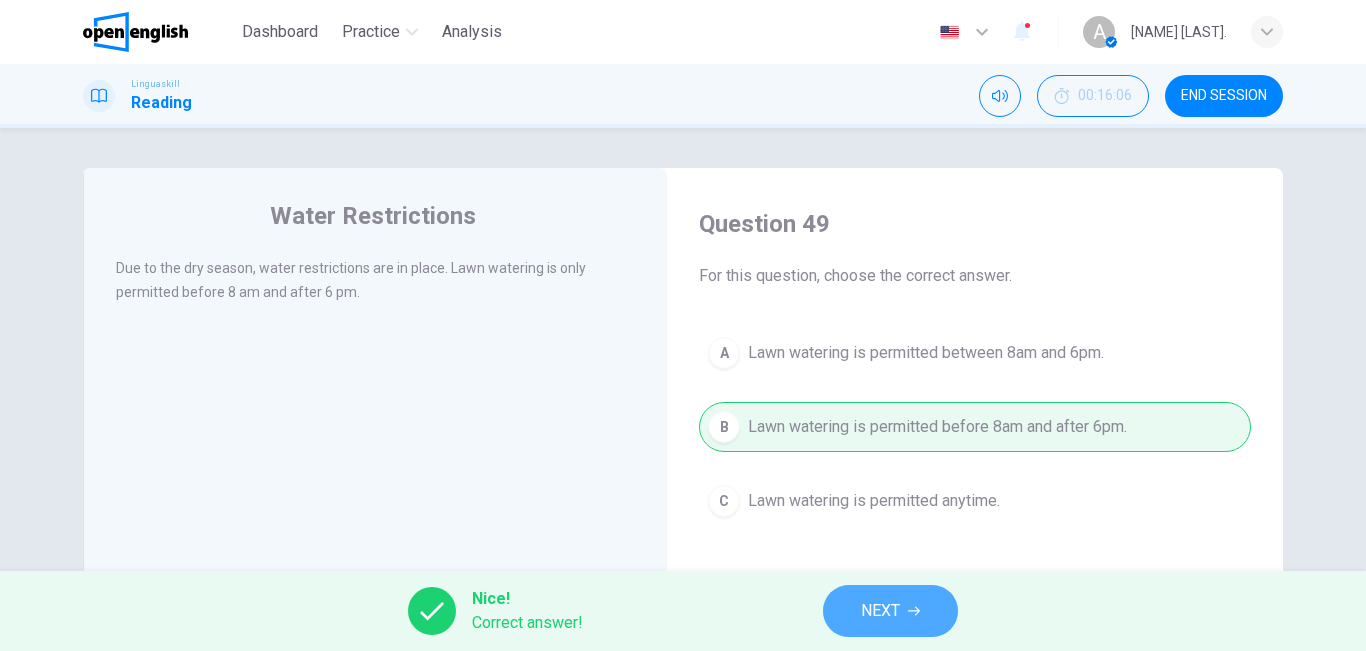click on "NEXT" at bounding box center (880, 611) 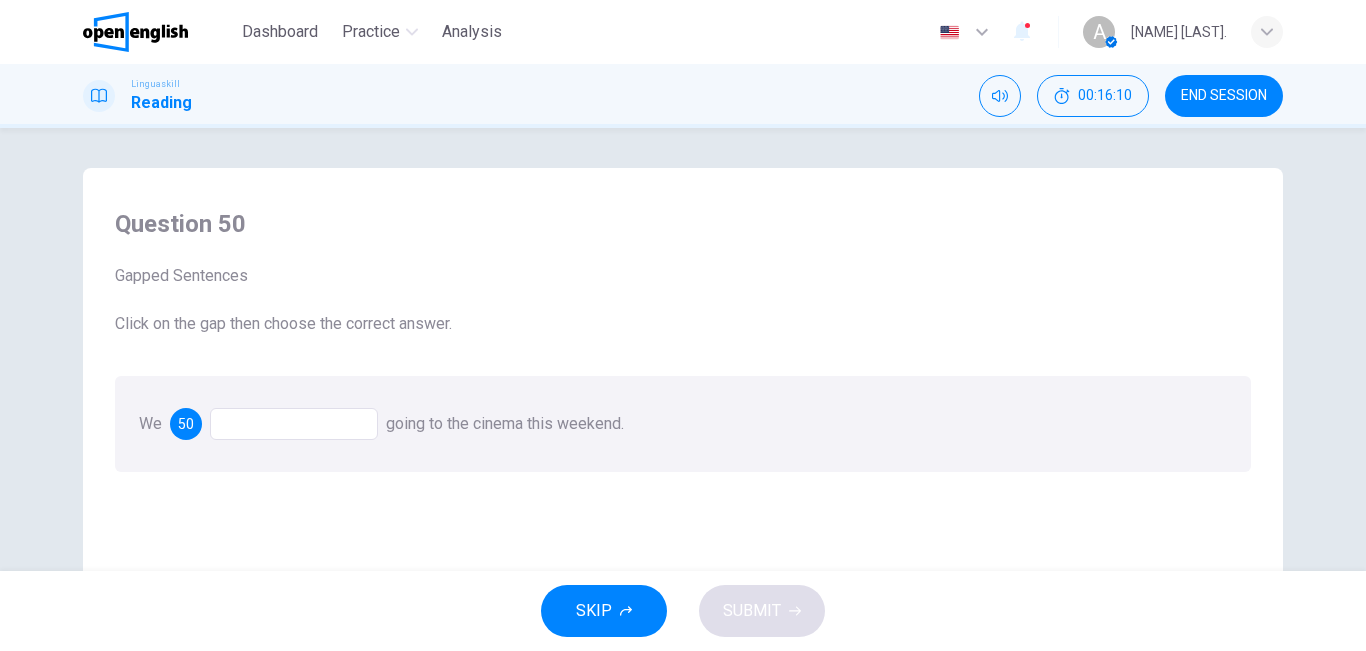 click at bounding box center (294, 424) 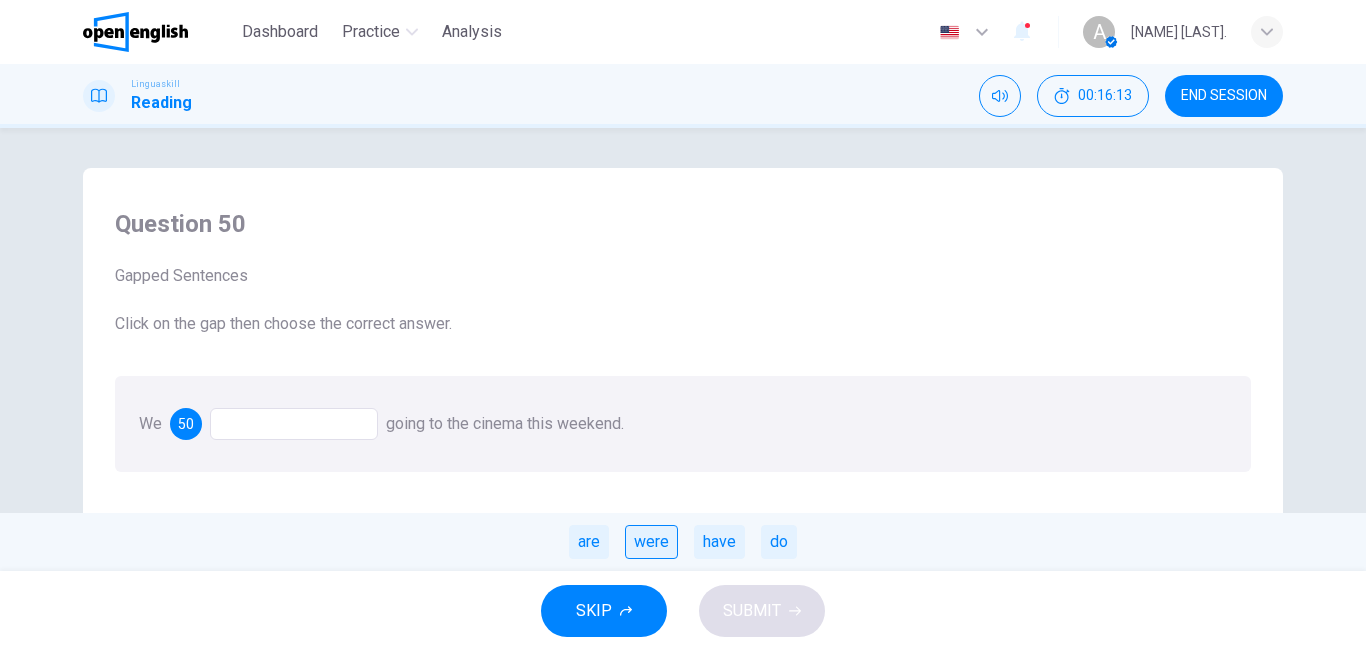 click on "were" at bounding box center [651, 542] 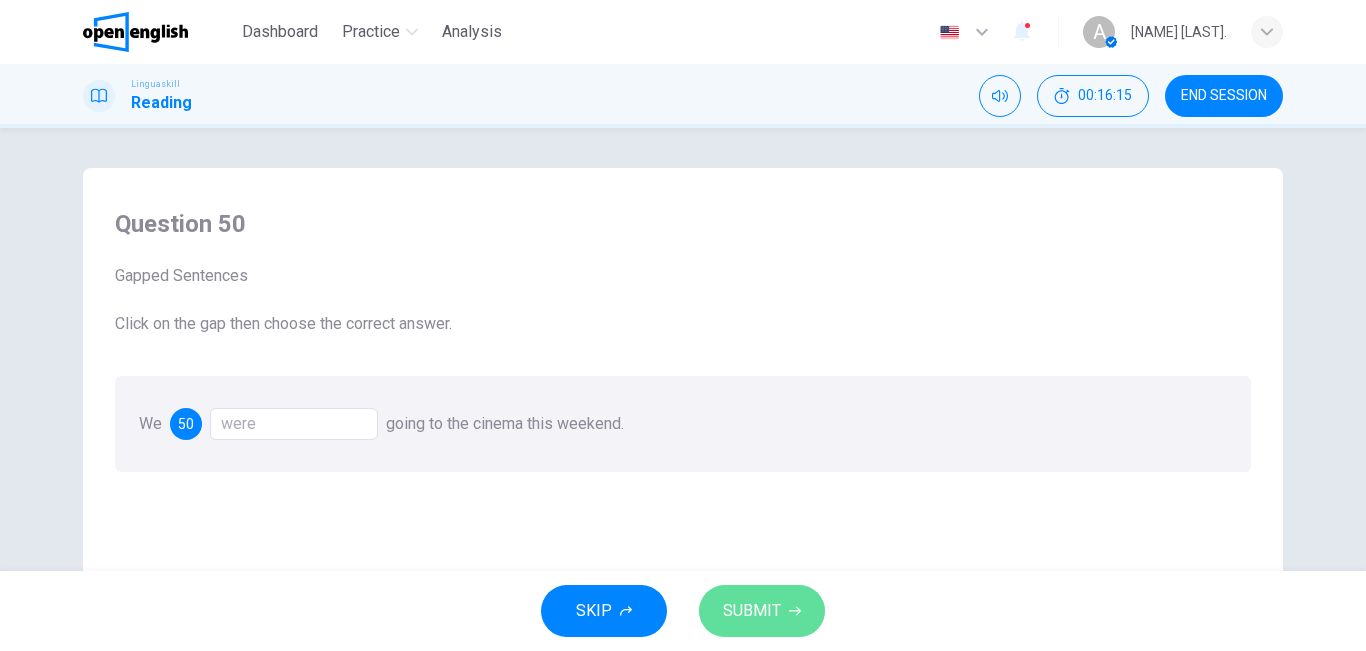click on "SUBMIT" at bounding box center [752, 611] 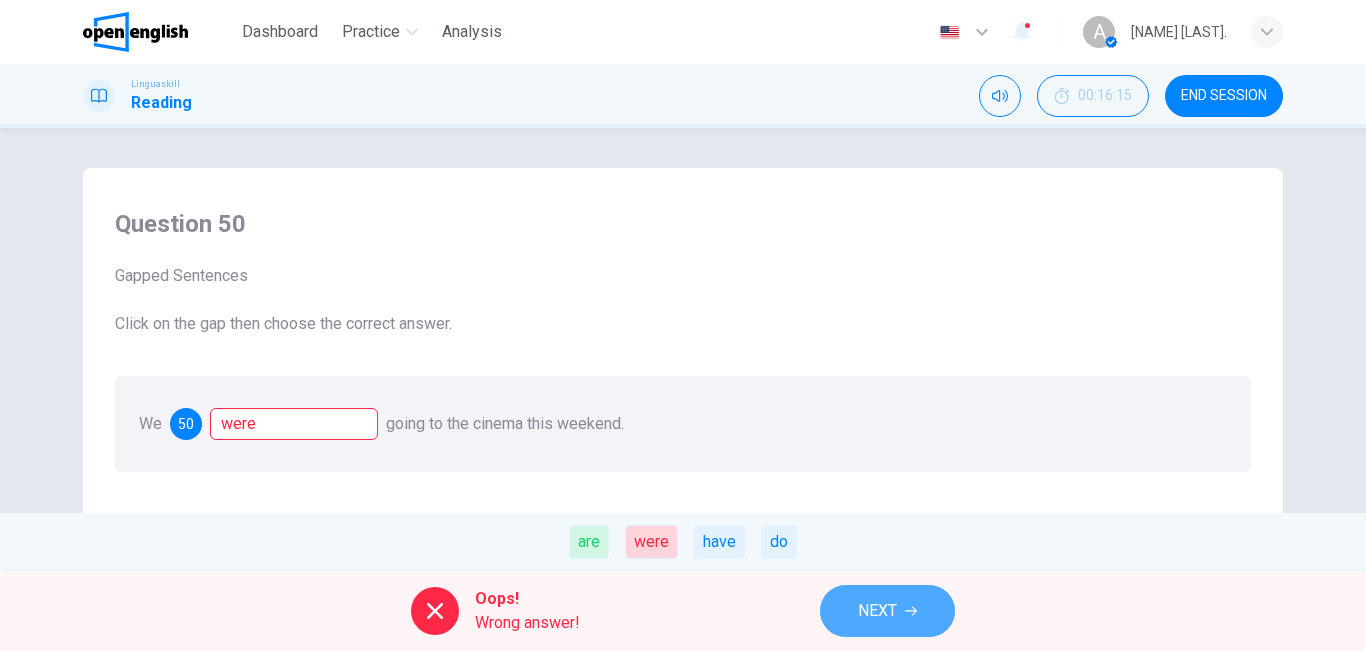 click on "NEXT" at bounding box center (877, 611) 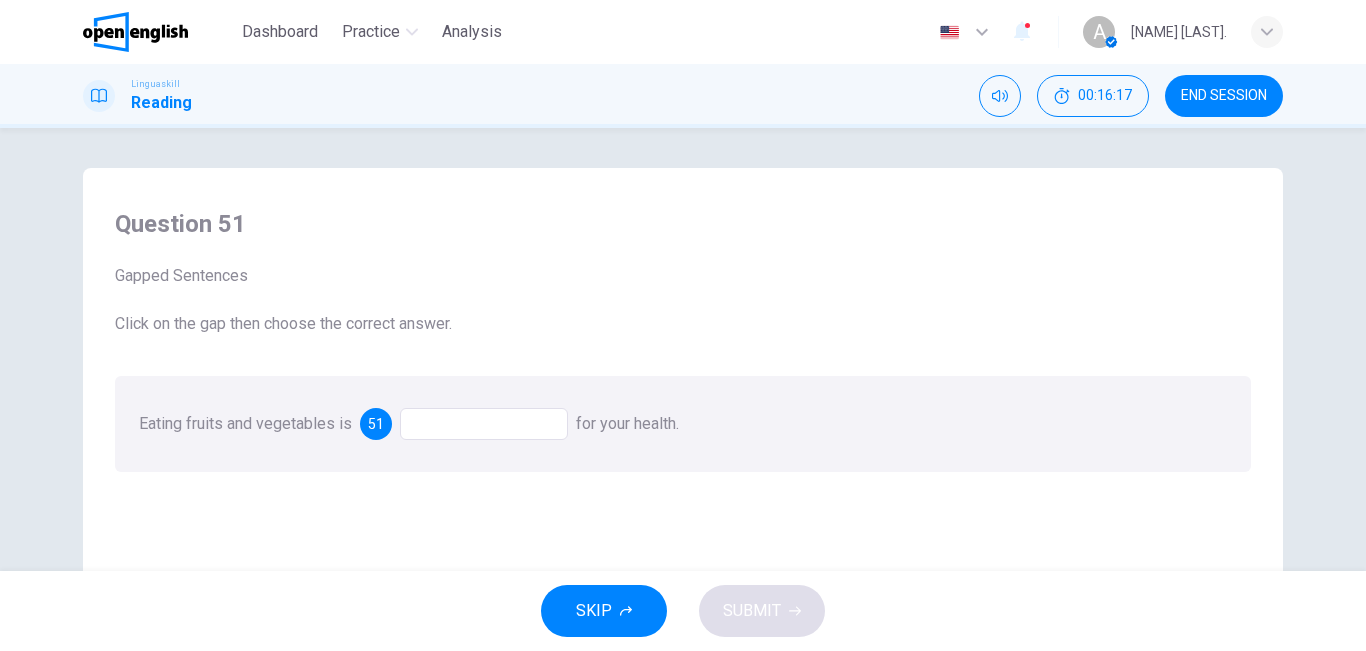 click at bounding box center (484, 424) 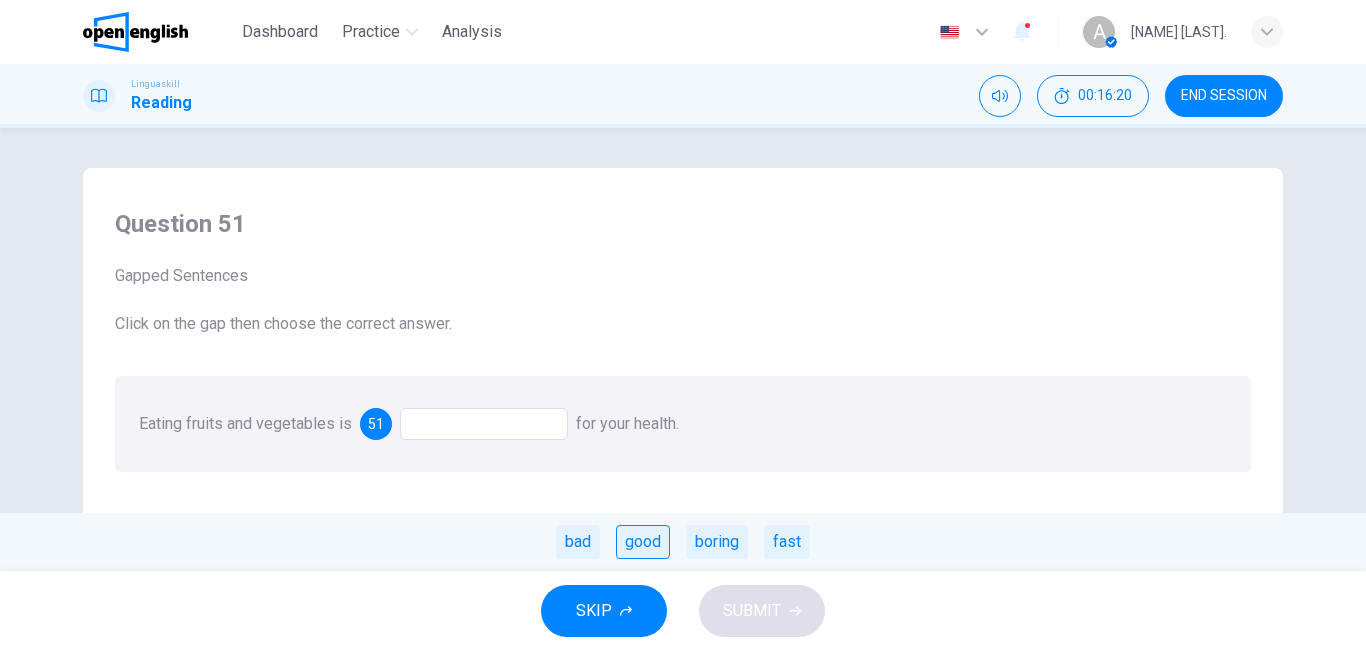 click on "good" at bounding box center (643, 542) 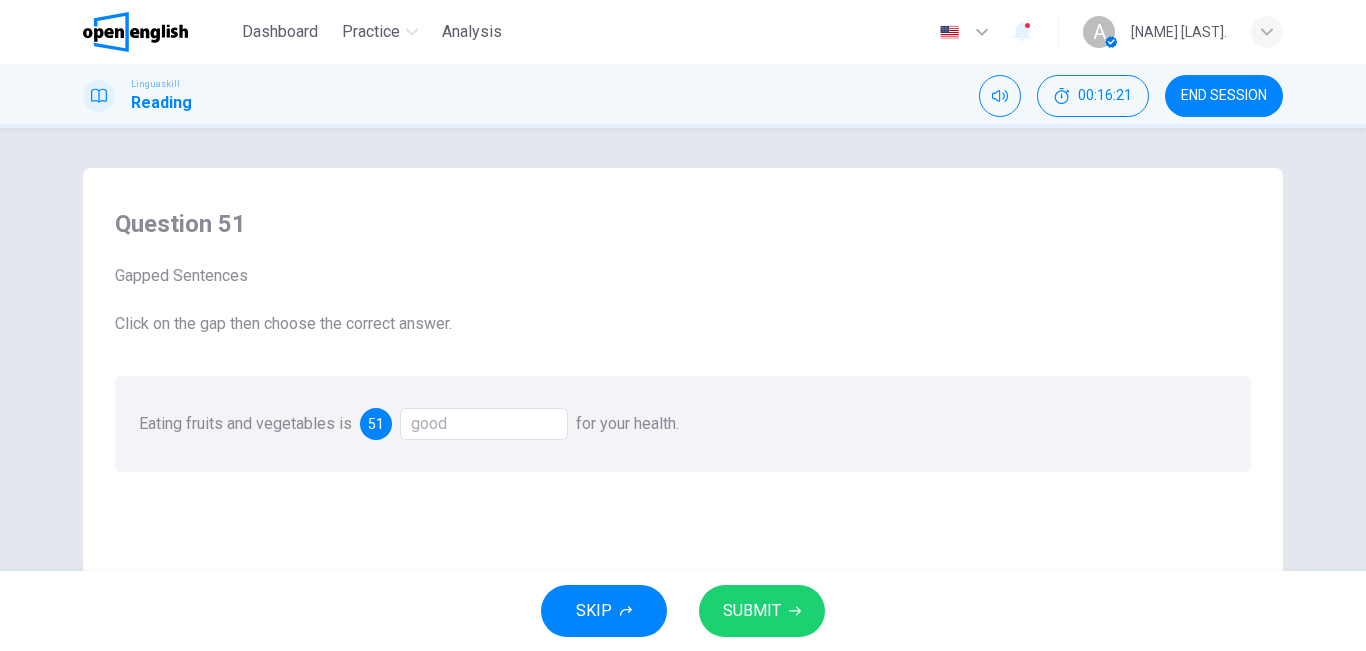 click on "SUBMIT" at bounding box center (762, 611) 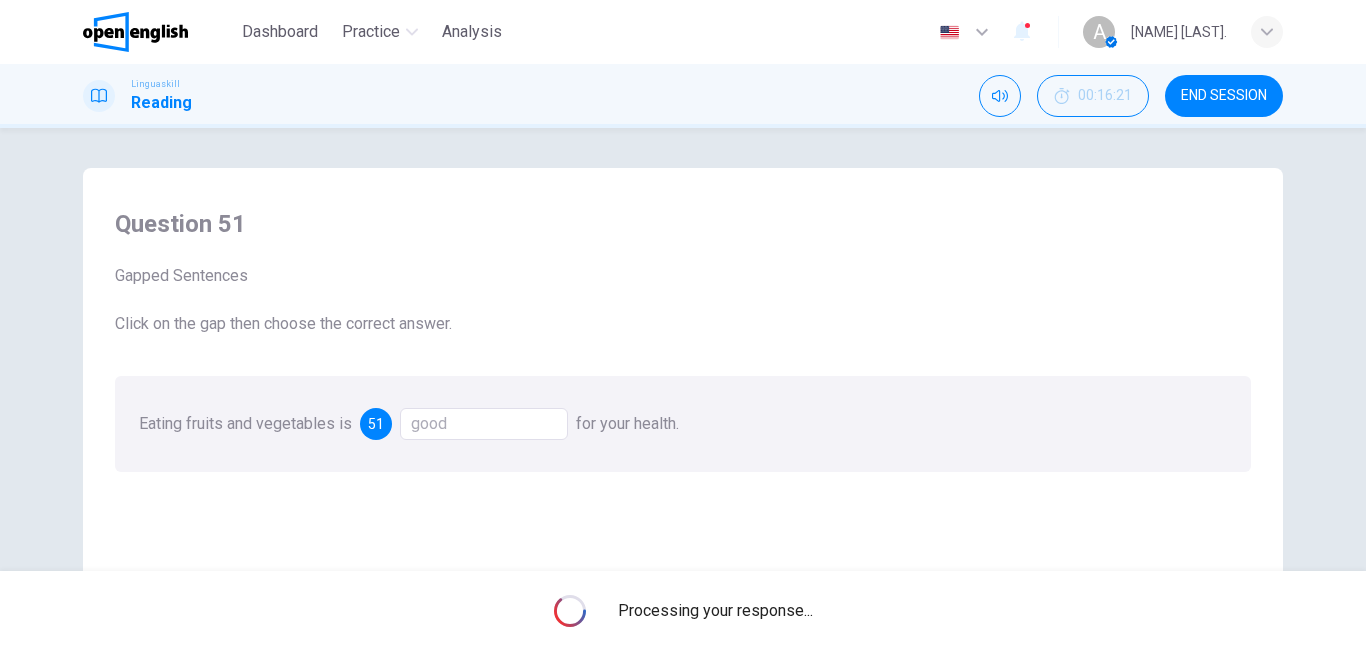 click on "Processing your response..." at bounding box center (683, 611) 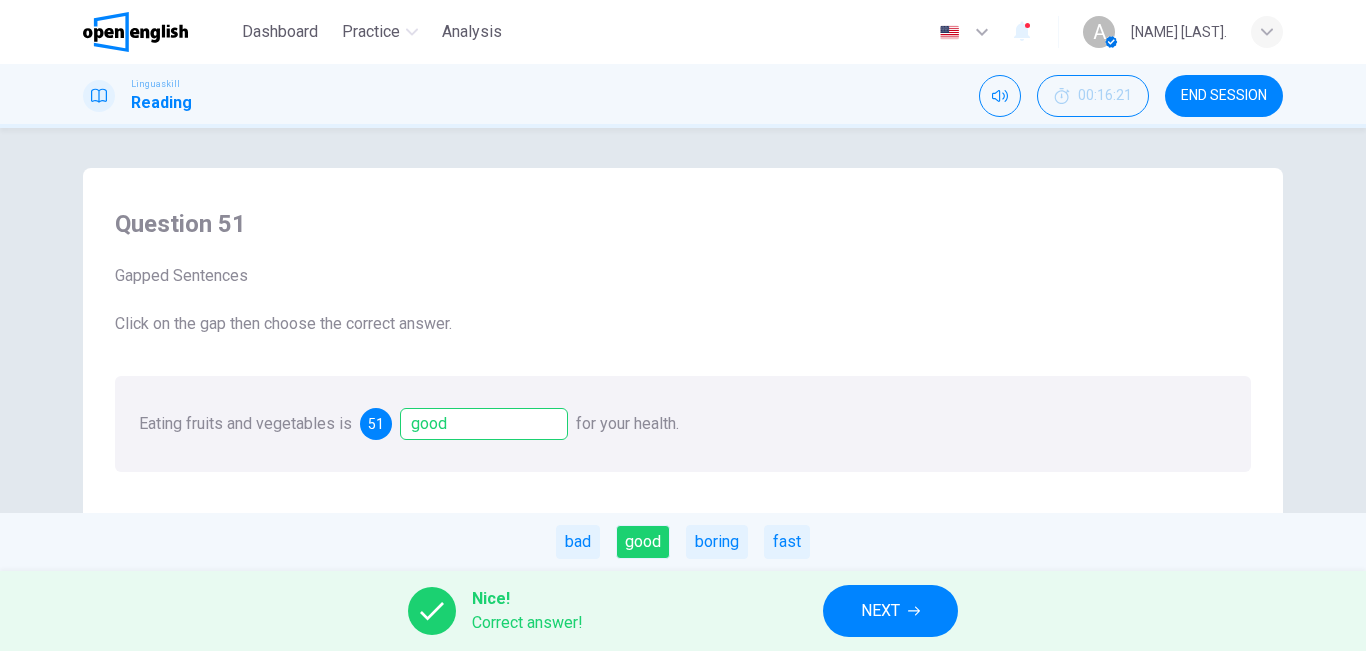 click on "NEXT" at bounding box center [890, 611] 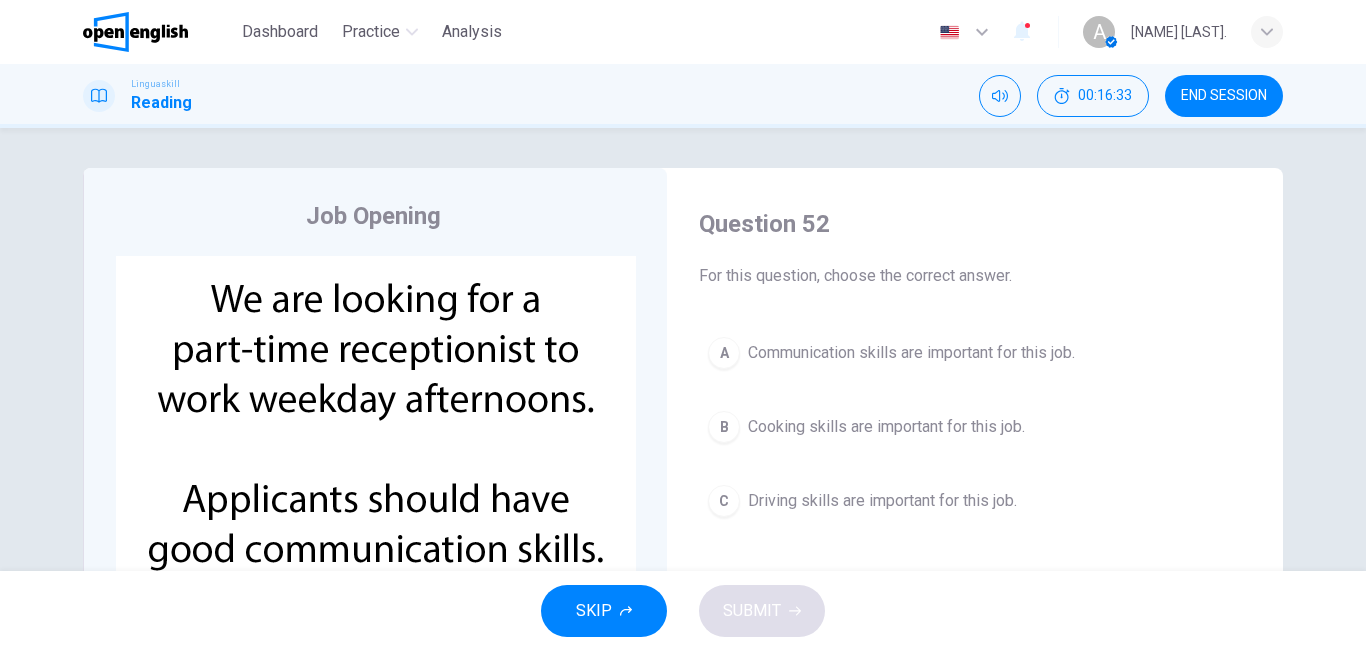 click on "A Communication skills are important for this job." at bounding box center [975, 353] 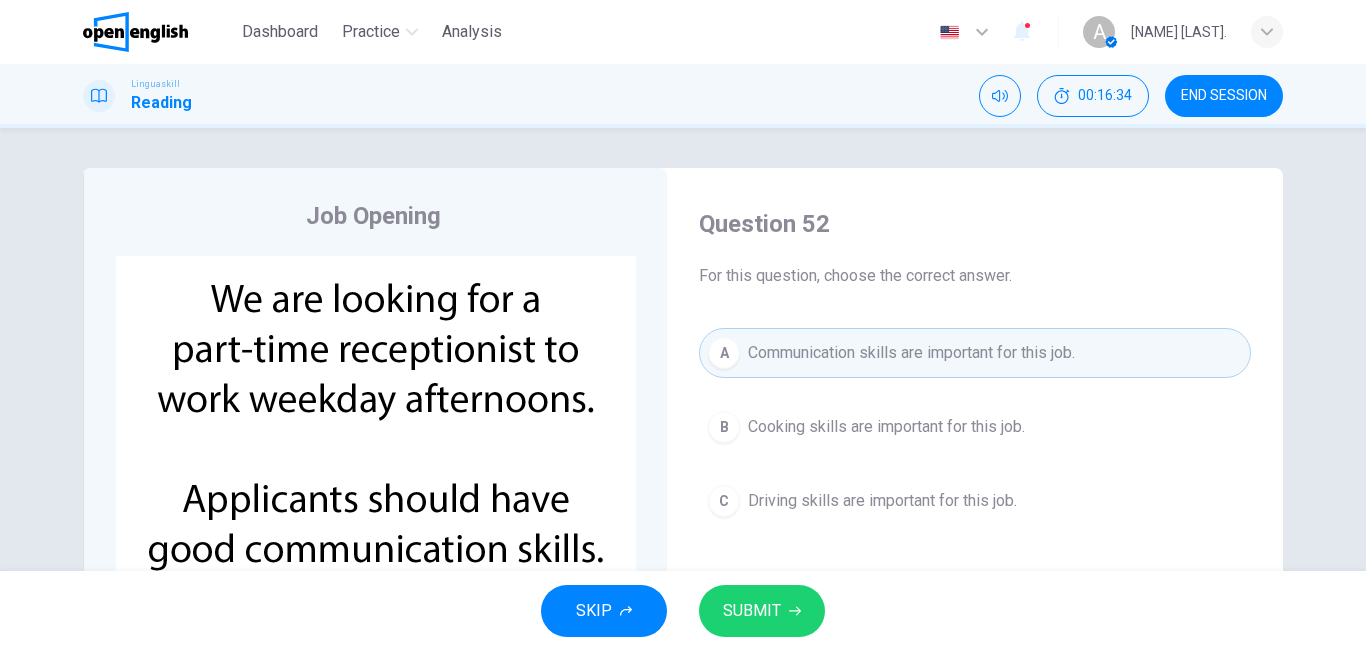 click on "SUBMIT" at bounding box center (762, 611) 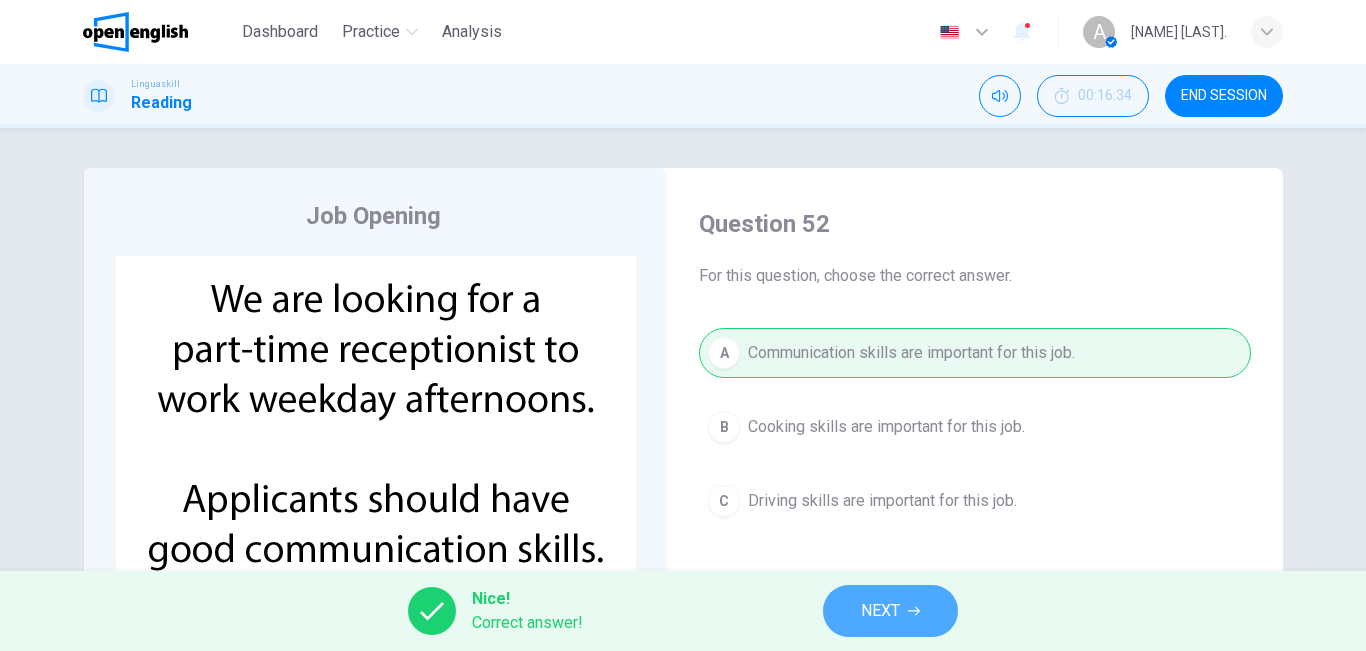 click on "NEXT" at bounding box center (880, 611) 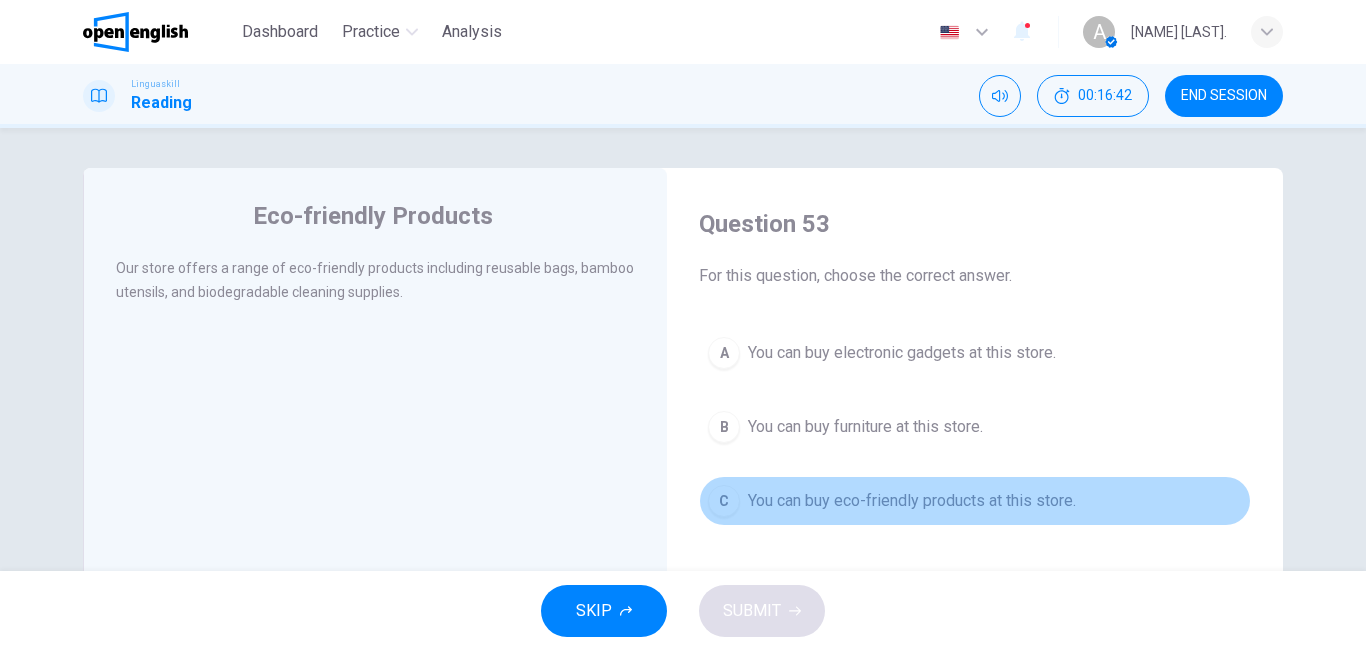 click on "You can buy eco-friendly products at this store." at bounding box center (912, 501) 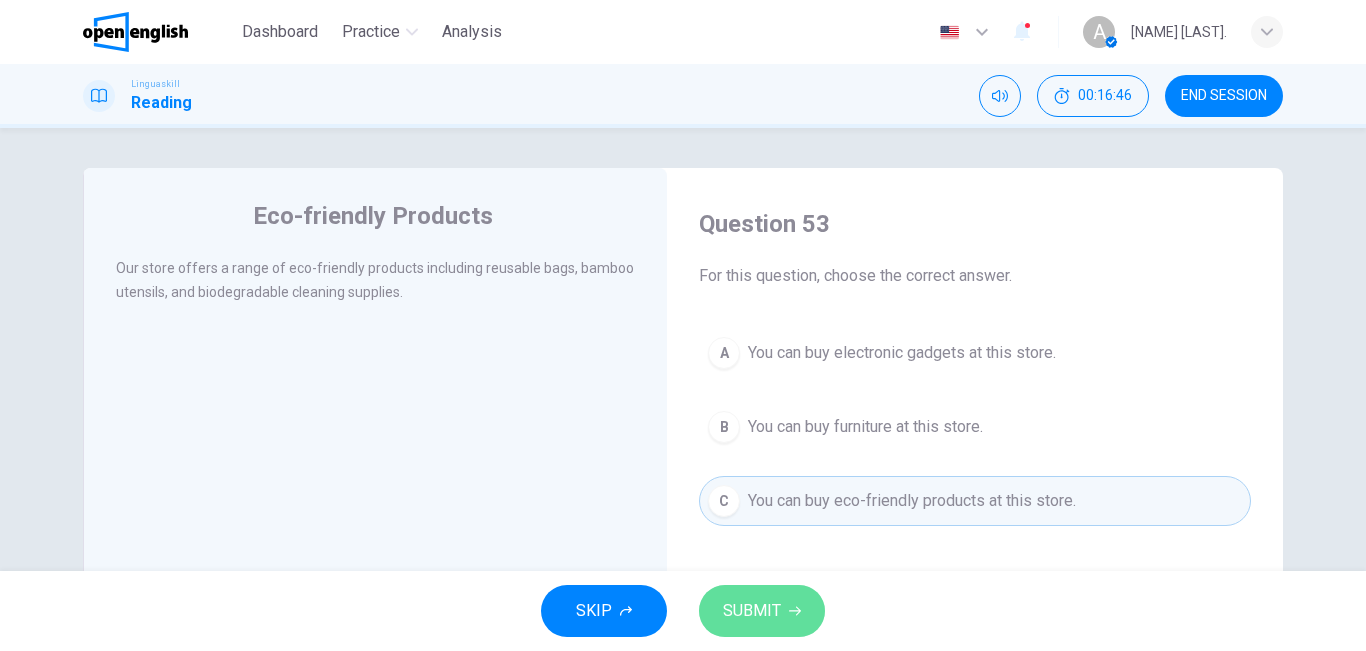 click on "SUBMIT" at bounding box center [752, 611] 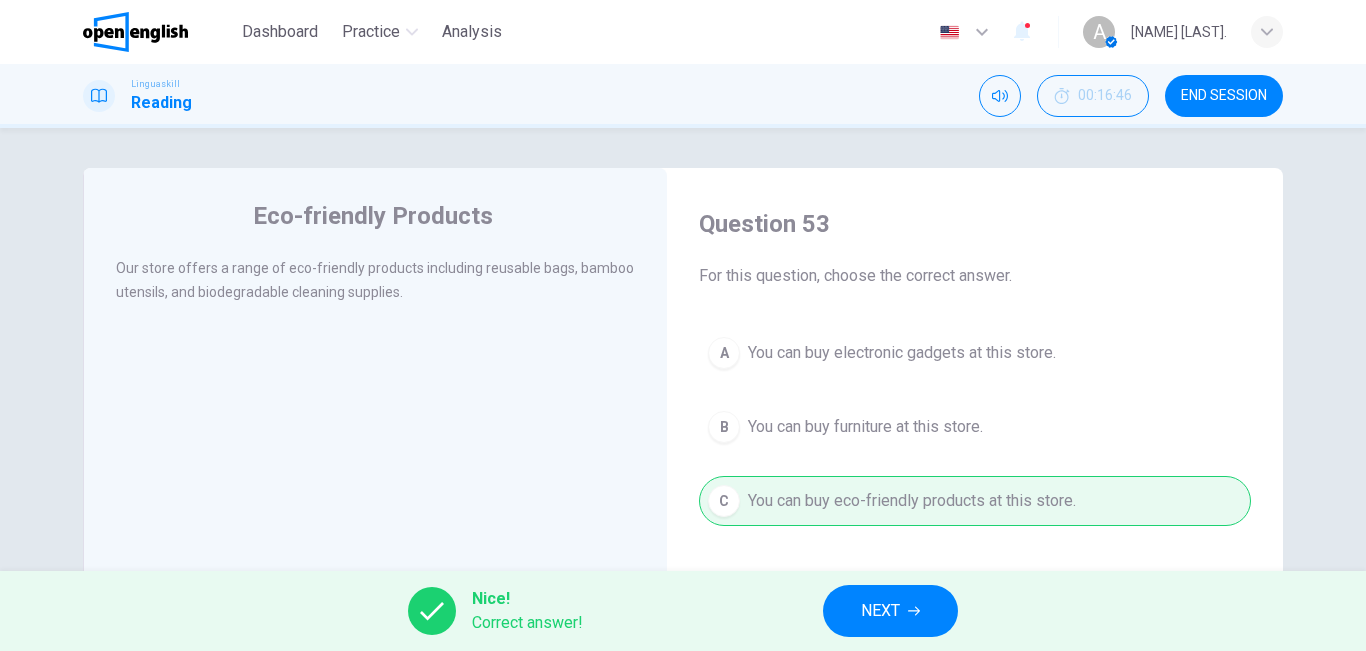 click on "NEXT" at bounding box center (890, 611) 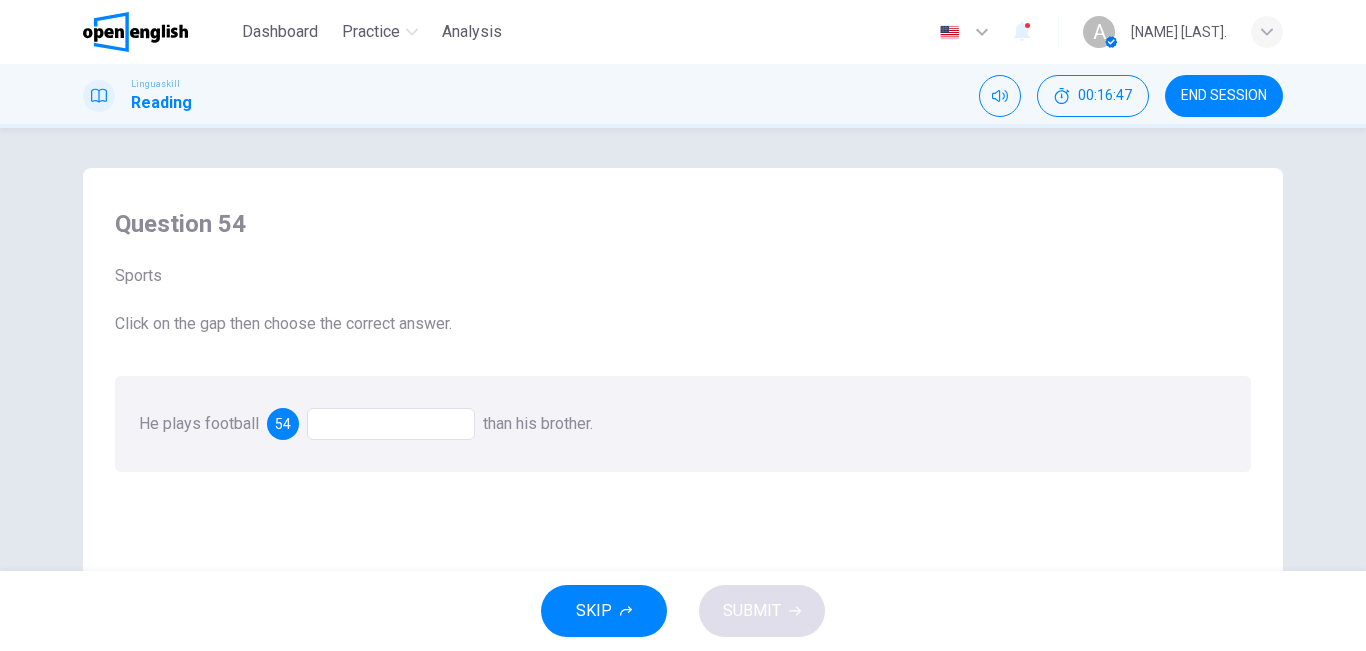 click at bounding box center [391, 424] 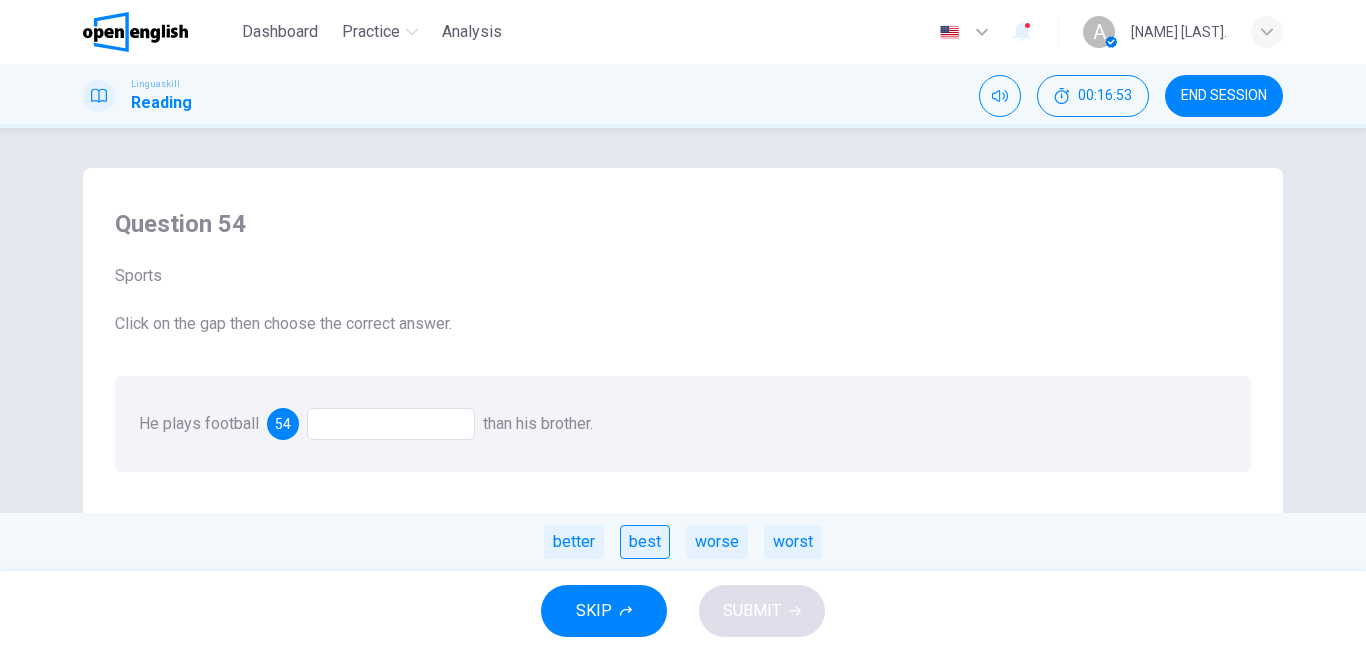 click on "best" at bounding box center (645, 542) 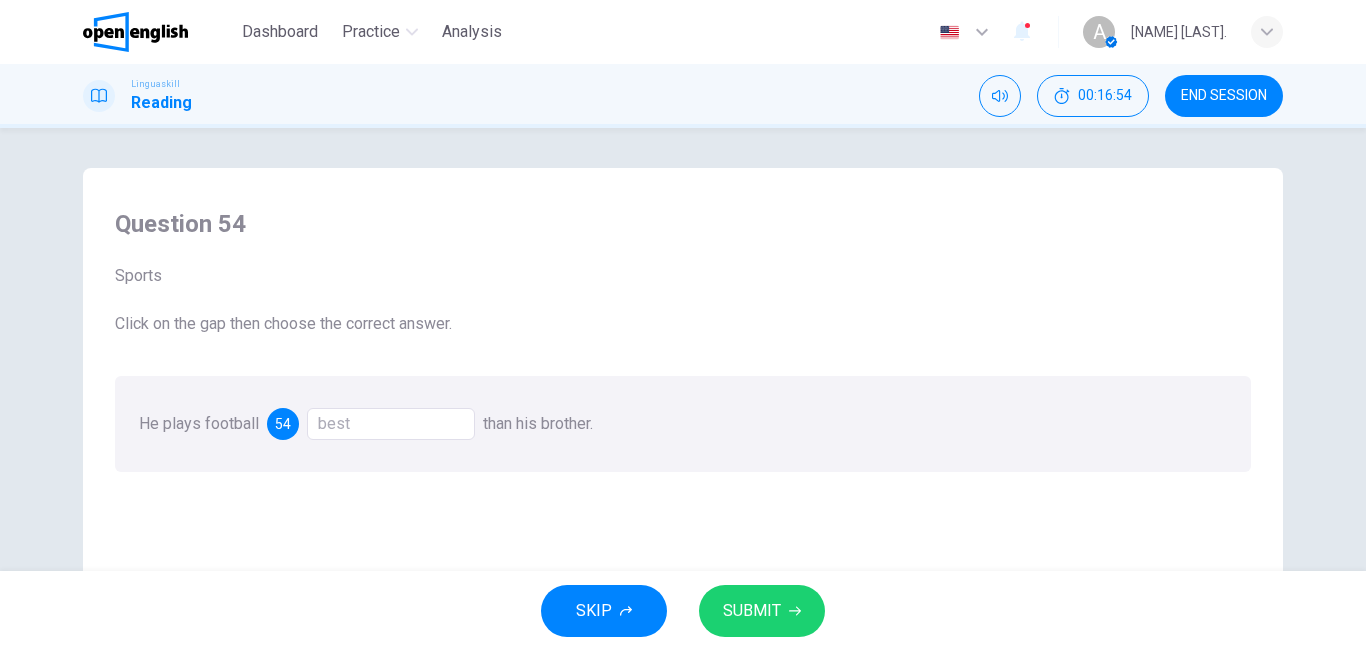 click on "SUBMIT" at bounding box center [752, 611] 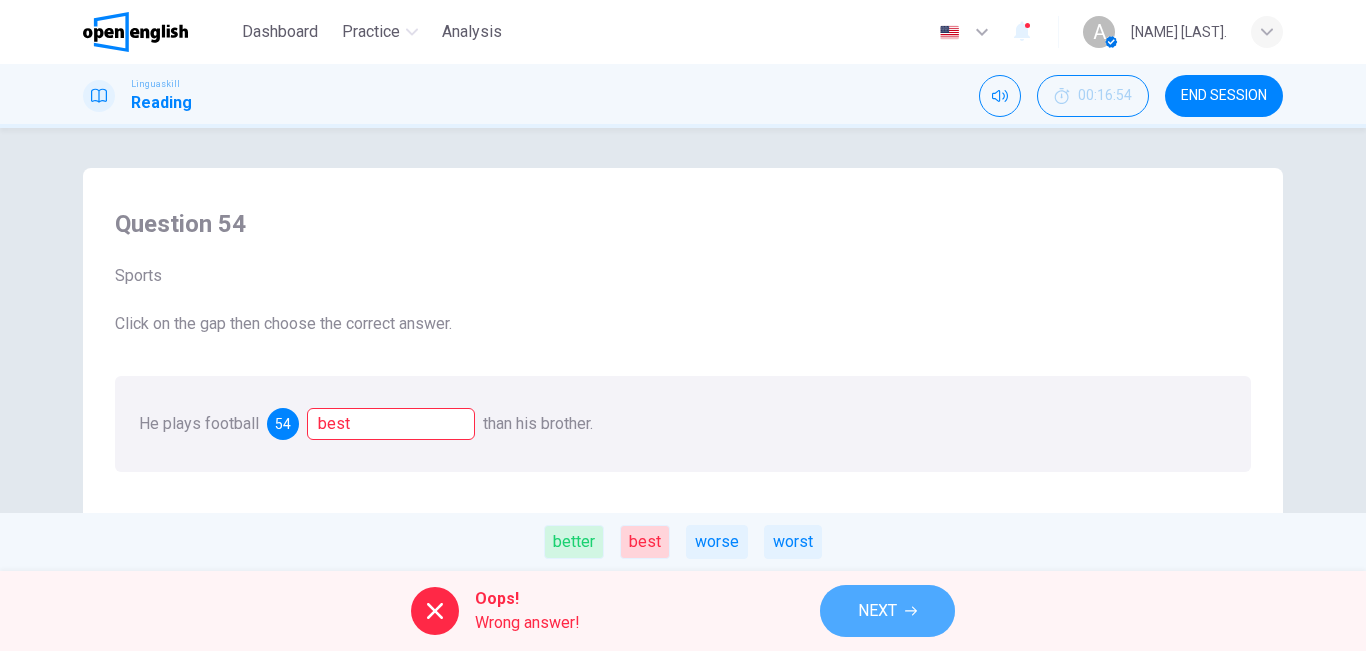 click on "NEXT" at bounding box center [887, 611] 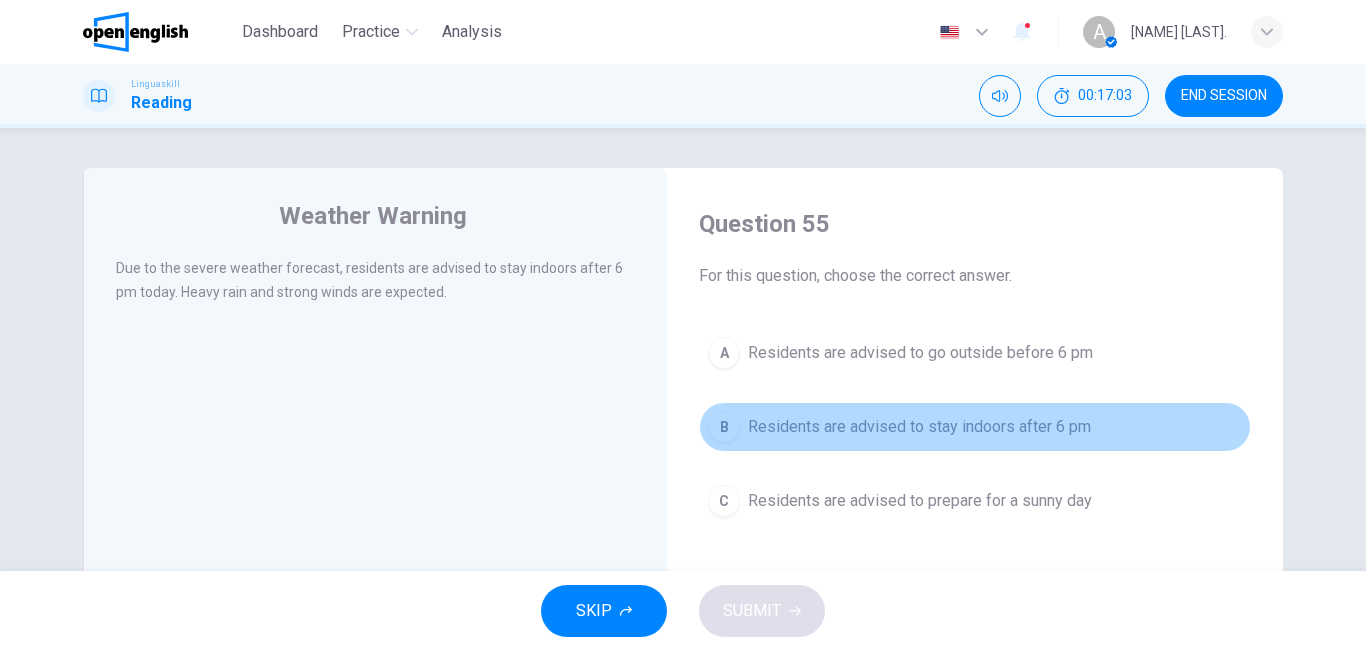 click on "B Residents are advised to stay indoors after 6 pm" at bounding box center (975, 427) 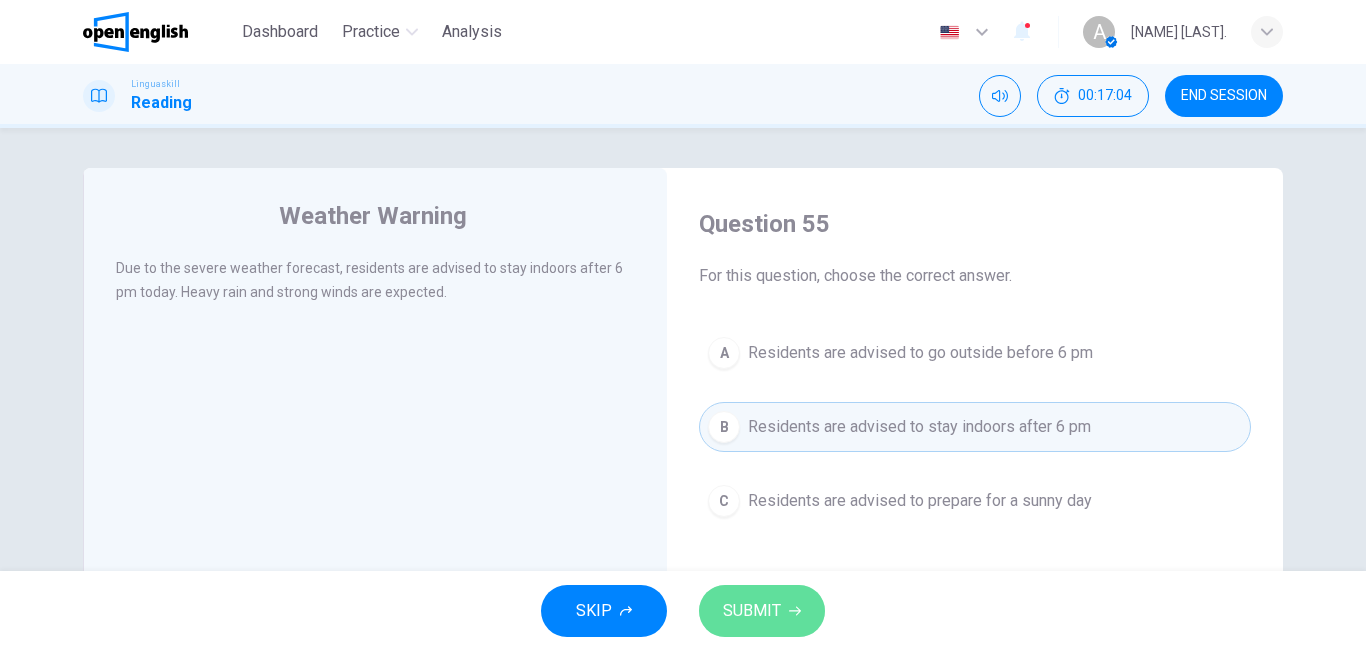 click on "SUBMIT" at bounding box center [752, 611] 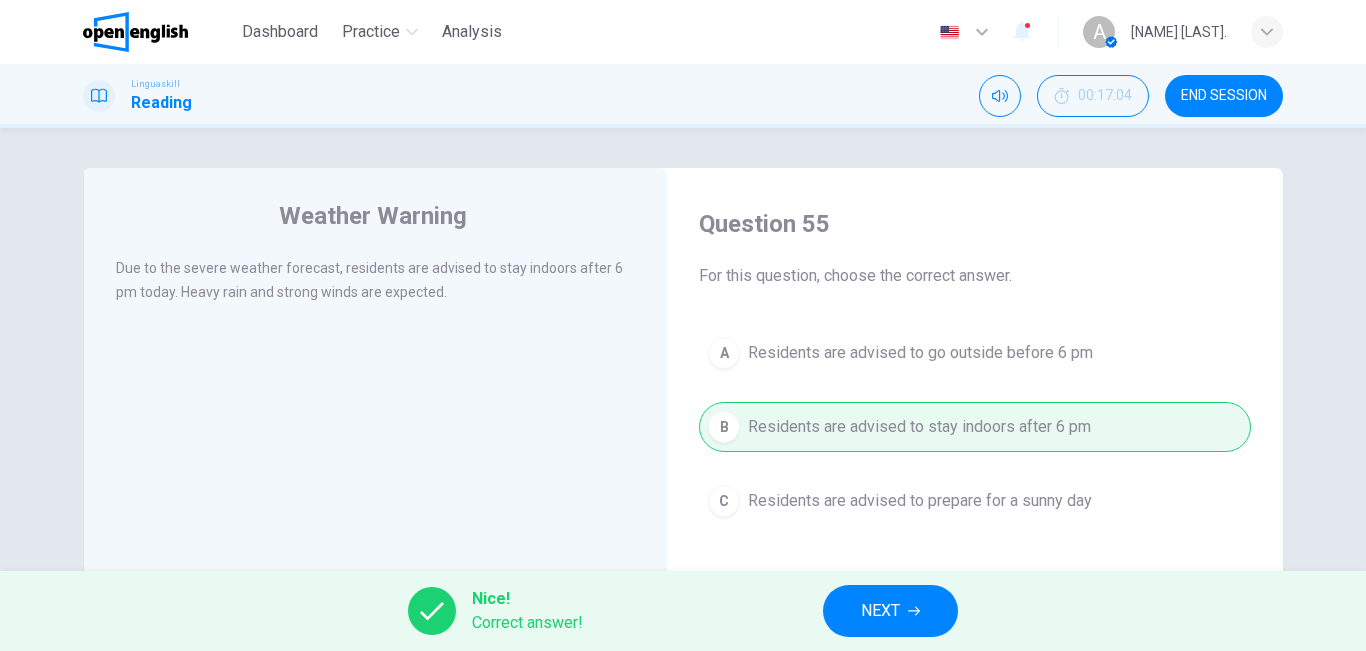 click on "NEXT" at bounding box center [880, 611] 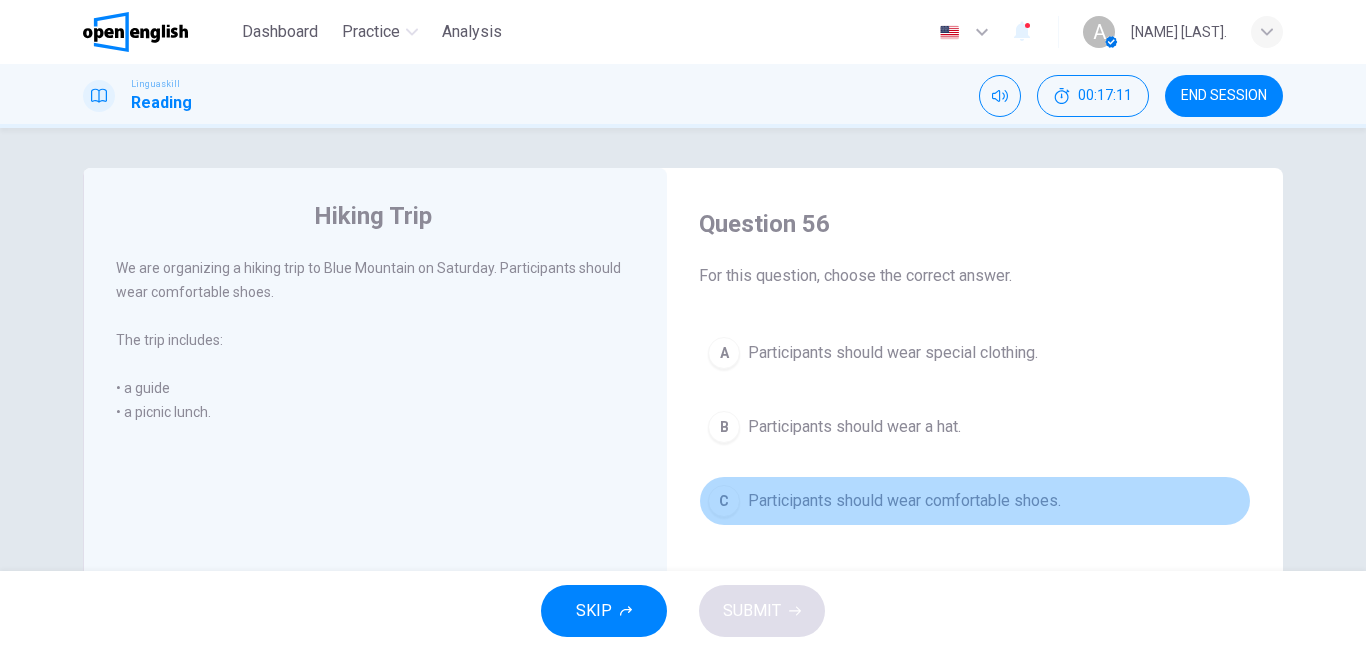 click on "Participants should wear comfortable shoes." at bounding box center (904, 501) 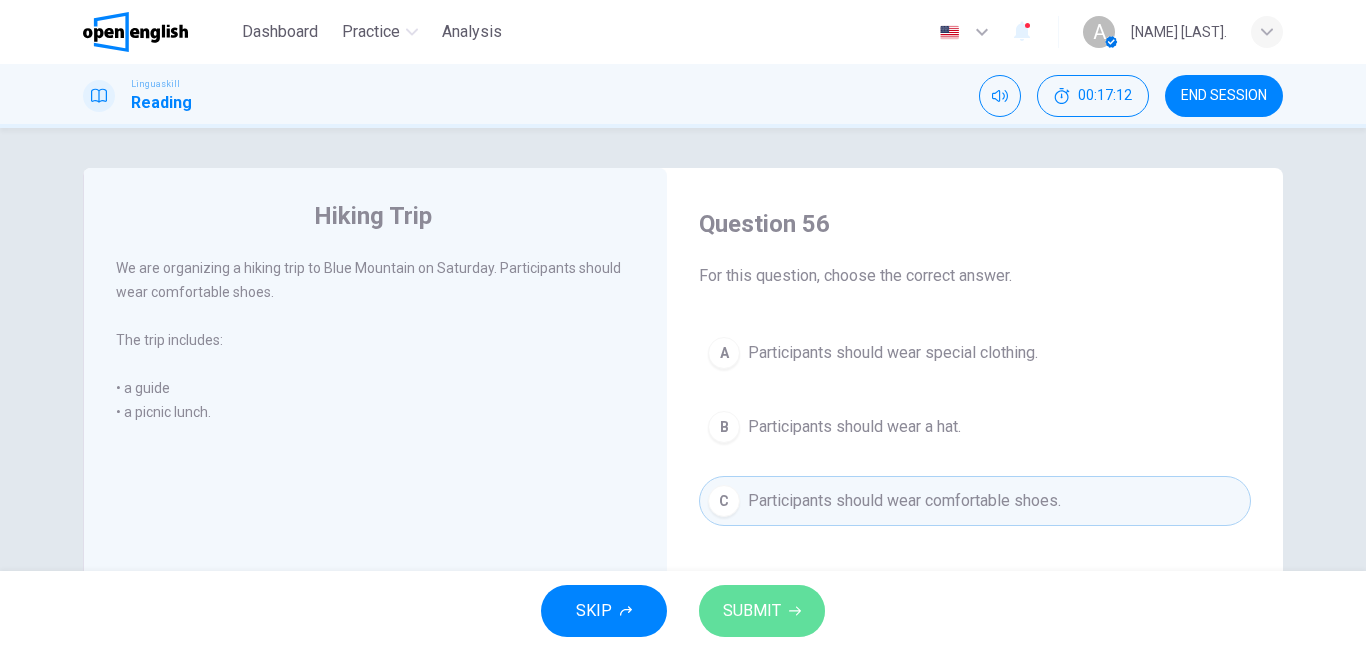 click on "SUBMIT" at bounding box center (752, 611) 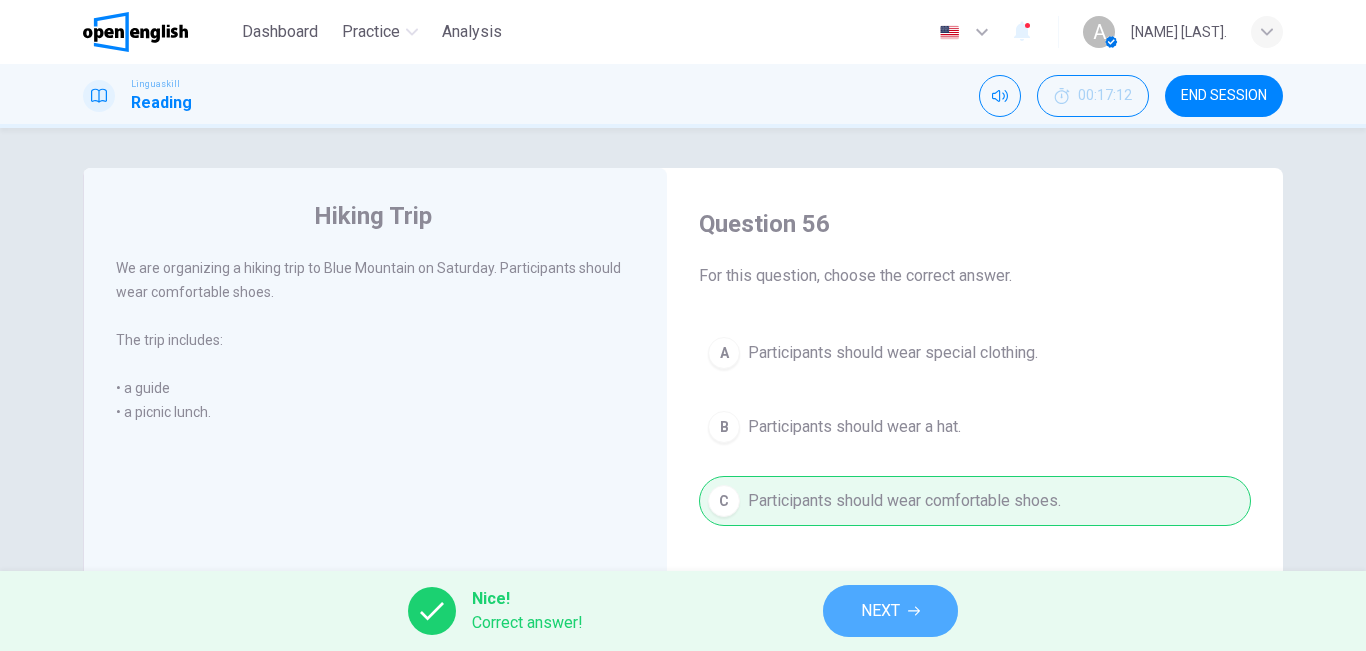 click on "NEXT" at bounding box center [890, 611] 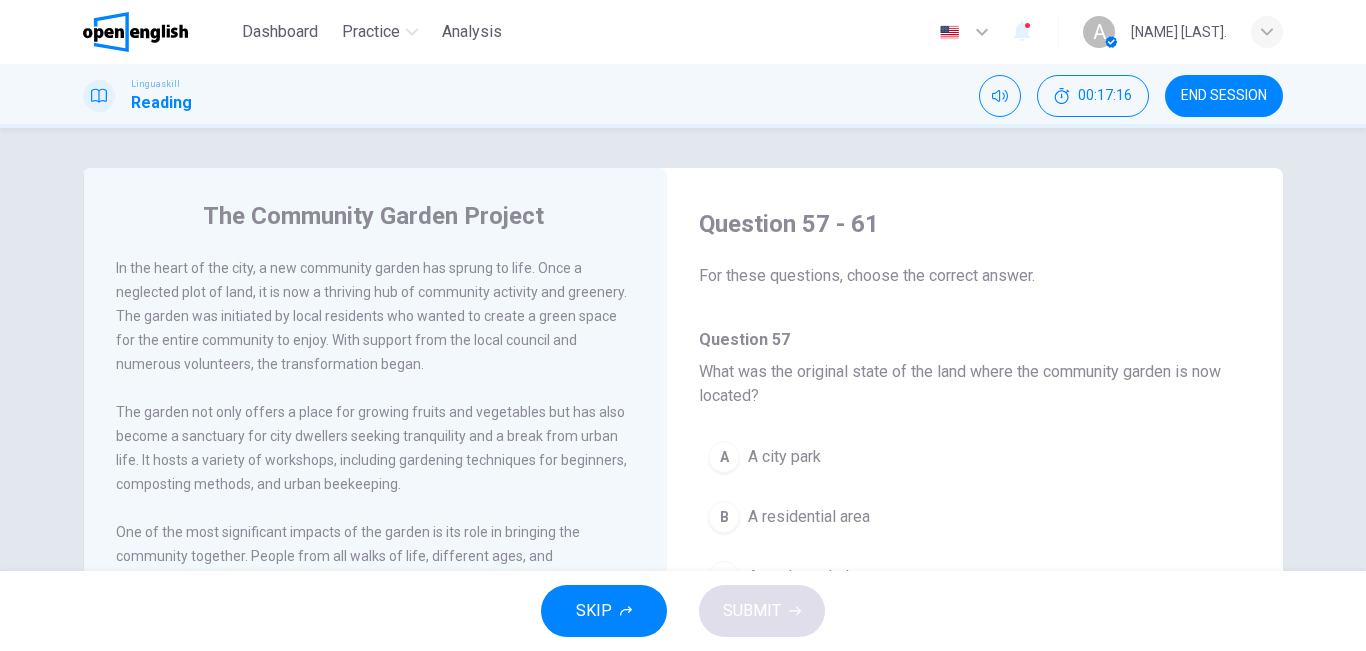 click on "Question 57 - 61 For these questions, choose the correct answer. Question   57 What was the original state of the land where the community garden is now located? A A city park B A residential area C A neglected plot D A commercial district Question   58 What activities does the community garden host? A Sports events B Art exhibitions C Gardening workshops D  Musical concerts Question   59 How does the community garden contribute to children's education? A By providing scholarships B By offering hands-on environmental learning C By organizing field trips D By conducting science fairs Question   60 Which of the following is not mentioned as a sustainability practice in the garden? A A. Solar energy use B Rainwater harvesting C Wildlife conservation D Composting Question   61 What impact has the garden had on the wider city? A Increased property values B Inspired similar projects C Reduced city traffic D Enhanced tourism" at bounding box center (975, 1165) 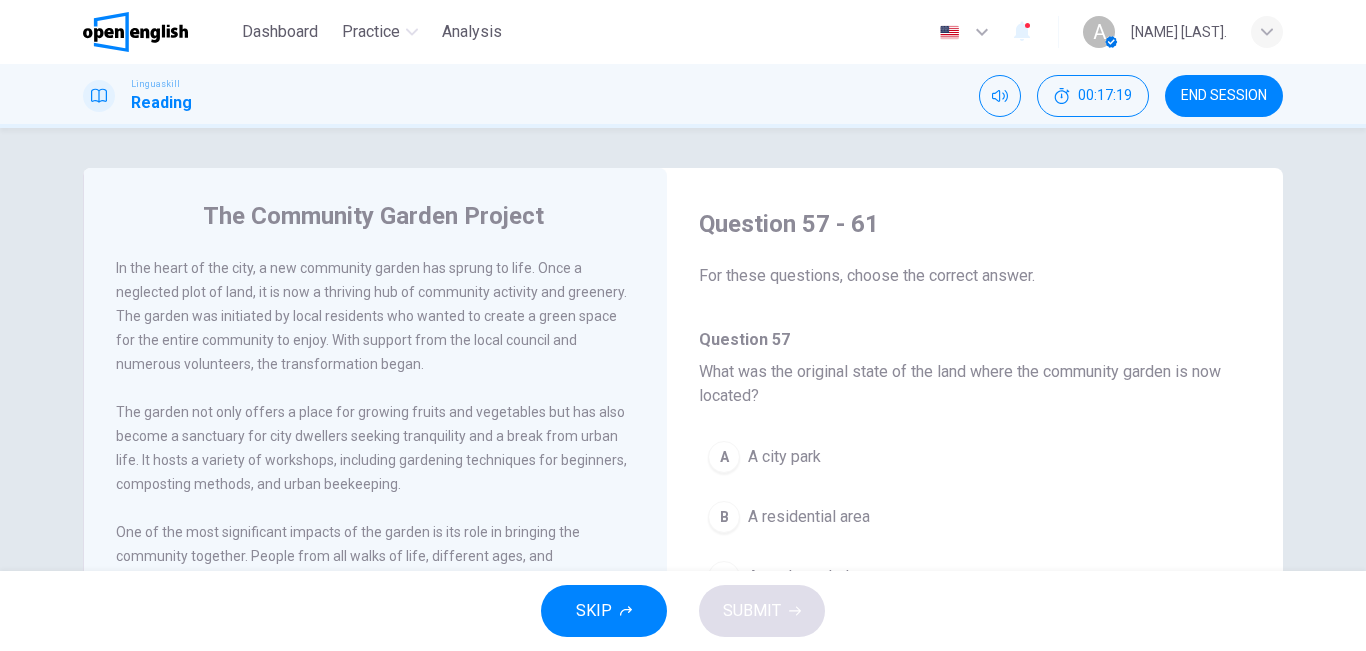 drag, startPoint x: 1247, startPoint y: 308, endPoint x: 1365, endPoint y: 267, distance: 124.919975 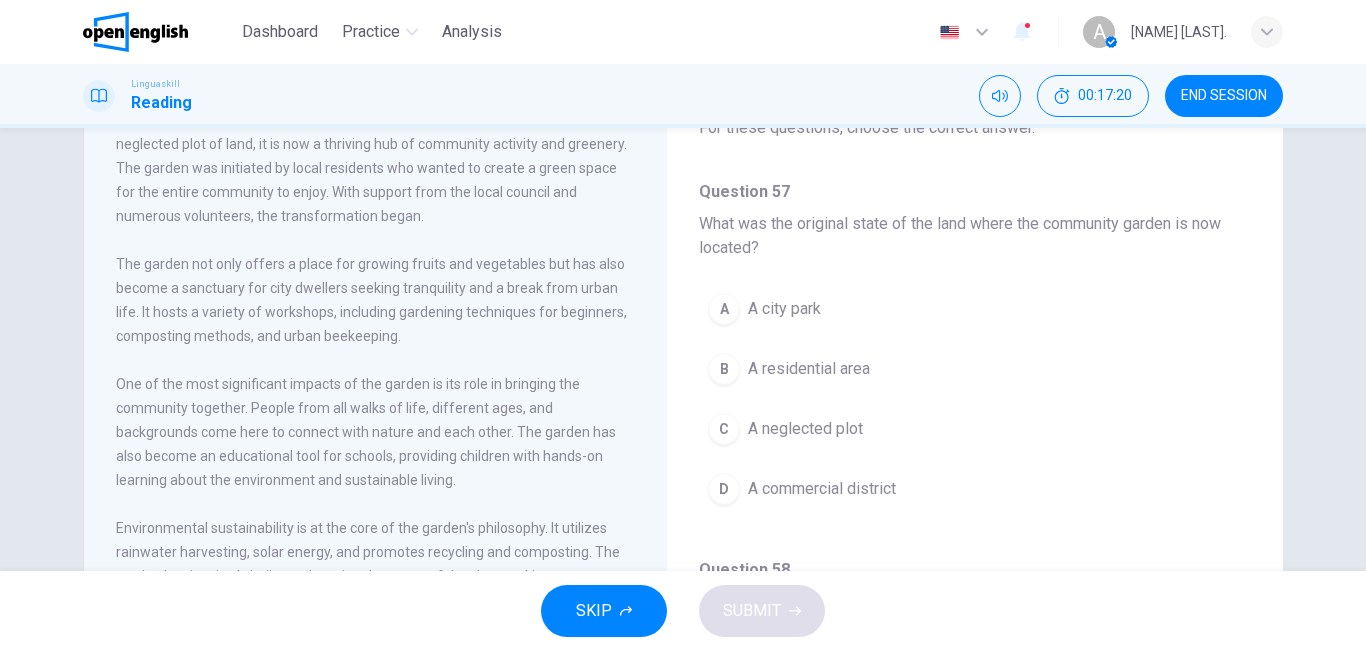 scroll, scrollTop: 160, scrollLeft: 0, axis: vertical 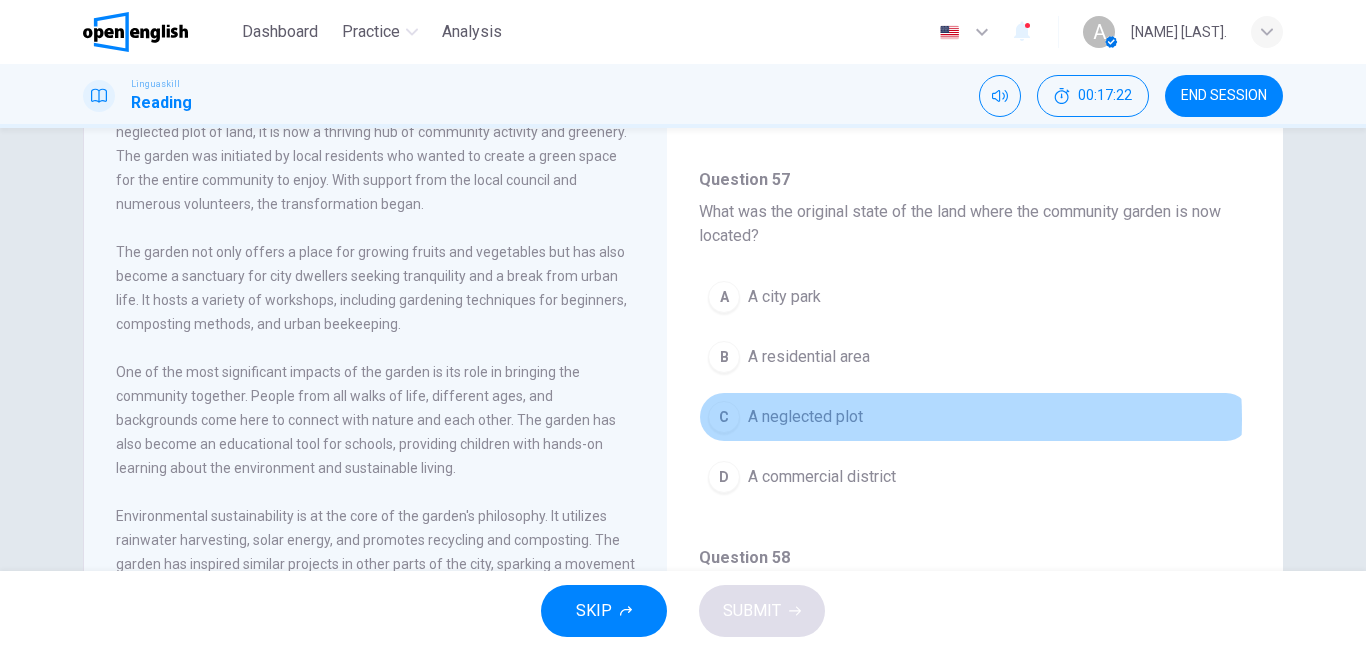 click on "A neglected plot" at bounding box center (805, 417) 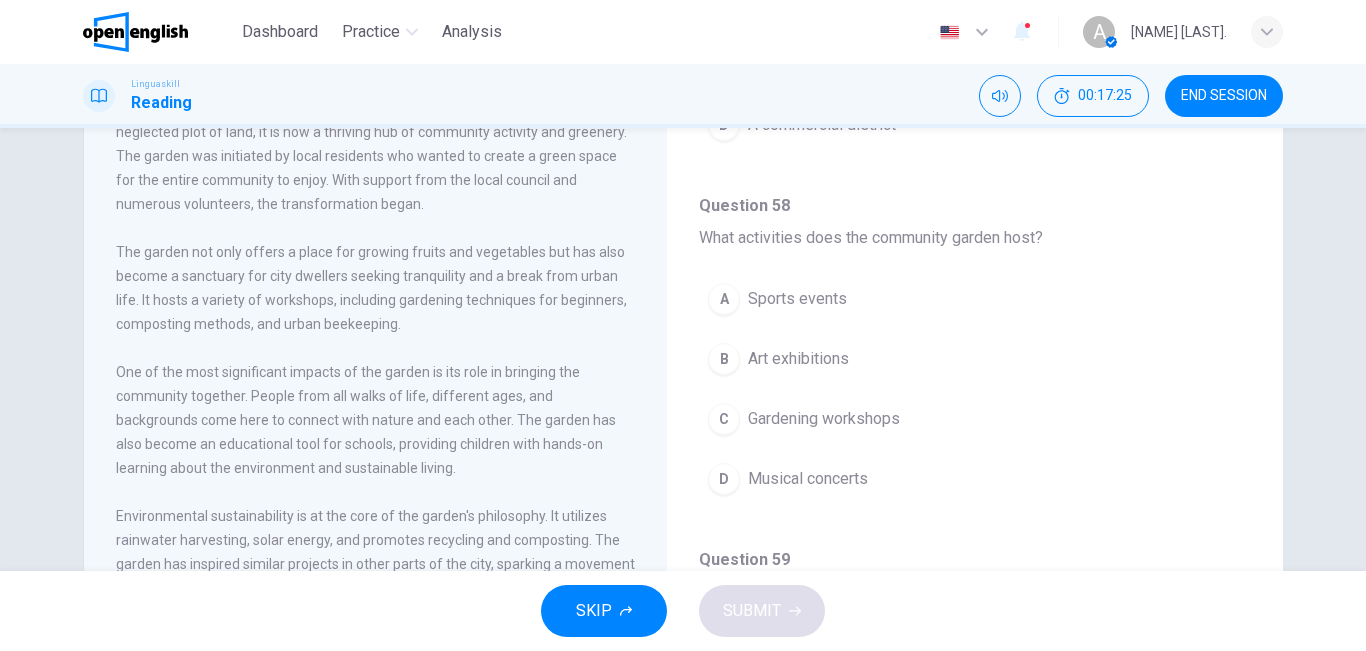 scroll, scrollTop: 404, scrollLeft: 0, axis: vertical 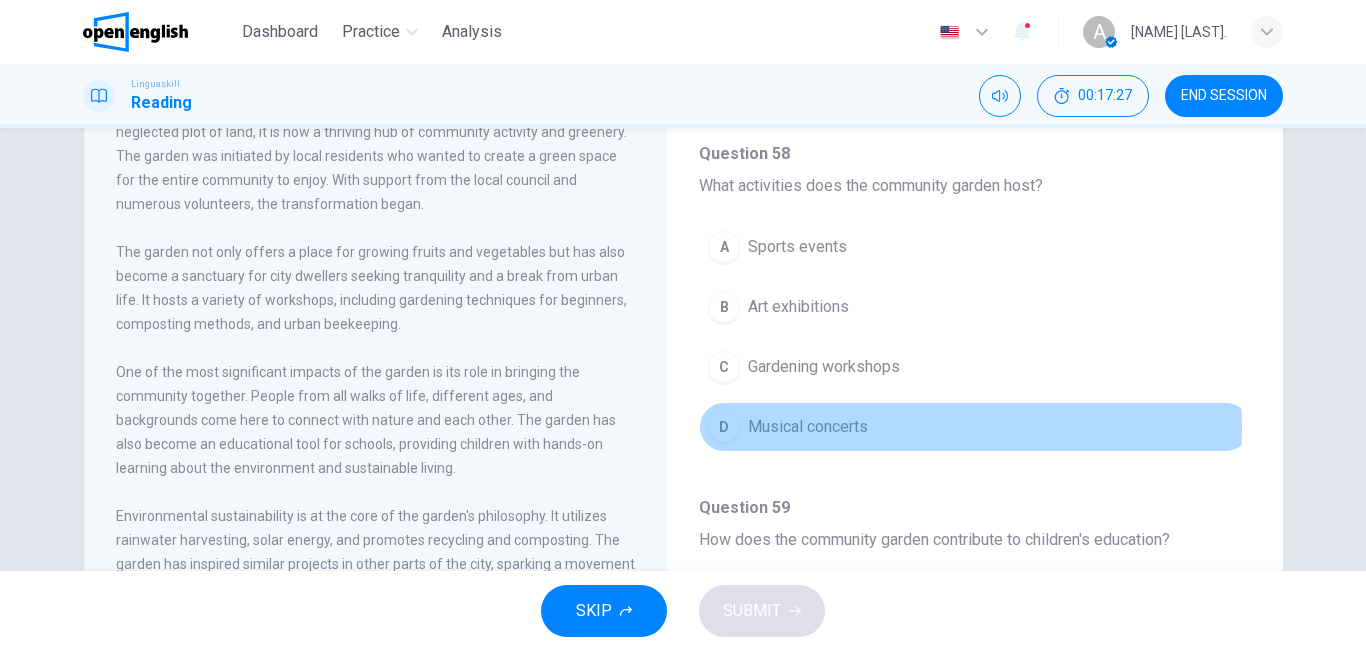 click on "Musical concerts" at bounding box center (808, 427) 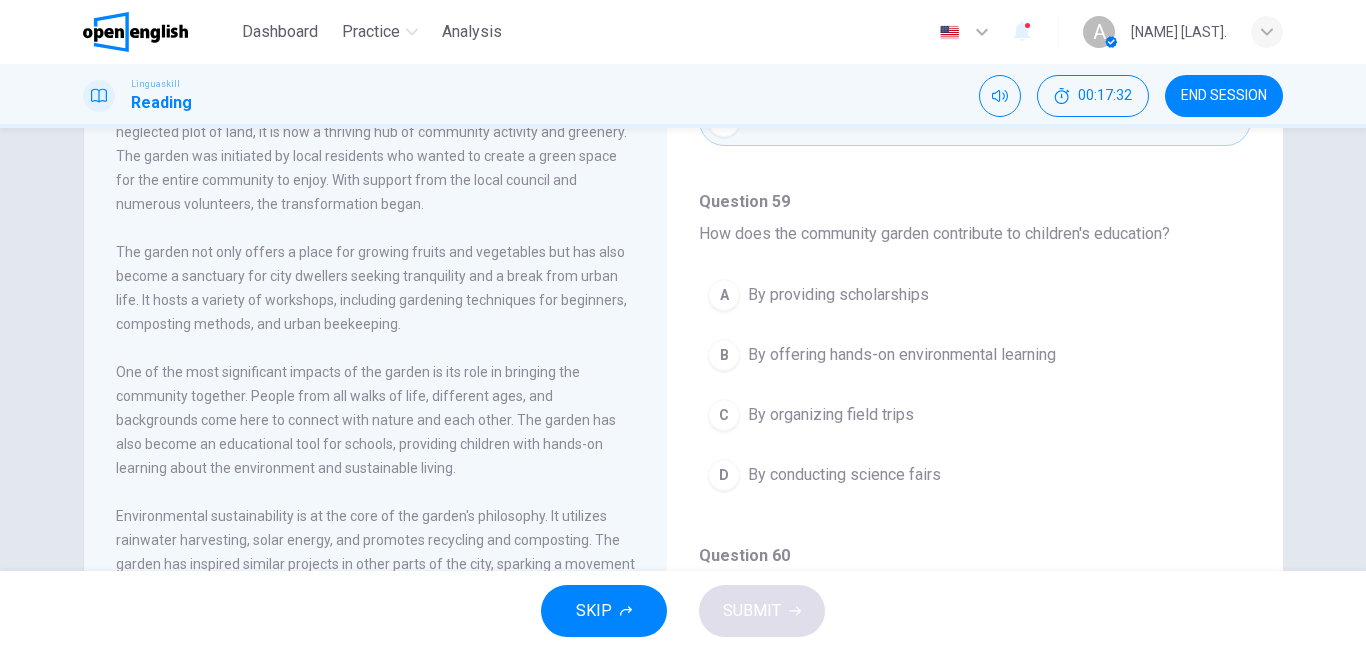scroll, scrollTop: 719, scrollLeft: 0, axis: vertical 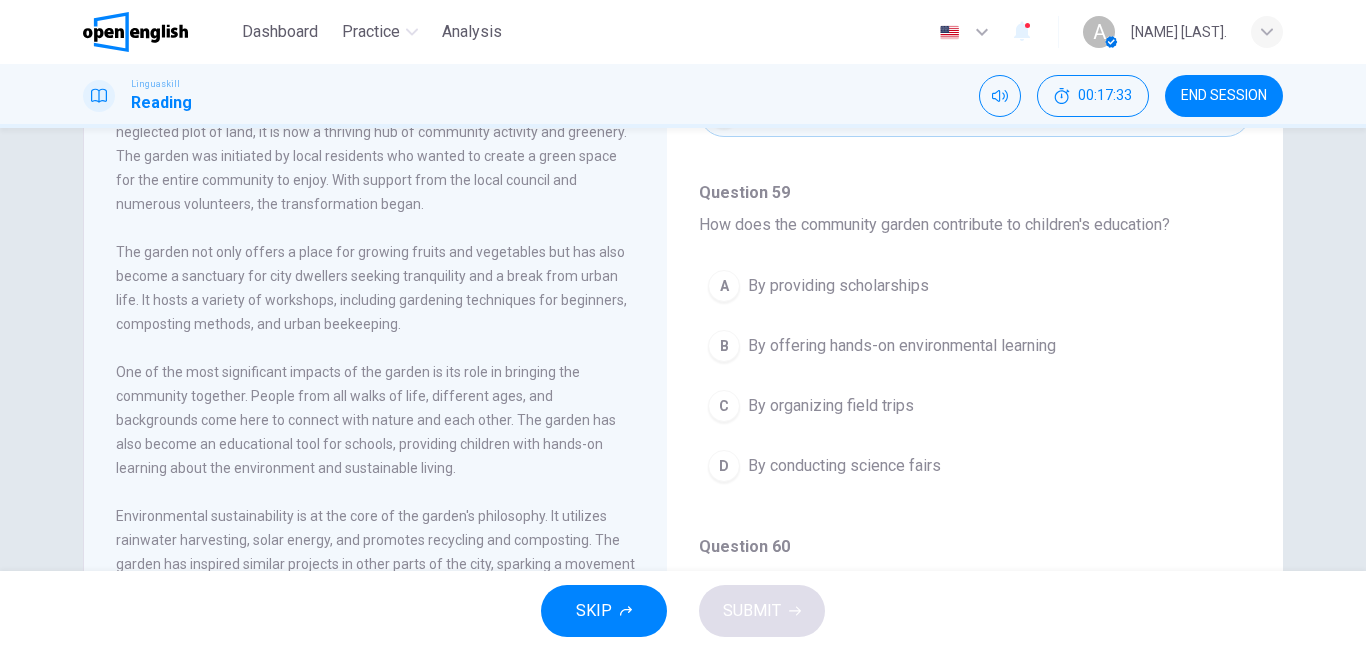 click on "A By providing scholarships" at bounding box center [975, 286] 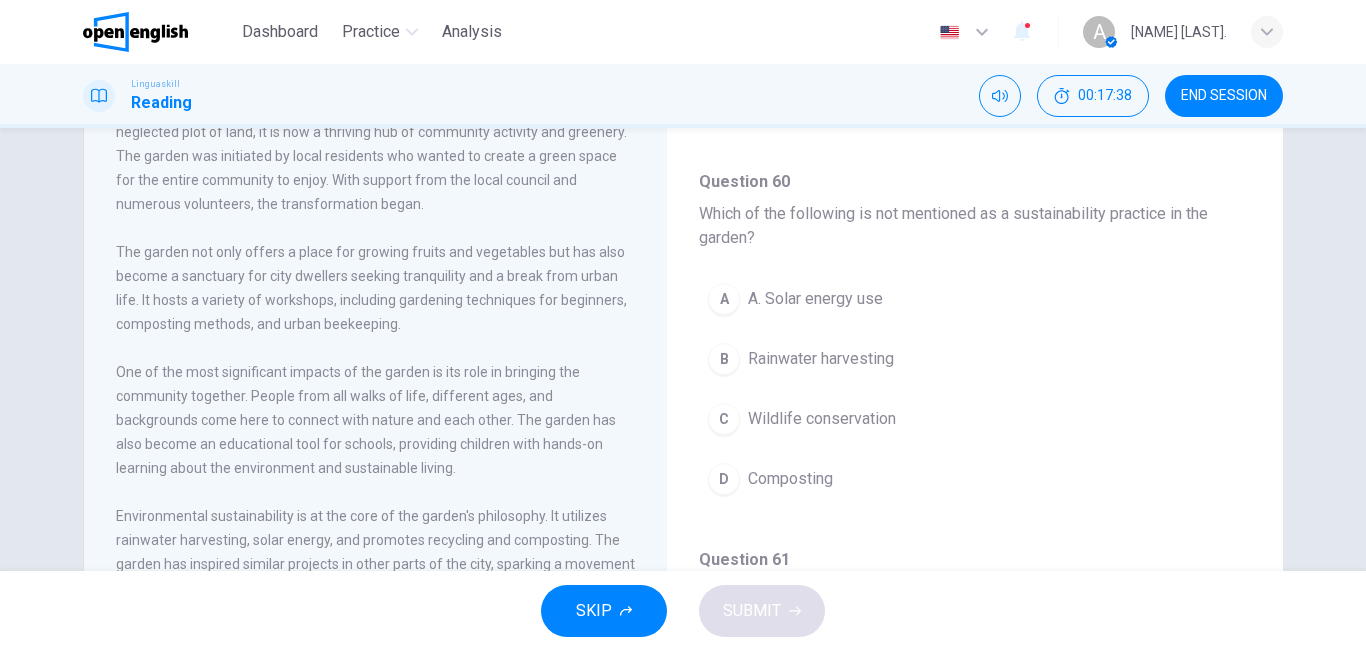 scroll, scrollTop: 1108, scrollLeft: 0, axis: vertical 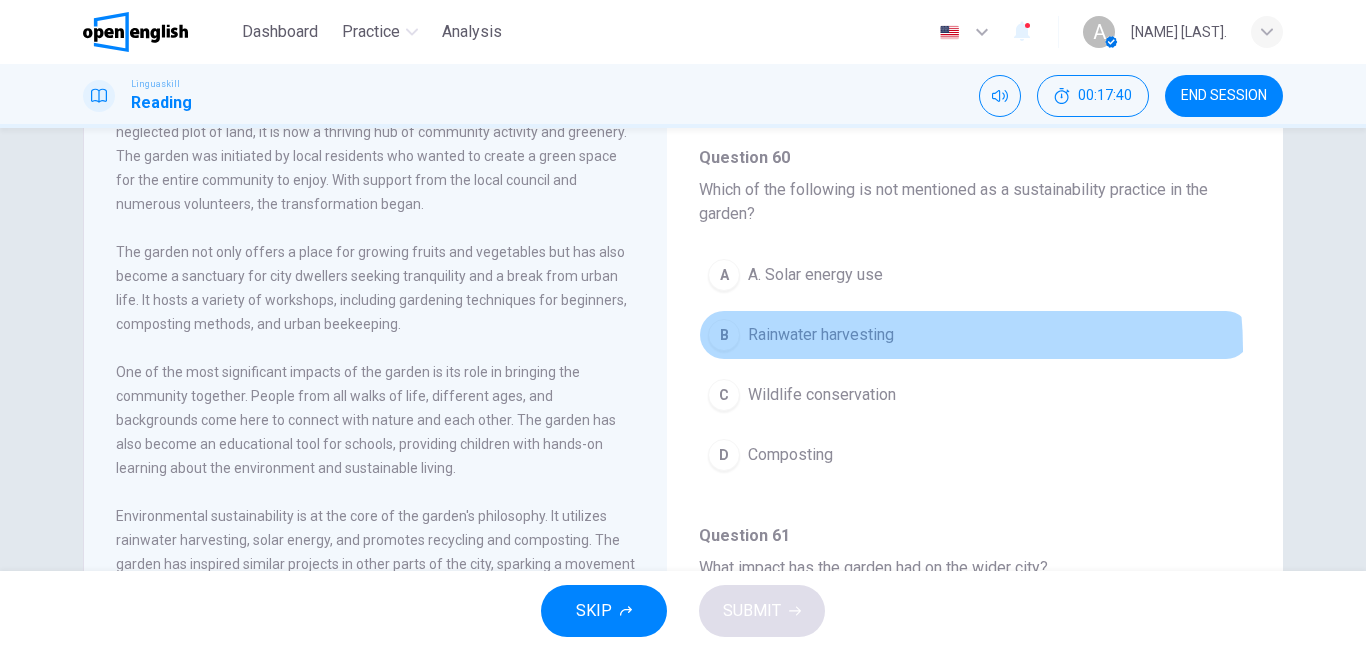 click on "B Rainwater harvesting" at bounding box center [975, 335] 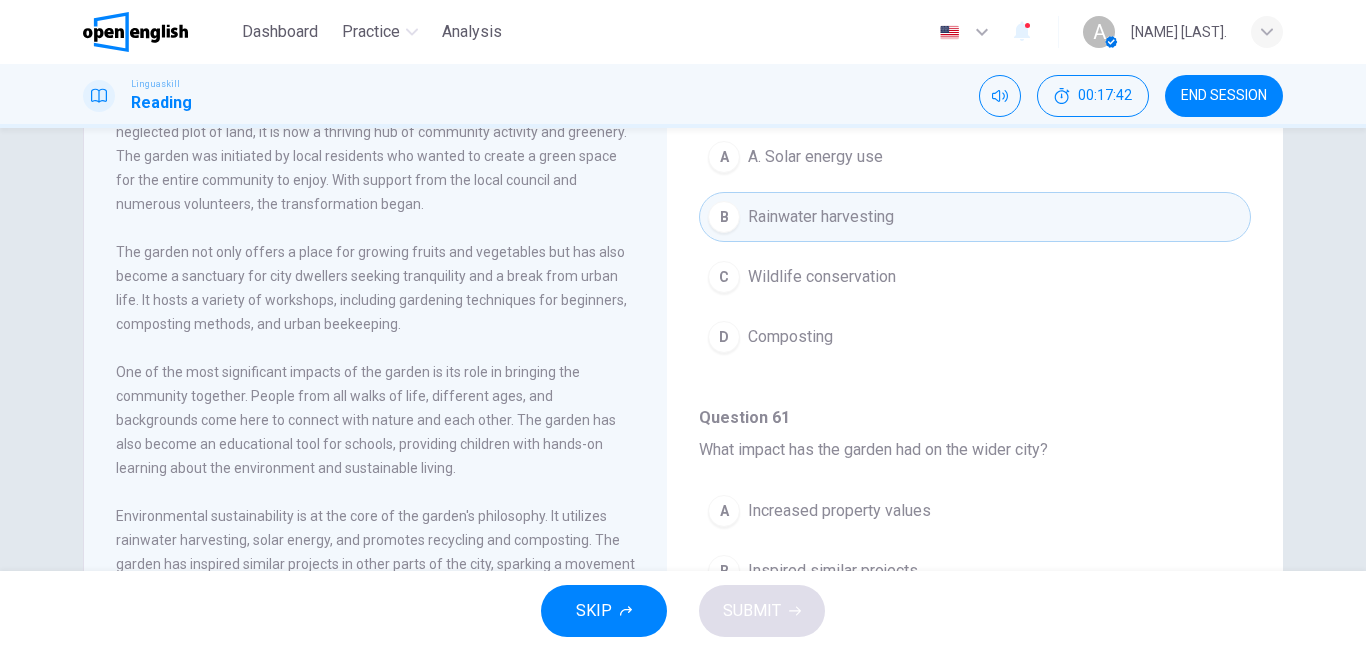 scroll, scrollTop: 1299, scrollLeft: 0, axis: vertical 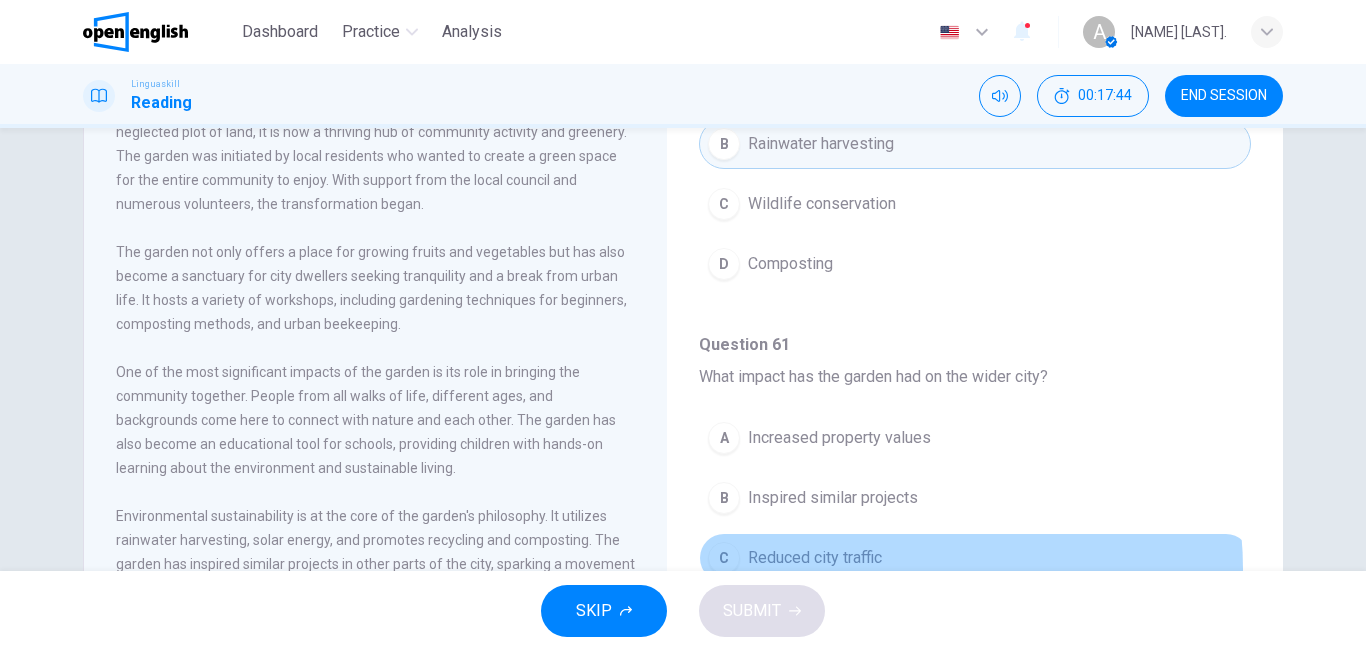 click on "C Reduced city traffic" at bounding box center [975, 558] 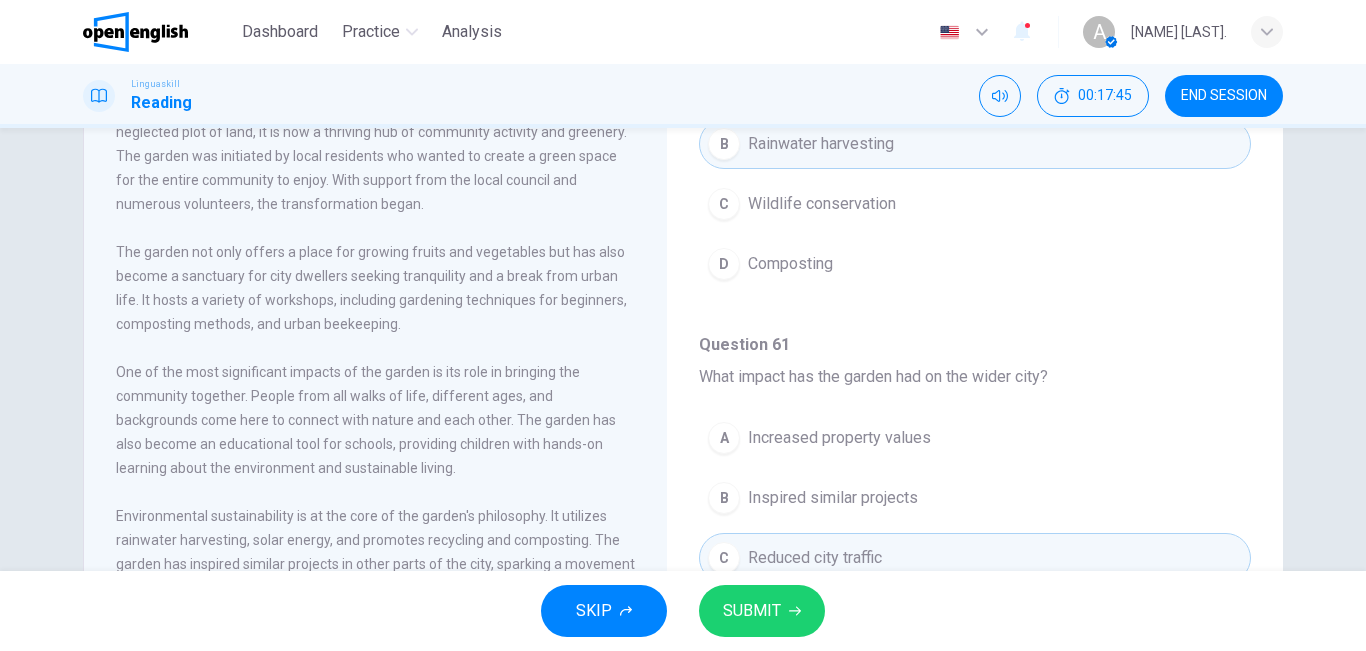 click on "SUBMIT" at bounding box center (752, 611) 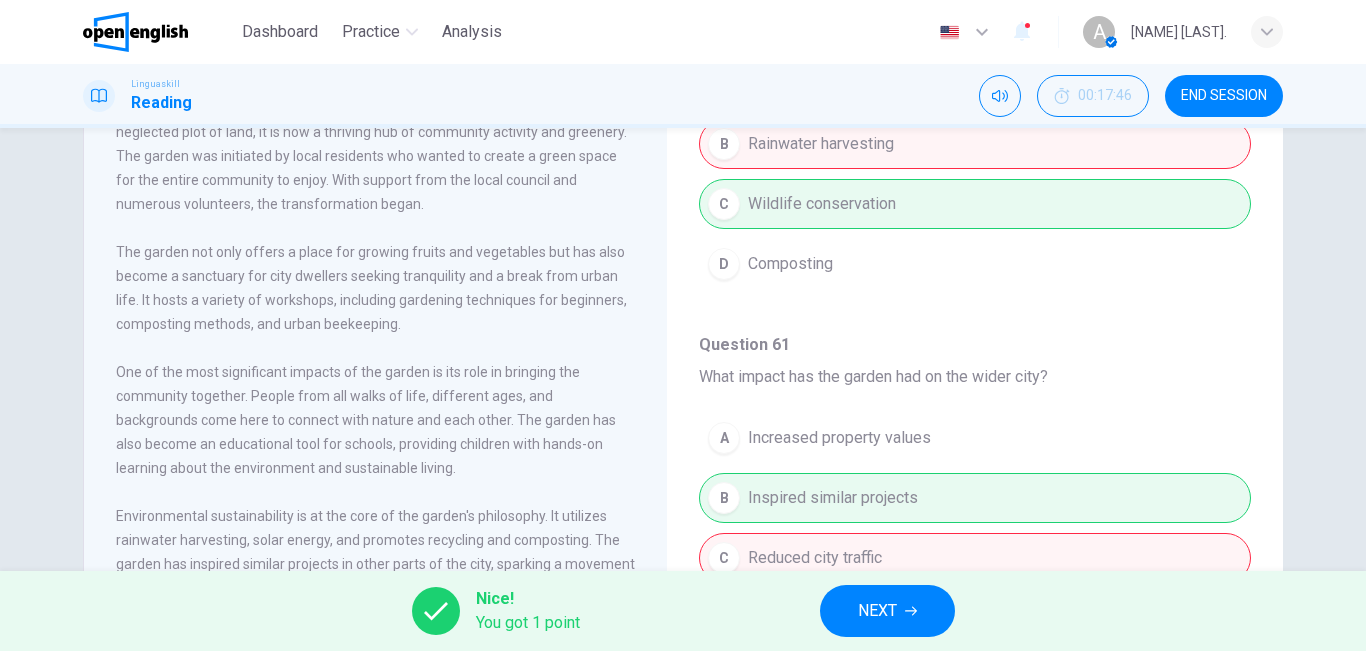 click on "NEXT" at bounding box center (877, 611) 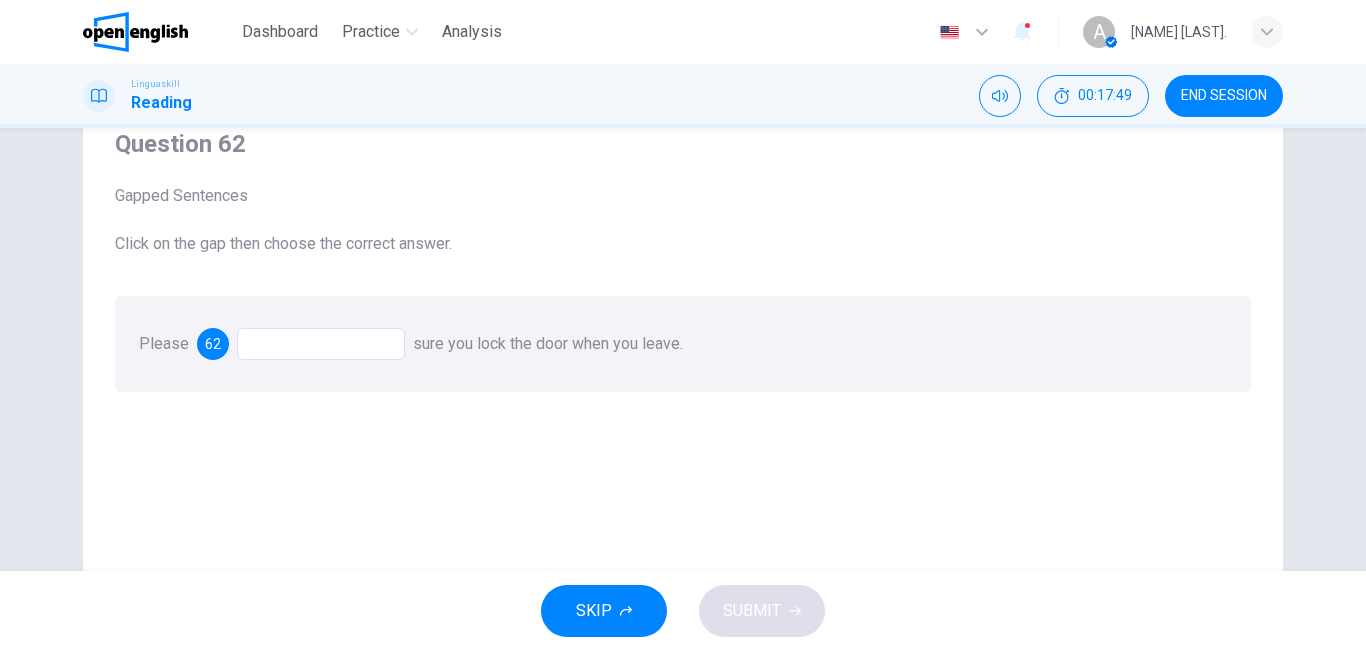 scroll, scrollTop: 82, scrollLeft: 0, axis: vertical 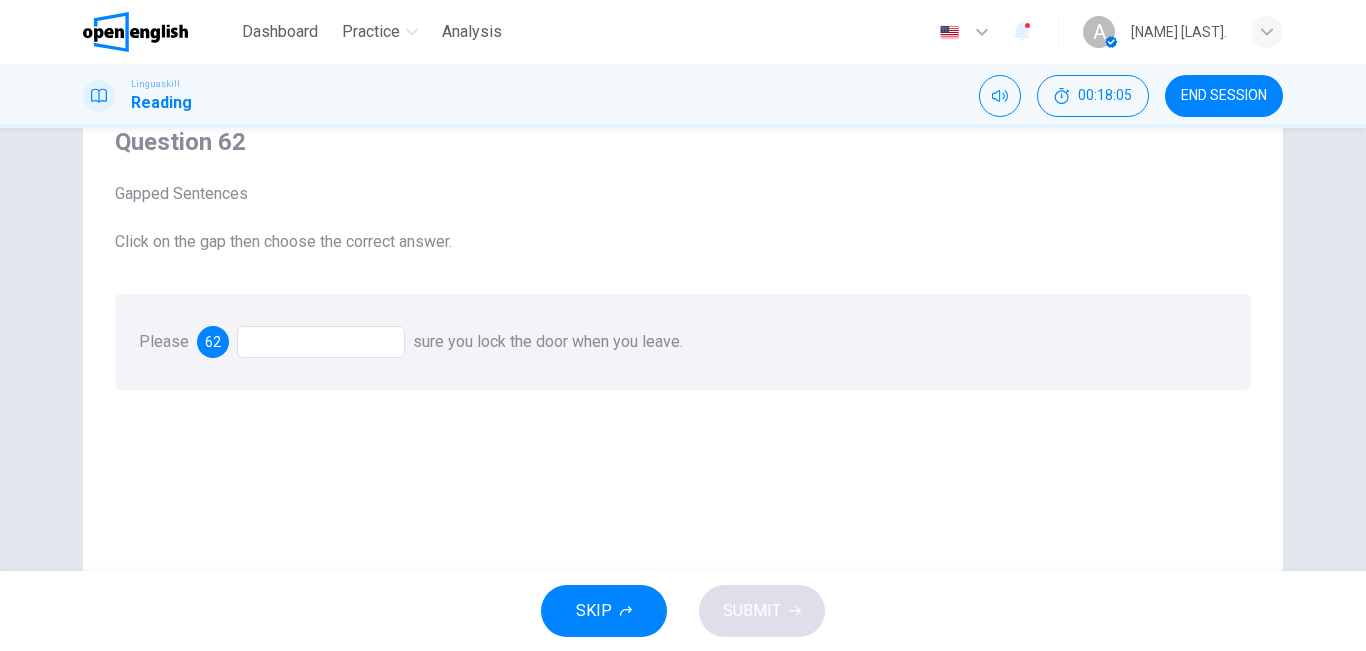 click at bounding box center [321, 342] 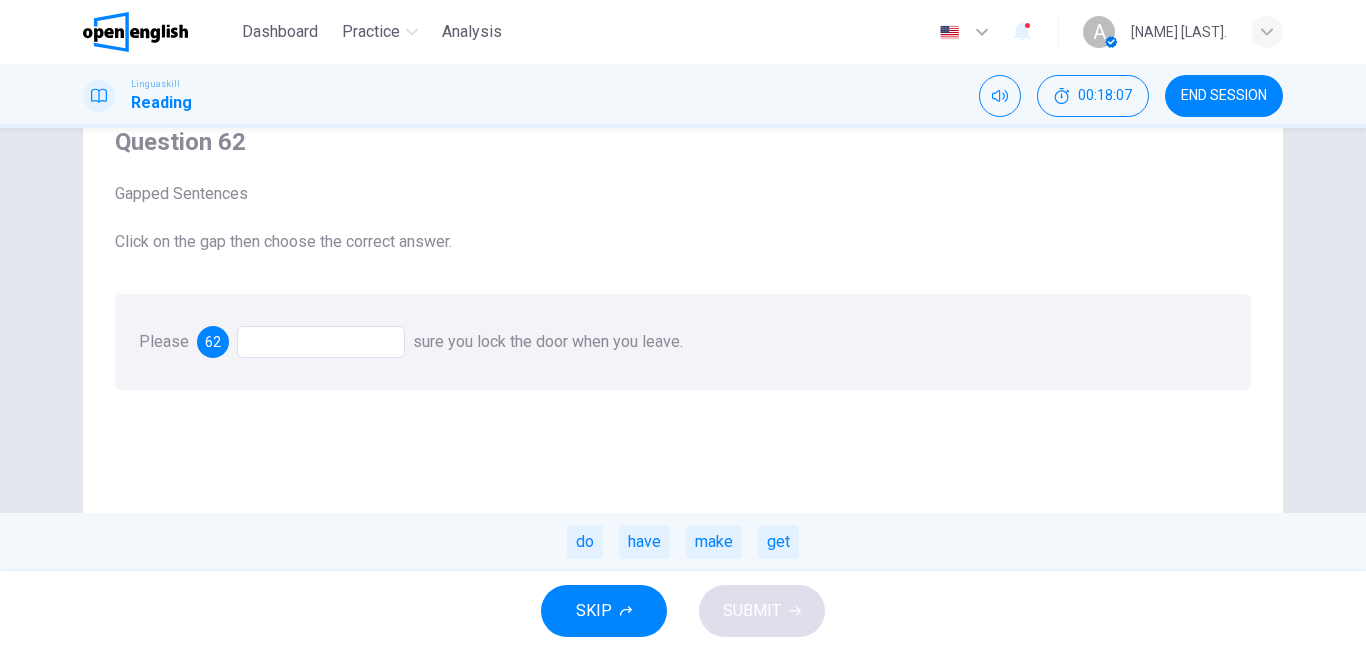 click at bounding box center (321, 342) 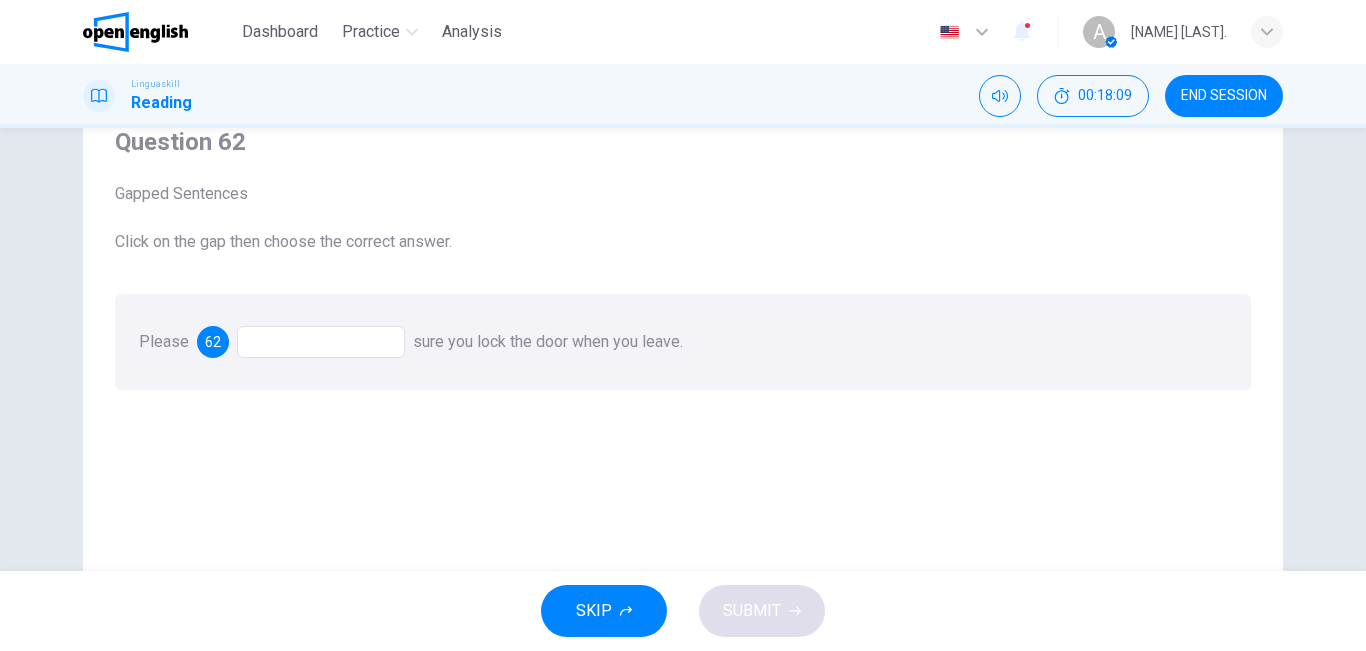 click at bounding box center [321, 342] 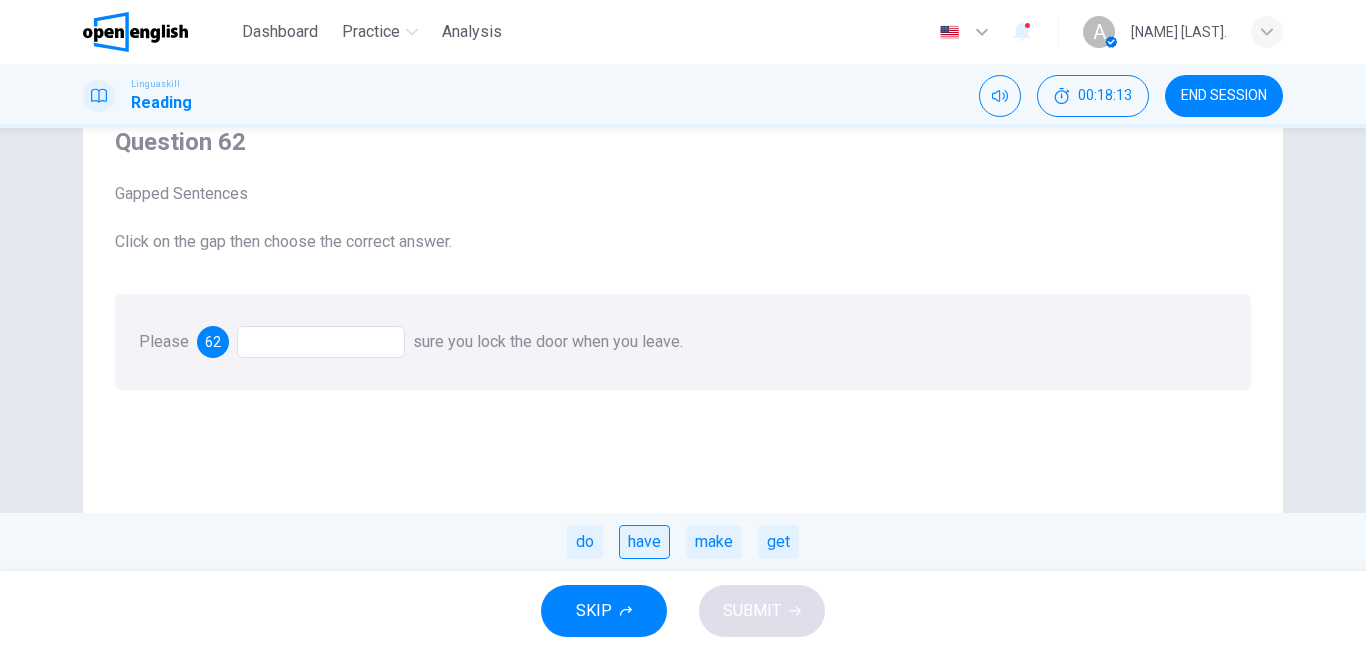 click on "have" at bounding box center (644, 542) 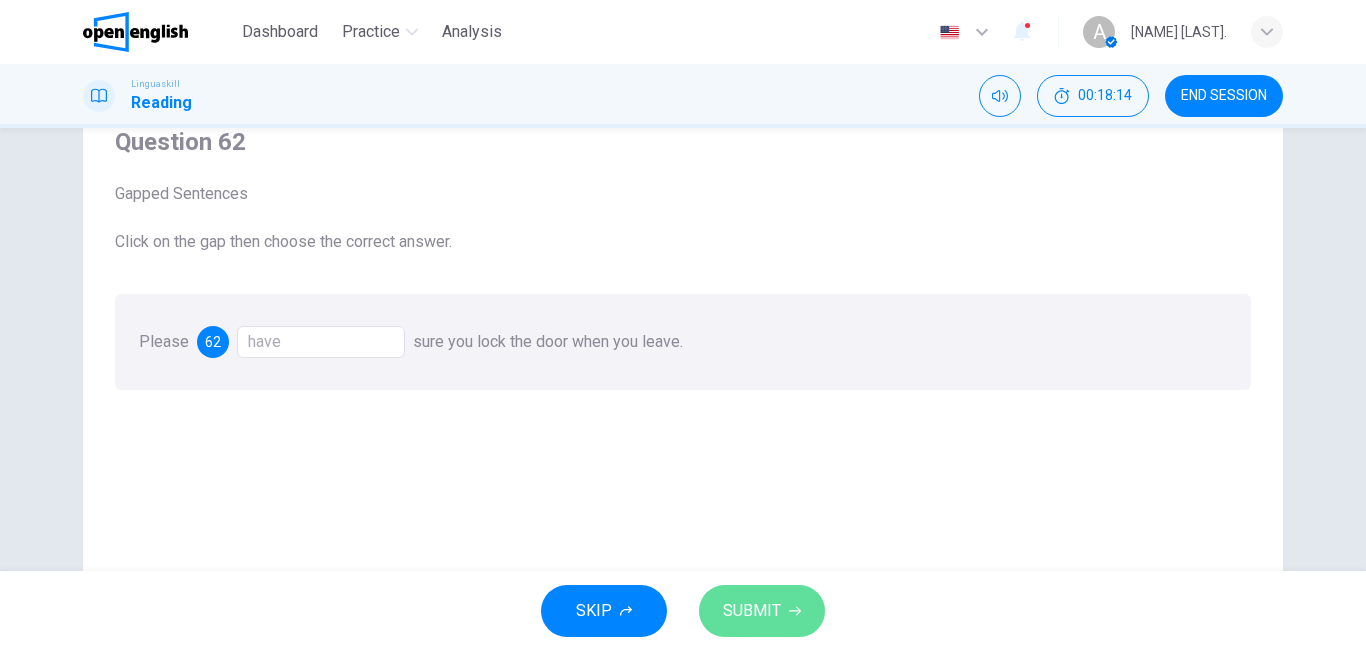 click on "SUBMIT" at bounding box center (752, 611) 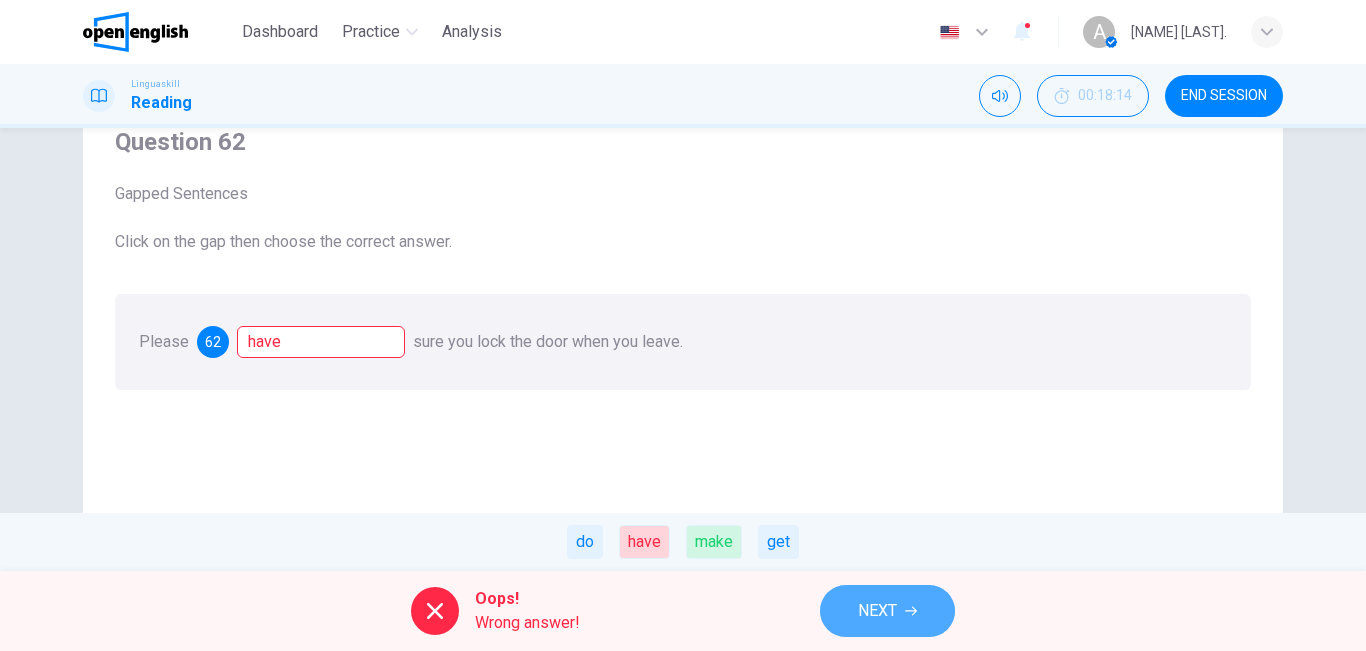 click on "NEXT" at bounding box center (877, 611) 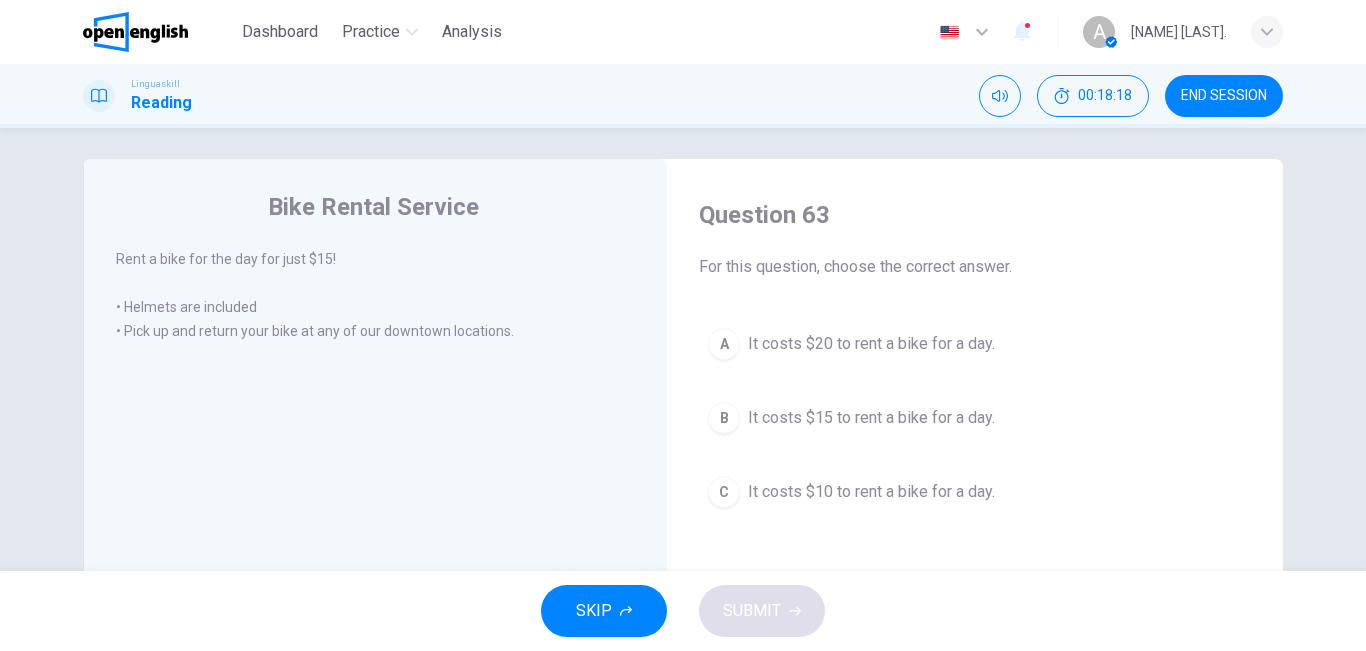 scroll, scrollTop: 0, scrollLeft: 0, axis: both 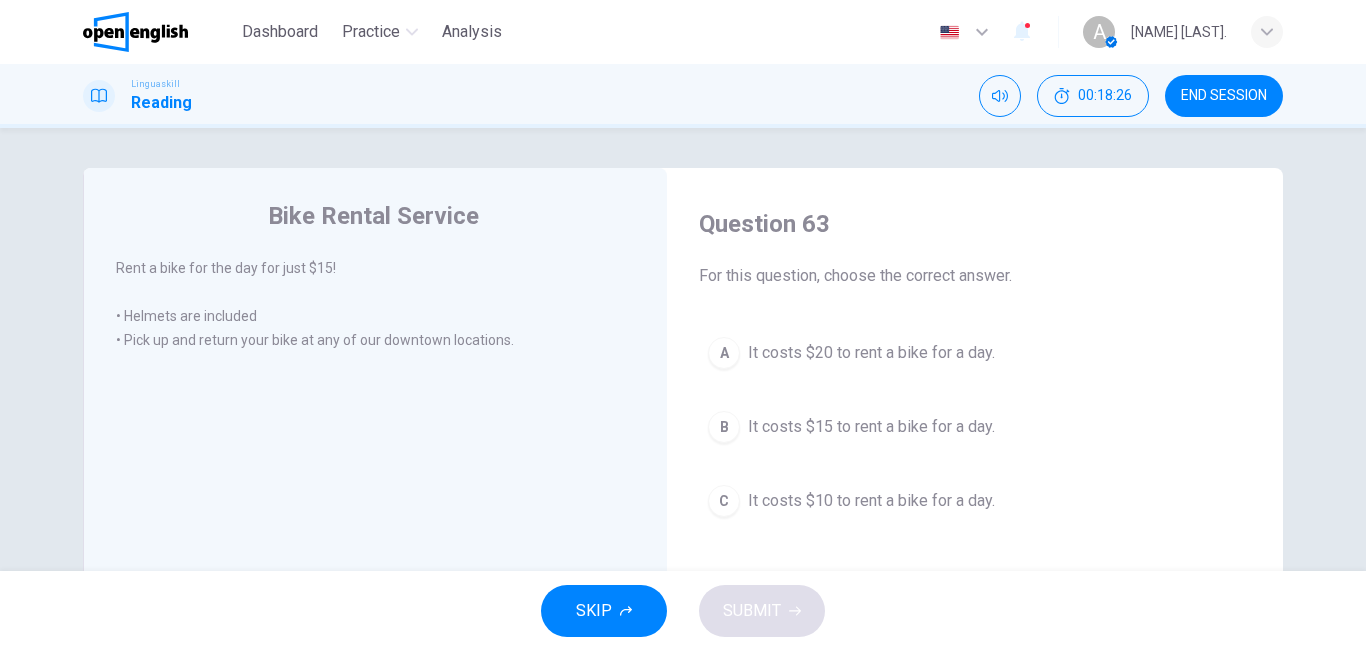 click on "It costs $15 to rent a bike for a day." at bounding box center (871, 427) 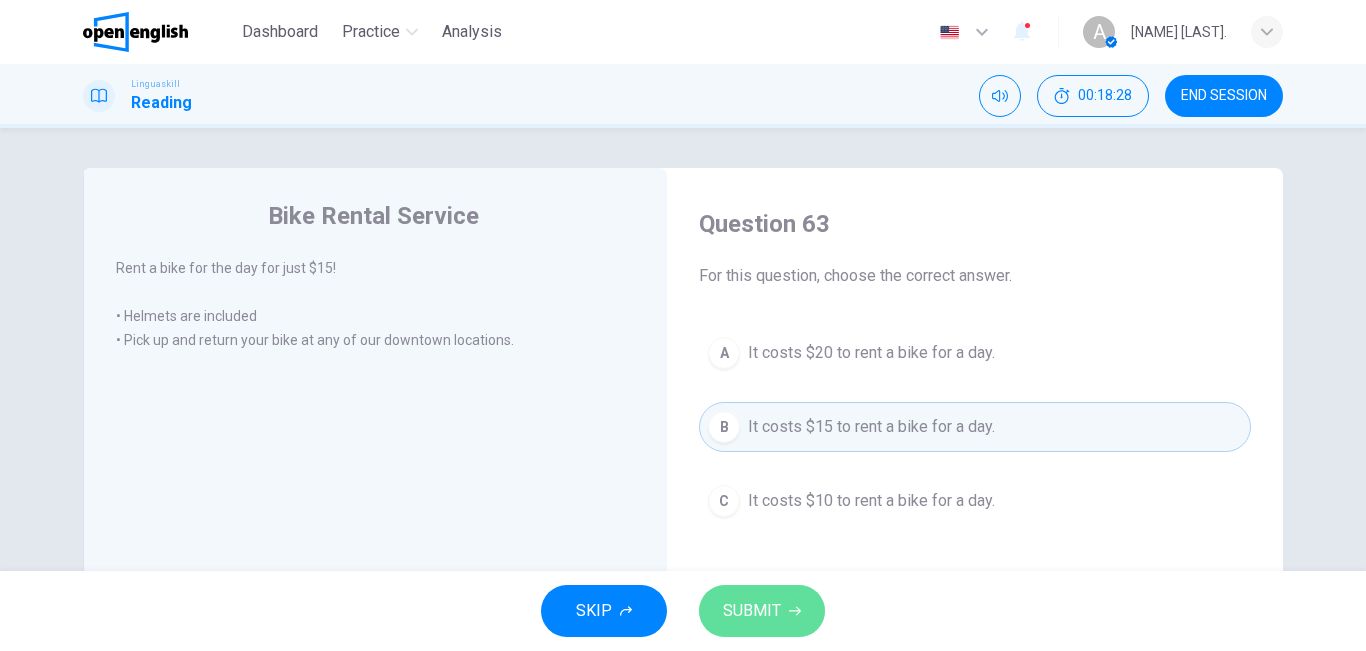 click on "SUBMIT" at bounding box center [752, 611] 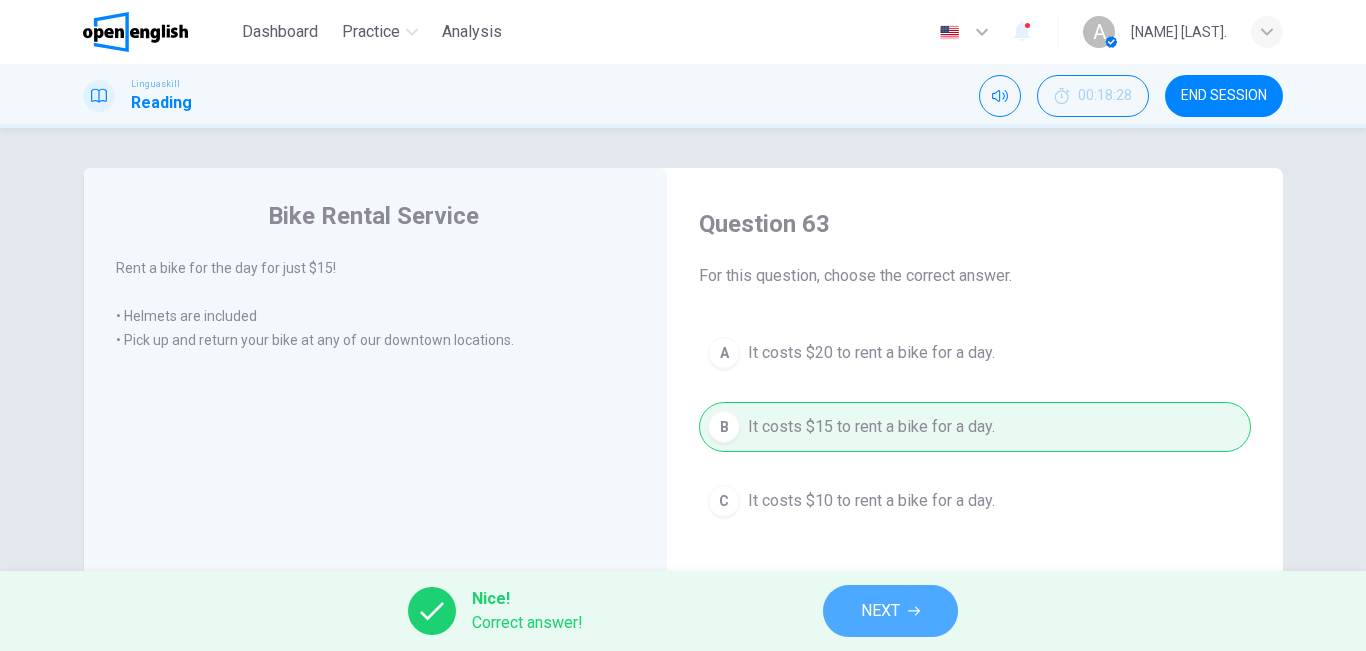 click on "NEXT" at bounding box center (880, 611) 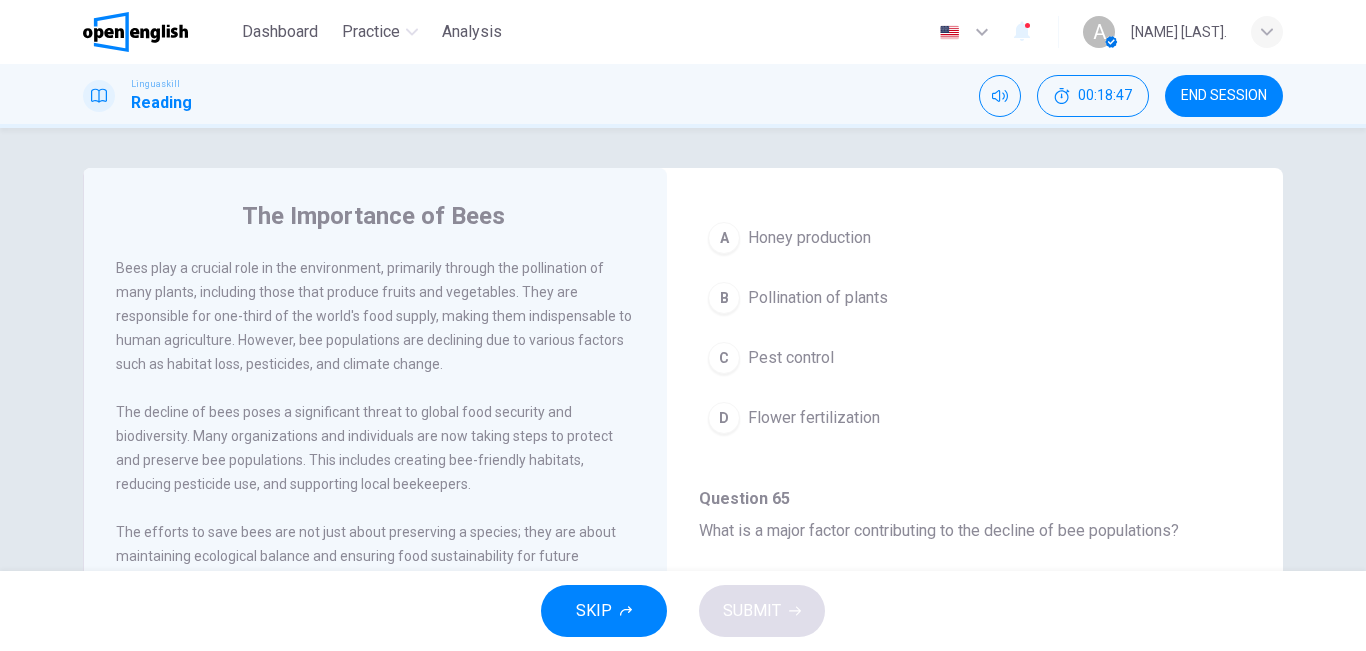 scroll, scrollTop: 204, scrollLeft: 0, axis: vertical 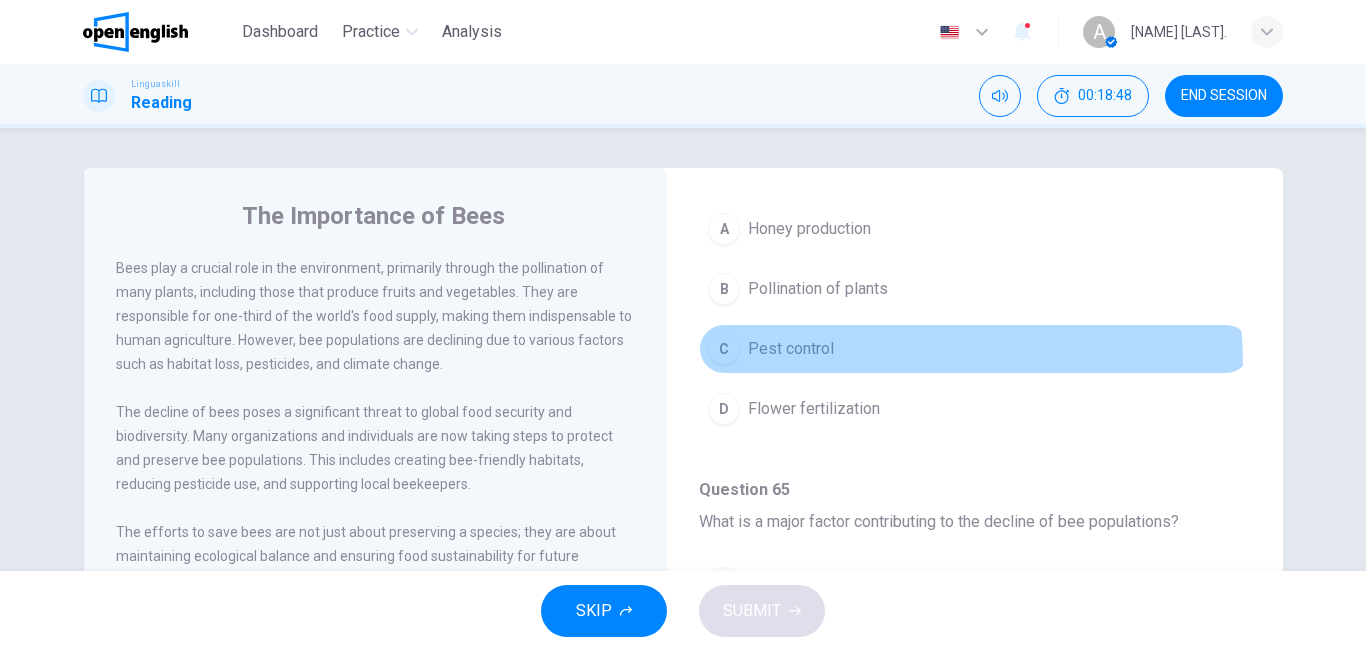 click on "C Pest control" at bounding box center [975, 349] 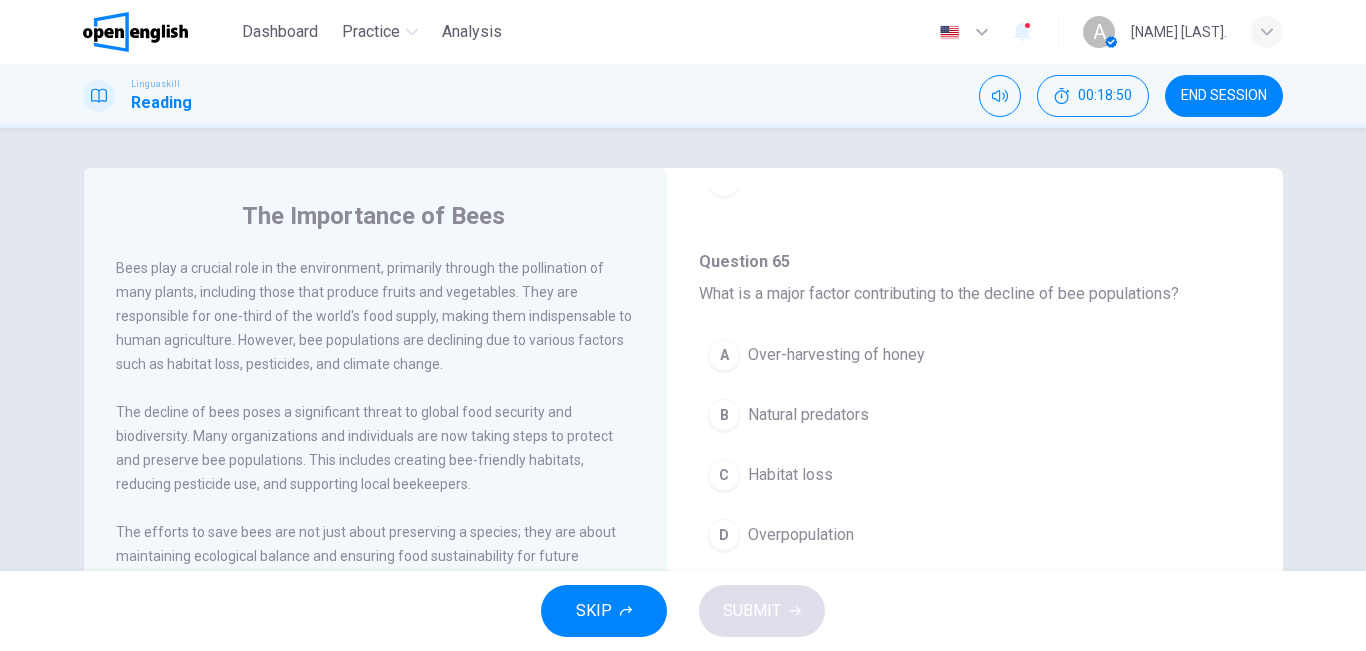 scroll, scrollTop: 494, scrollLeft: 0, axis: vertical 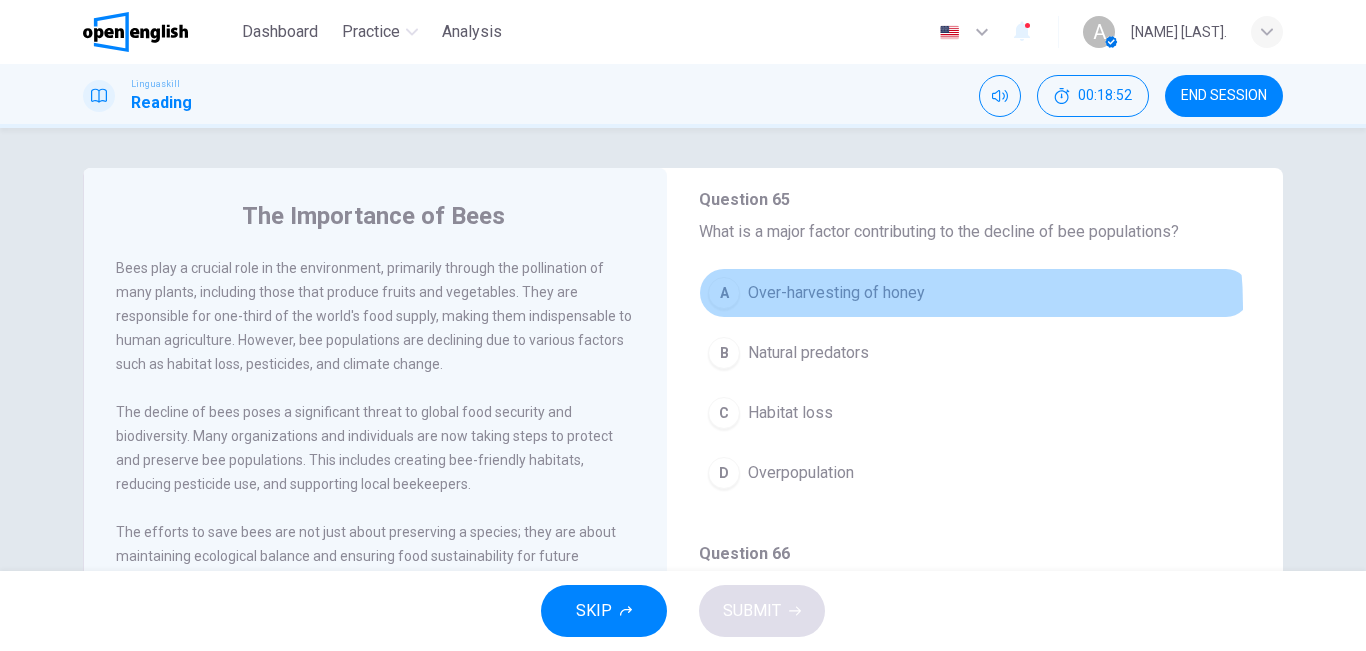 click on "A Over-harvesting of honey" at bounding box center [975, 293] 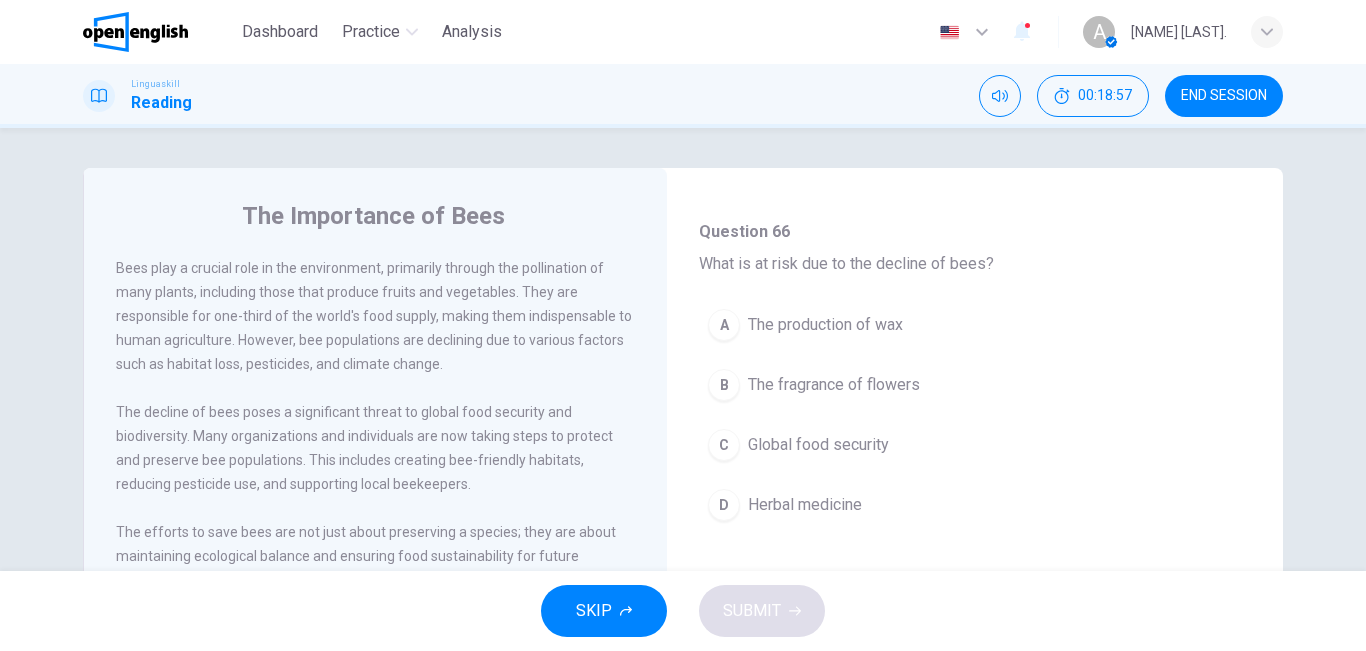 scroll, scrollTop: 849, scrollLeft: 0, axis: vertical 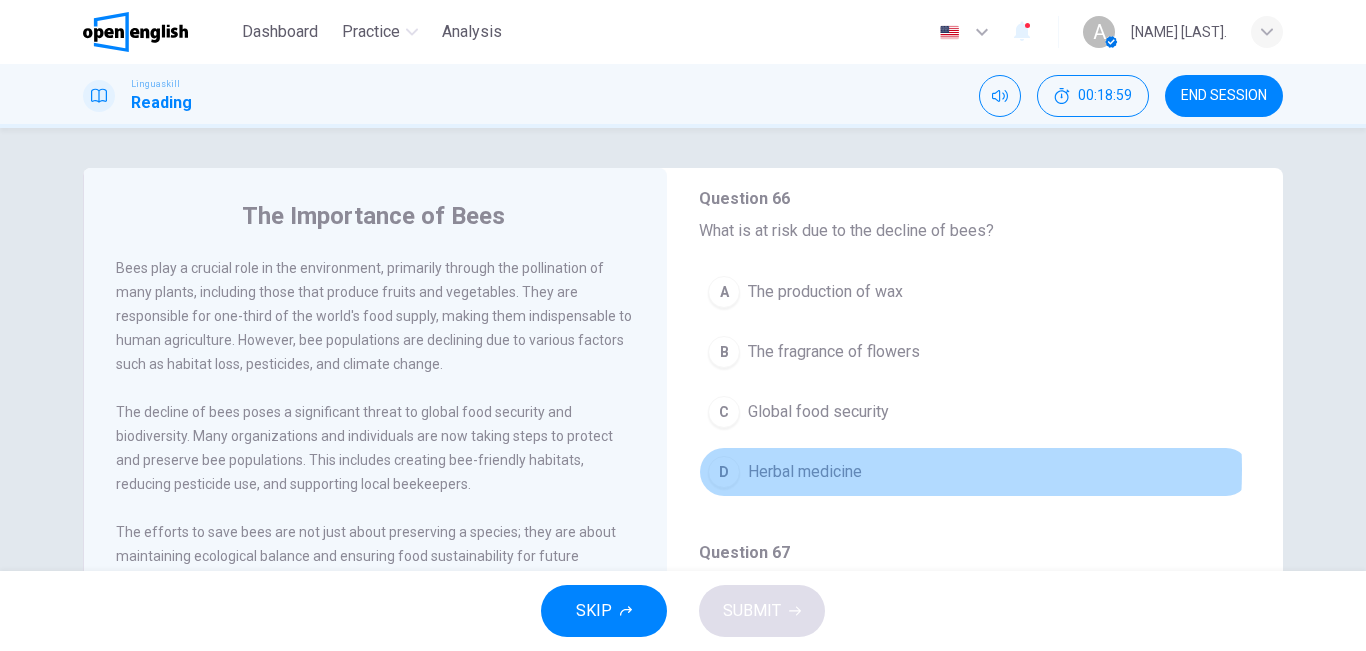 click on "Herbal medicine" at bounding box center (805, 472) 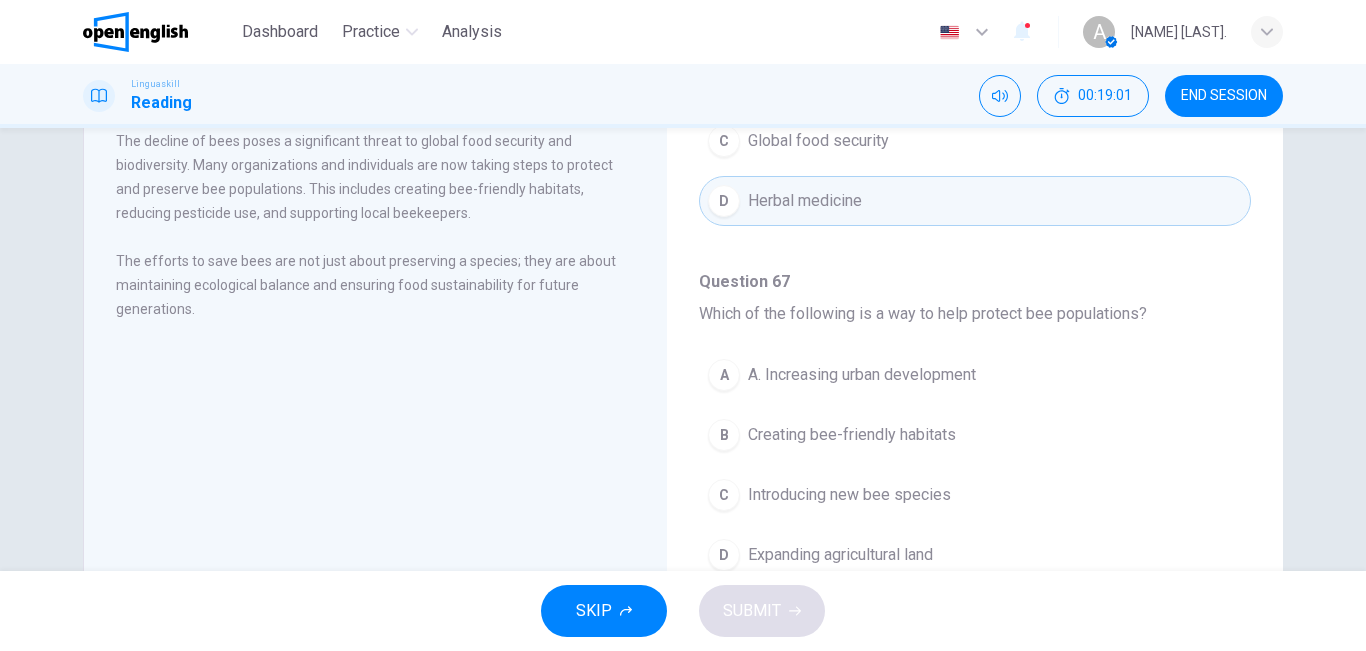 scroll, scrollTop: 280, scrollLeft: 0, axis: vertical 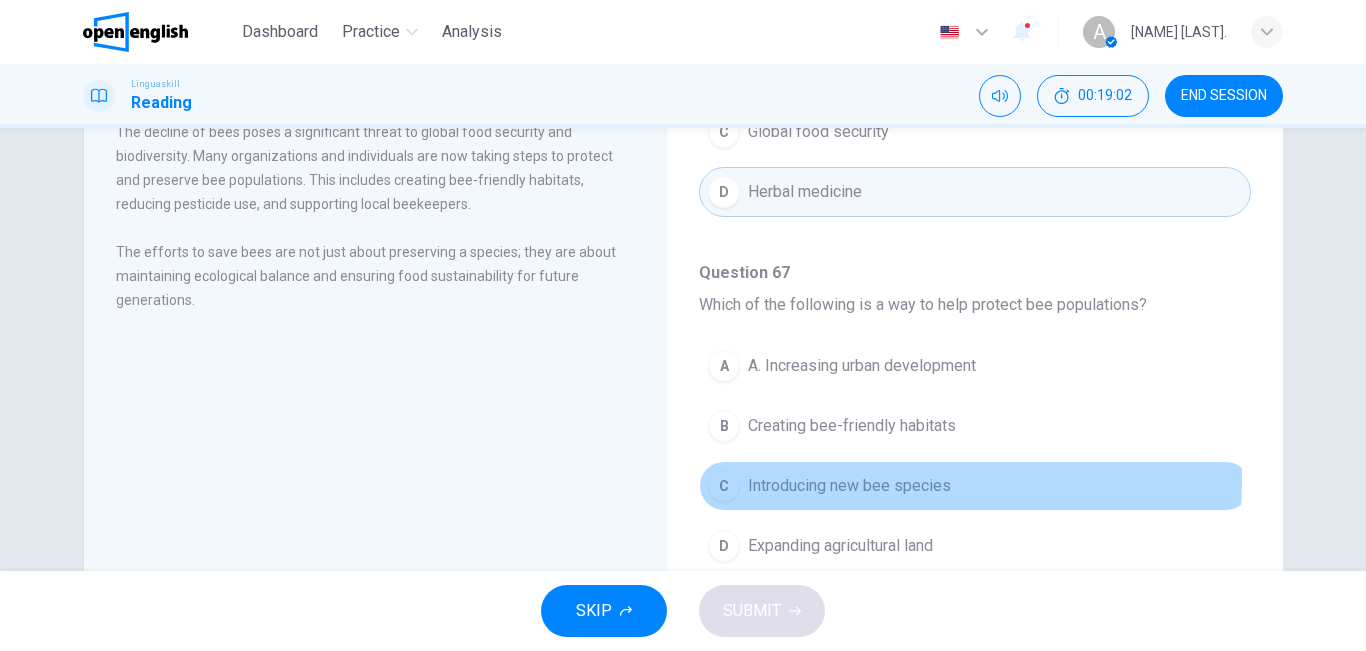 click on "Introducing new bee species" at bounding box center (849, 486) 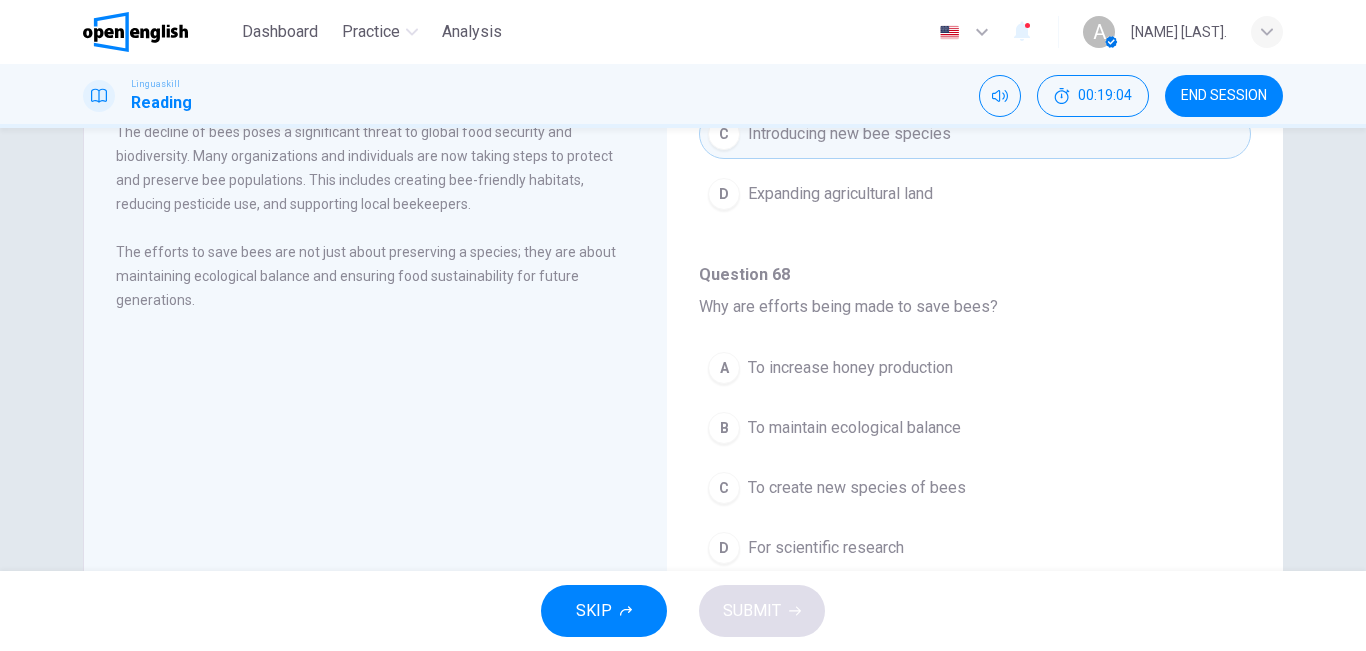 scroll, scrollTop: 1251, scrollLeft: 0, axis: vertical 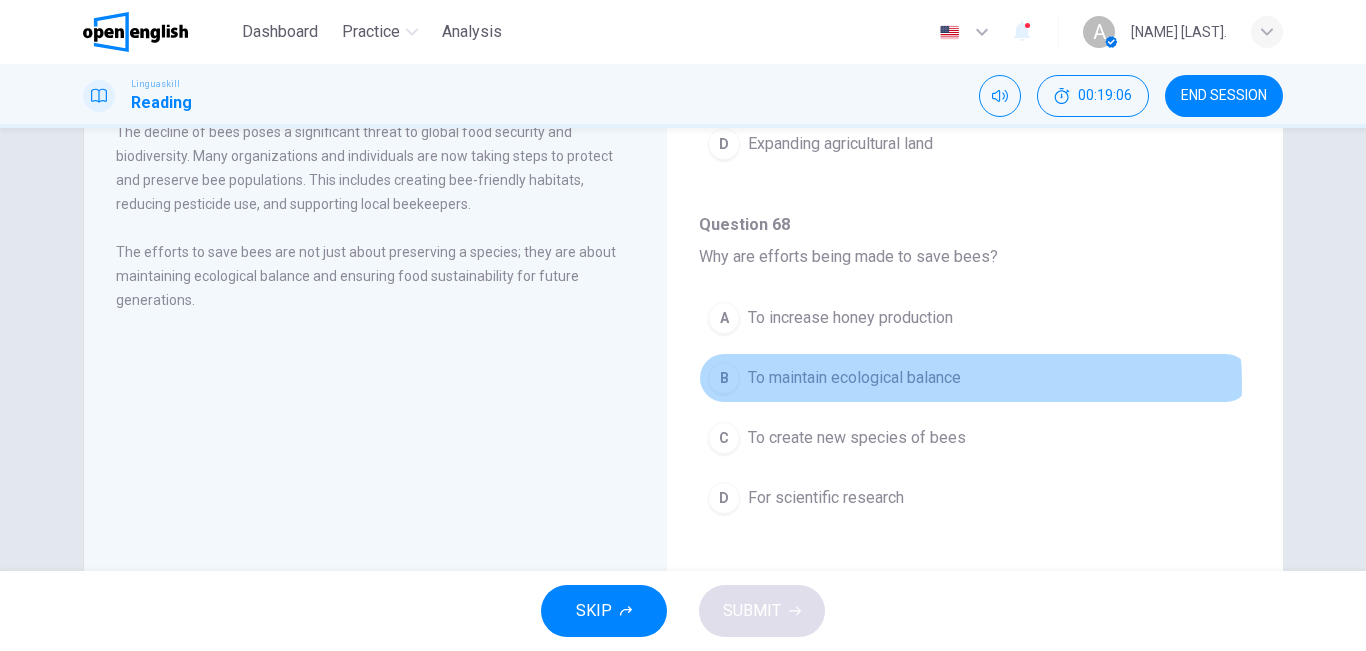 click on "To maintain ecological balance" at bounding box center (854, 378) 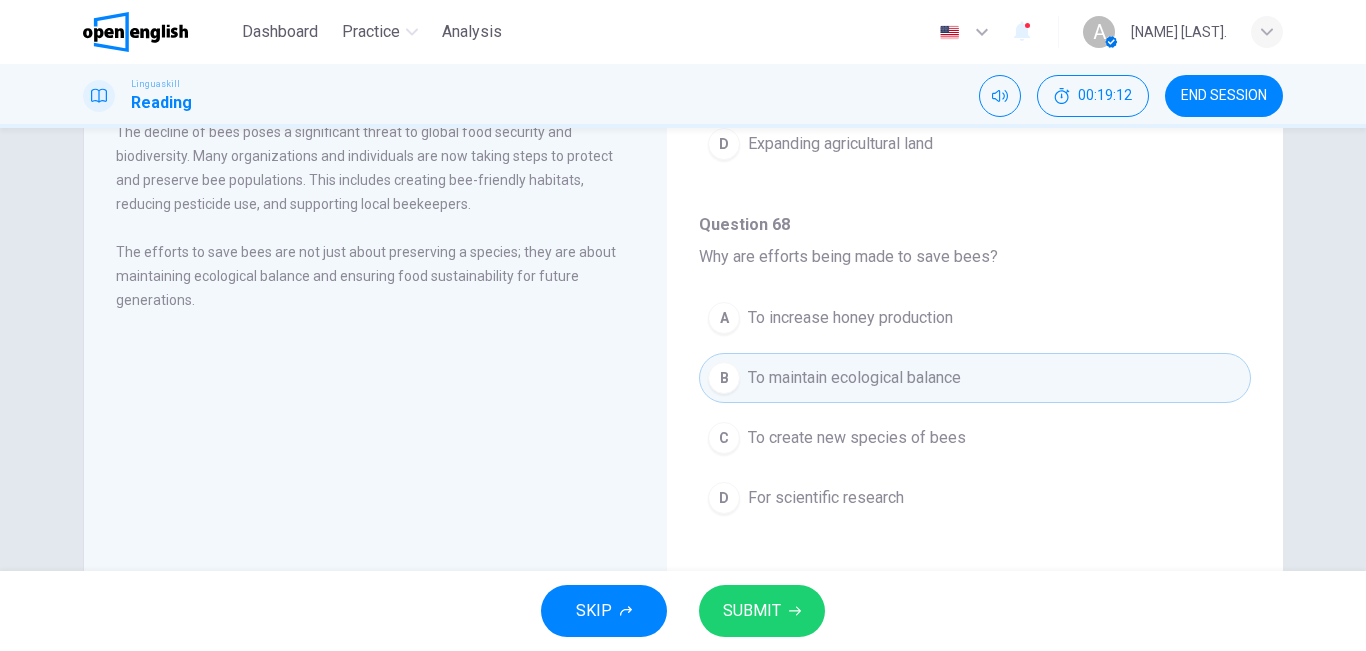 click on "SUBMIT" at bounding box center [752, 611] 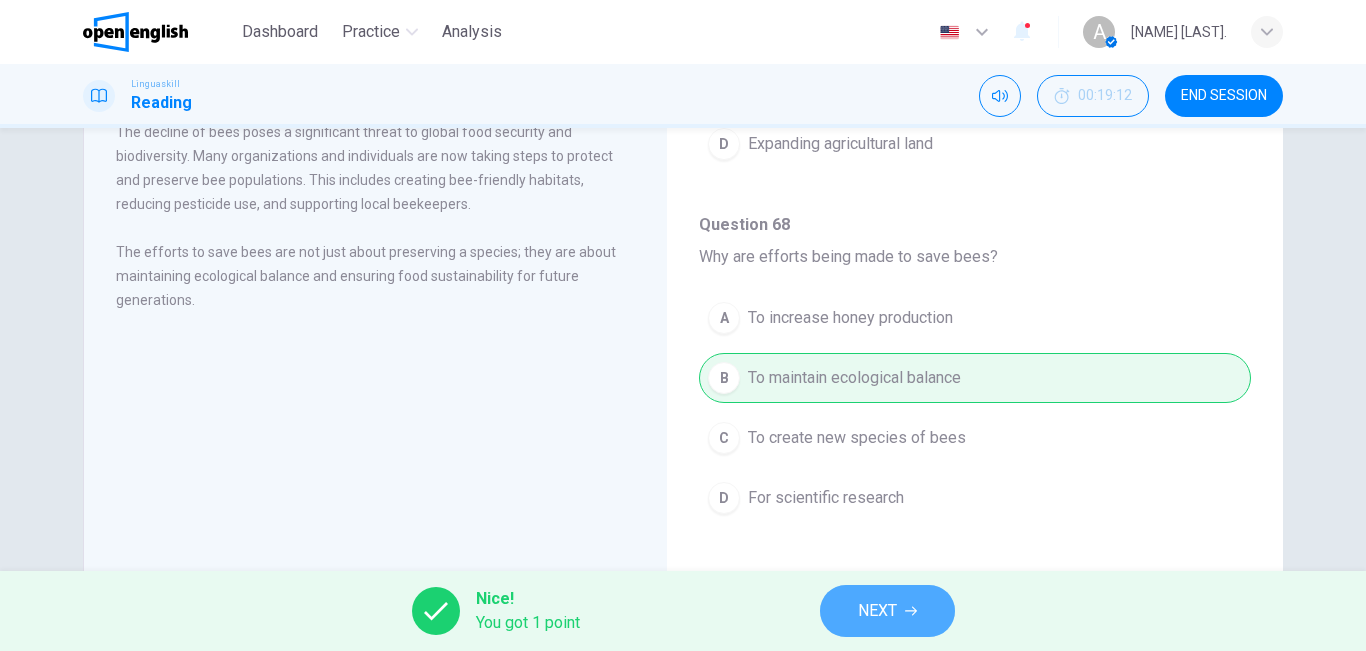 click 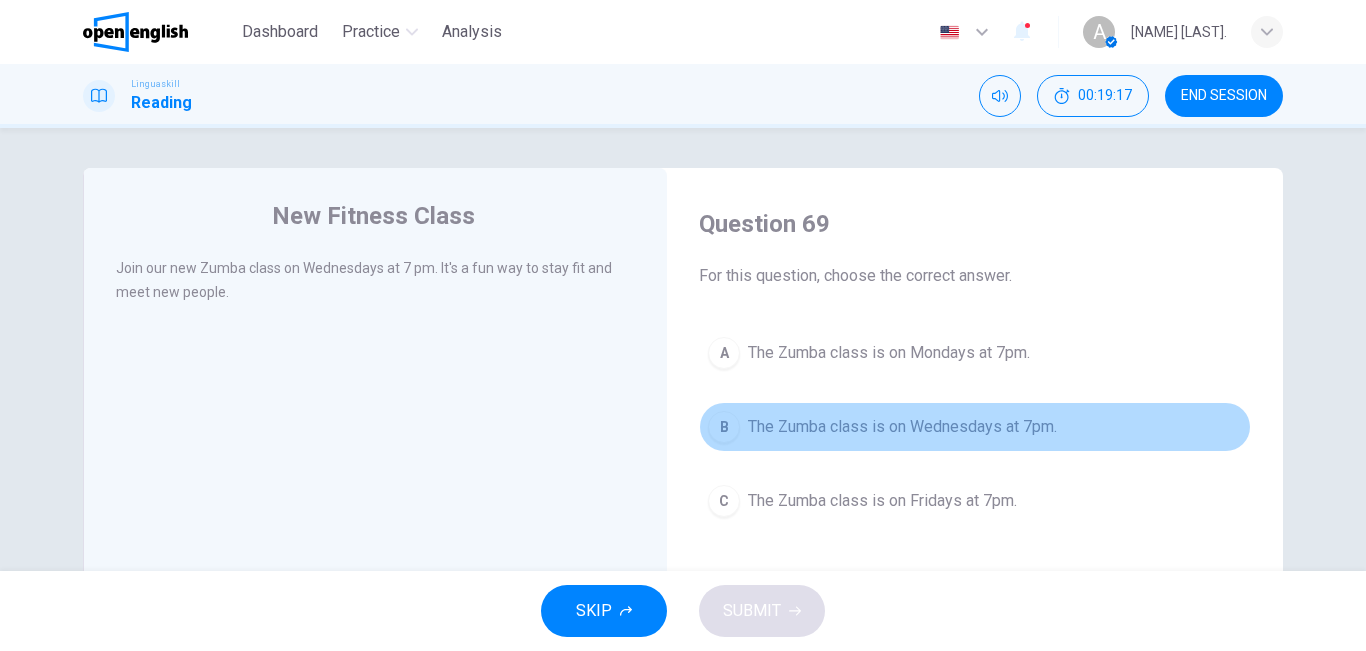 click on "The Zumba class is on Wednesdays at 7pm." at bounding box center (902, 427) 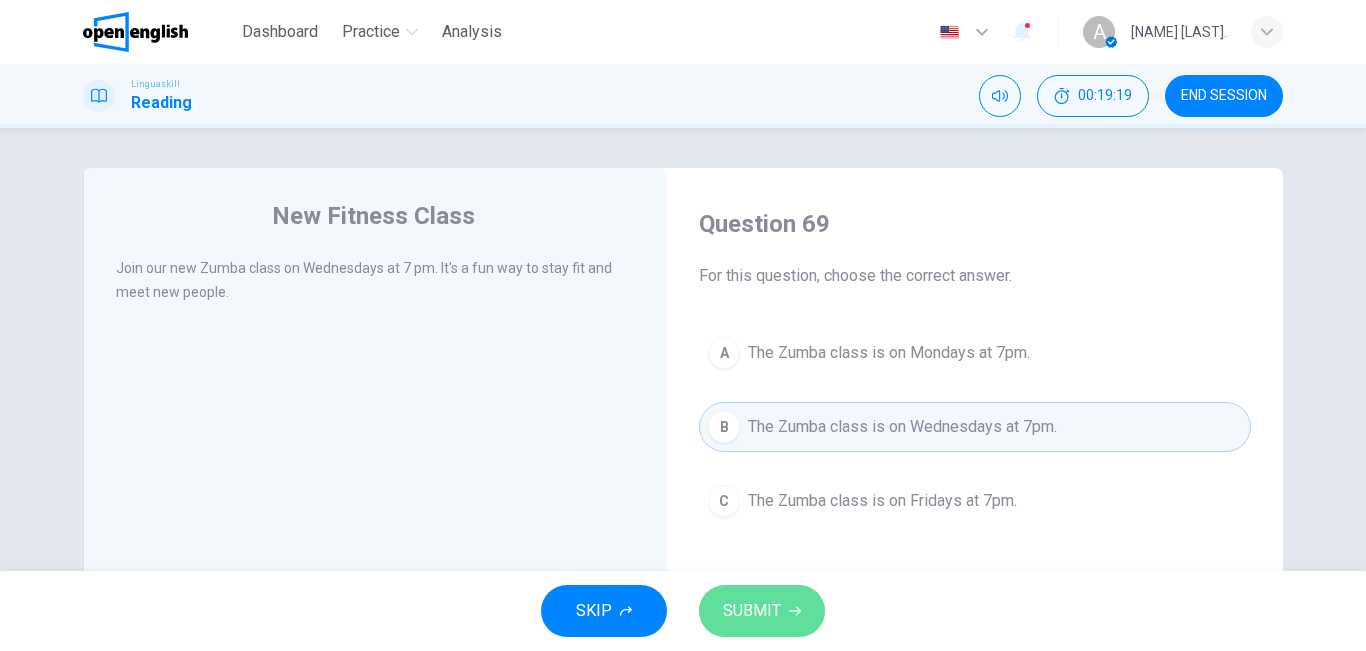 click on "SUBMIT" at bounding box center (762, 611) 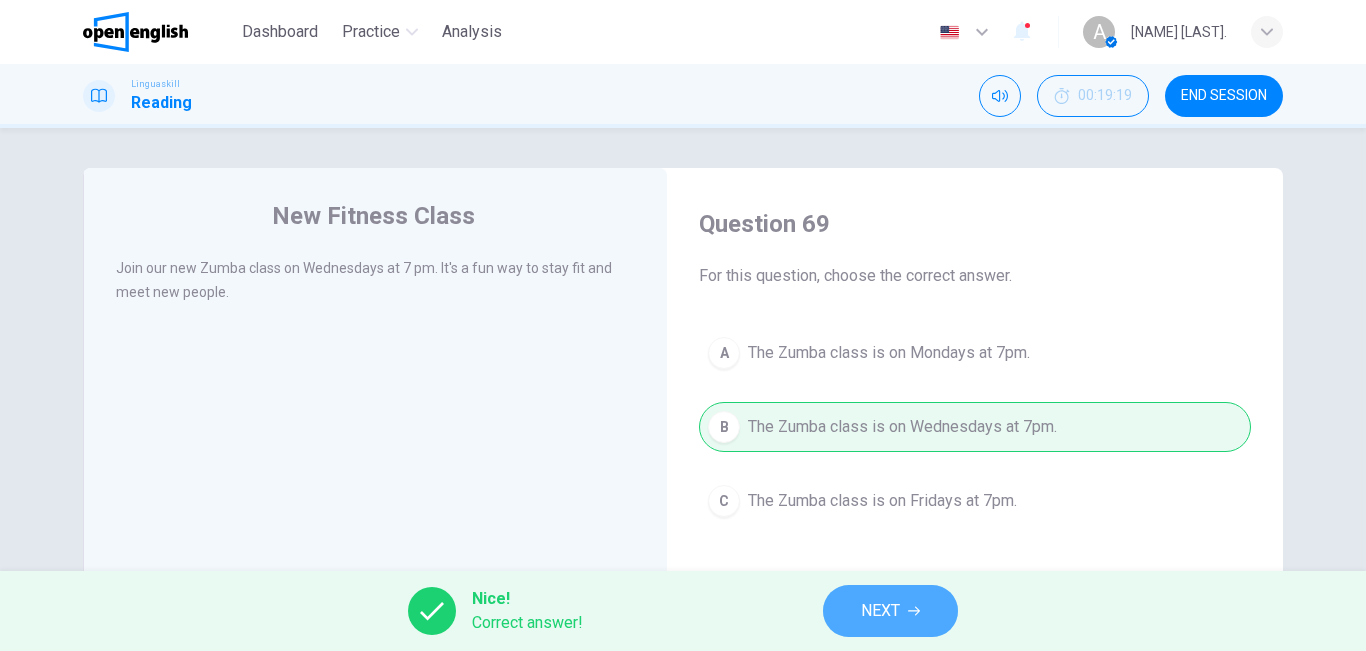 click on "NEXT" at bounding box center [890, 611] 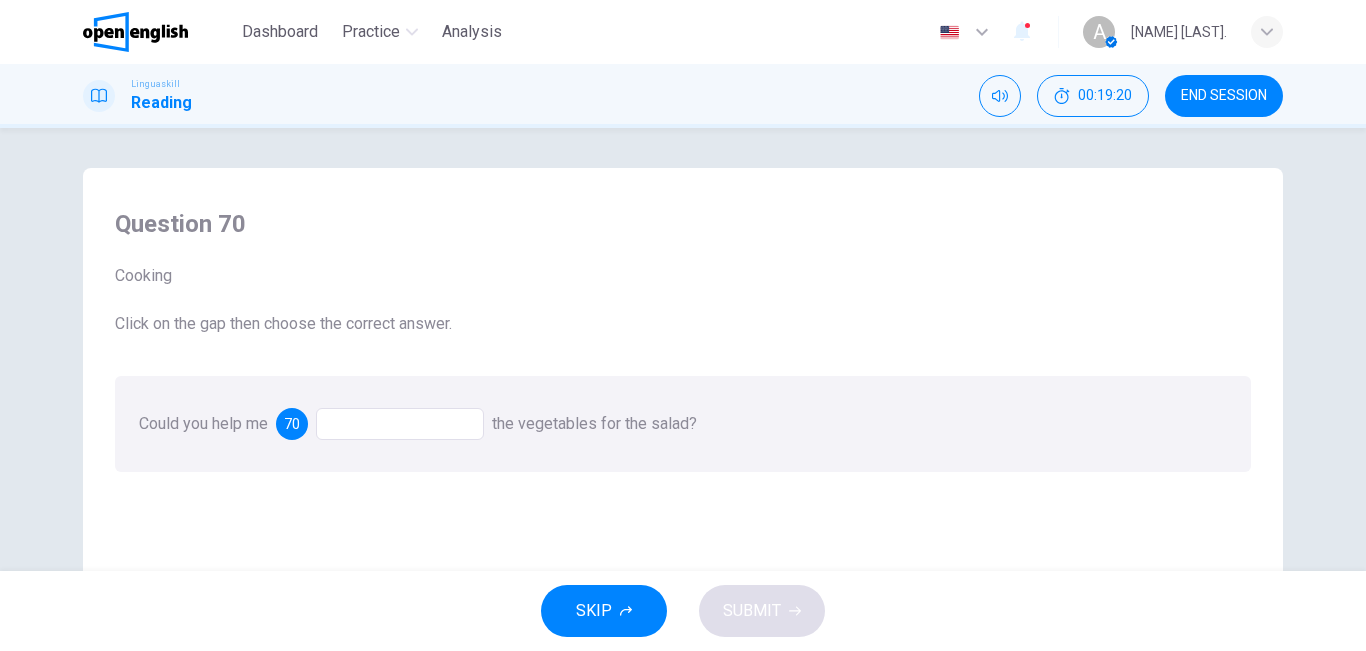 click at bounding box center (400, 424) 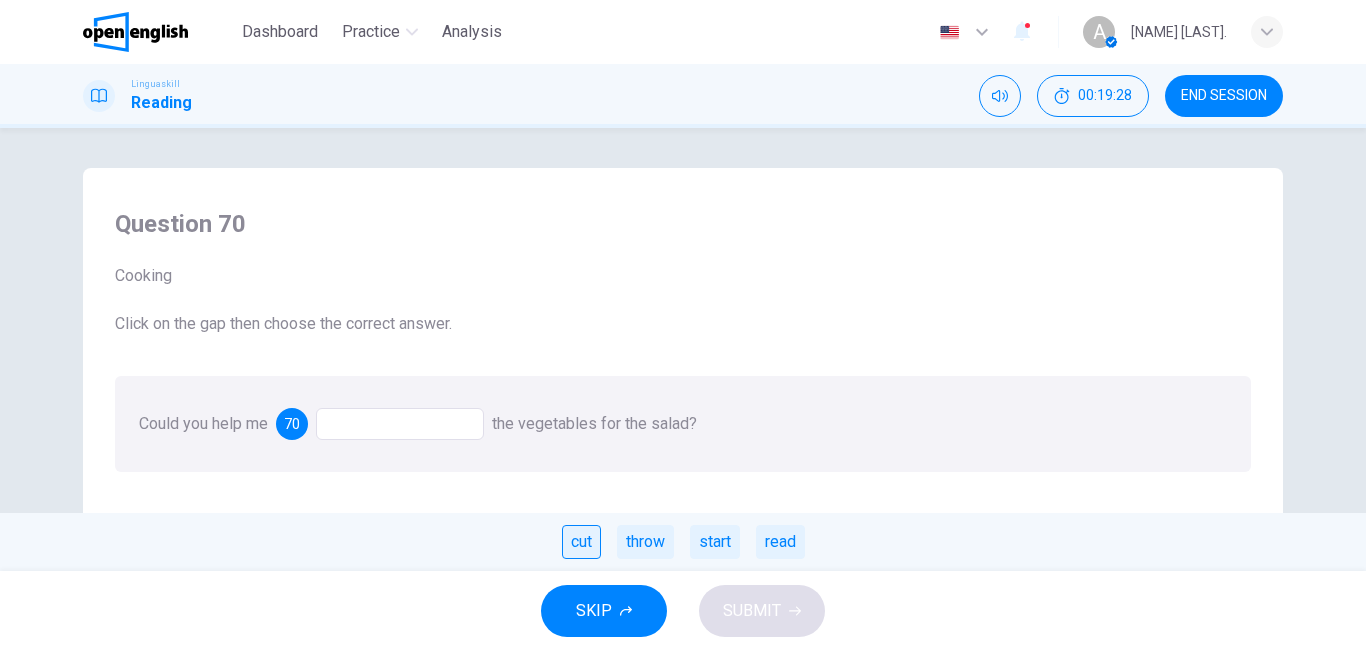 click on "cut" at bounding box center (581, 542) 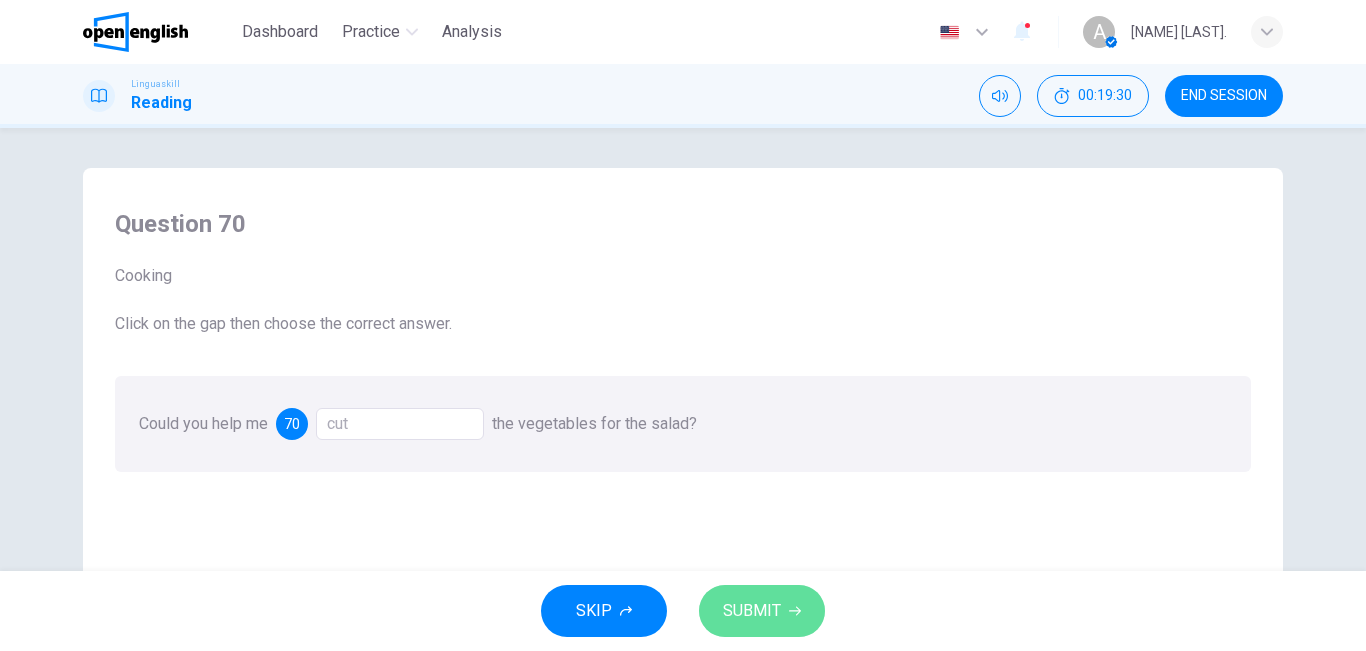 click on "SUBMIT" at bounding box center (762, 611) 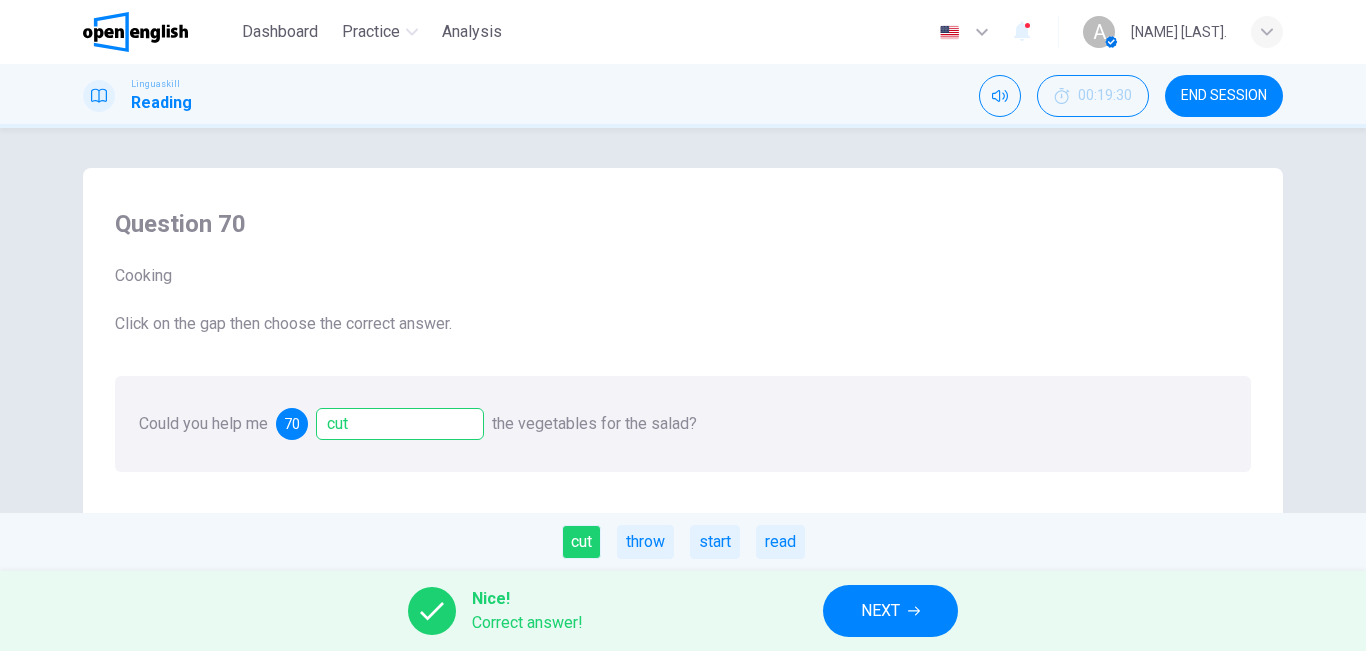click on "NEXT" at bounding box center [890, 611] 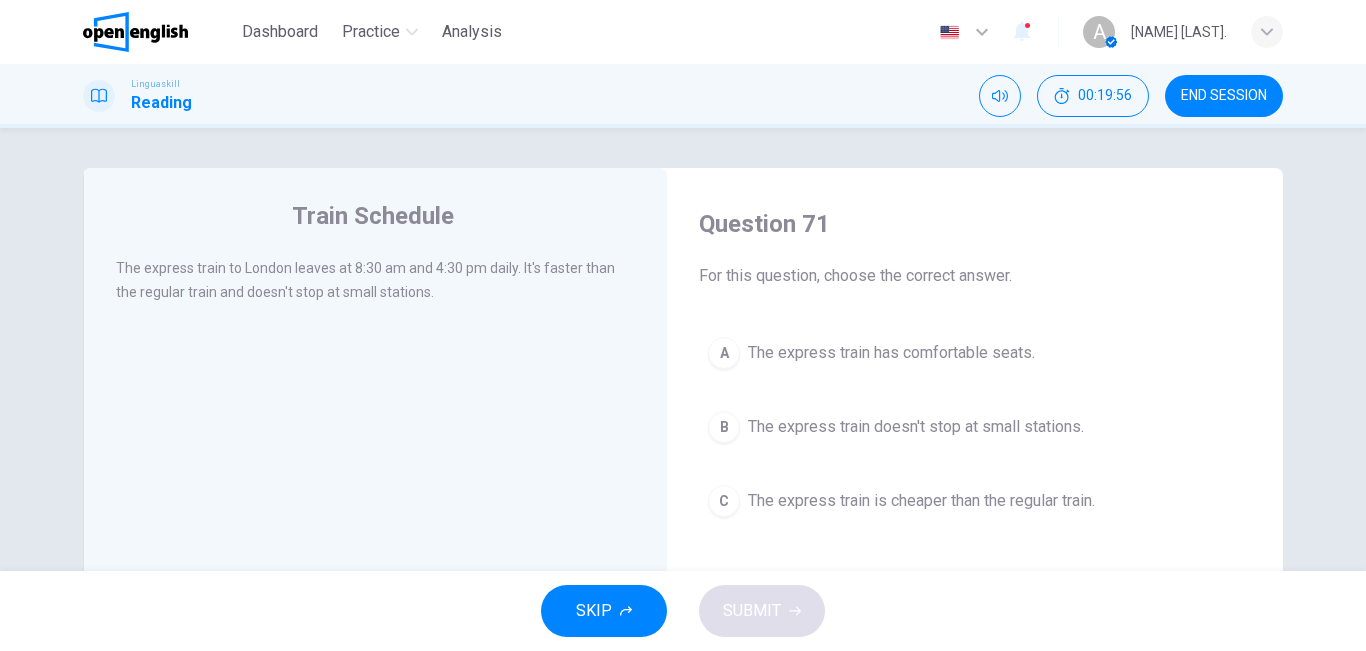 click on "The express train doesn't stop at small stations." at bounding box center [916, 427] 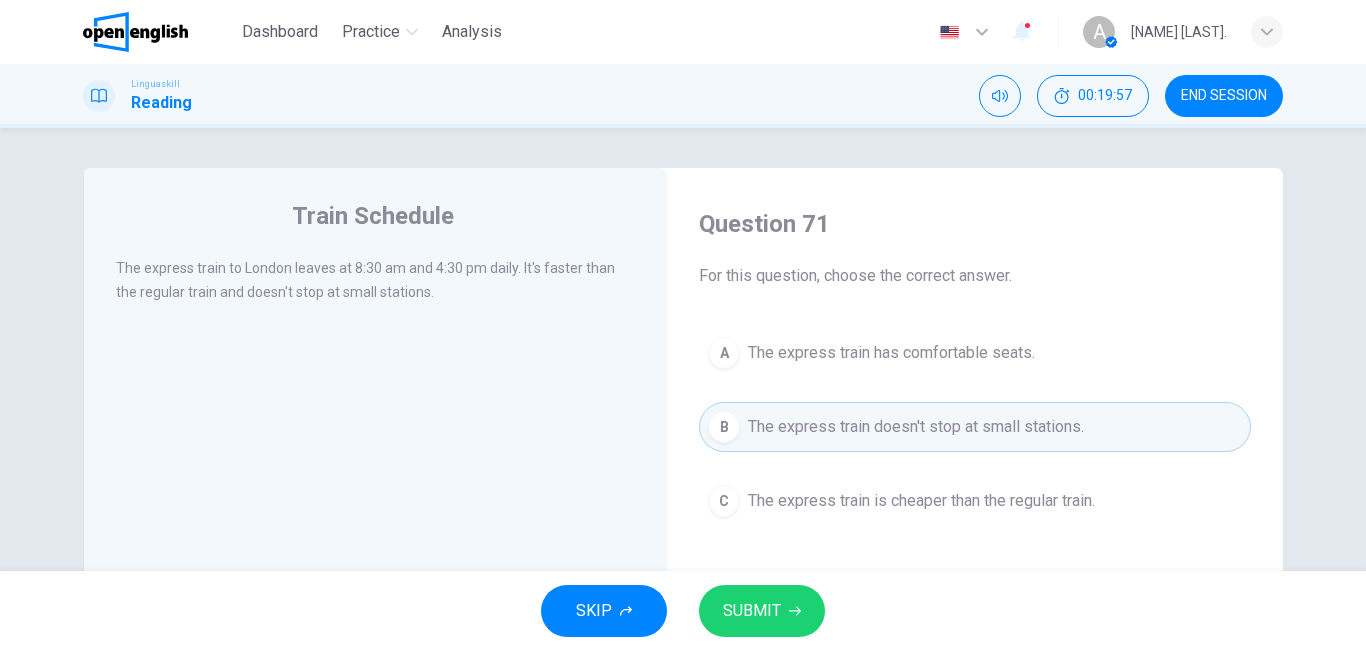 click 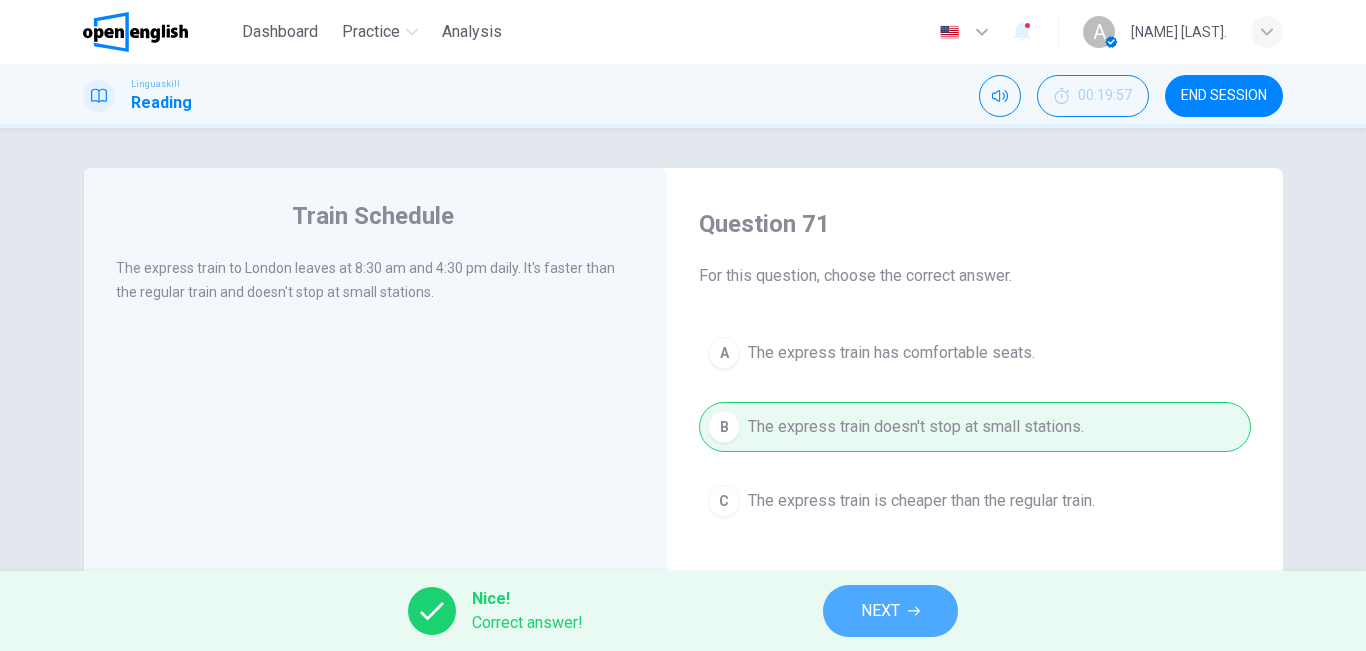 click on "NEXT" at bounding box center (890, 611) 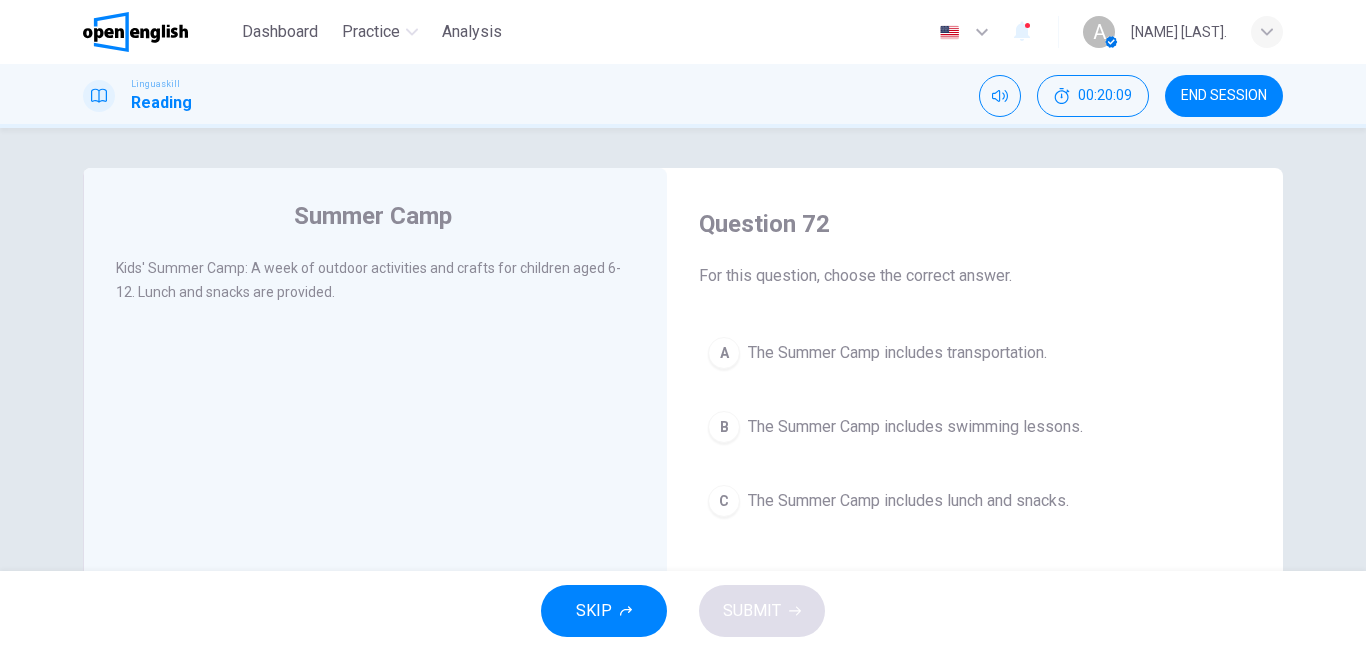 click on "The Summer Camp includes lunch and snacks." at bounding box center (908, 501) 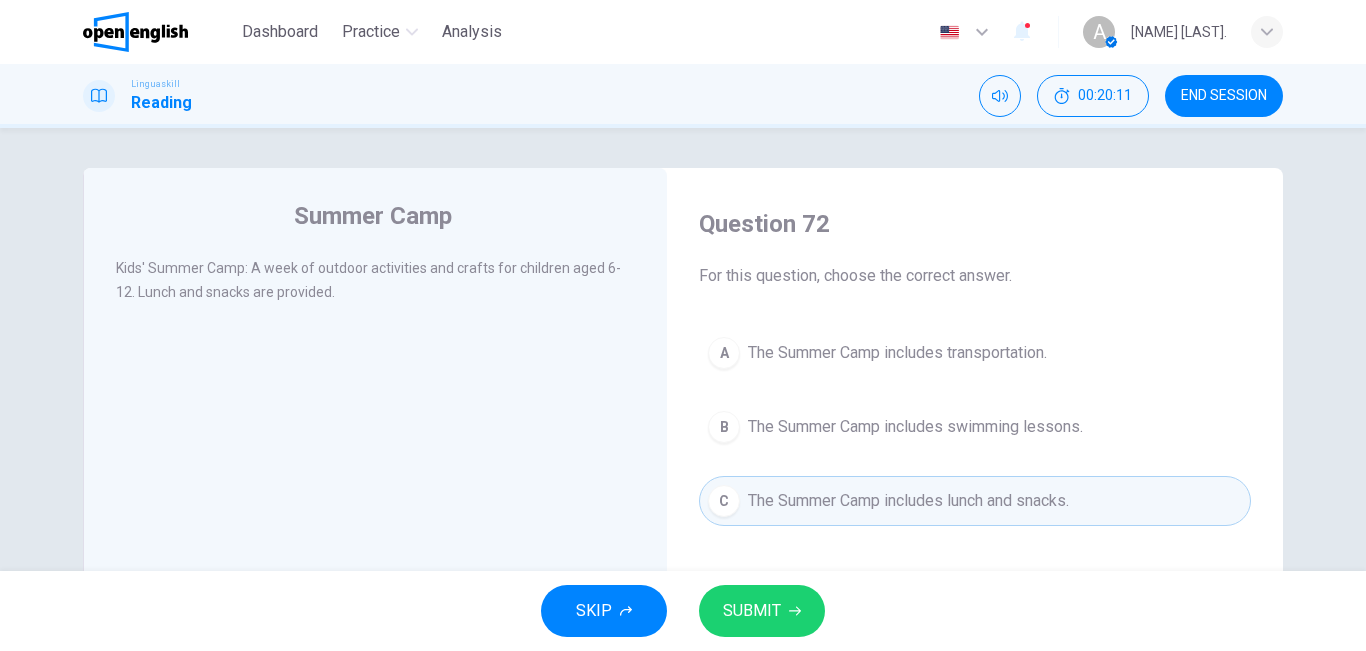 click on "SUBMIT" at bounding box center (752, 611) 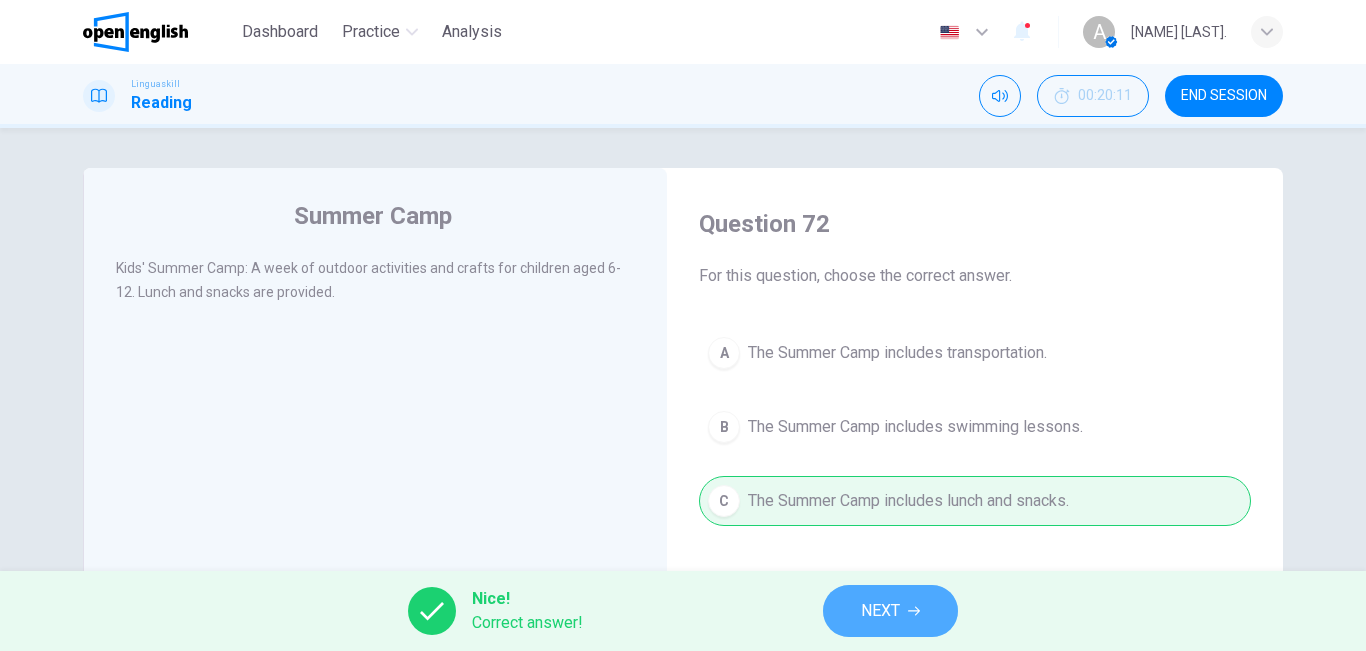 click on "NEXT" at bounding box center [890, 611] 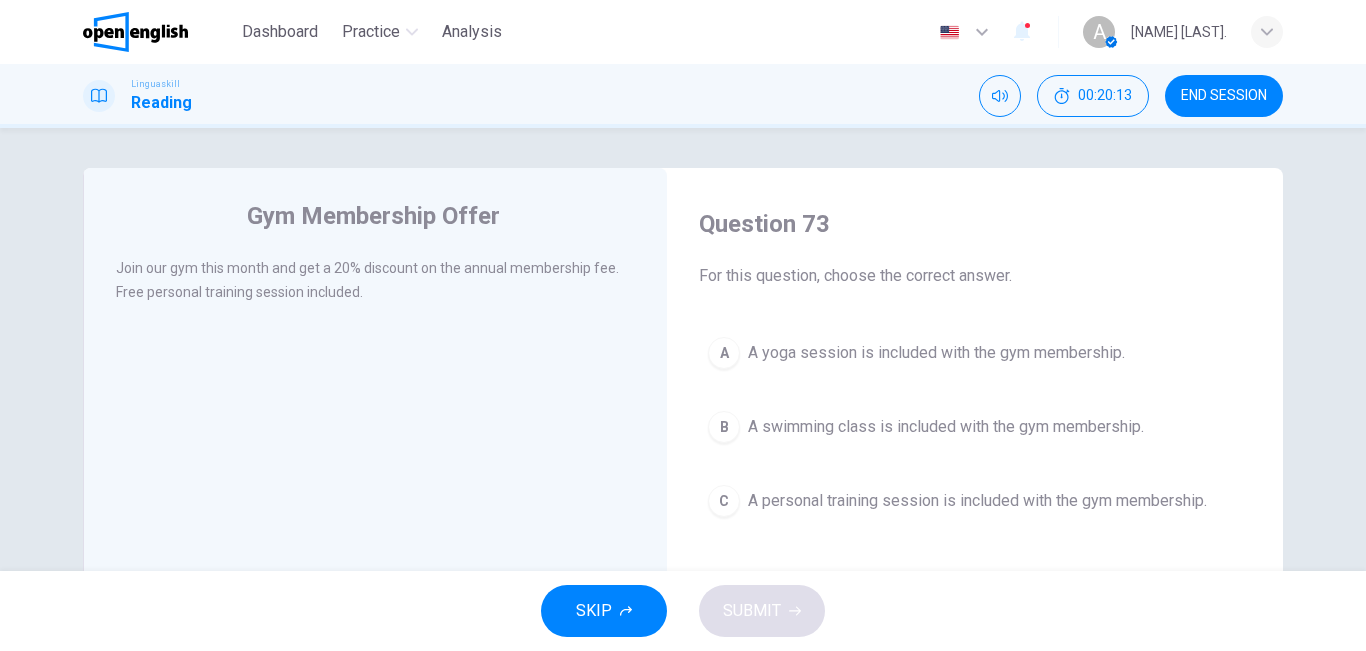 drag, startPoint x: 318, startPoint y: 336, endPoint x: 425, endPoint y: 334, distance: 107.01869 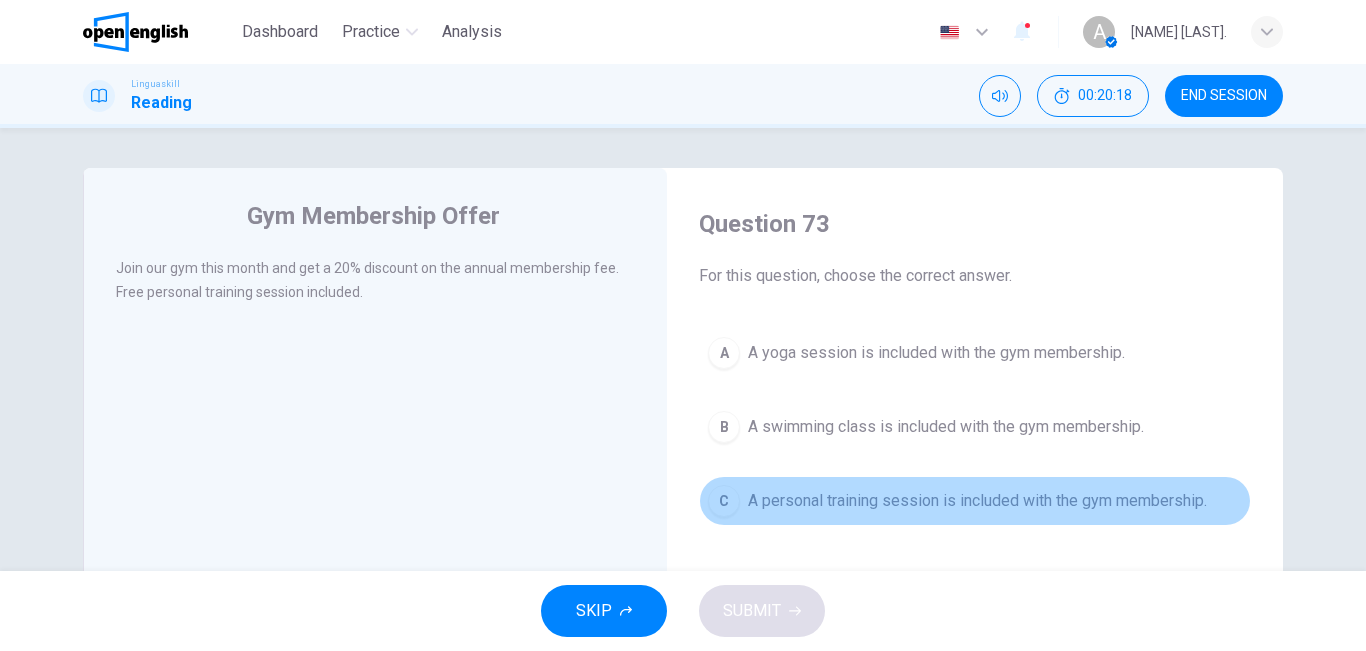 click on "C A personal training session is included with the gym membership." at bounding box center [975, 501] 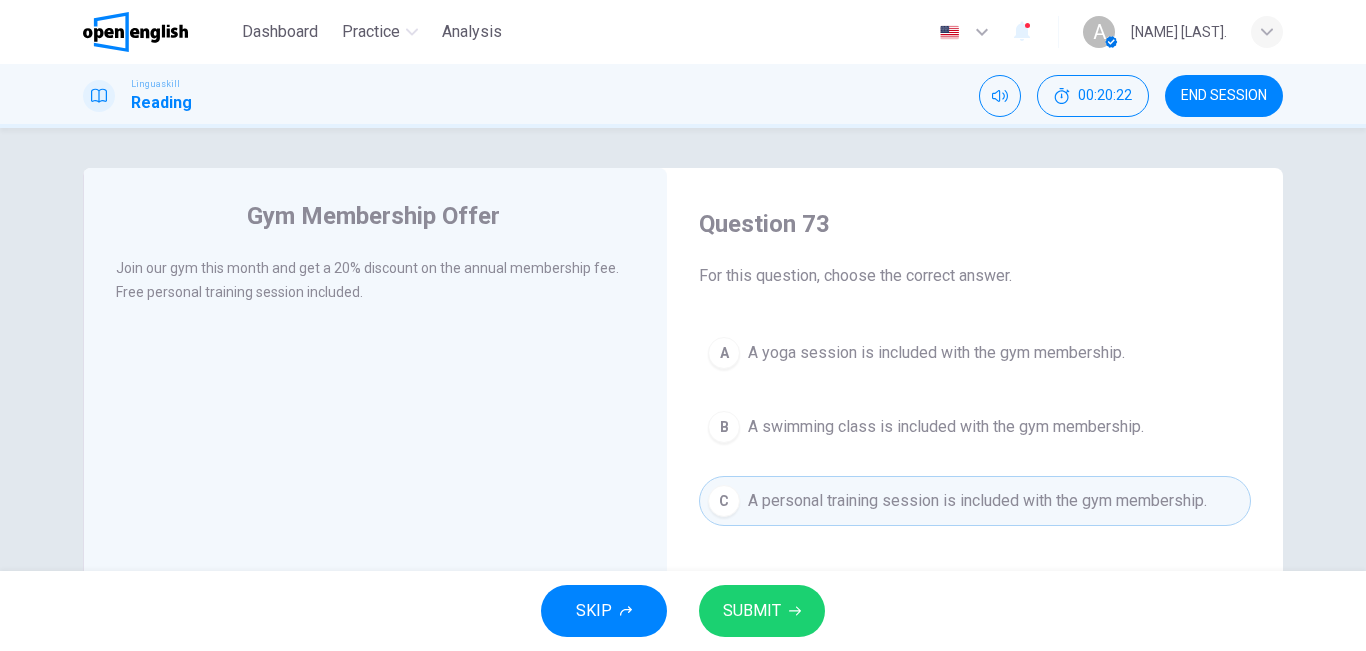 click on "SUBMIT" at bounding box center [752, 611] 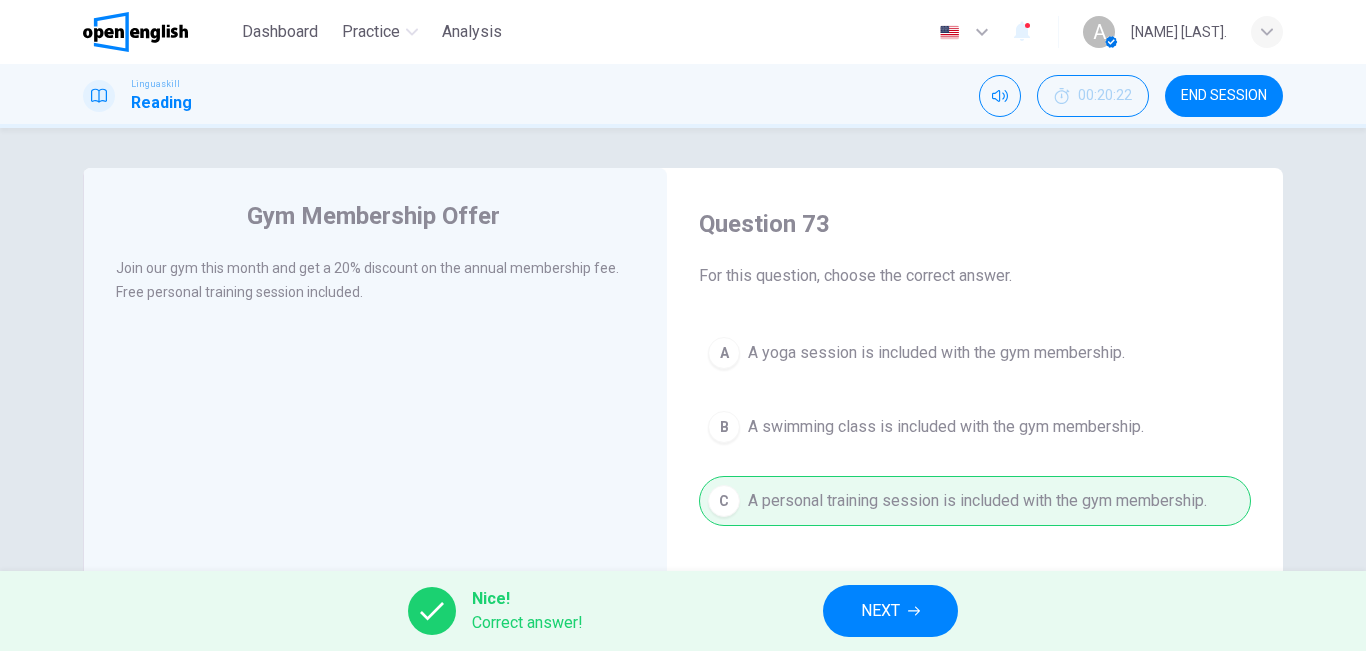 click on "NEXT" at bounding box center (880, 611) 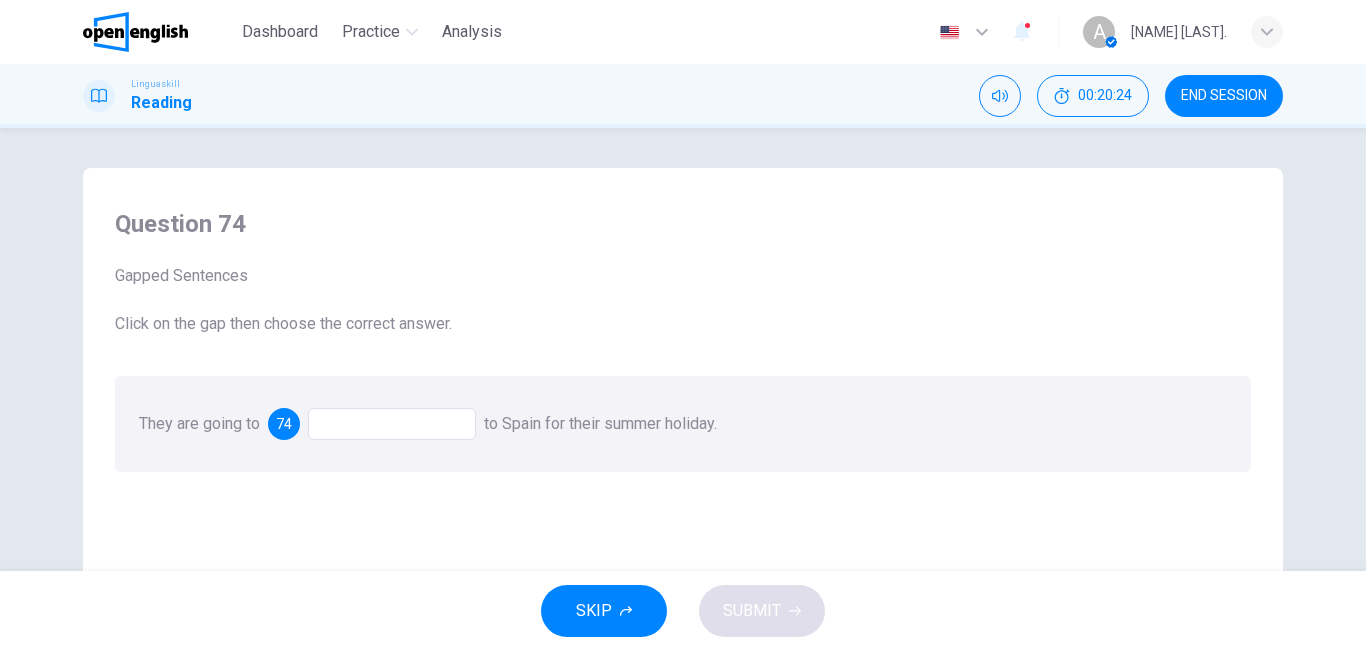 click at bounding box center [392, 424] 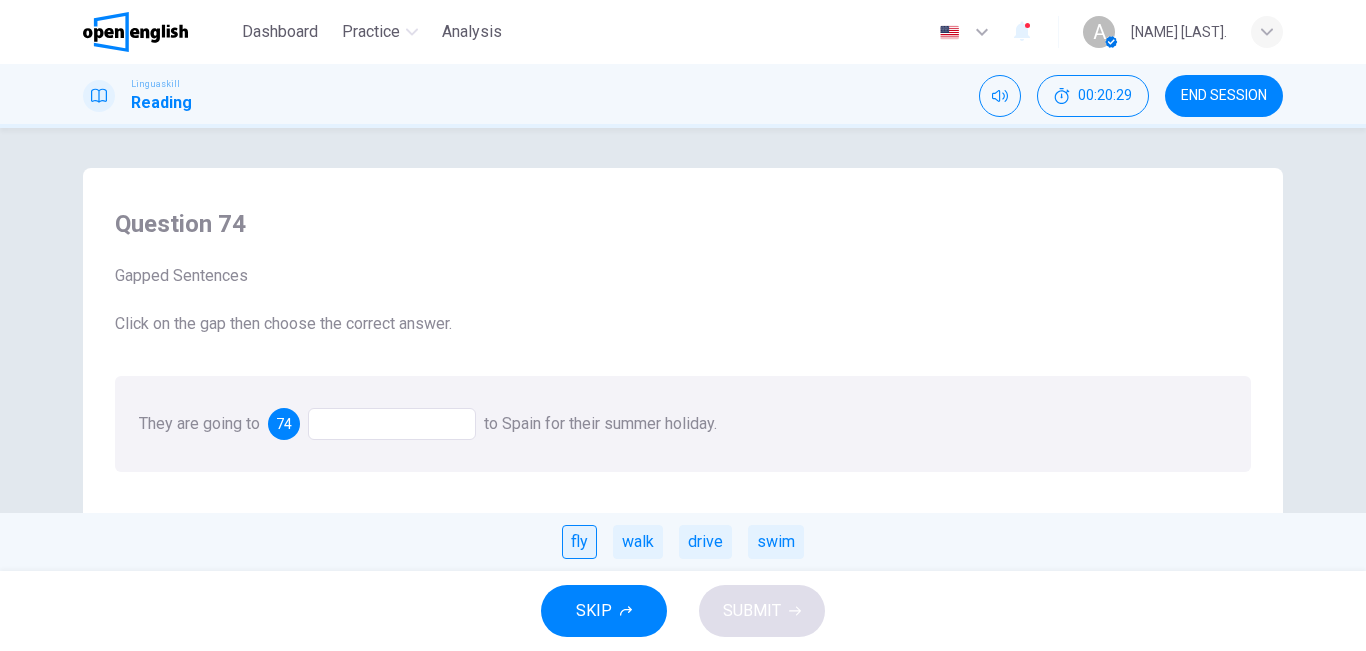 click on "fly" at bounding box center (579, 542) 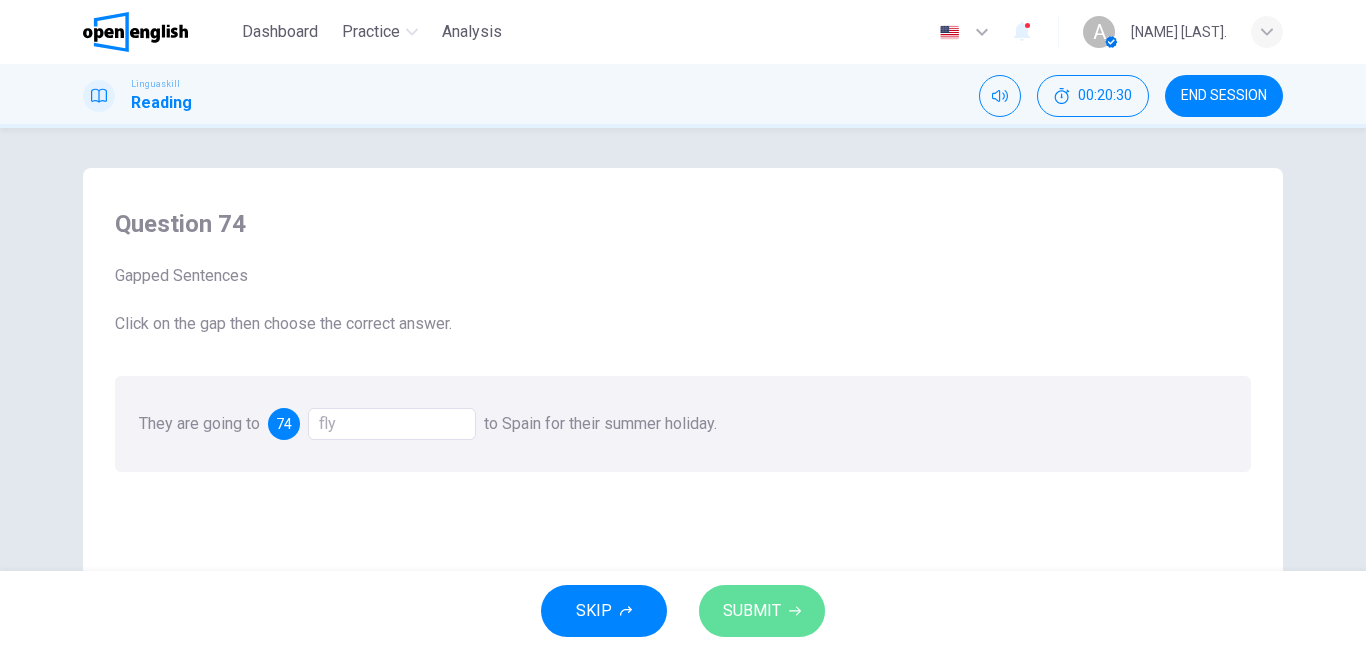 click on "SUBMIT" at bounding box center [762, 611] 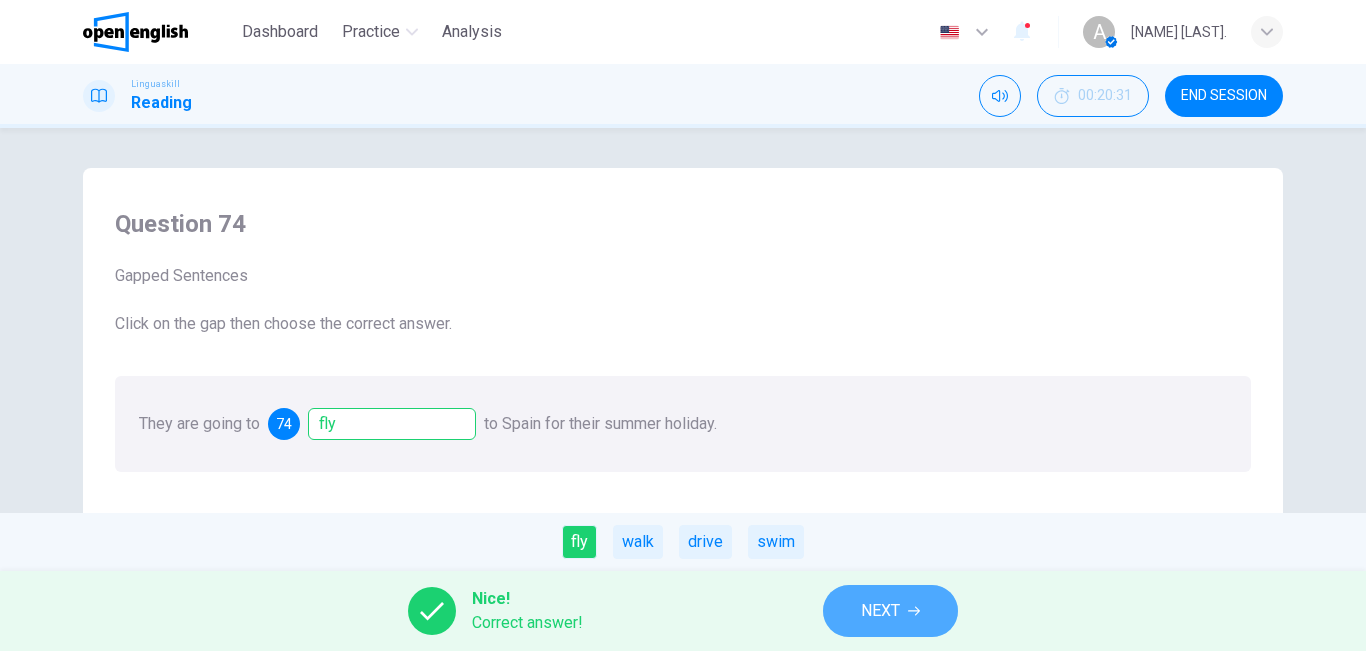 click on "NEXT" at bounding box center [880, 611] 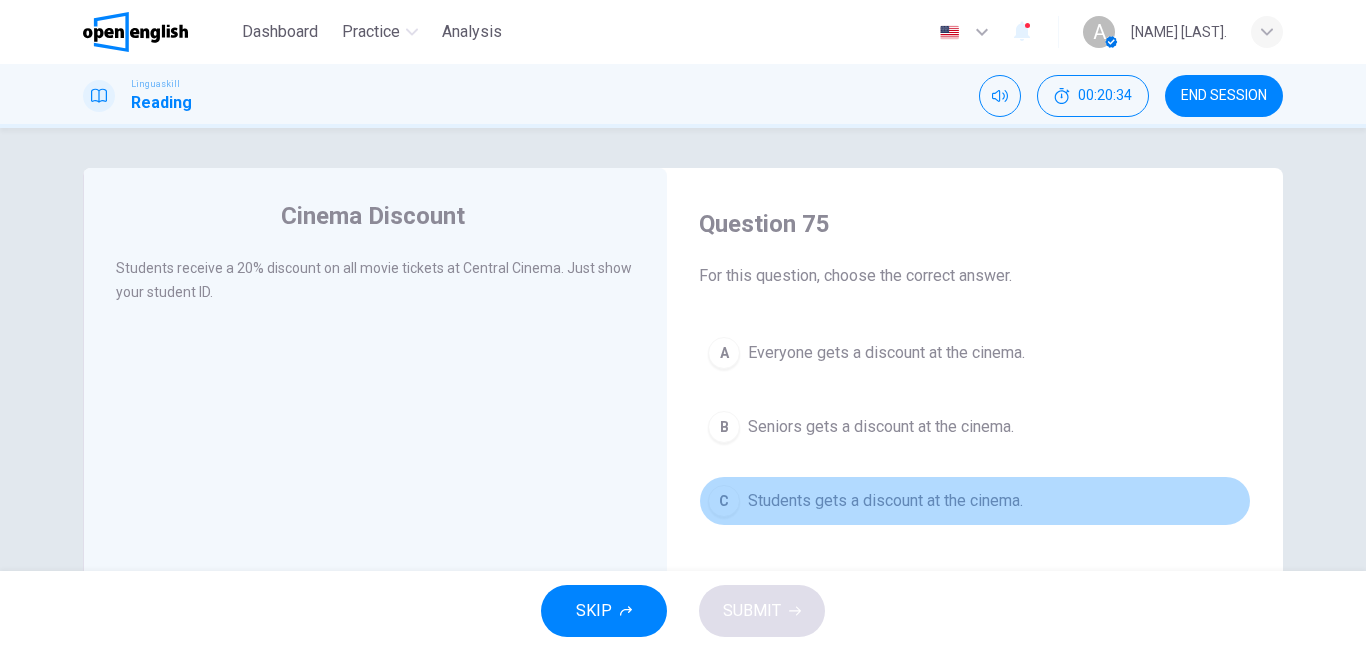click on "Students gets a discount at the cinema." at bounding box center [885, 501] 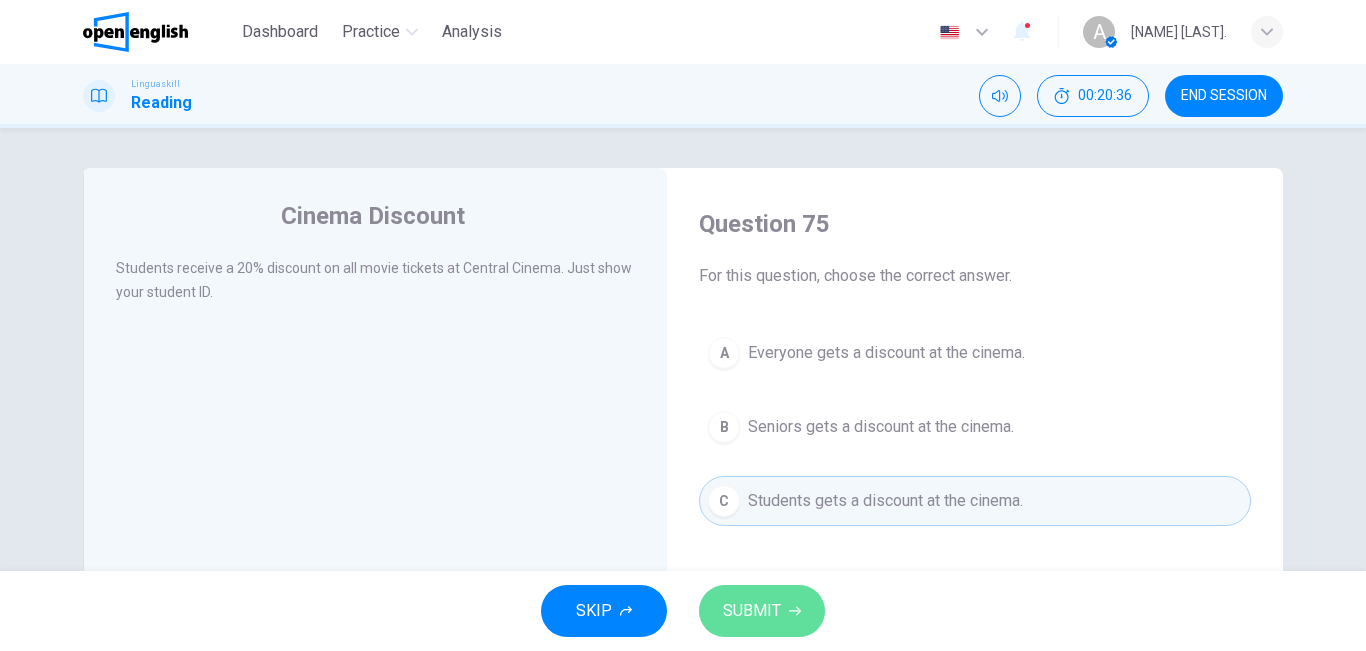 click on "SUBMIT" at bounding box center (762, 611) 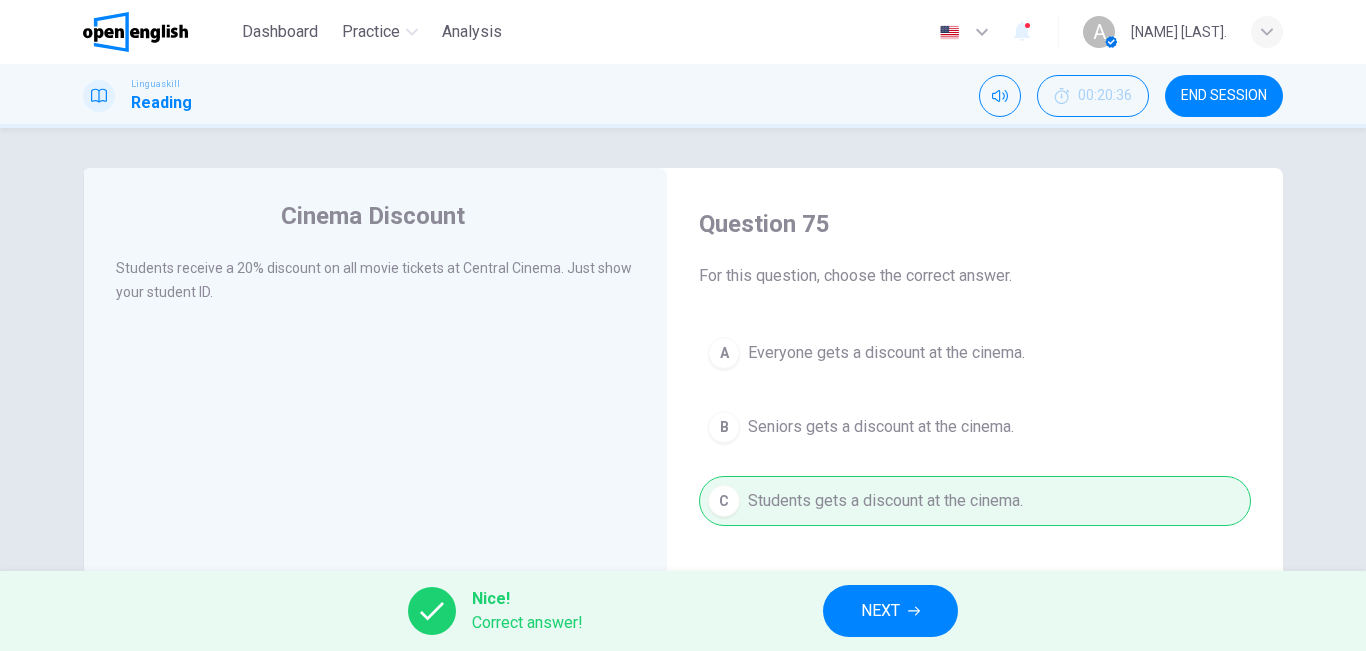 click on "NEXT" at bounding box center [890, 611] 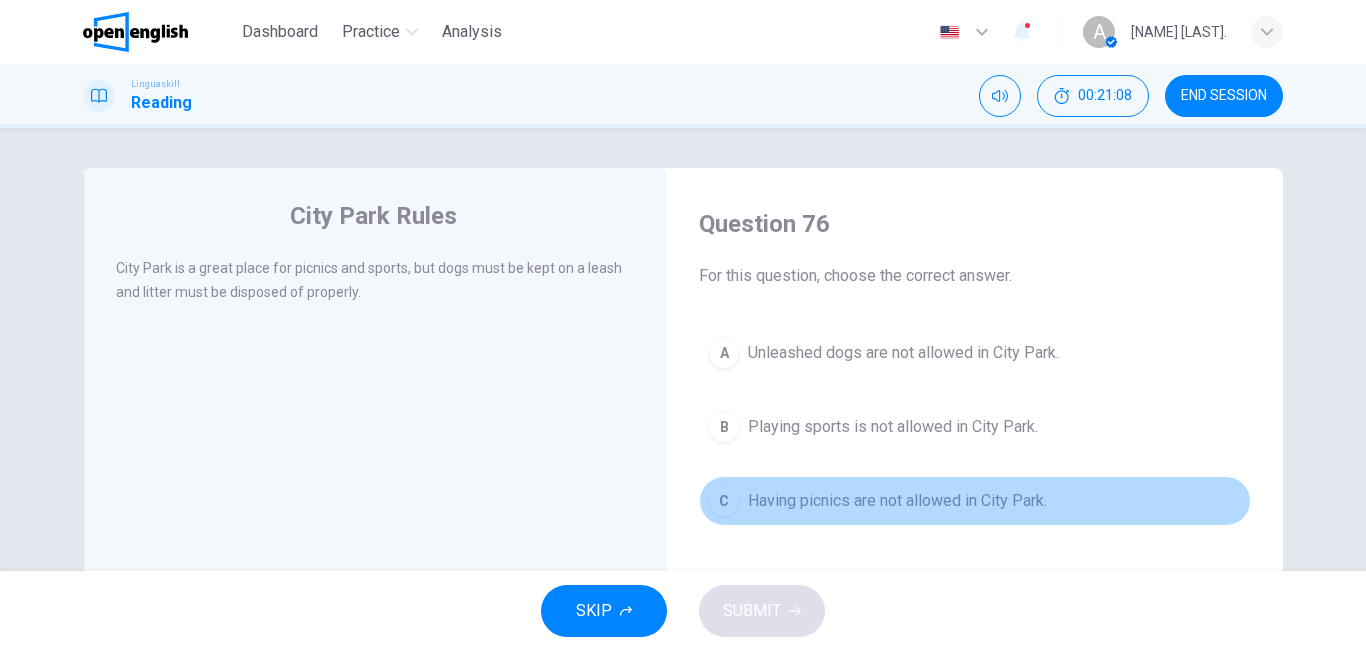 click on "Having picnics are not allowed in City Park." at bounding box center (897, 501) 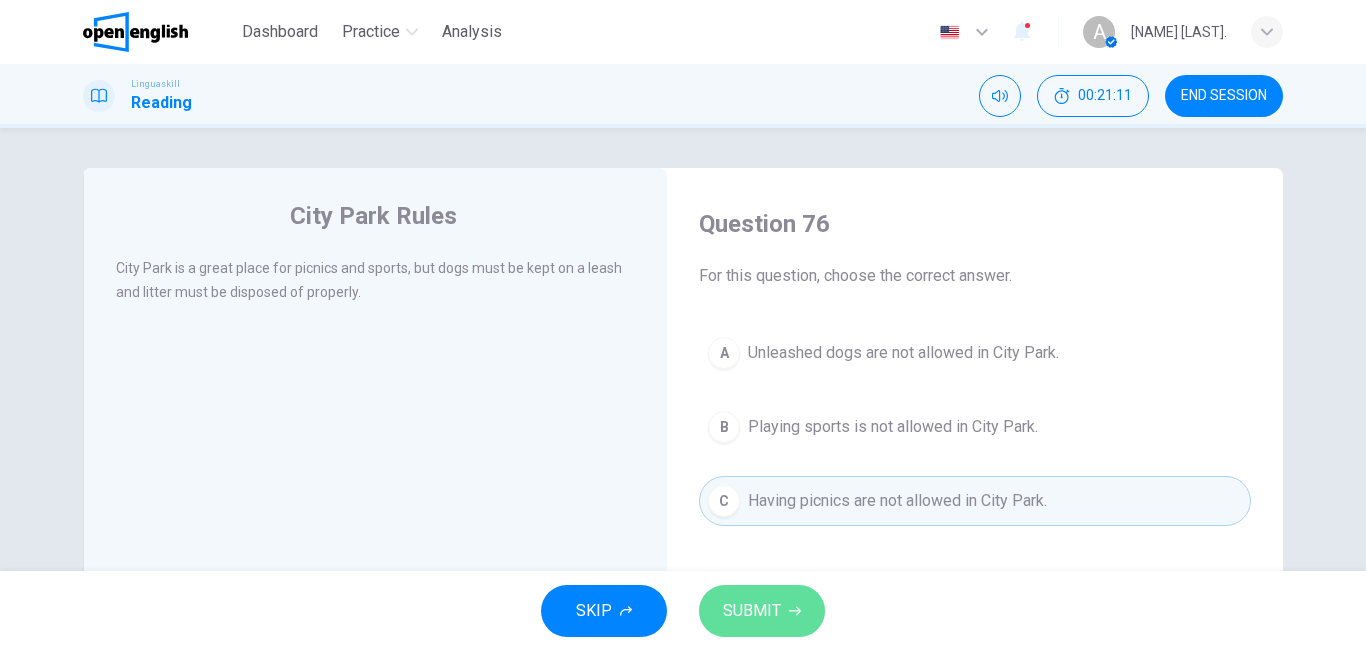 click on "SUBMIT" at bounding box center (762, 611) 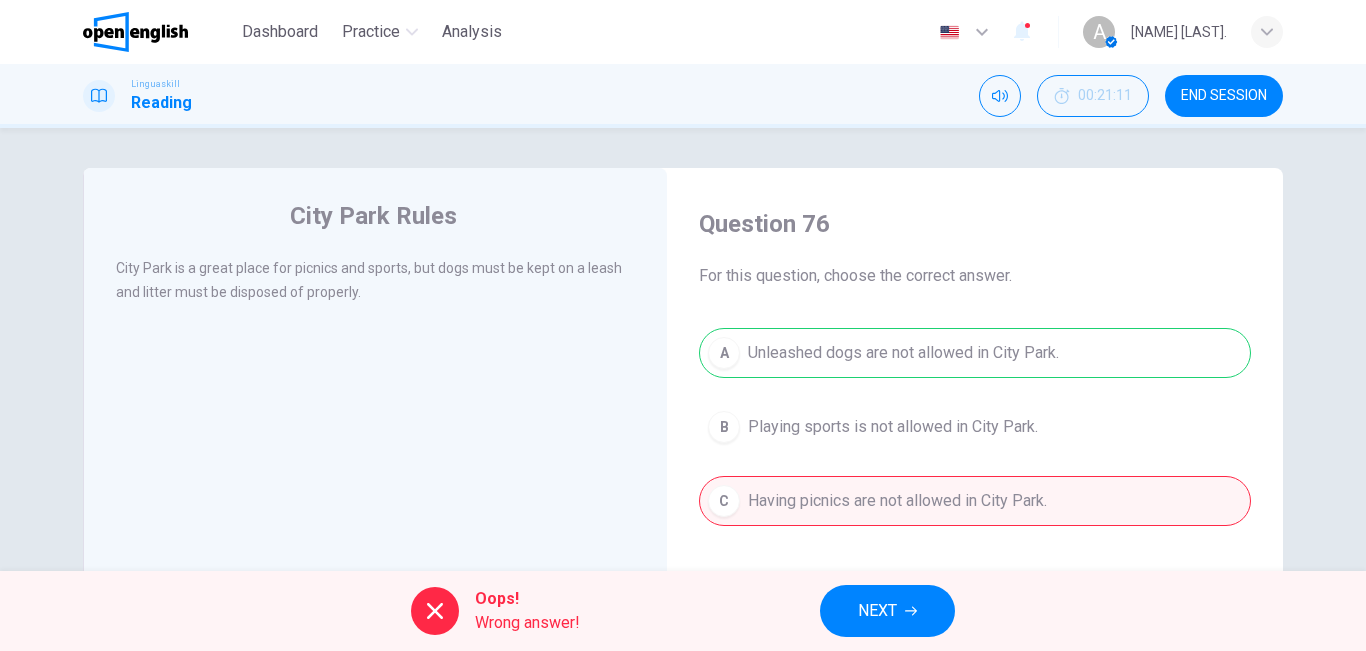 click on "NEXT" at bounding box center [887, 611] 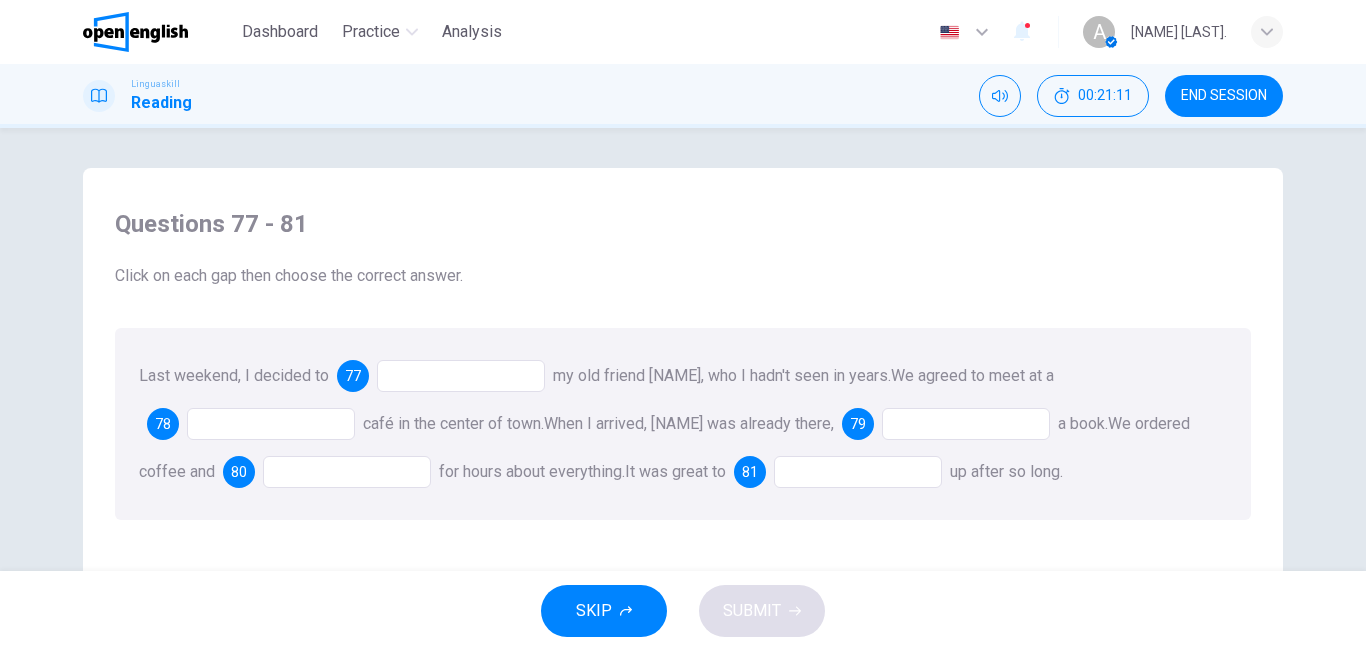 drag, startPoint x: 908, startPoint y: 621, endPoint x: 508, endPoint y: 507, distance: 415.9279 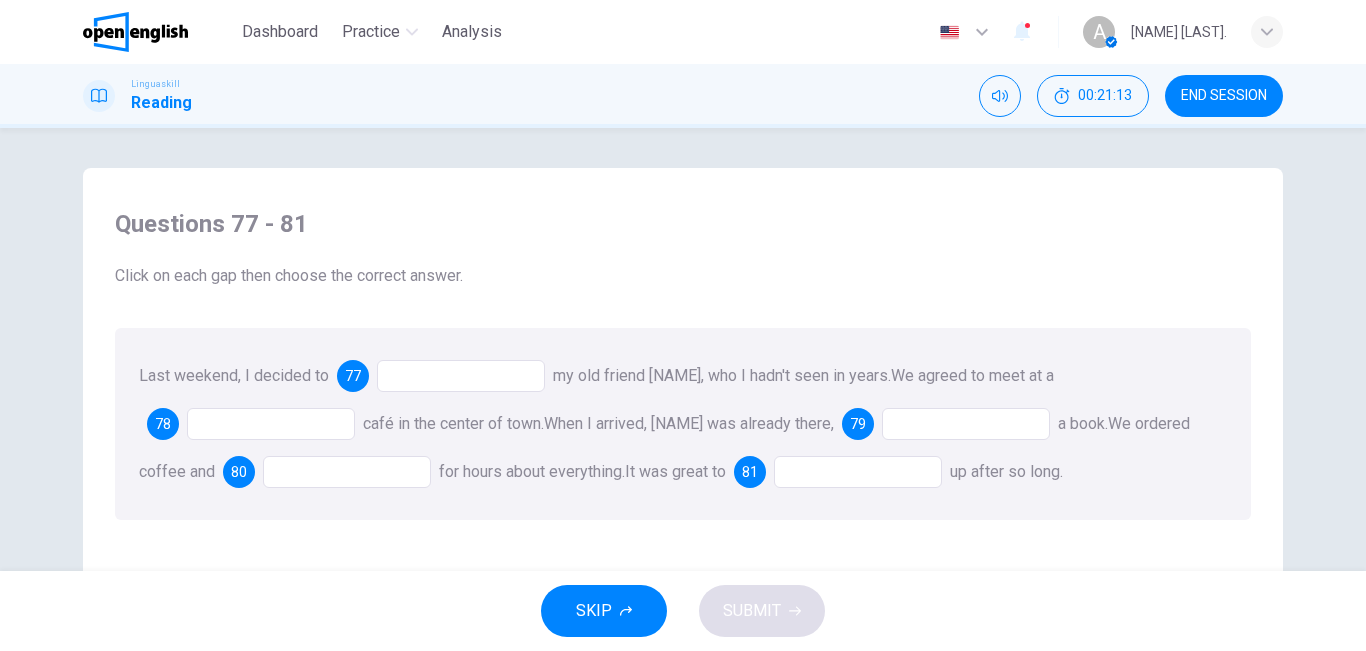 click at bounding box center (461, 376) 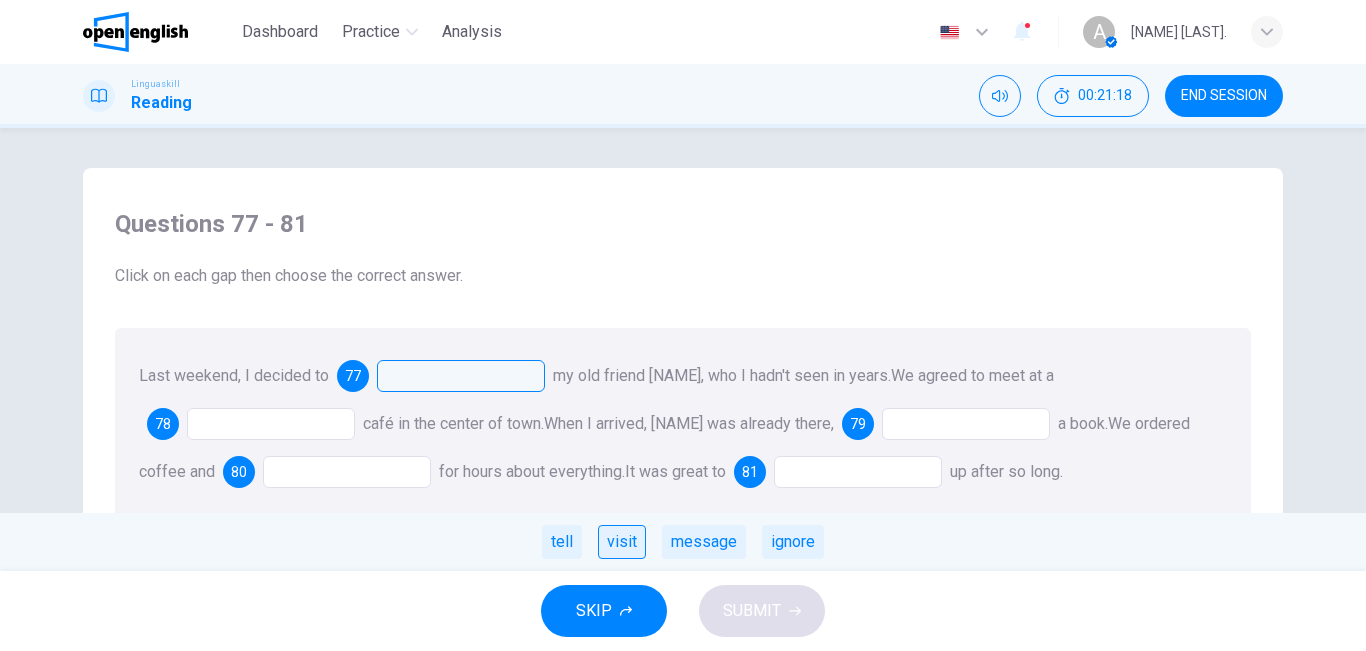 click on "visit" at bounding box center (622, 542) 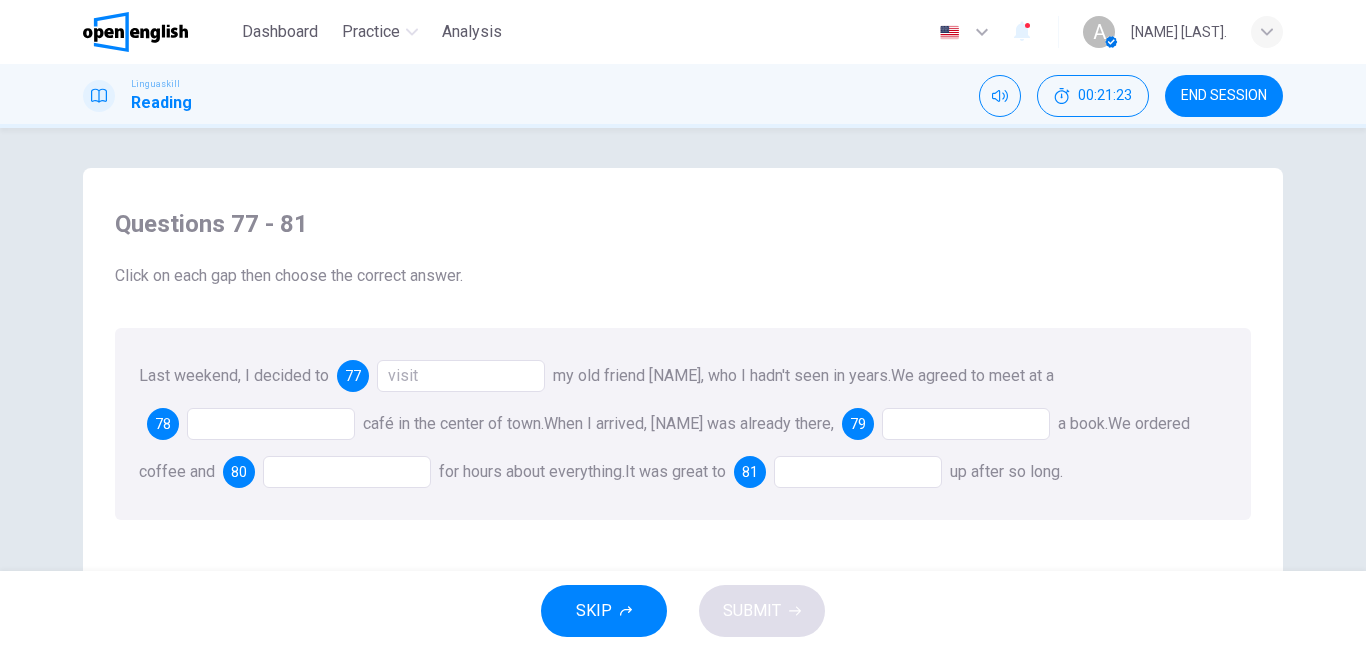 click at bounding box center [271, 424] 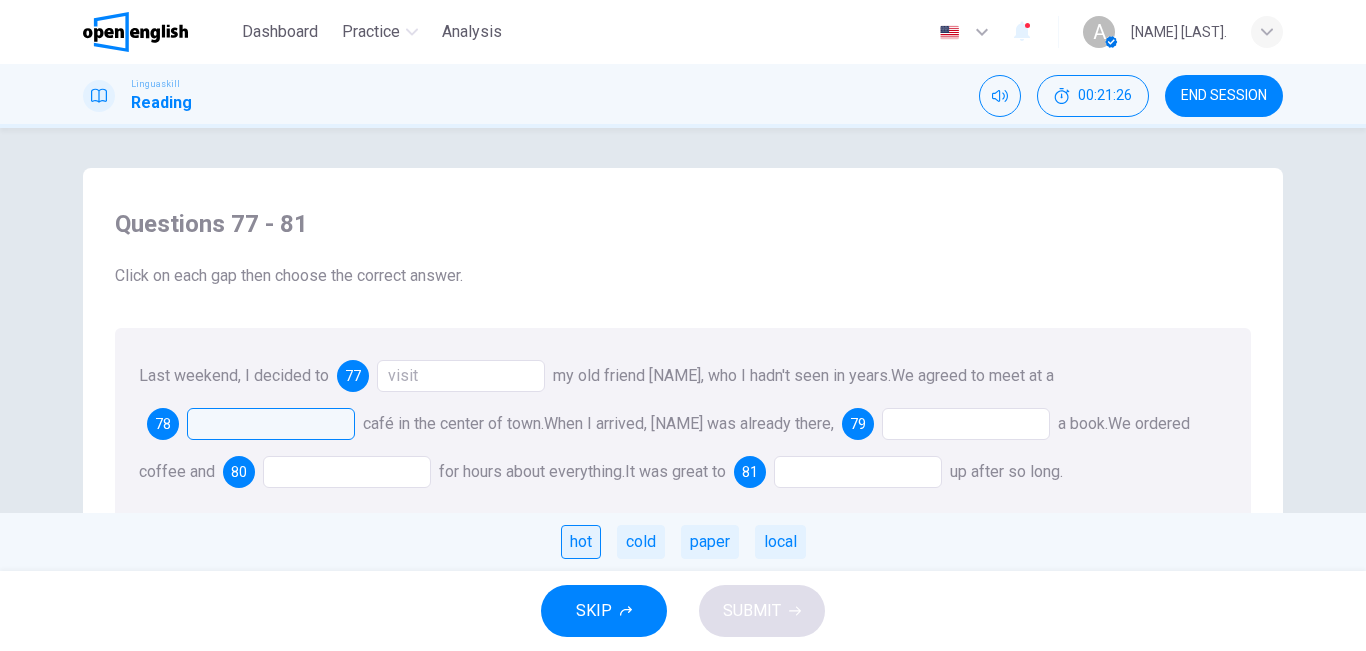 click on "hot" at bounding box center (581, 542) 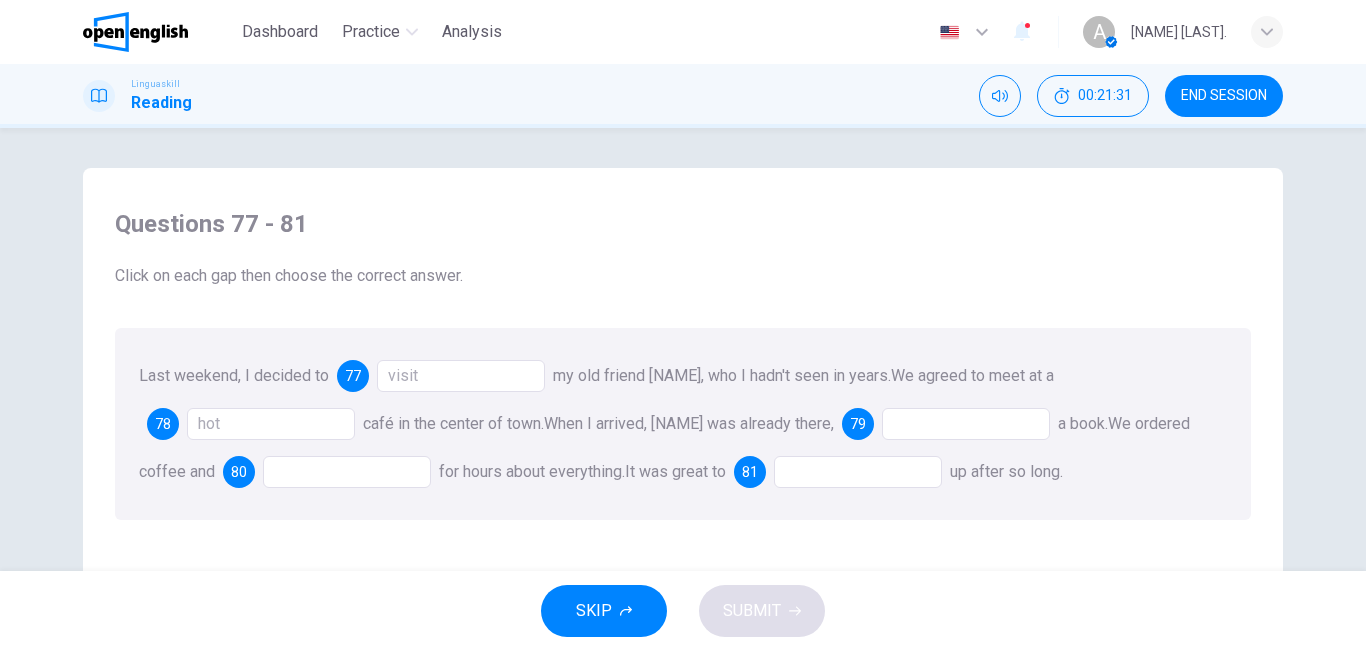 click at bounding box center [966, 424] 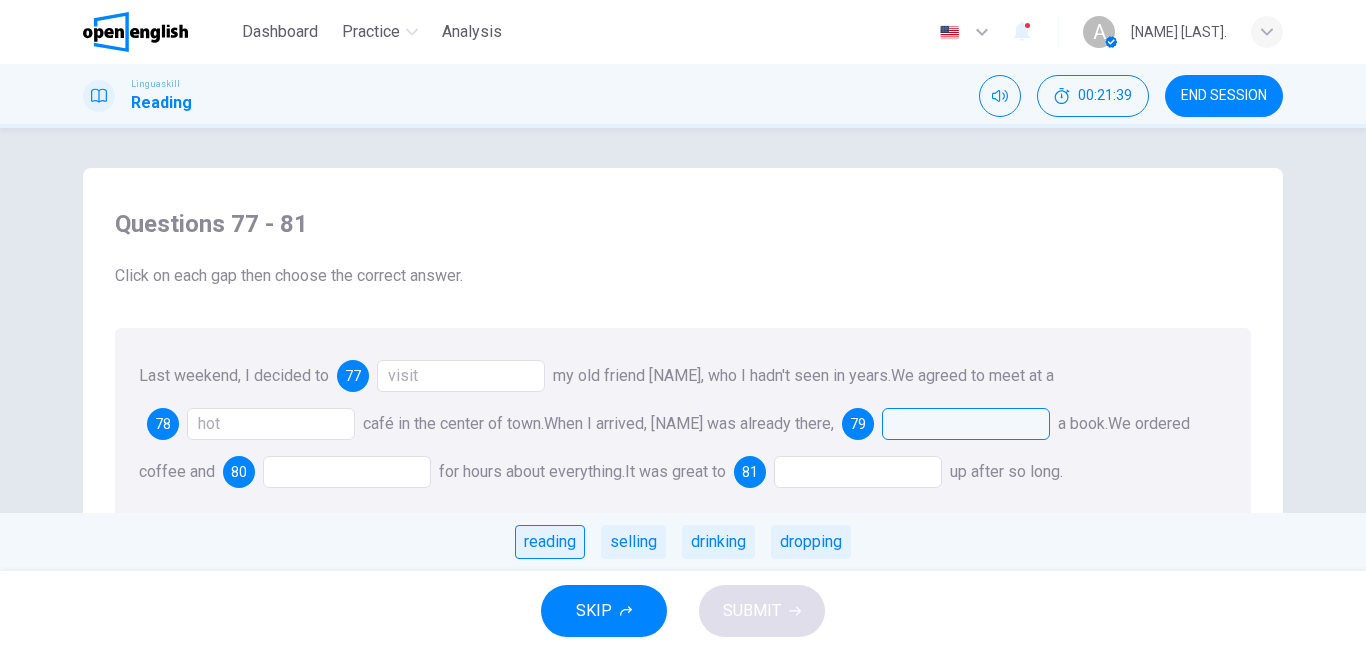 click on "reading" at bounding box center (550, 542) 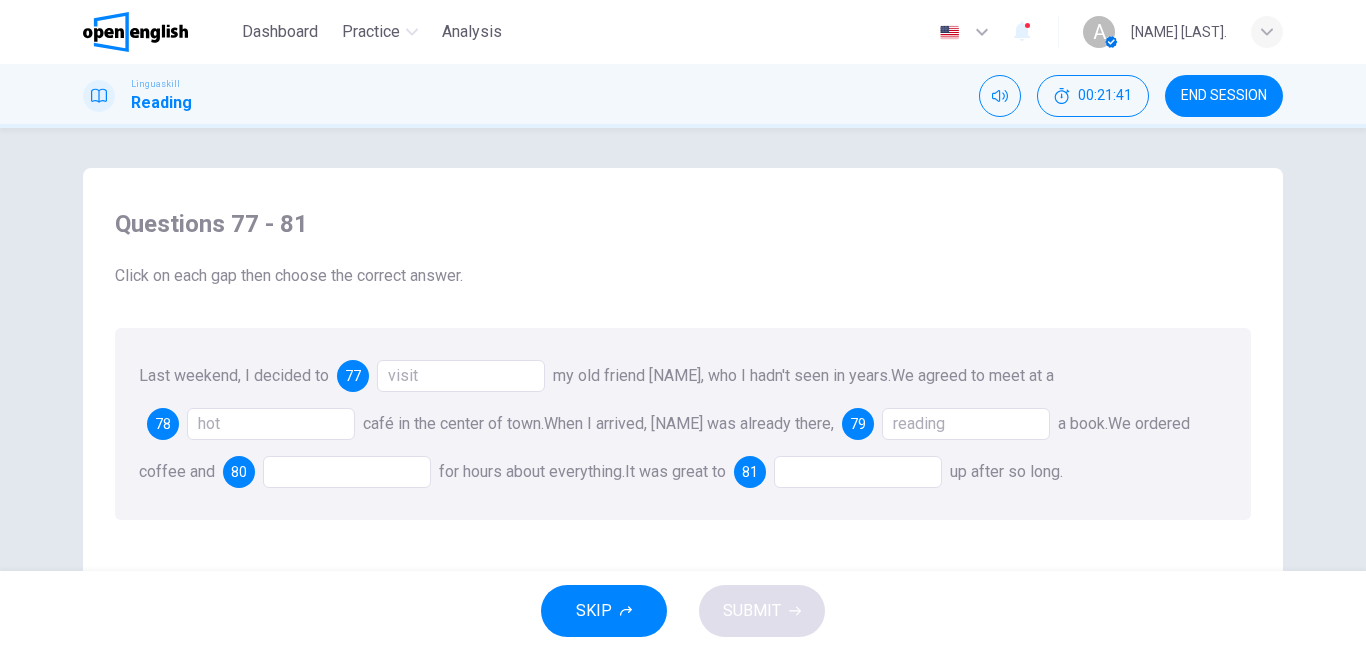 click at bounding box center (347, 472) 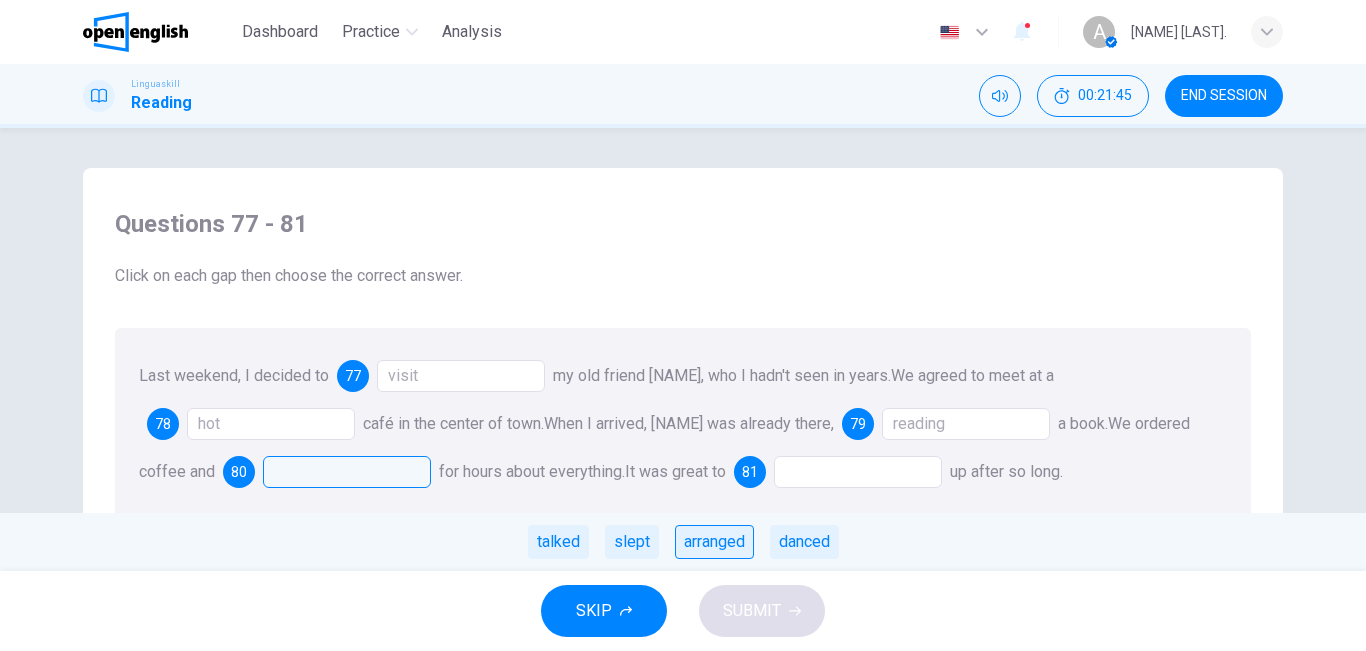 click on "arranged" at bounding box center [714, 542] 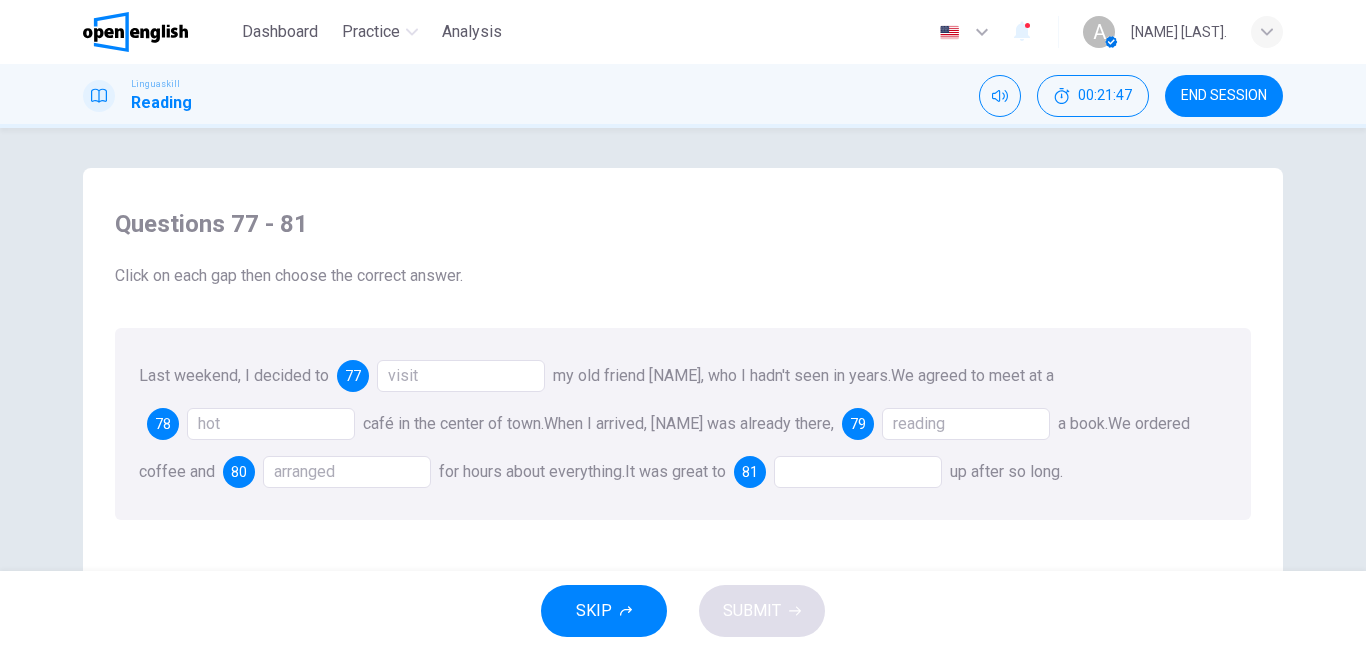 click at bounding box center (858, 472) 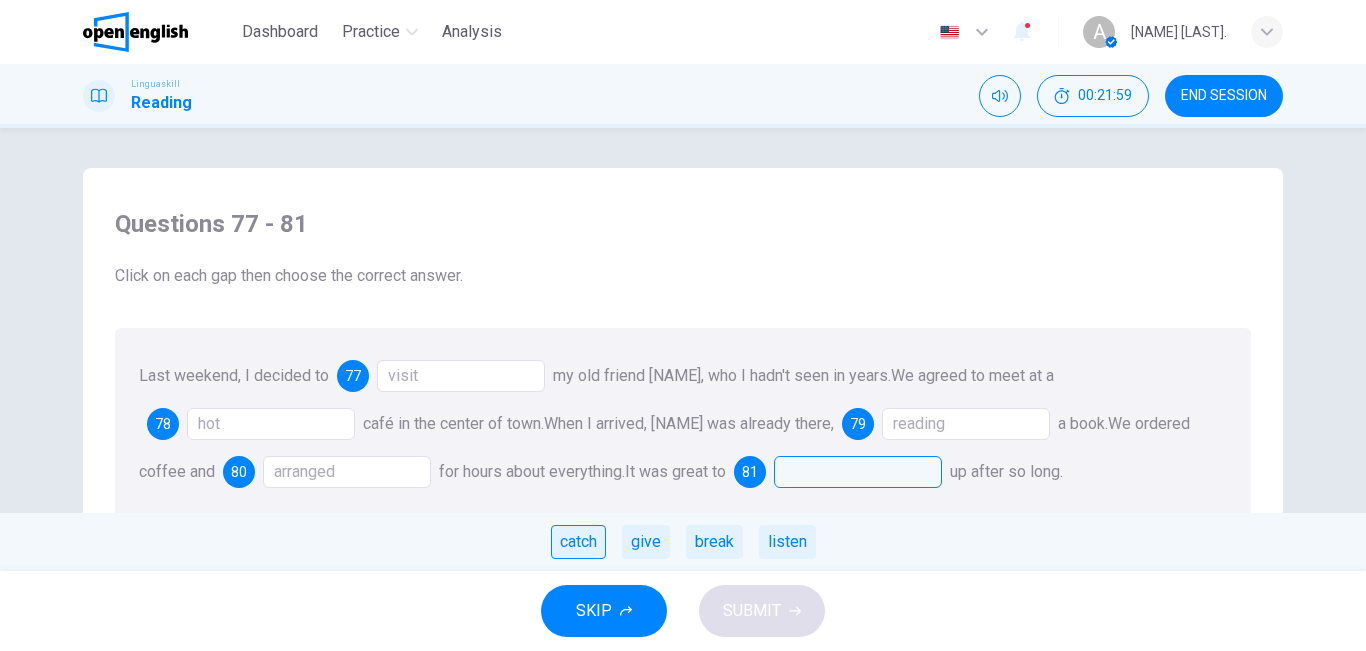 click on "catch" at bounding box center (578, 542) 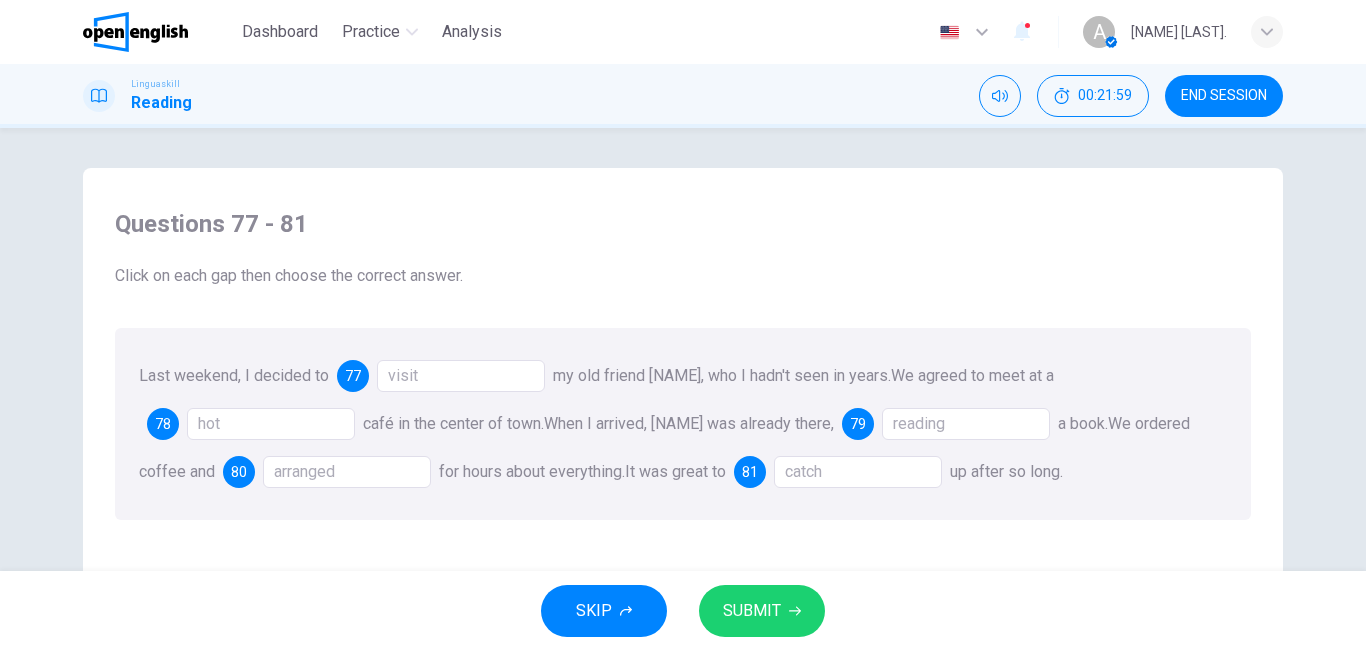 click on "SUBMIT" at bounding box center [752, 611] 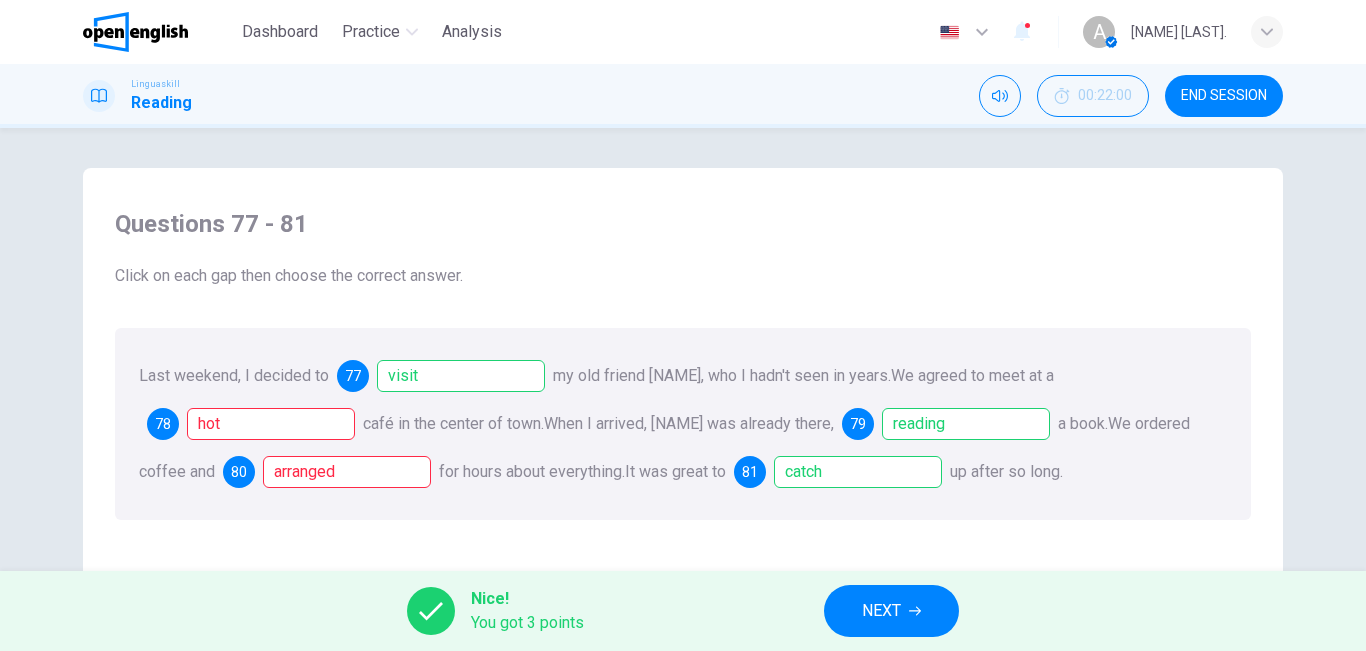 click 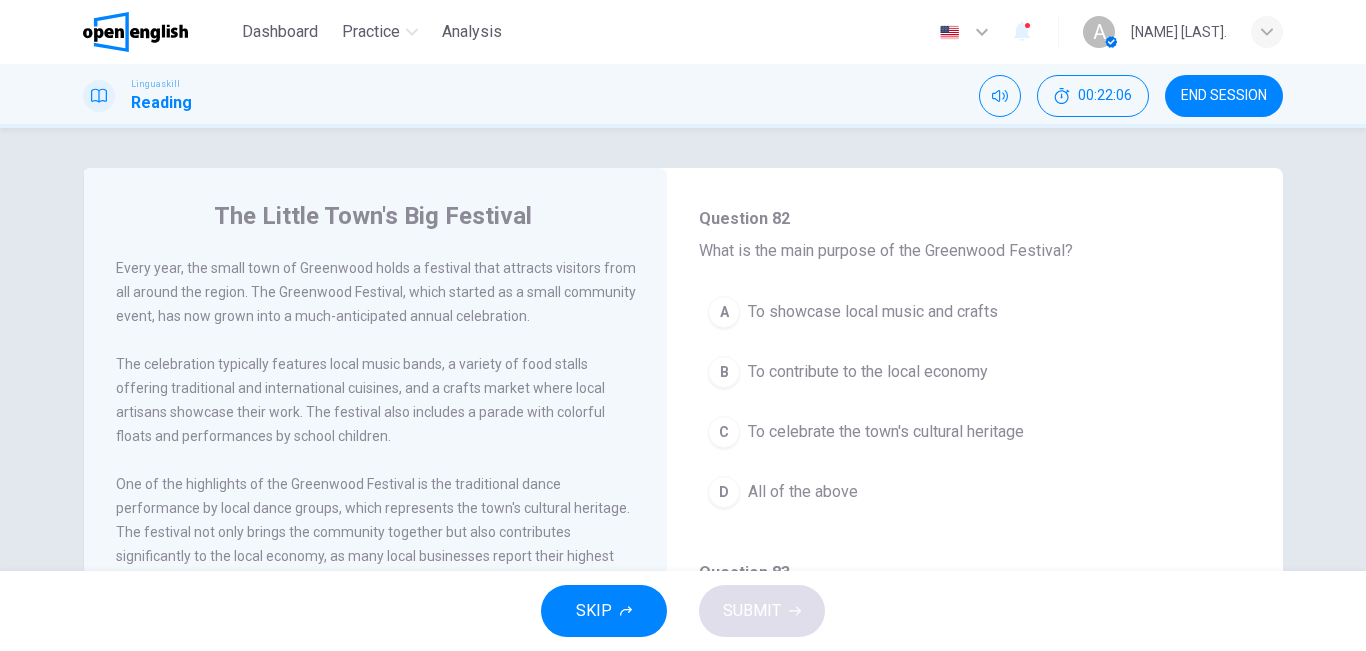 scroll, scrollTop: 174, scrollLeft: 0, axis: vertical 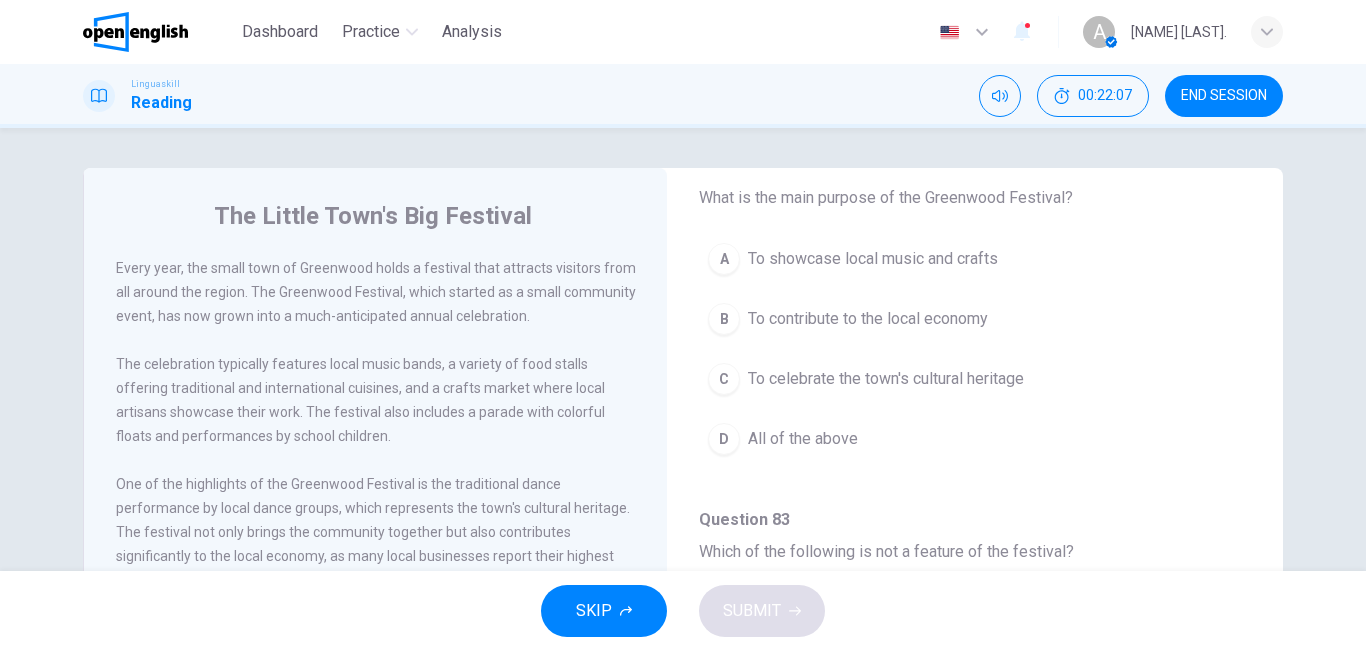 click on "To celebrate the town's cultural heritage" at bounding box center [886, 379] 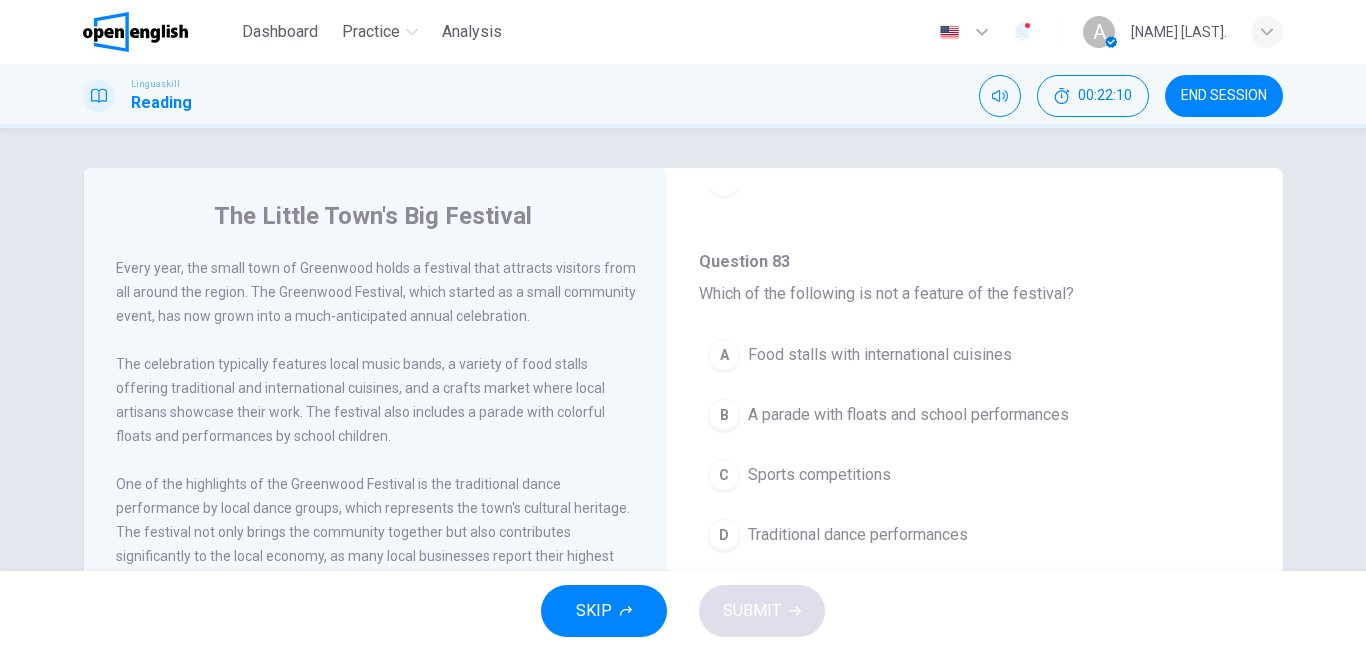 scroll, scrollTop: 441, scrollLeft: 0, axis: vertical 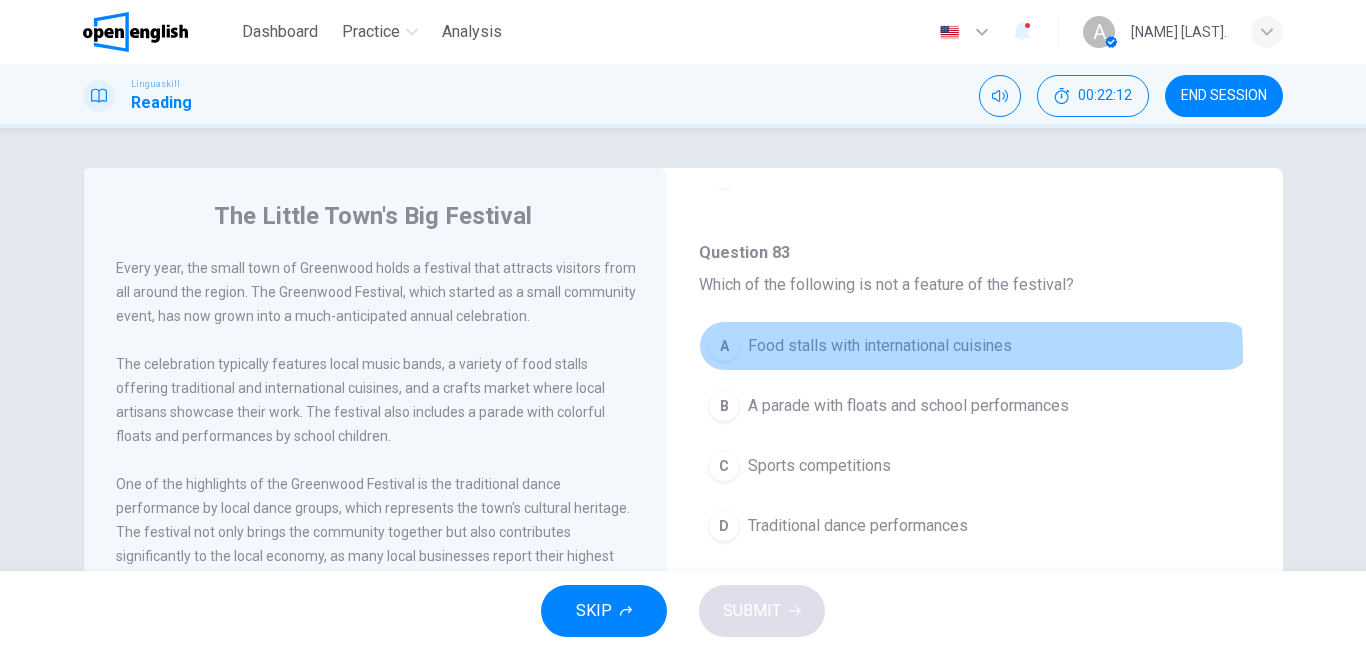 click on "Food stalls with international cuisines" at bounding box center [880, 346] 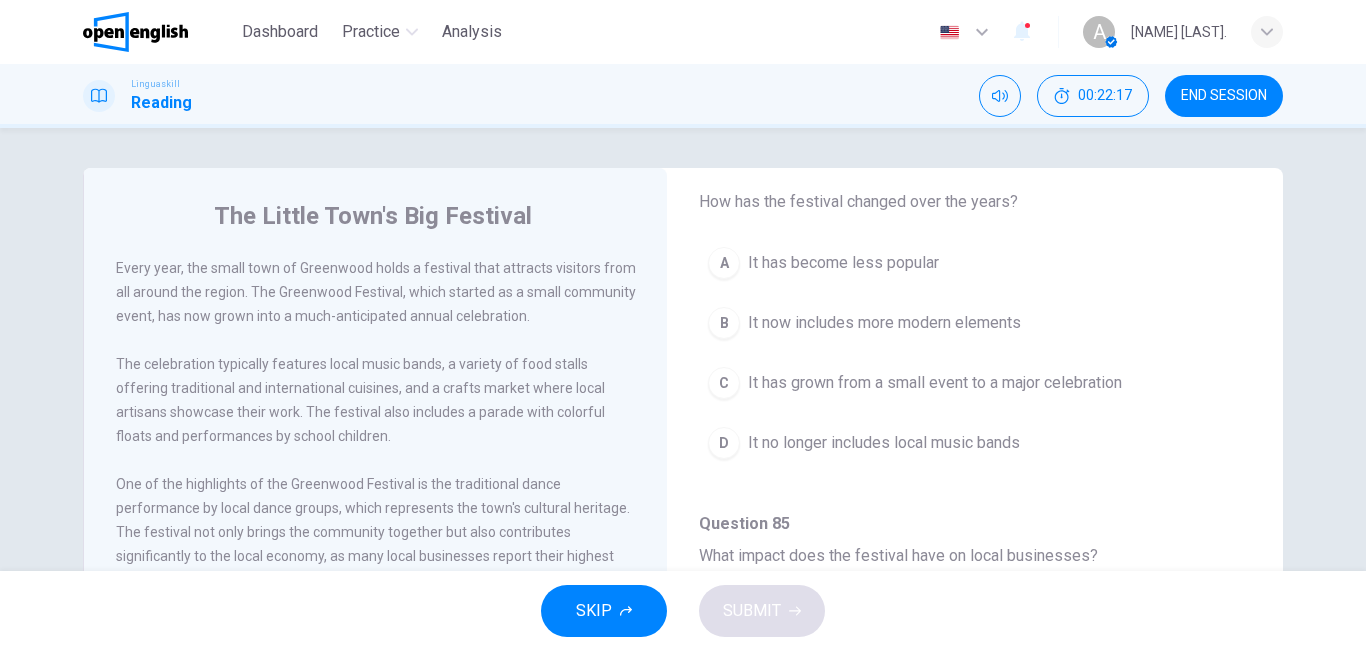 scroll, scrollTop: 881, scrollLeft: 0, axis: vertical 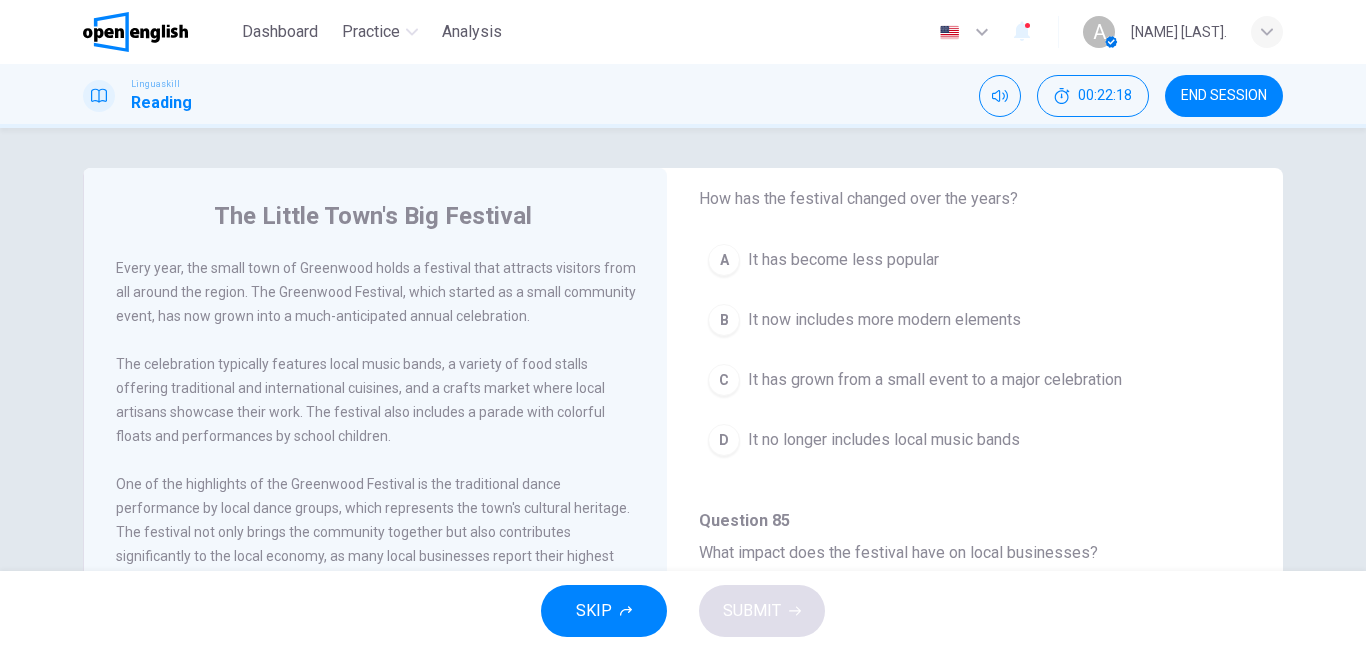 click on "D It no longer includes local music bands" at bounding box center (975, 440) 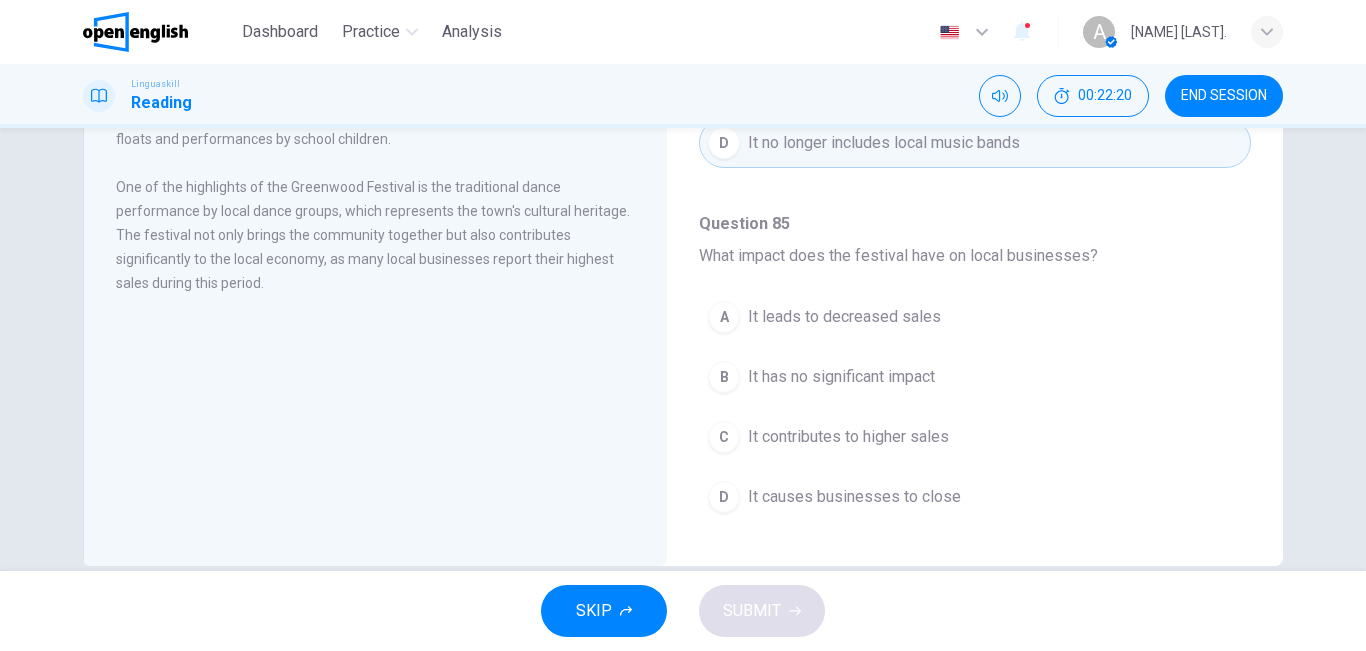 scroll, scrollTop: 326, scrollLeft: 0, axis: vertical 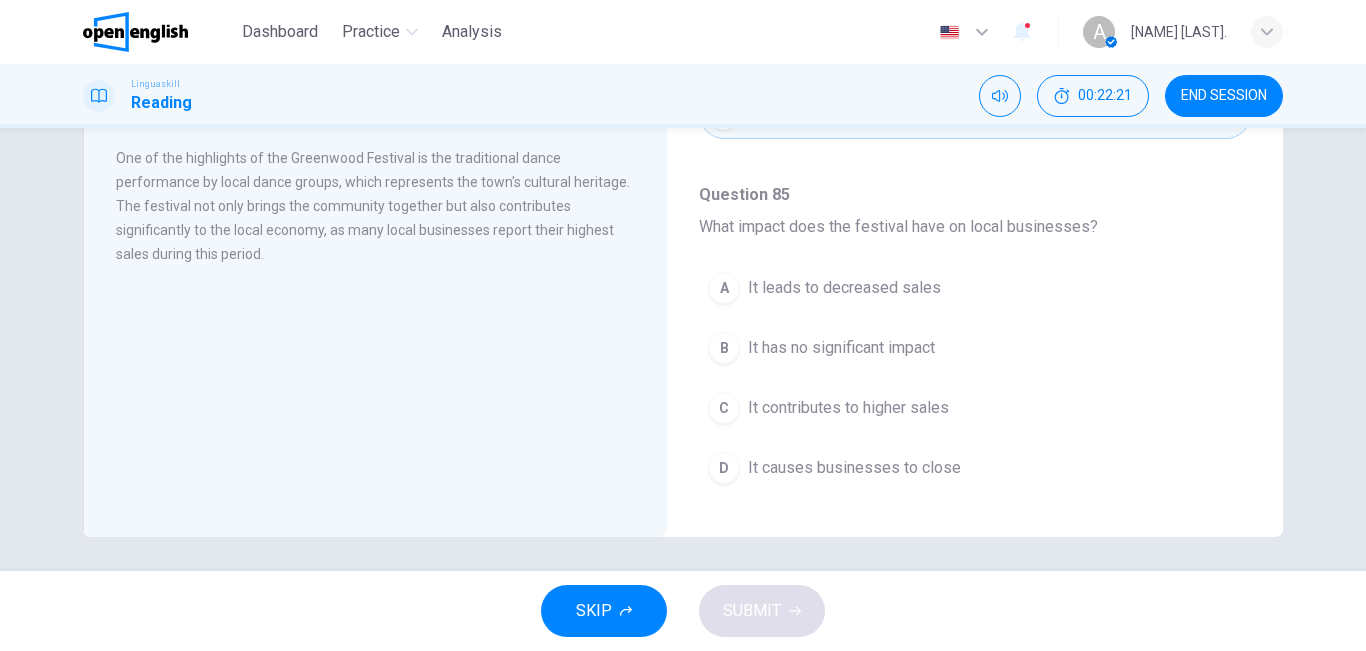 click on "It contributes to higher sales" at bounding box center (848, 408) 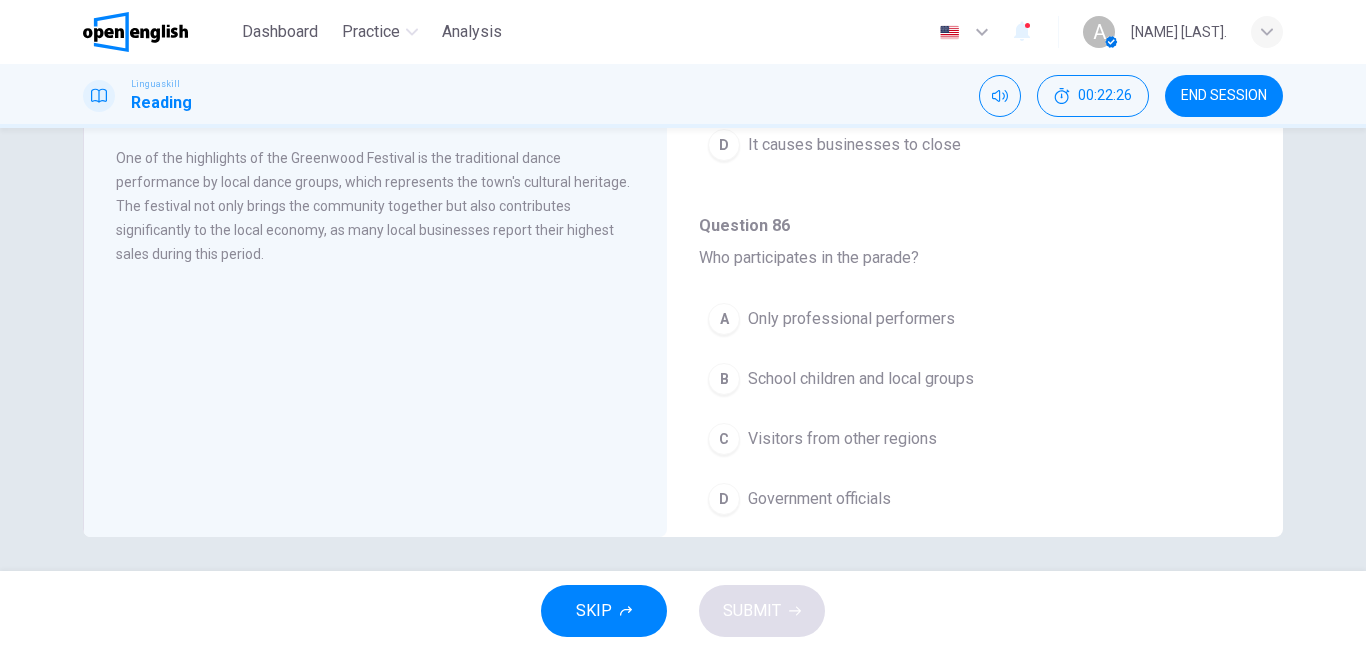 scroll, scrollTop: 1221, scrollLeft: 0, axis: vertical 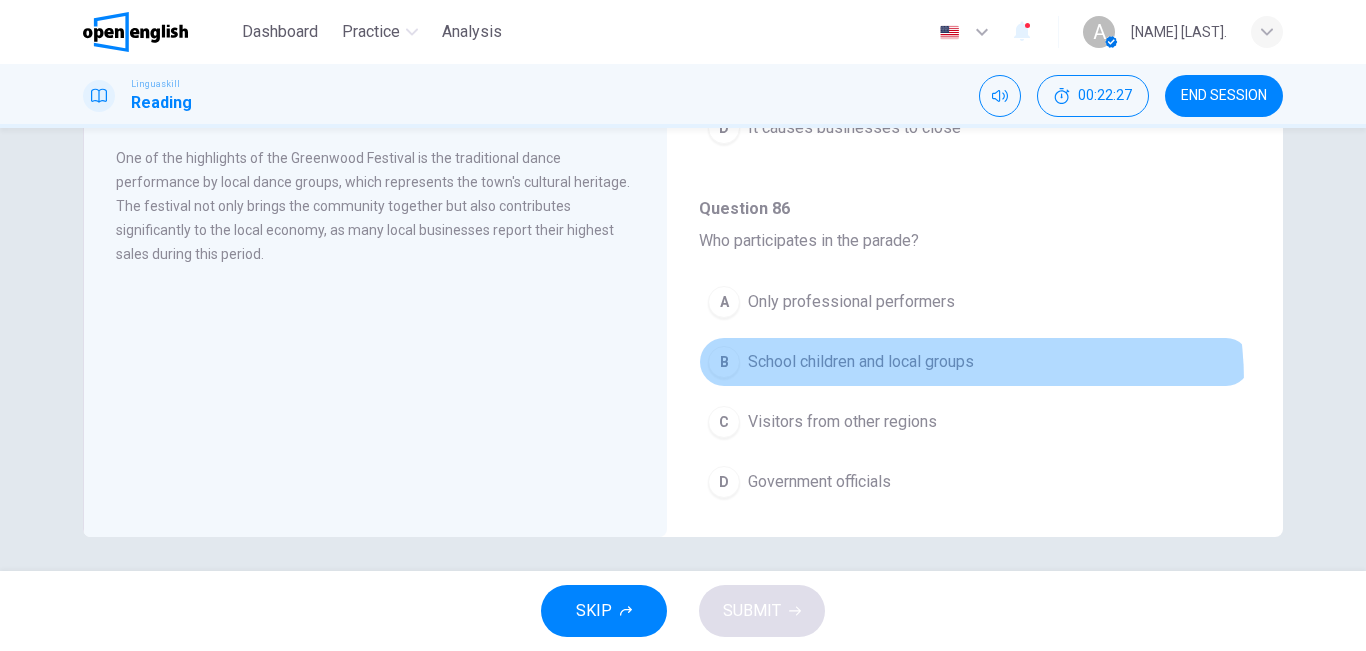 click on "B School children and local groups" at bounding box center [975, 362] 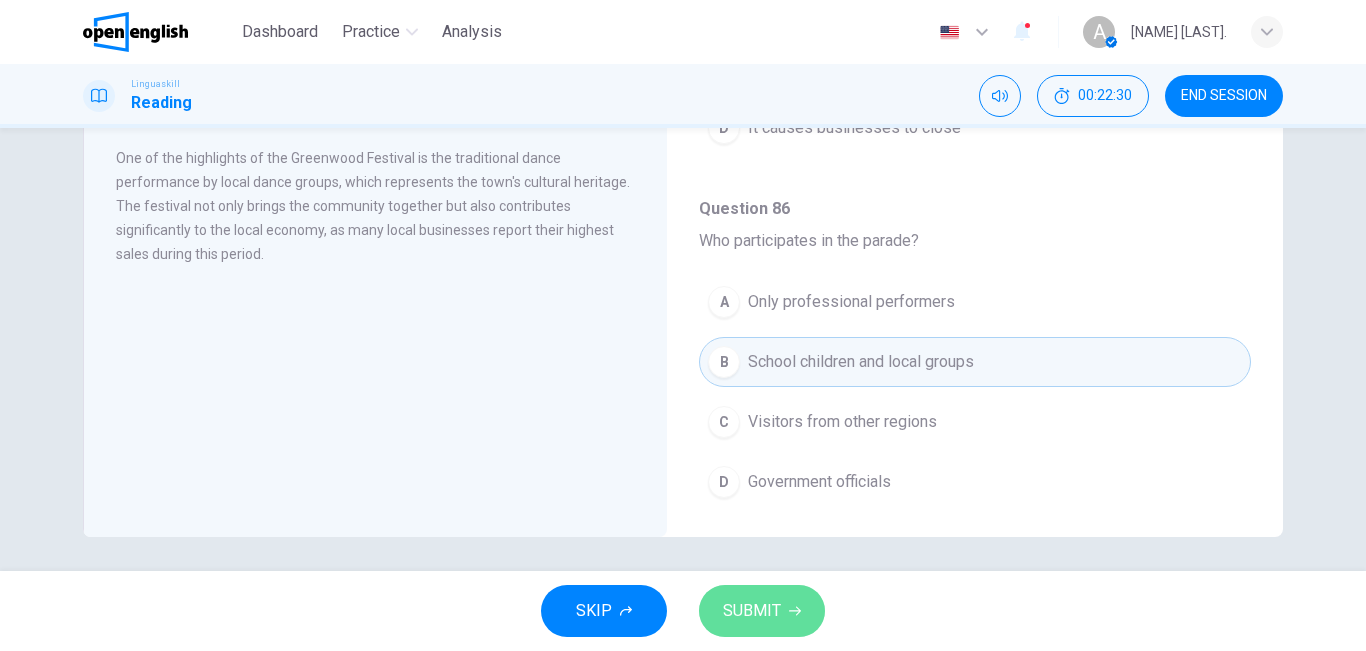 click on "SUBMIT" at bounding box center (762, 611) 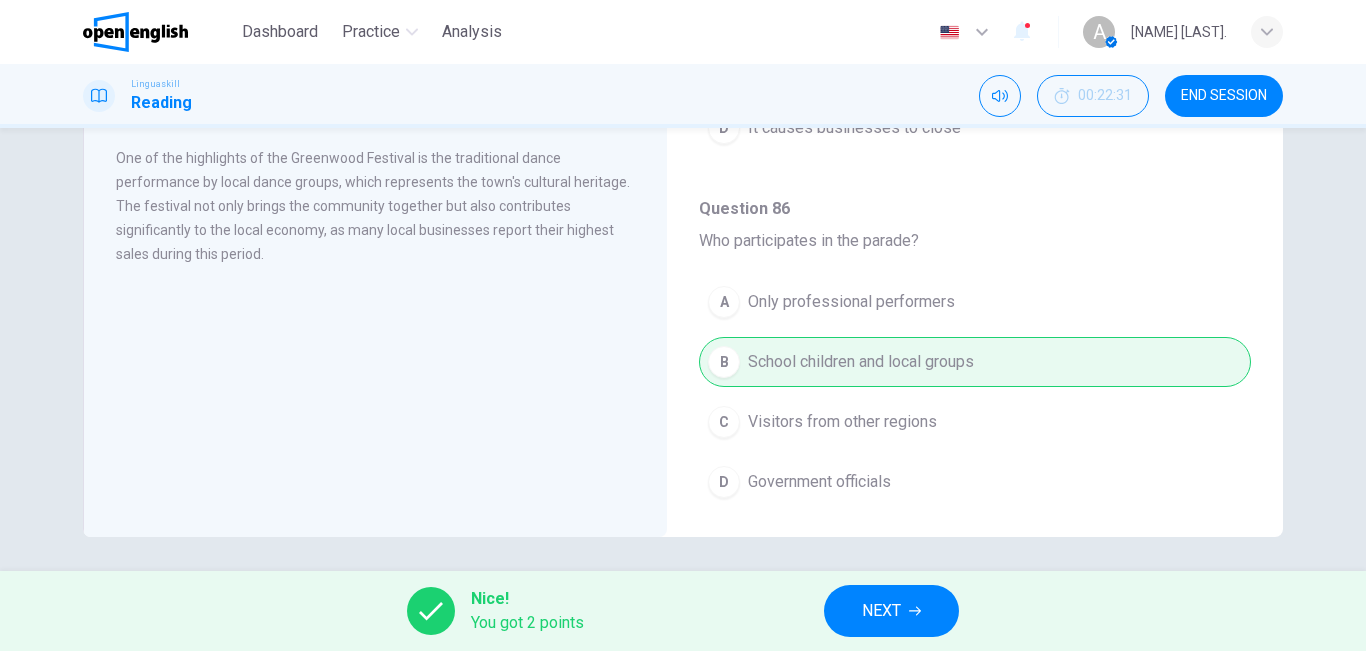 click on "NEXT" at bounding box center [891, 611] 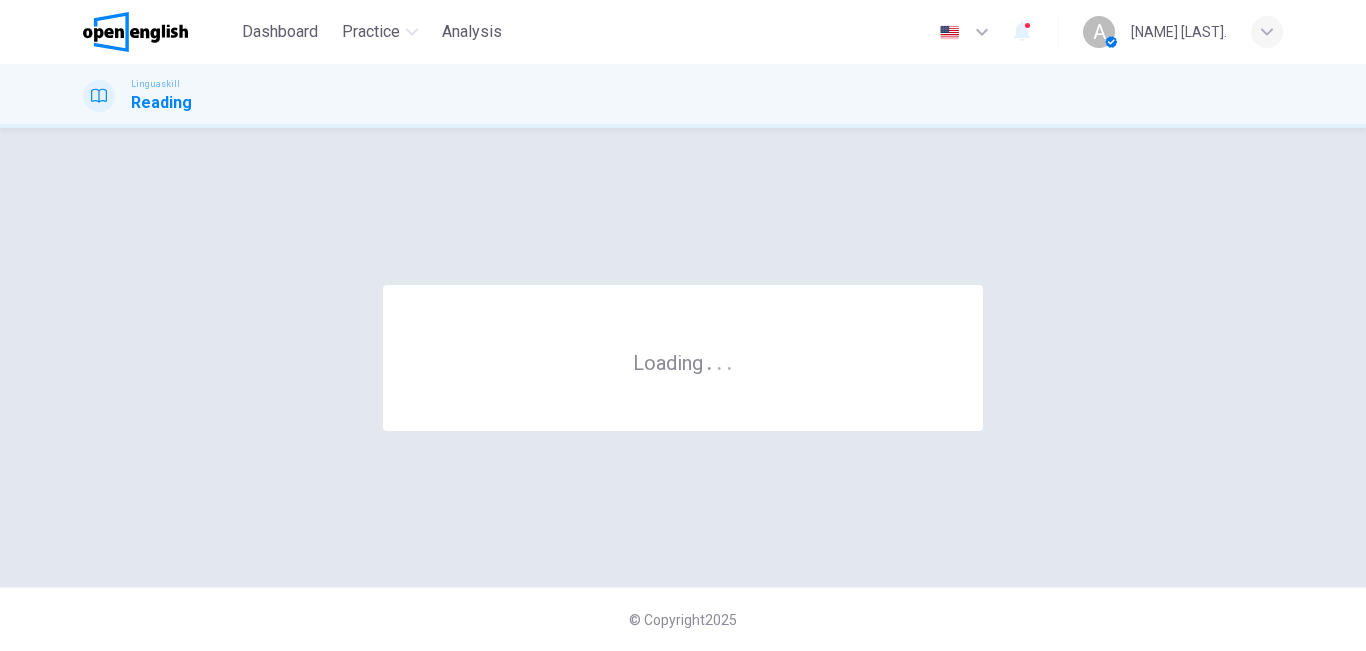 scroll, scrollTop: 0, scrollLeft: 0, axis: both 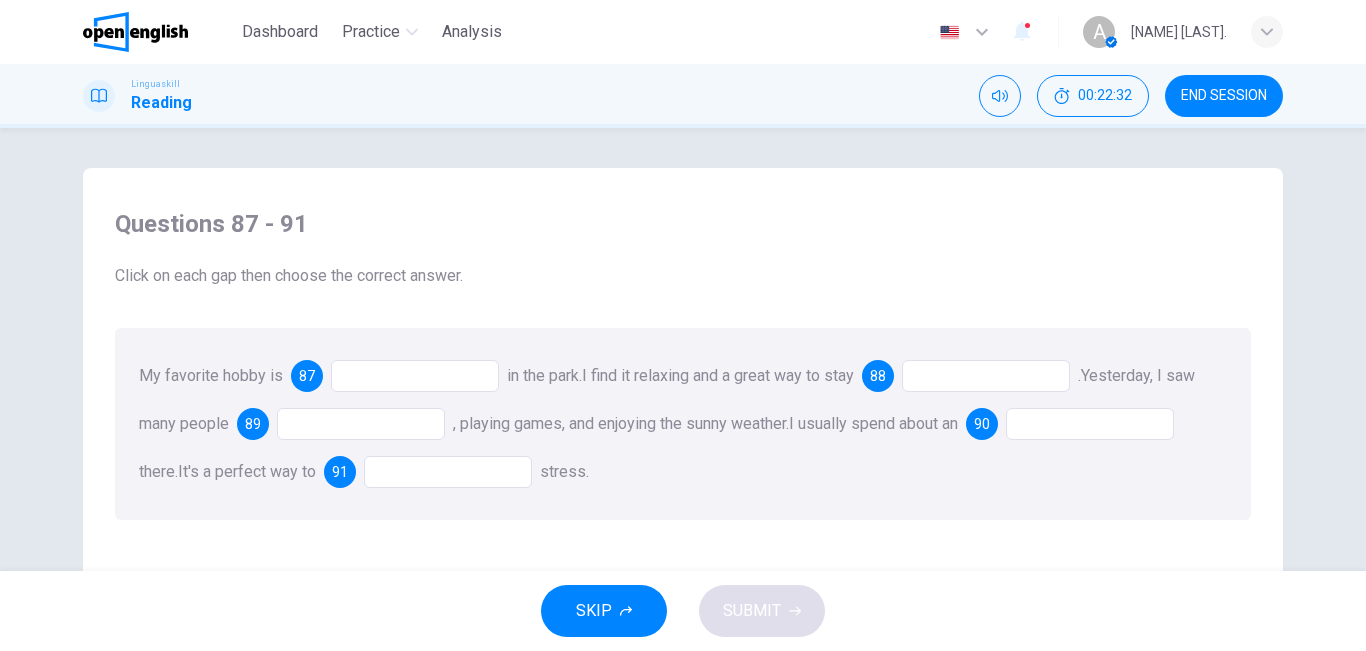 click at bounding box center (415, 376) 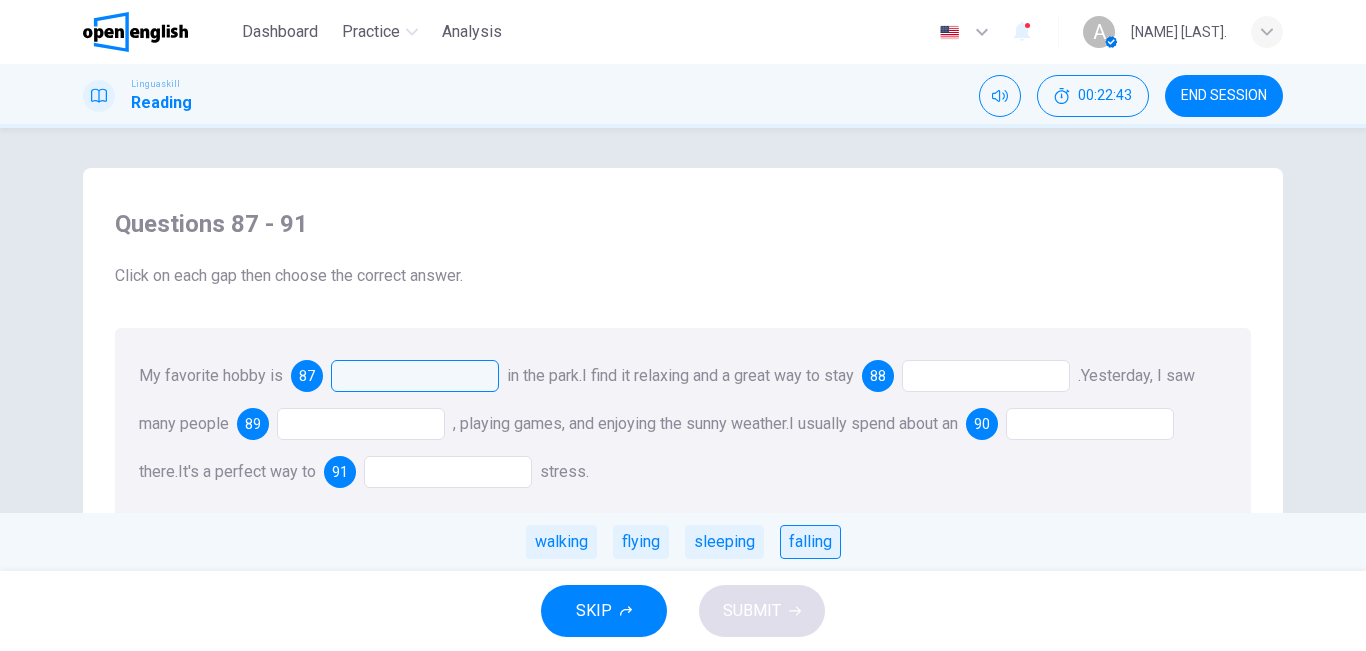 click on "falling" at bounding box center (810, 542) 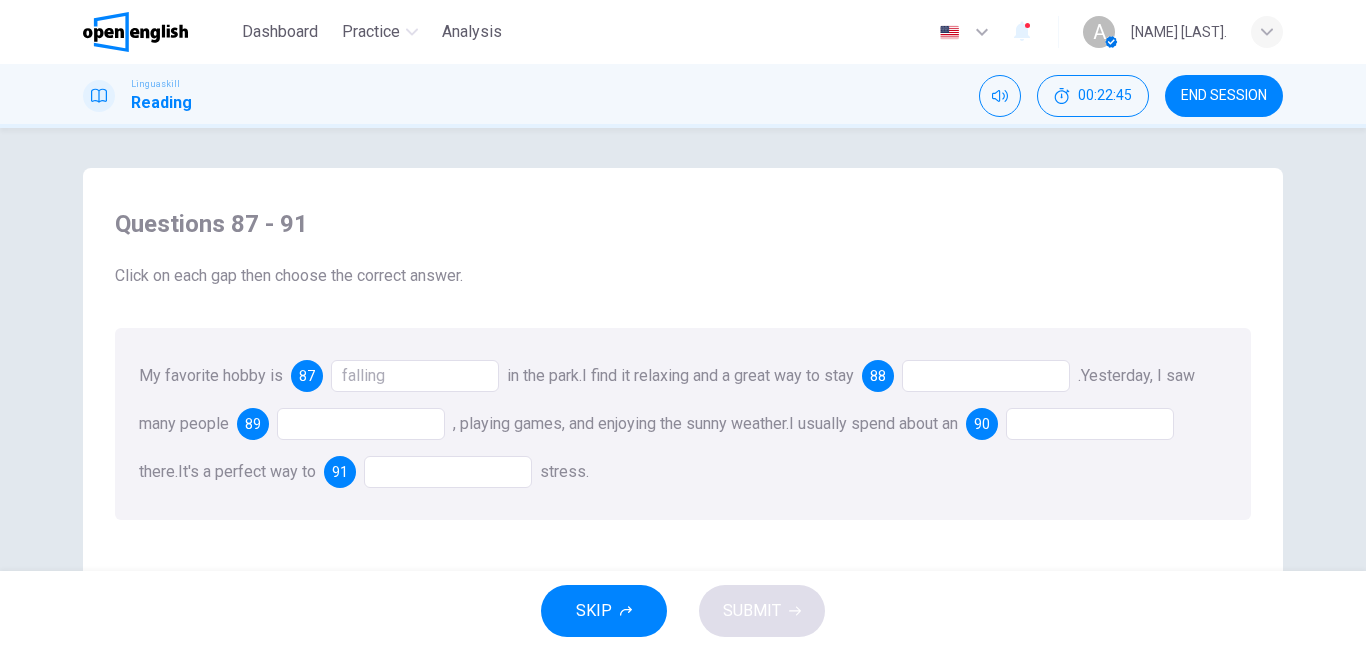click at bounding box center (986, 376) 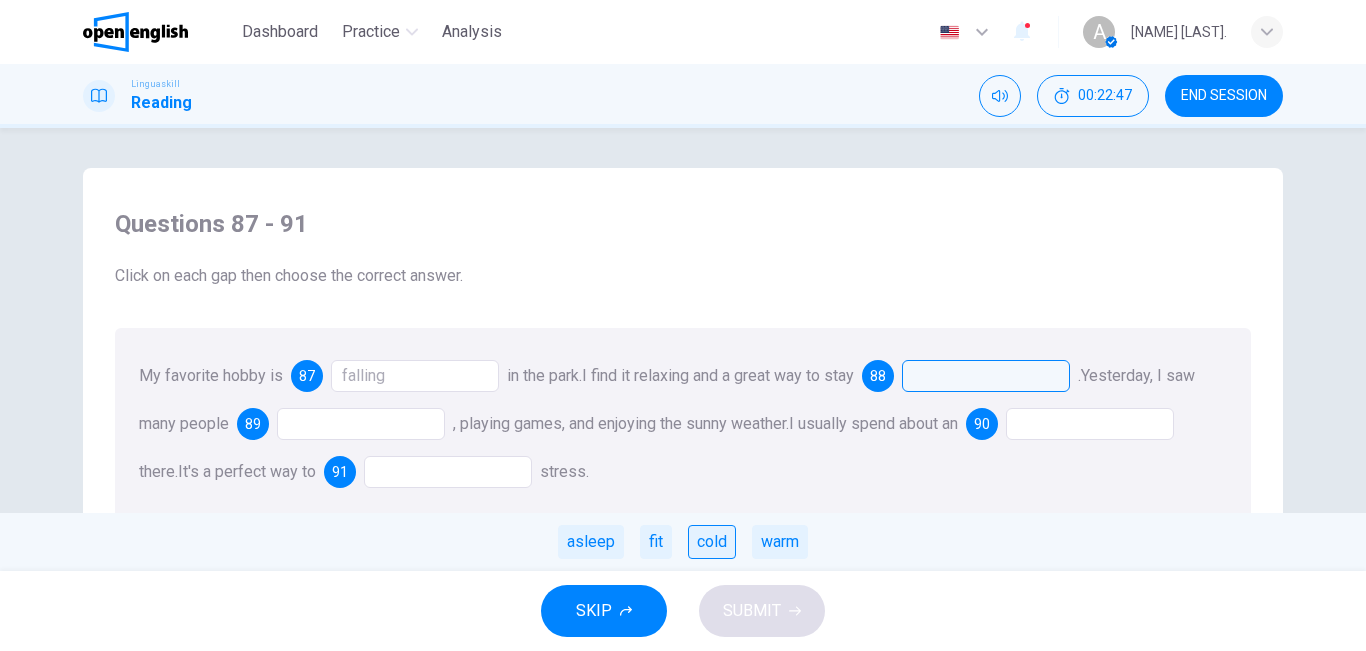 click on "cold" at bounding box center (712, 542) 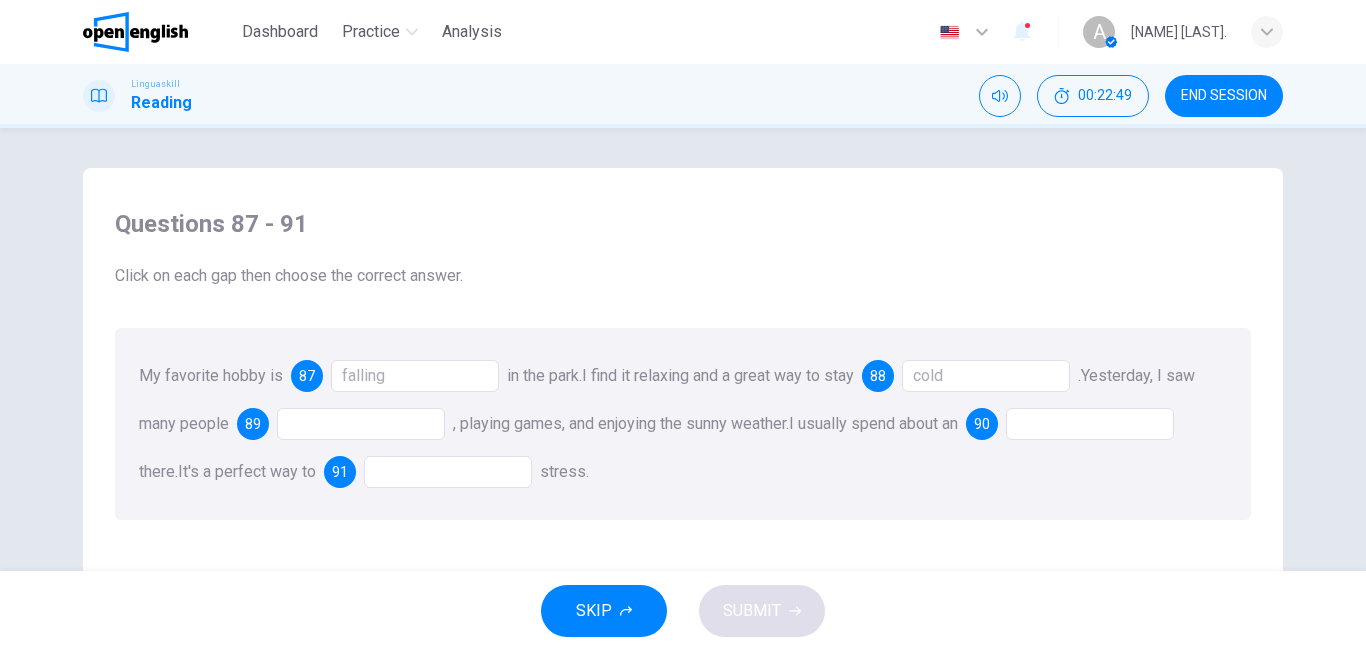 click at bounding box center [361, 424] 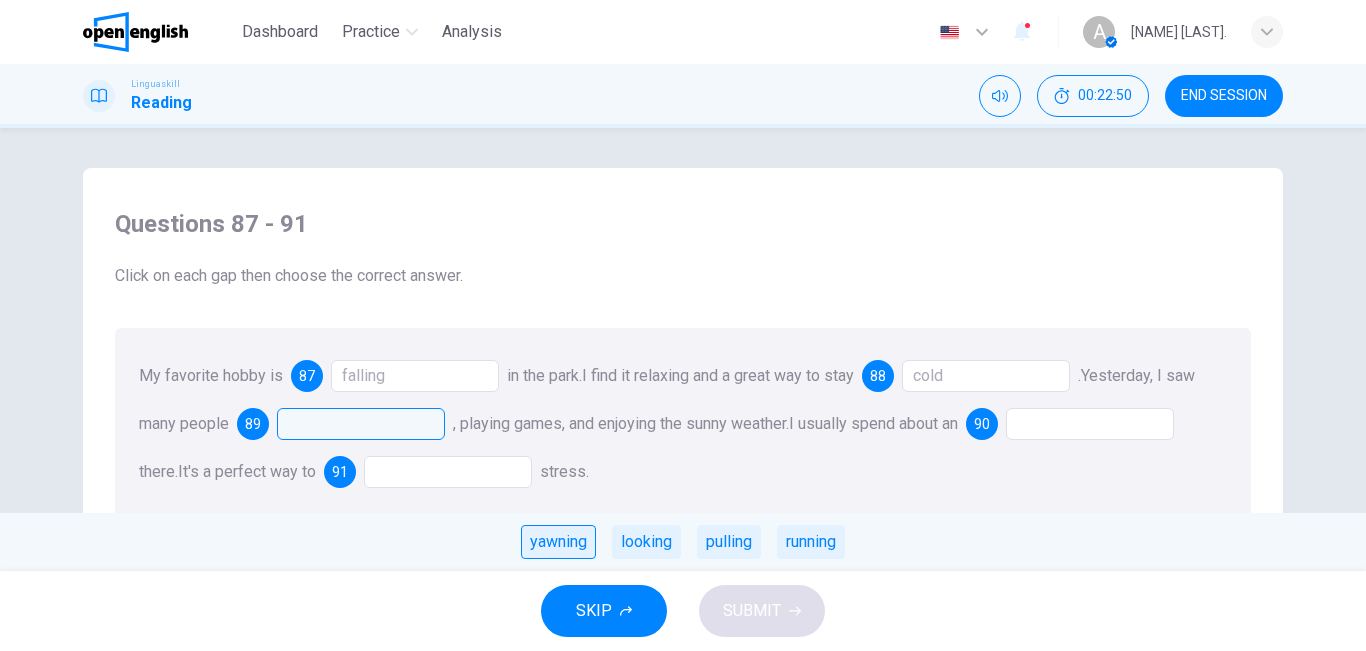 click on "yawning" at bounding box center [558, 542] 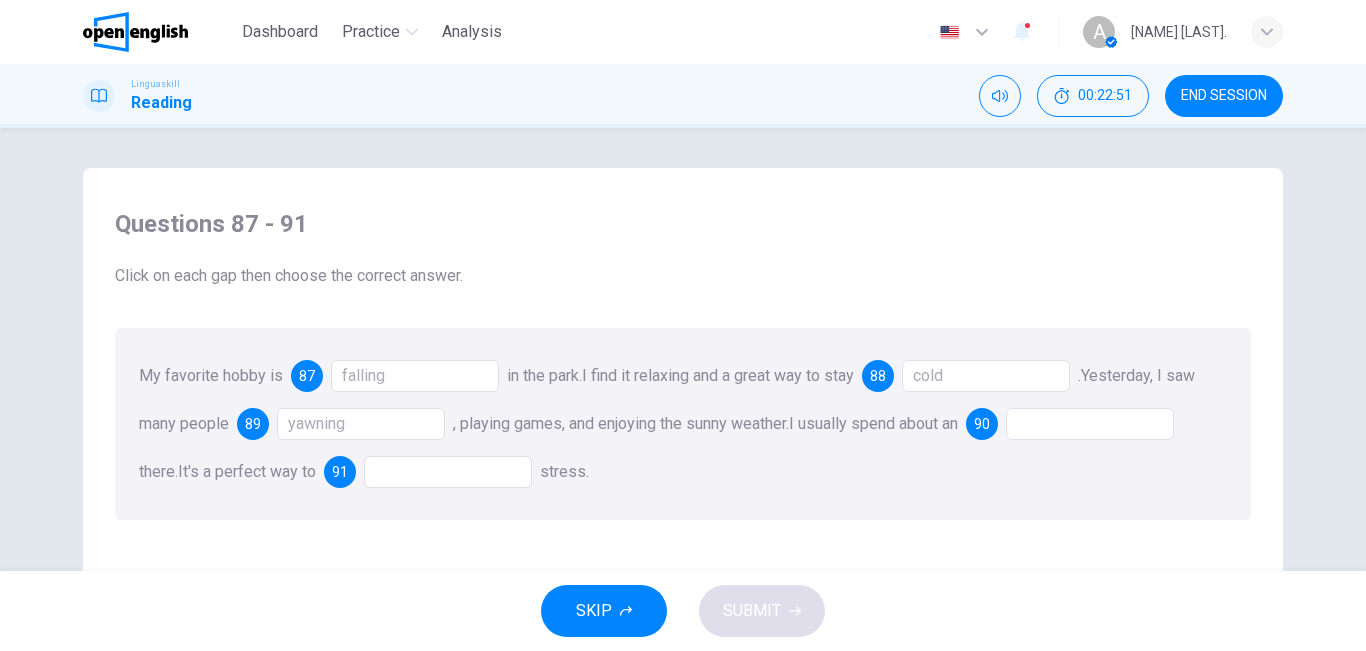 click at bounding box center [1090, 424] 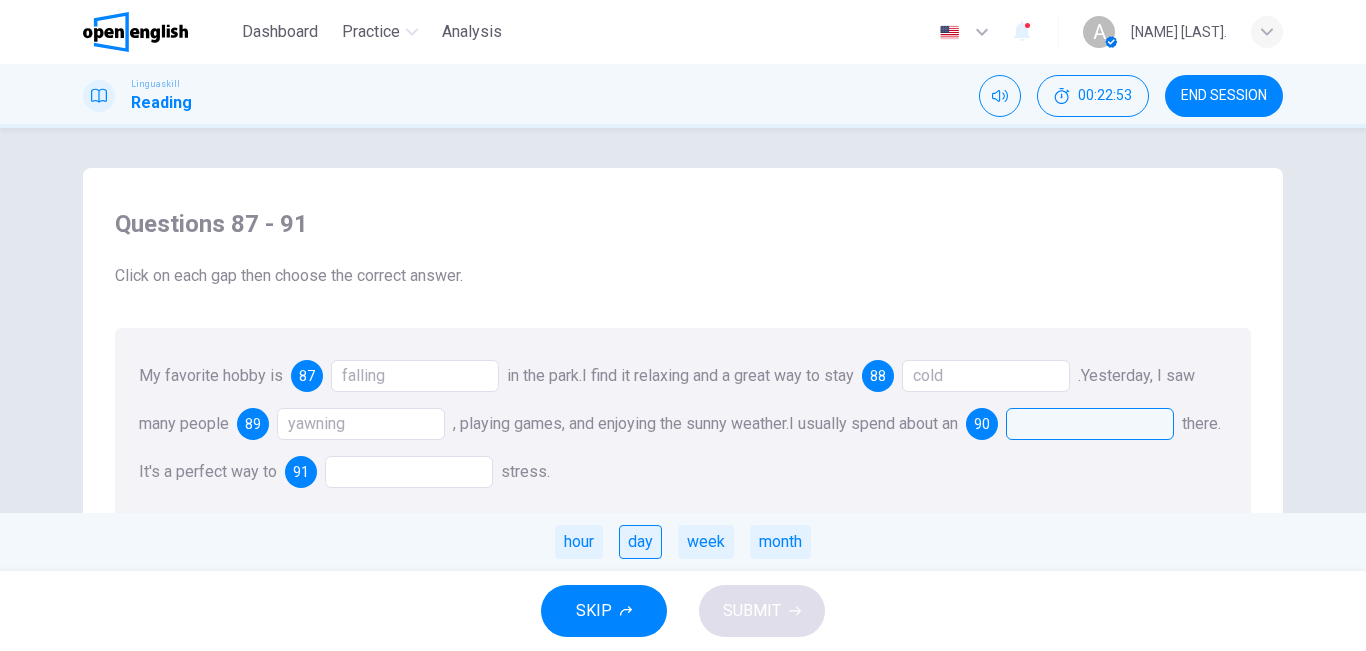 click on "day" at bounding box center (640, 542) 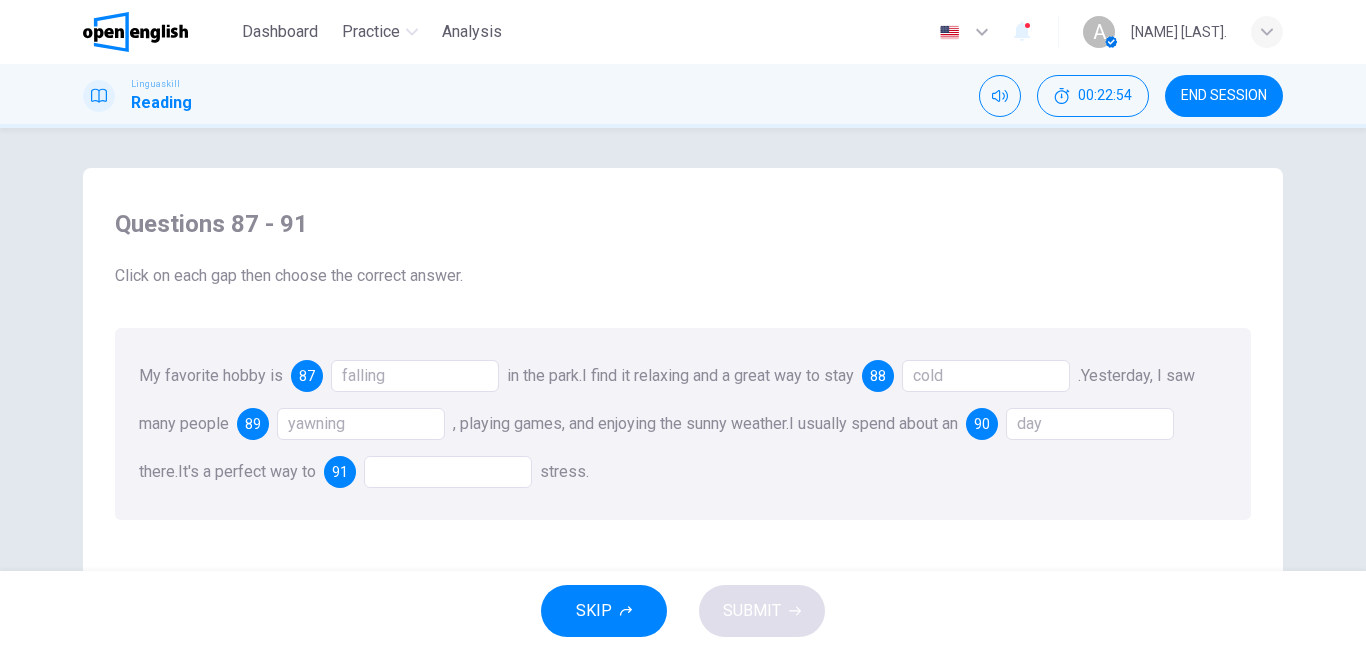click at bounding box center (448, 472) 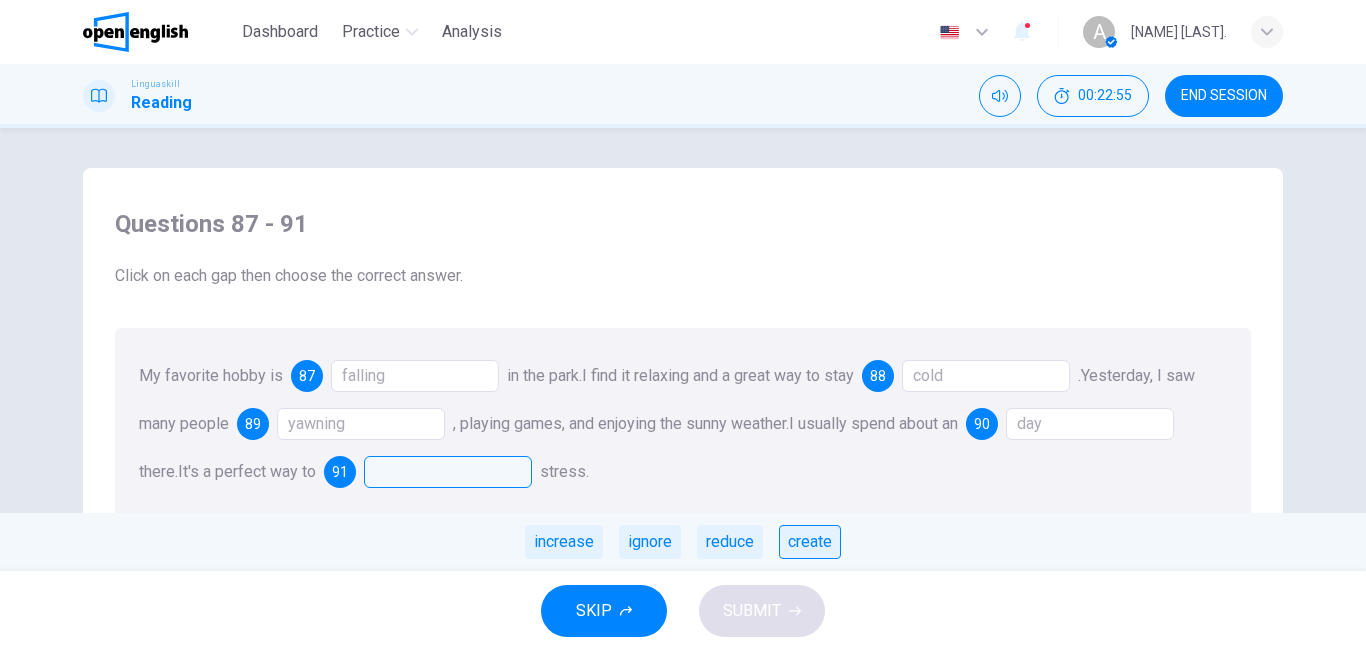 click on "create" at bounding box center [810, 542] 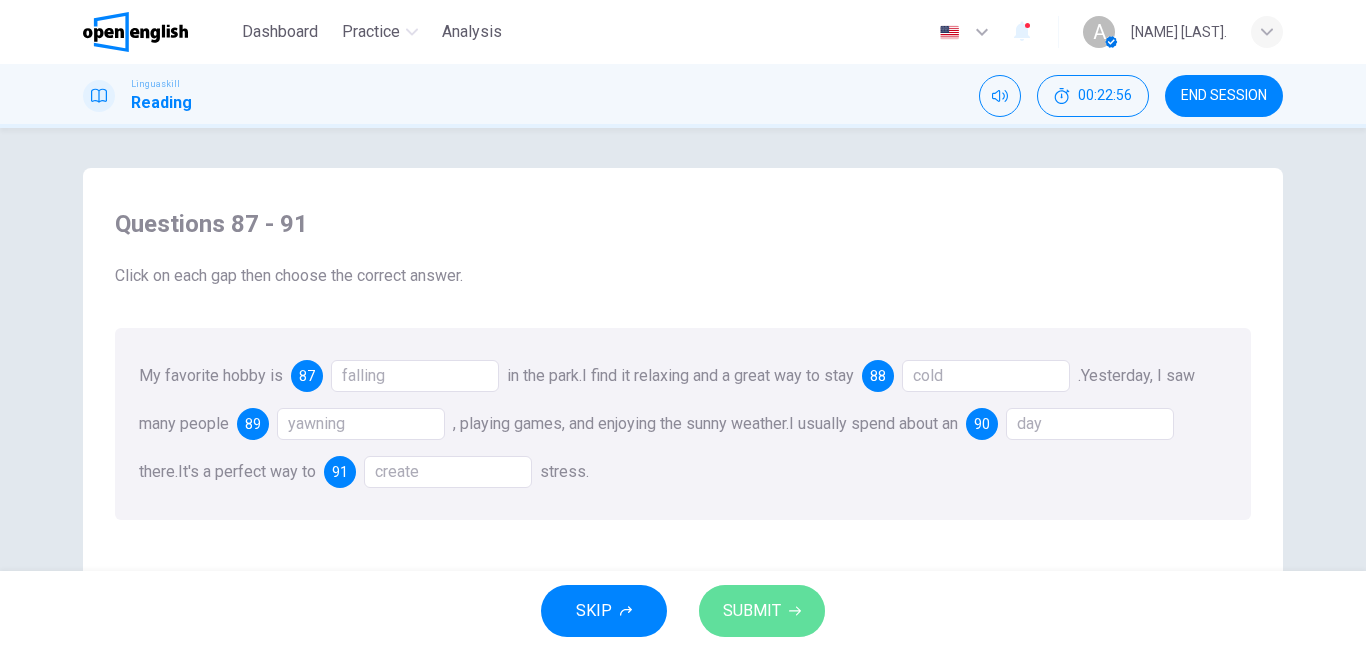 click on "SUBMIT" at bounding box center [752, 611] 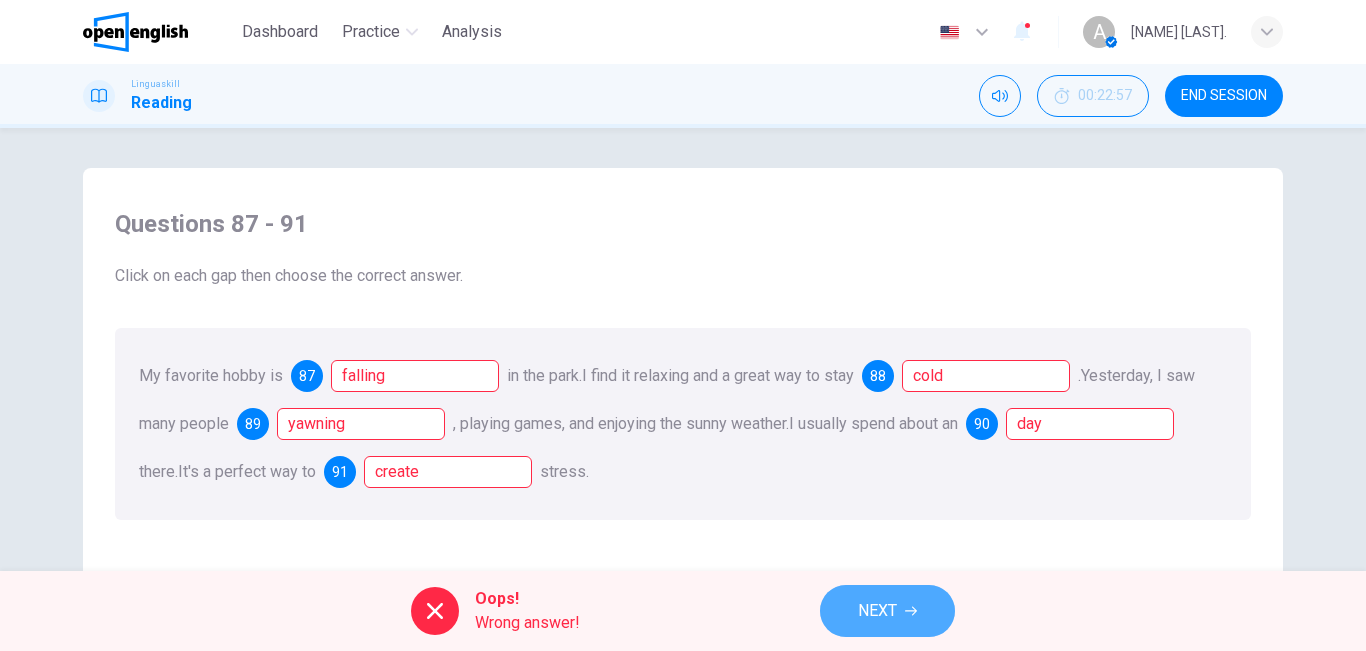click on "NEXT" at bounding box center (887, 611) 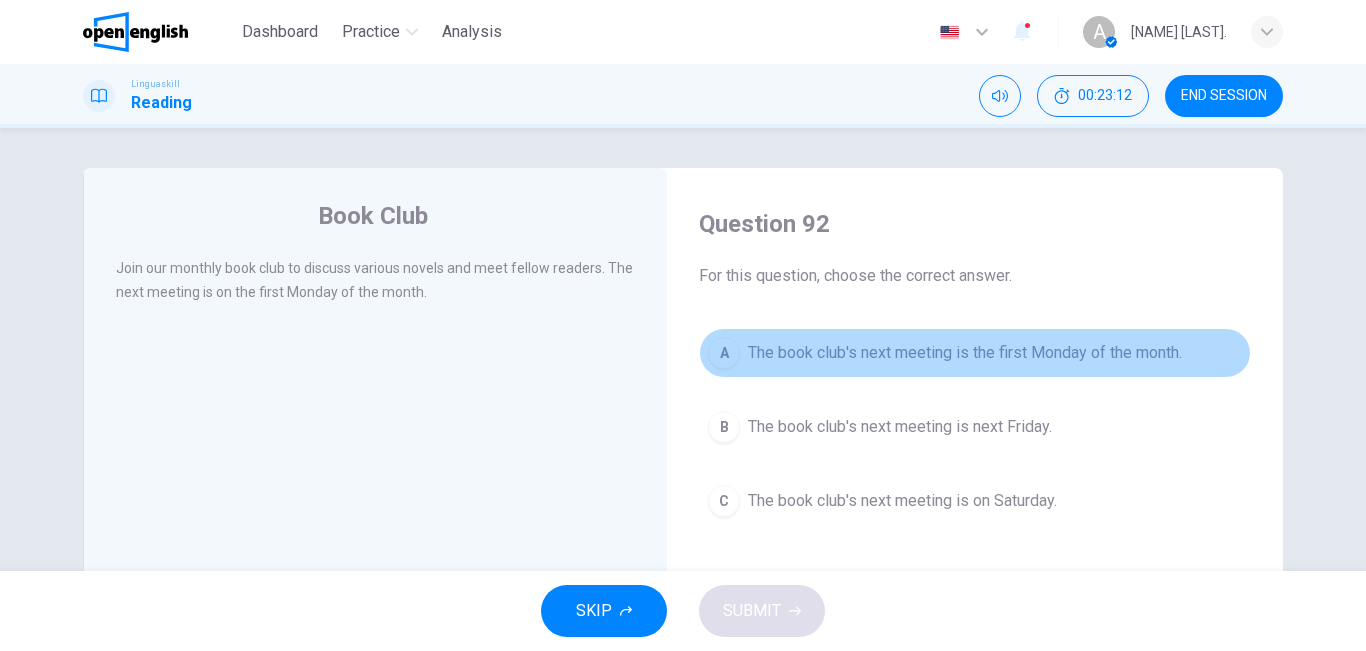 click on "The book club's next meeting is the first Monday of the month." at bounding box center [965, 353] 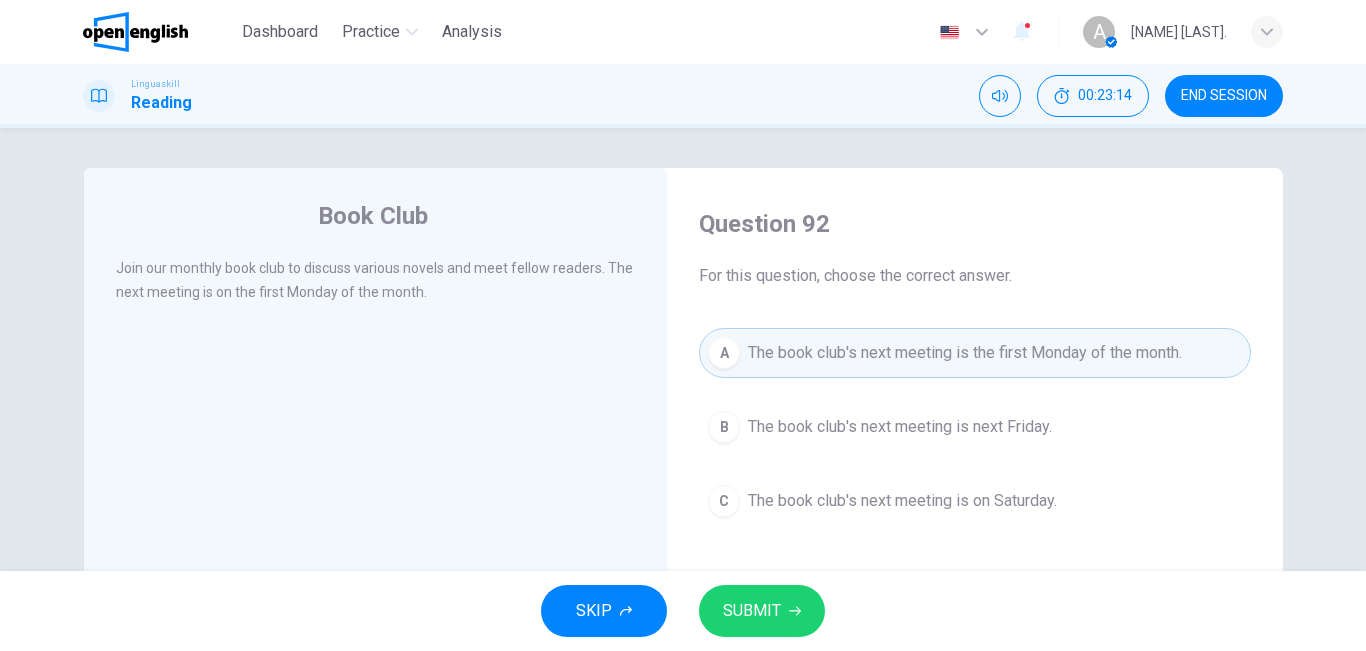click on "SUBMIT" at bounding box center [752, 611] 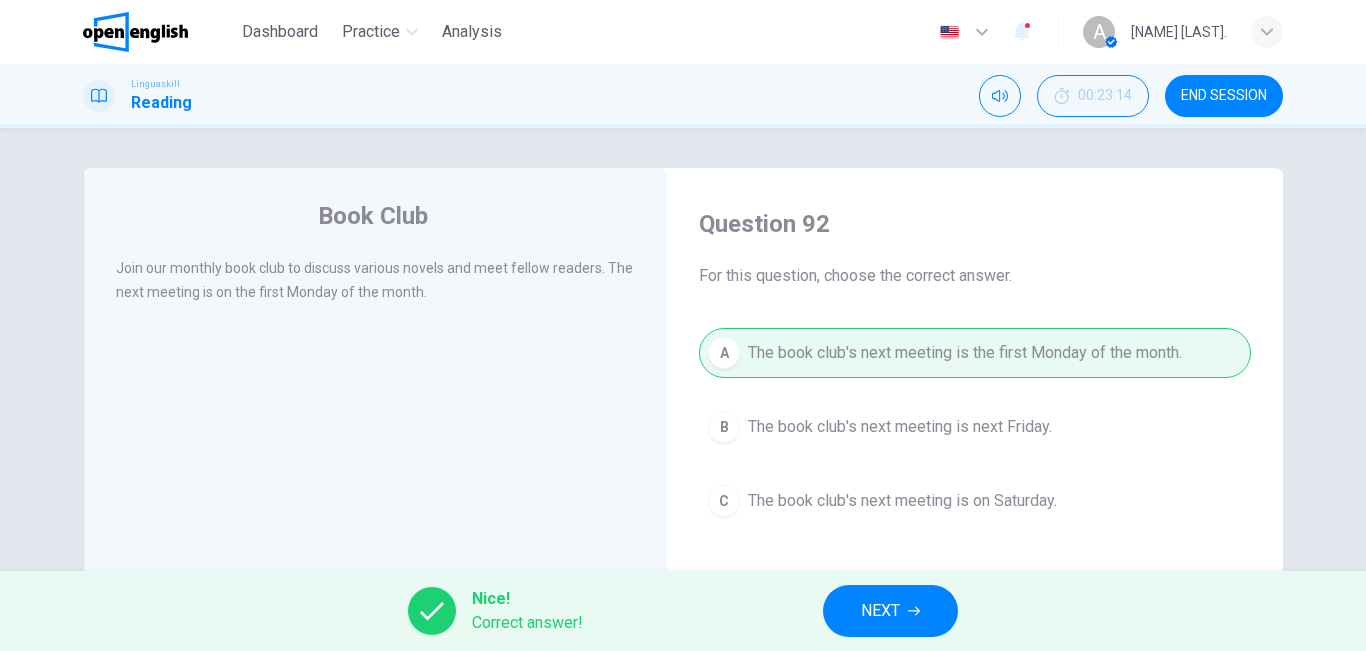 click on "NEXT" at bounding box center [890, 611] 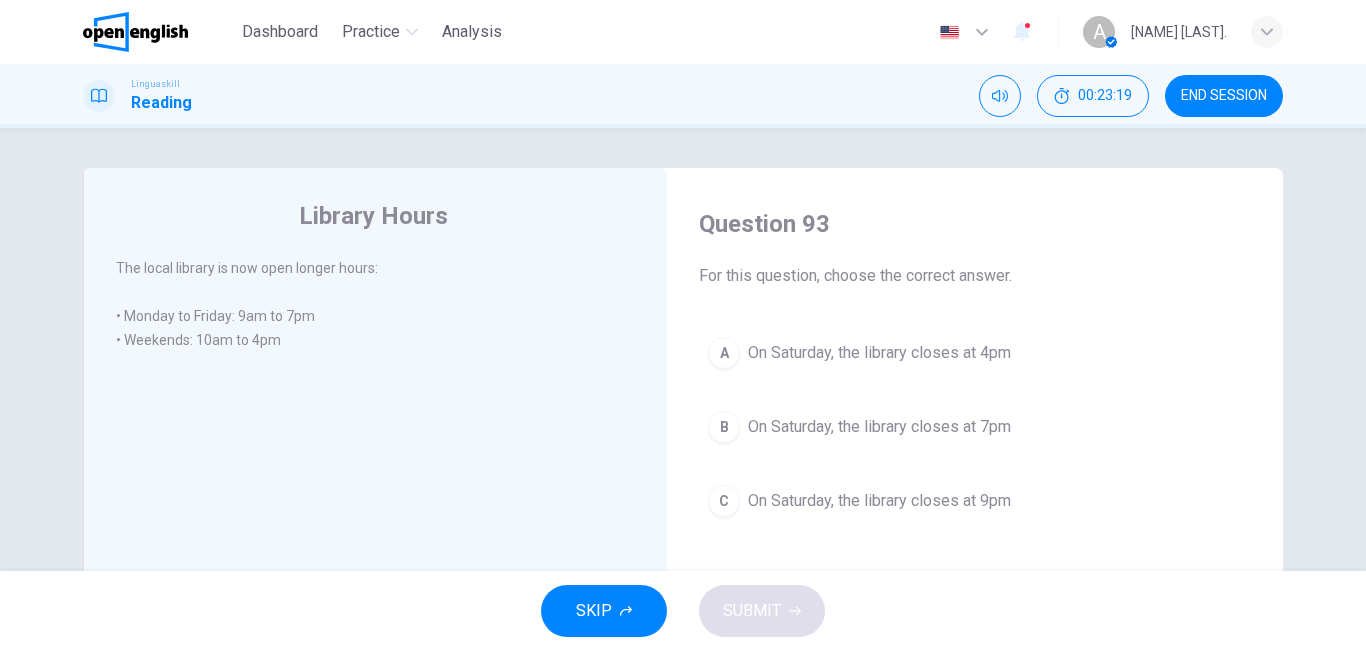 drag, startPoint x: 309, startPoint y: 346, endPoint x: 455, endPoint y: 431, distance: 168.94081 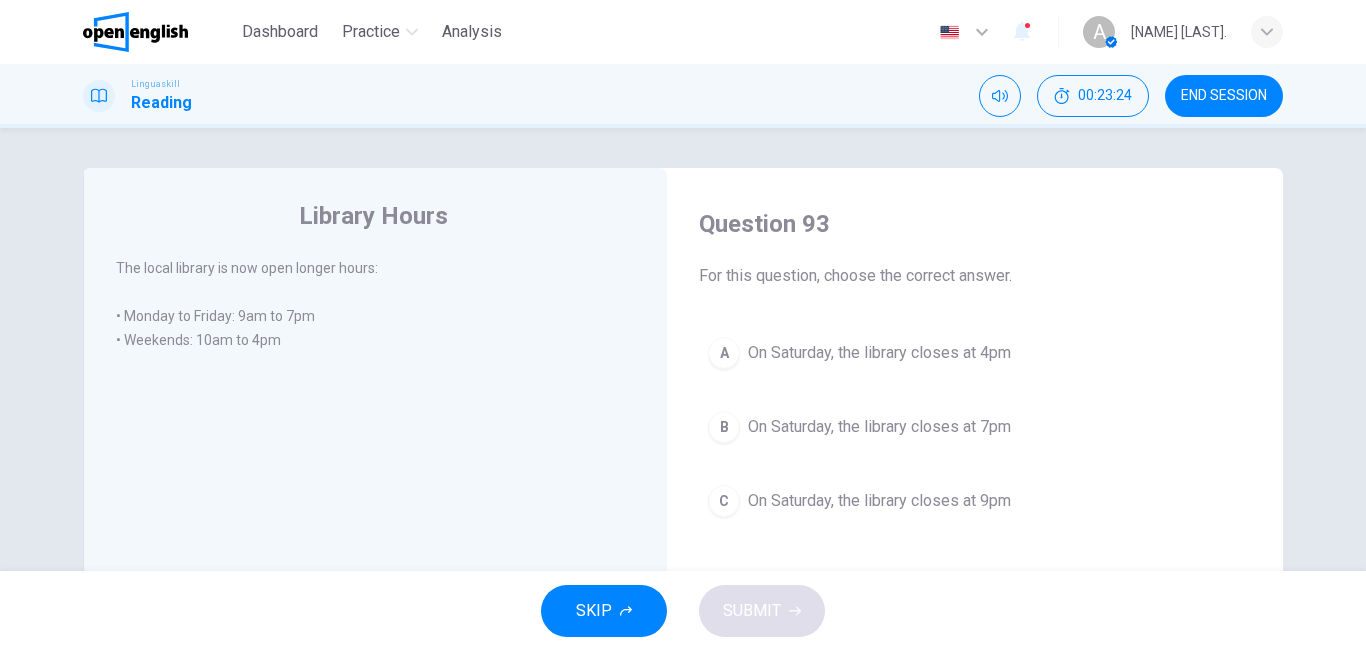 click on "A On Saturday, the library closes at 4pm" at bounding box center (975, 353) 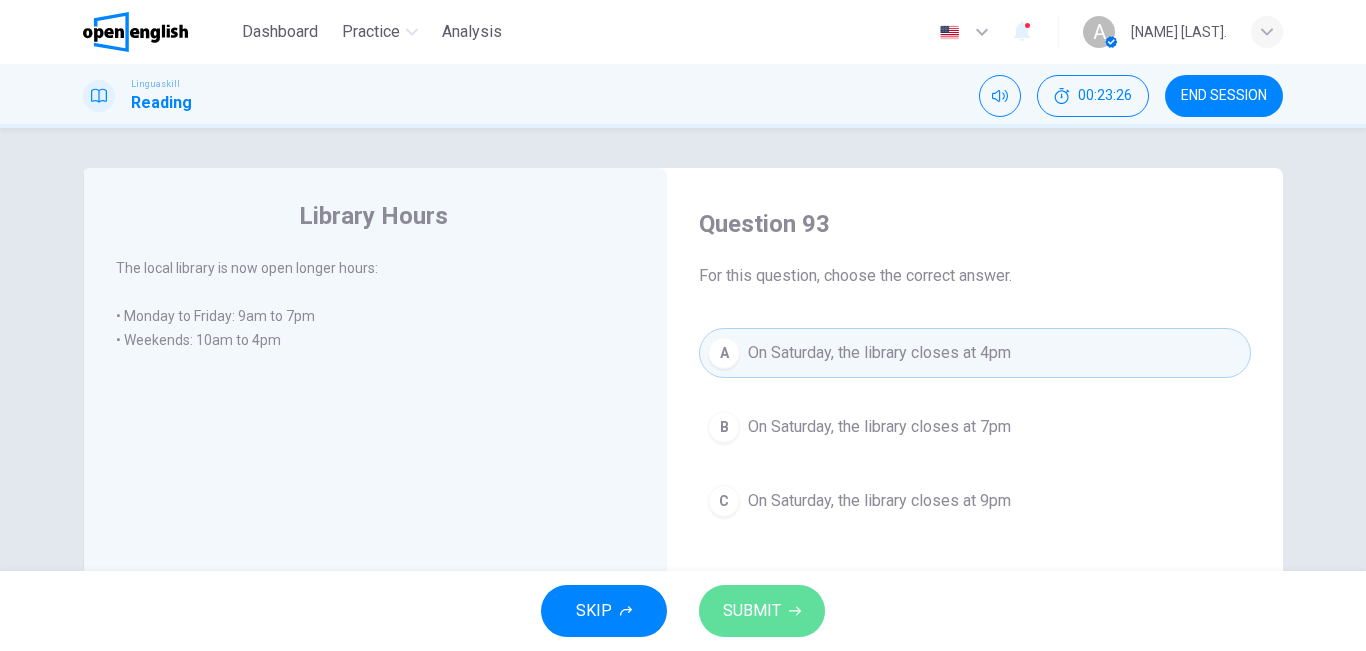 click on "SUBMIT" at bounding box center (762, 611) 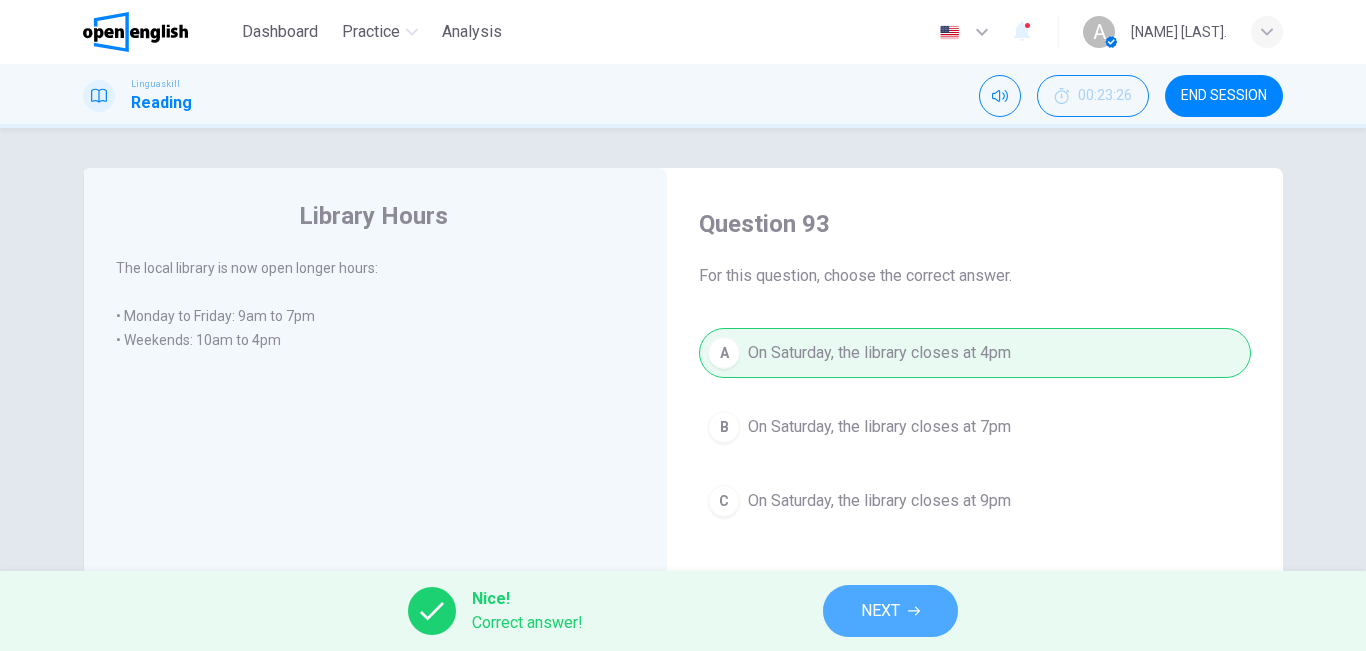 click on "NEXT" at bounding box center [880, 611] 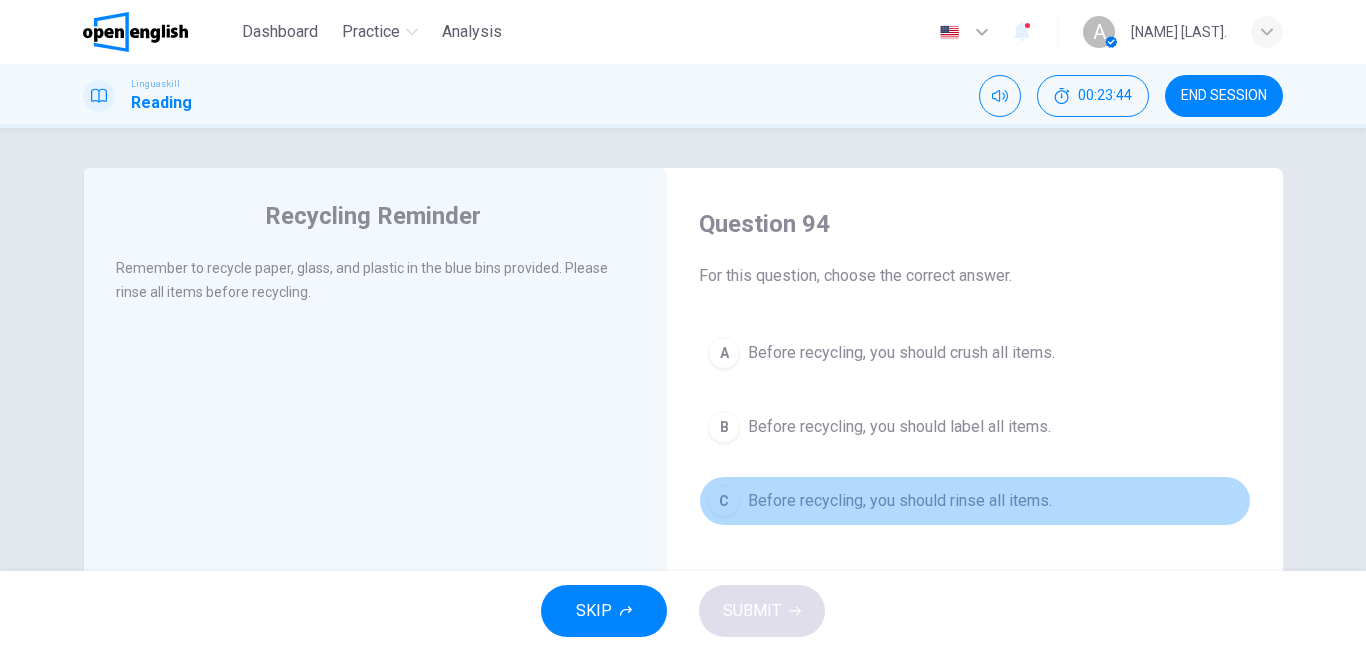 click on "Before recycling, you should rinse all items." at bounding box center (900, 501) 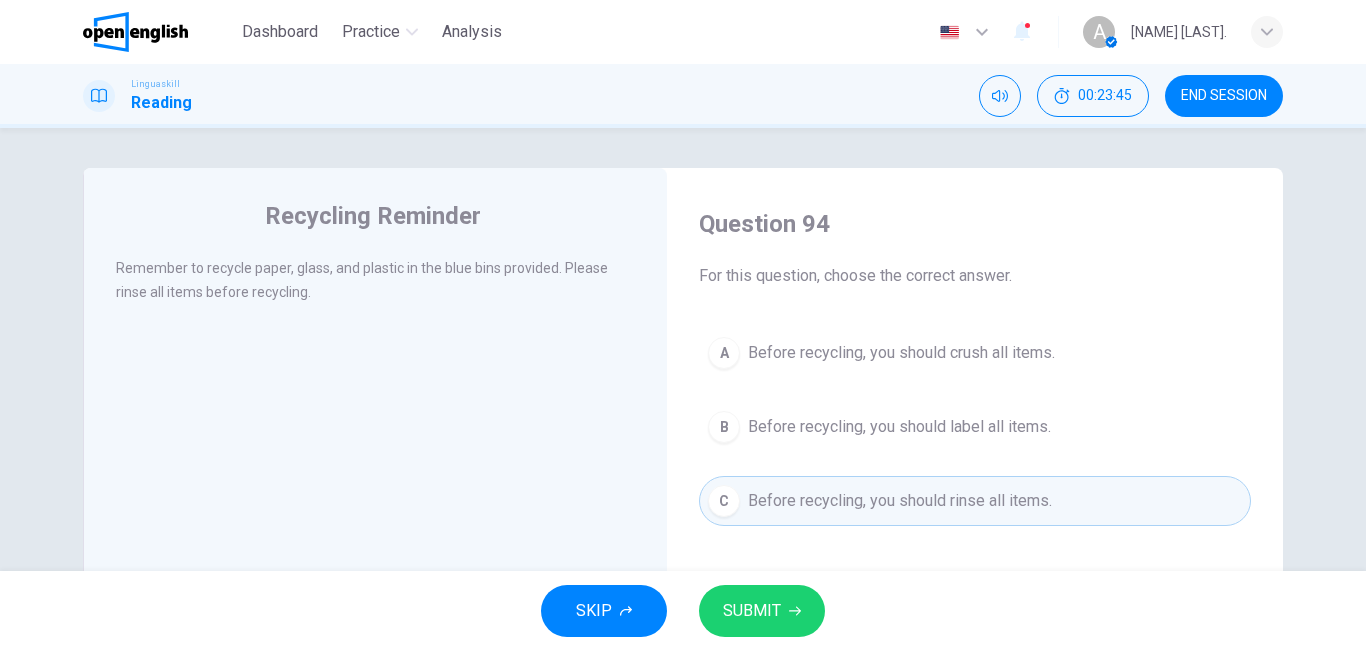 click on "SUBMIT" at bounding box center [752, 611] 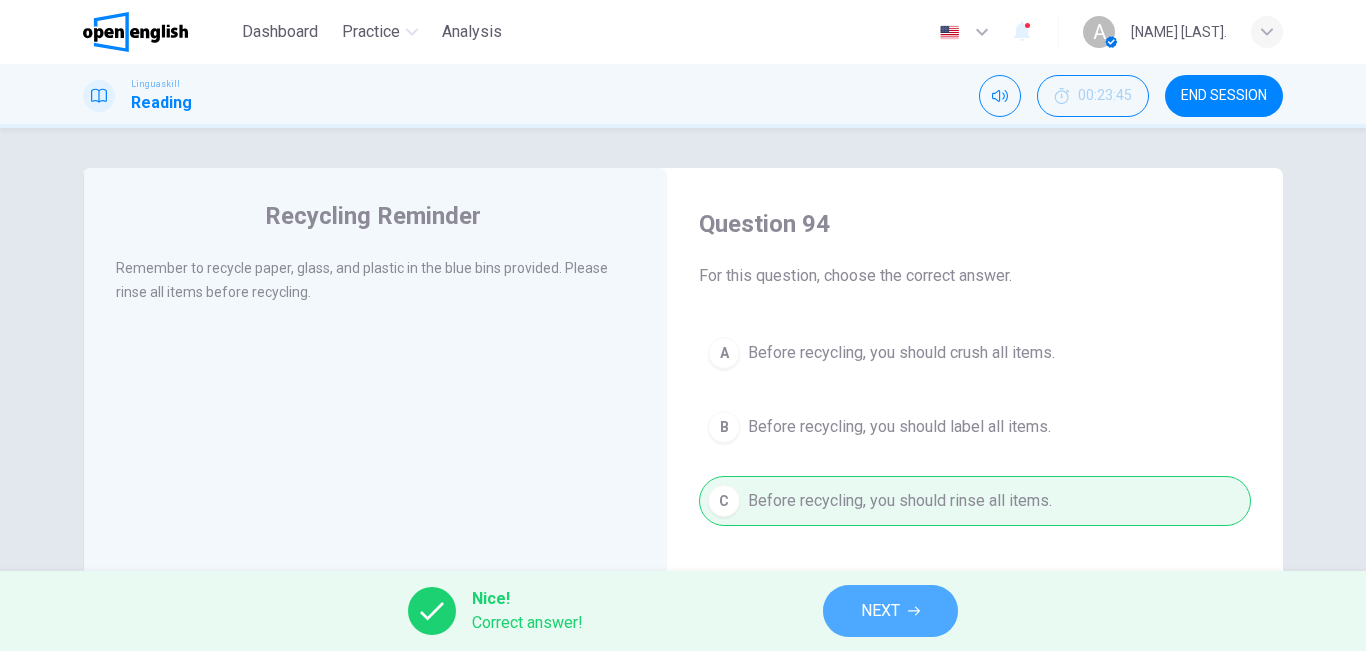 click on "NEXT" at bounding box center (880, 611) 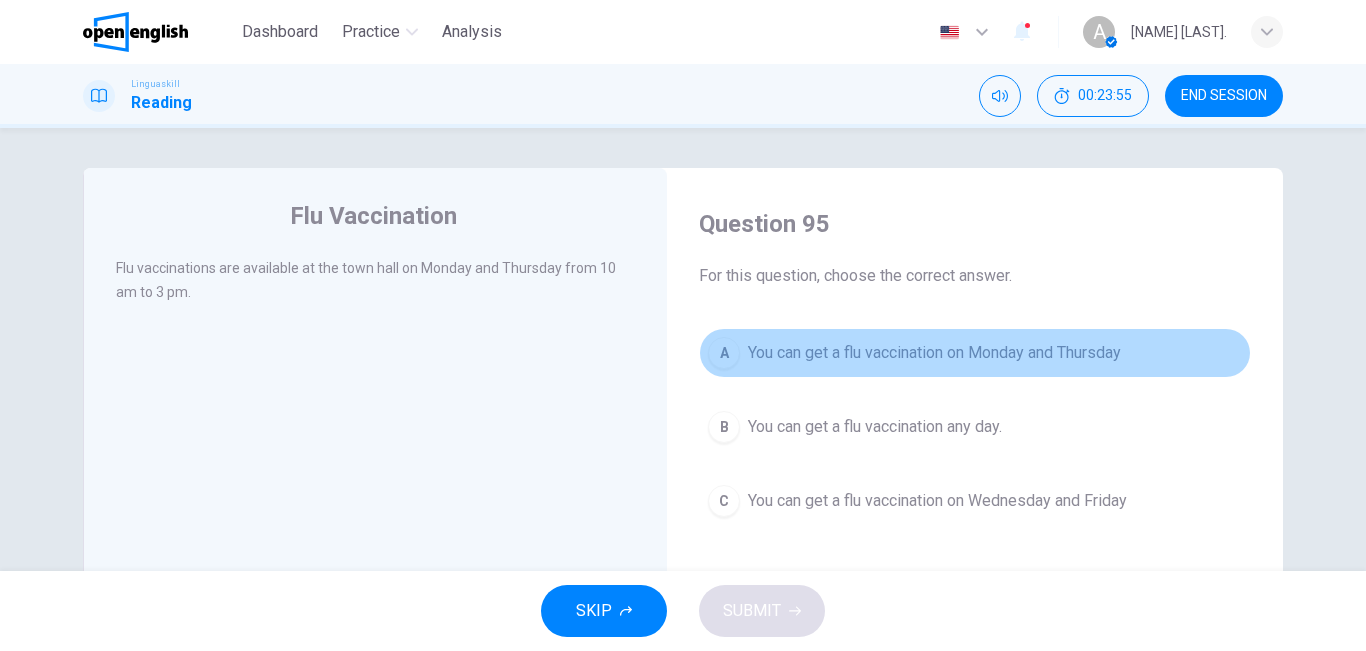 click on "You can get a flu vaccination on Monday and Thursday" at bounding box center (934, 353) 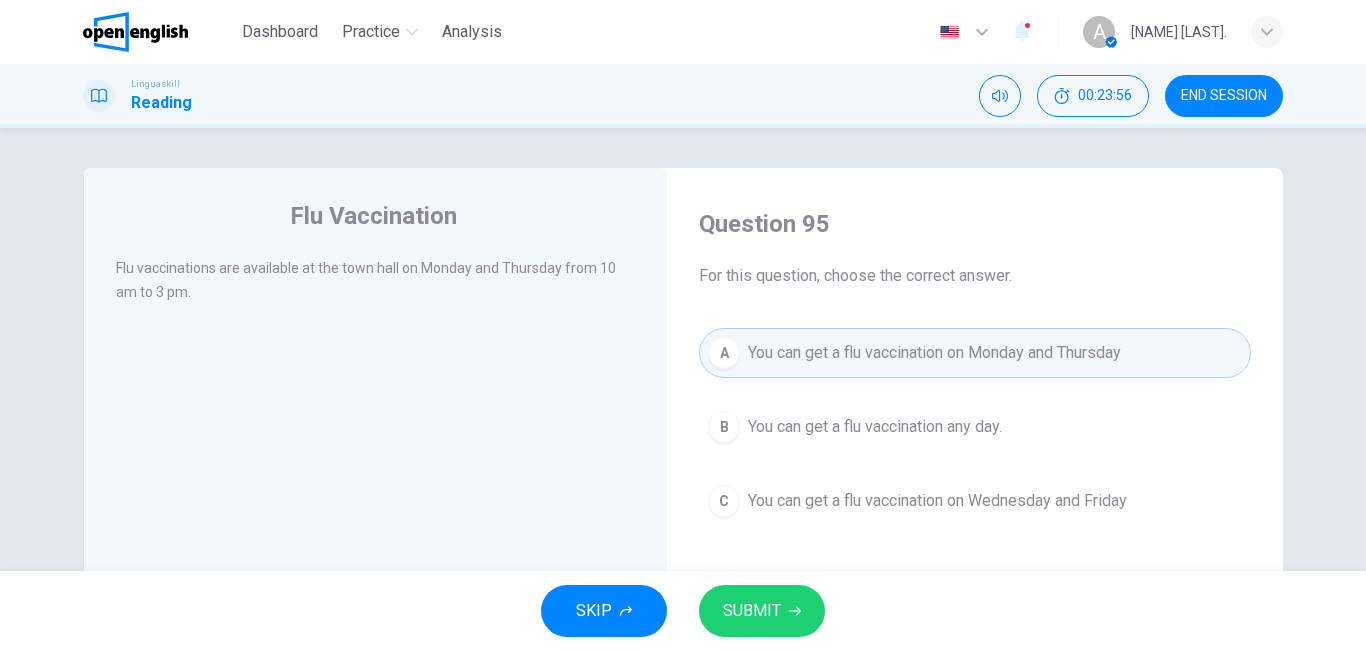 click on "SUBMIT" at bounding box center [762, 611] 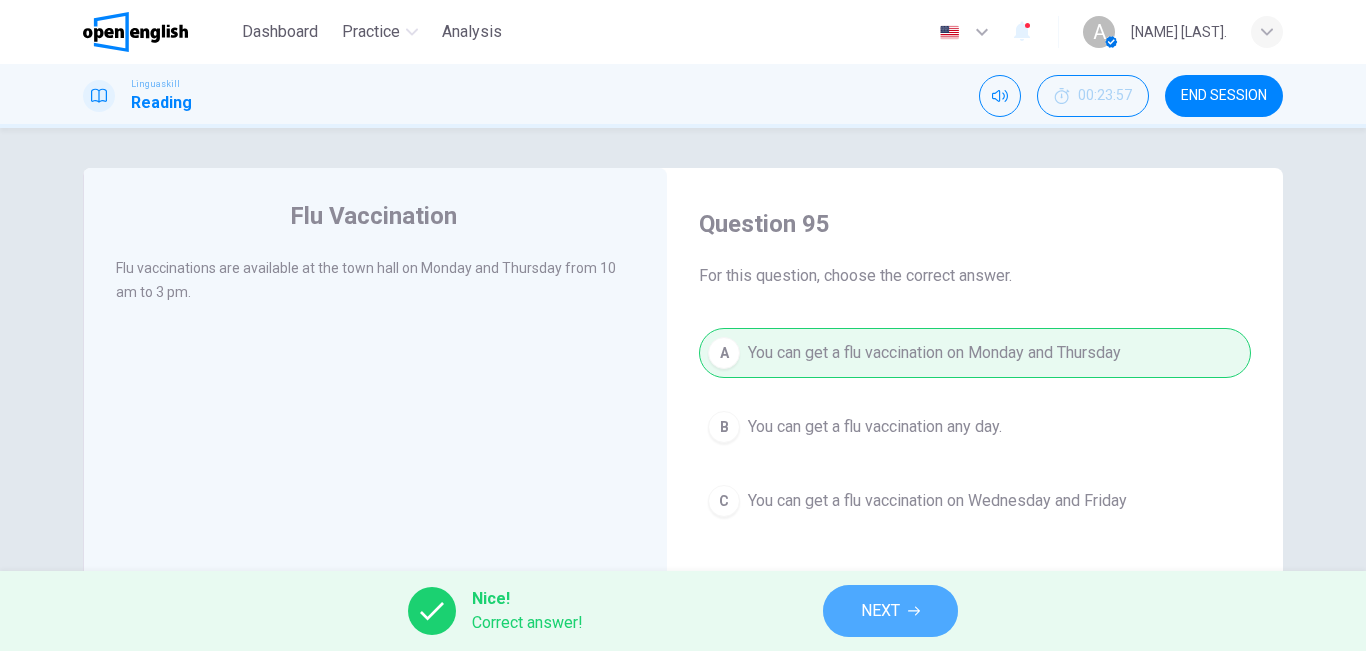 click on "NEXT" at bounding box center [890, 611] 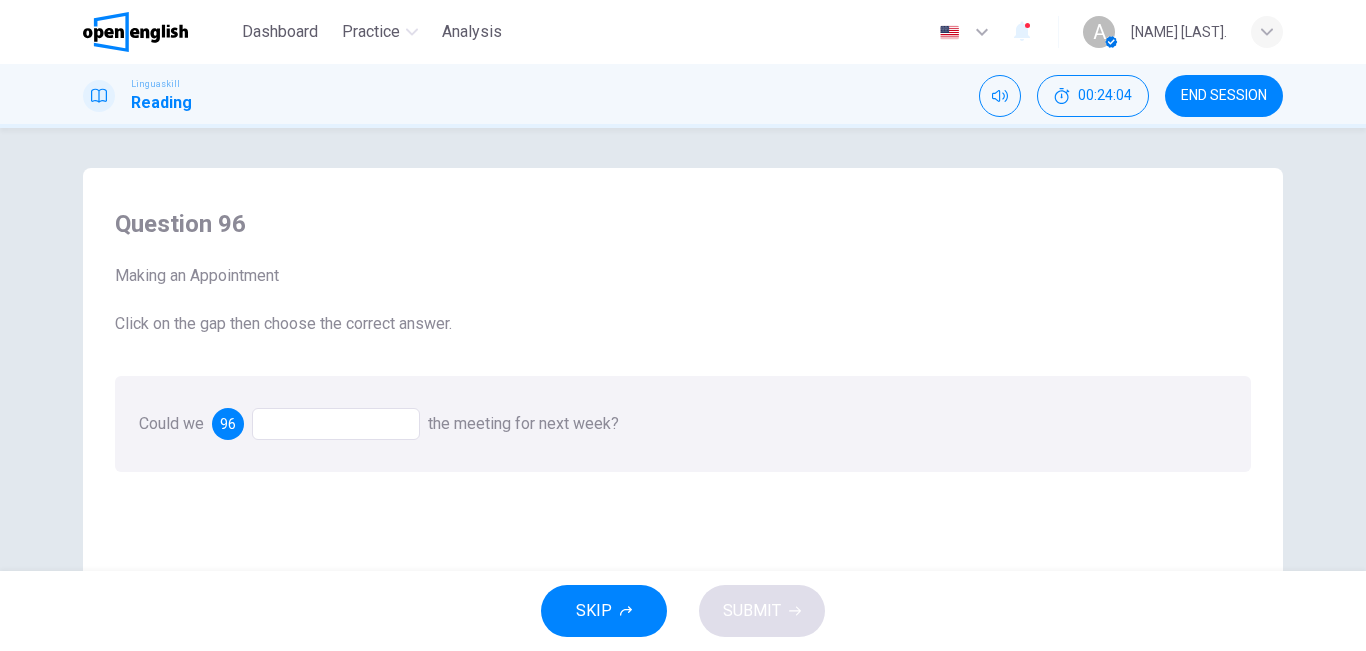 click at bounding box center (336, 424) 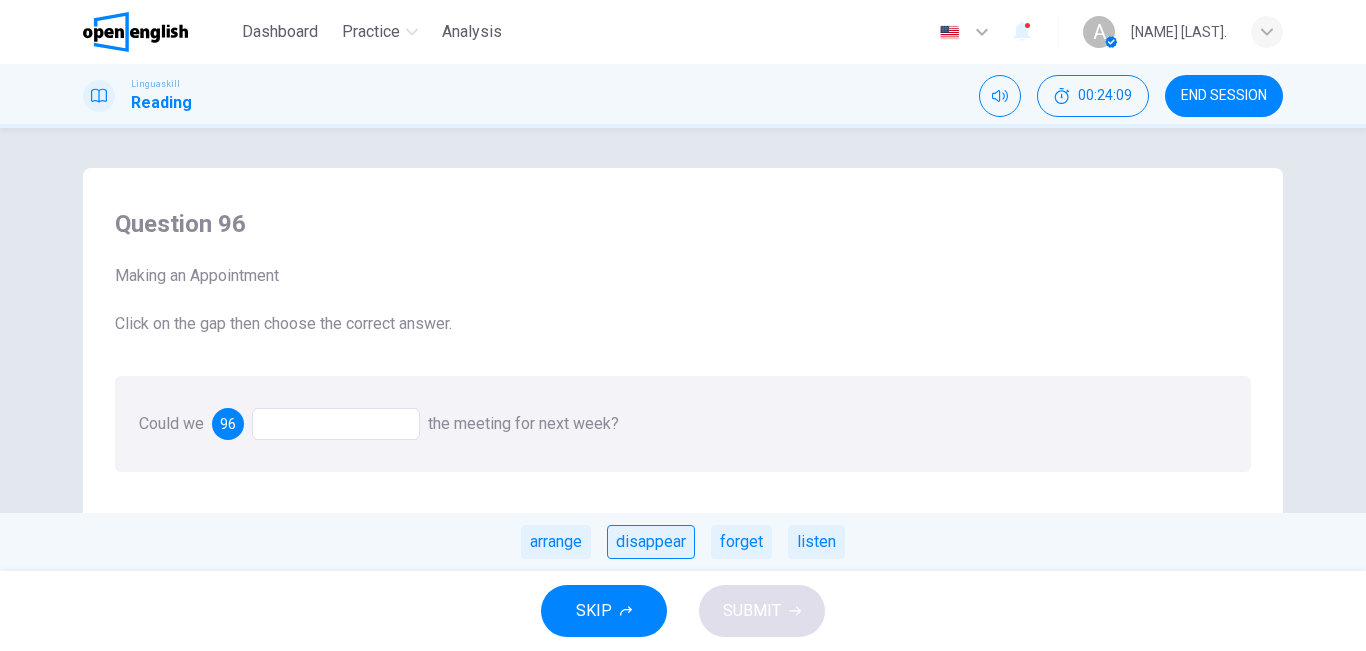 click on "disappear" at bounding box center [651, 542] 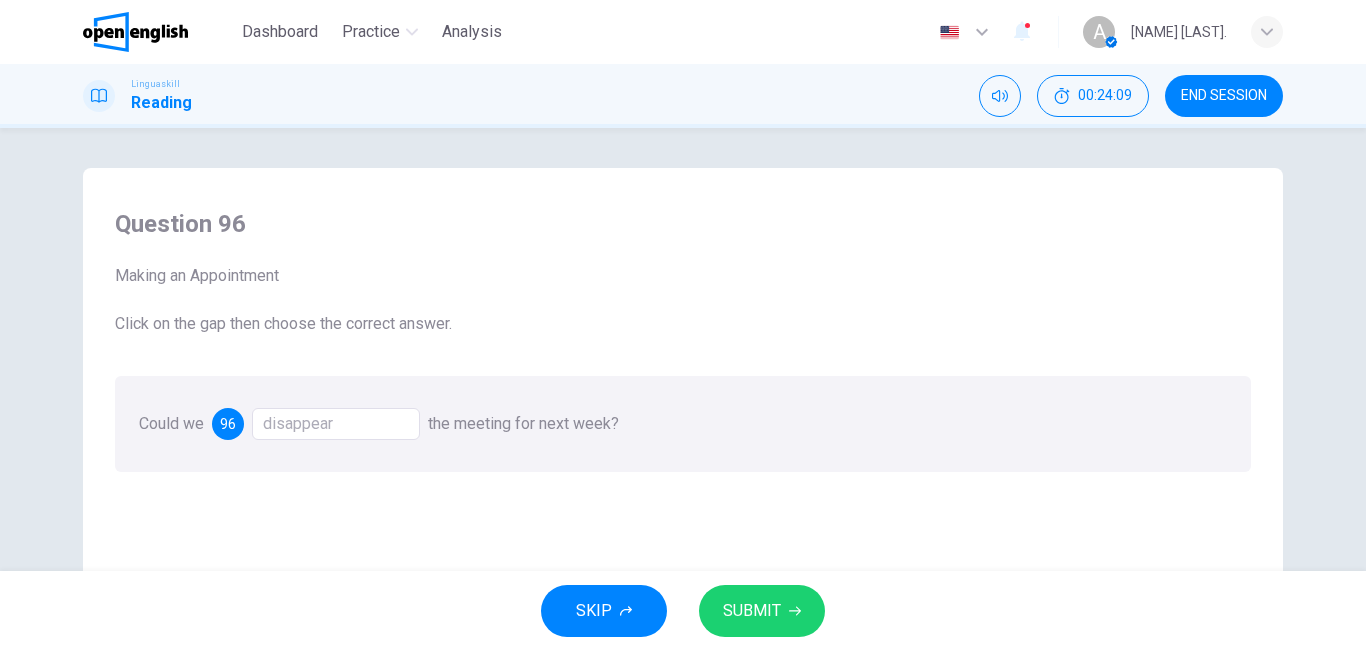 click on "SUBMIT" at bounding box center [752, 611] 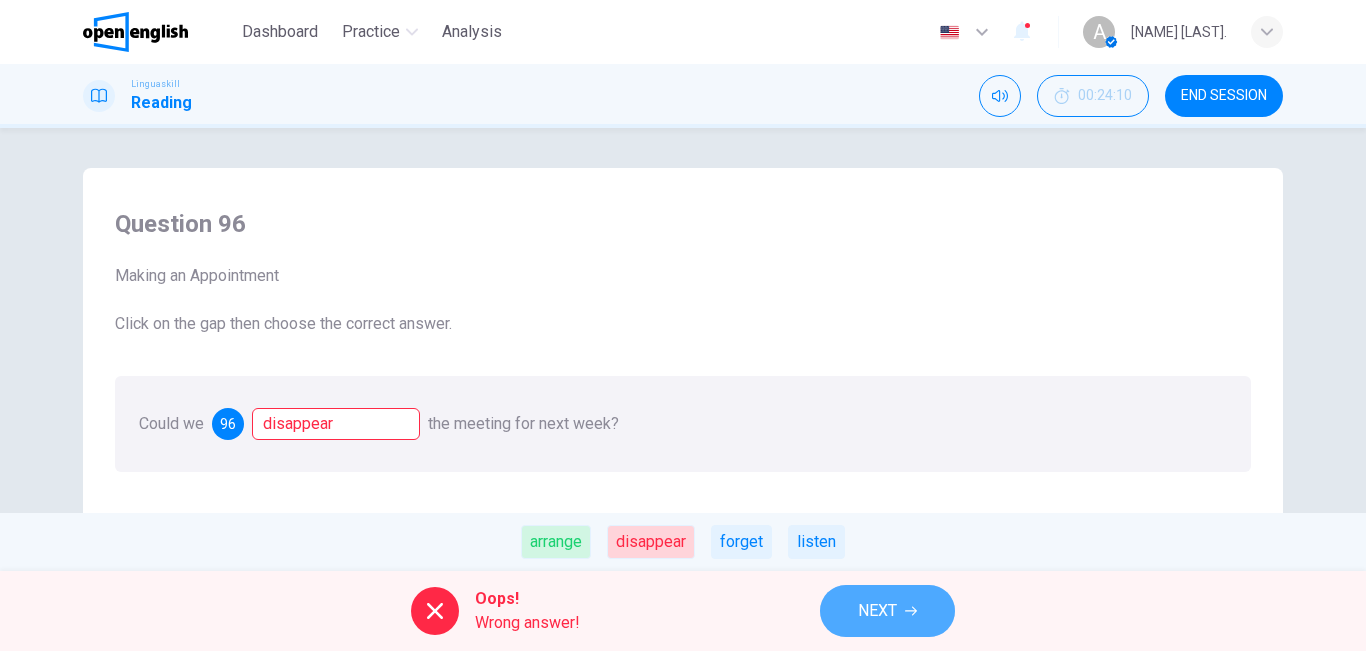 click on "NEXT" at bounding box center (877, 611) 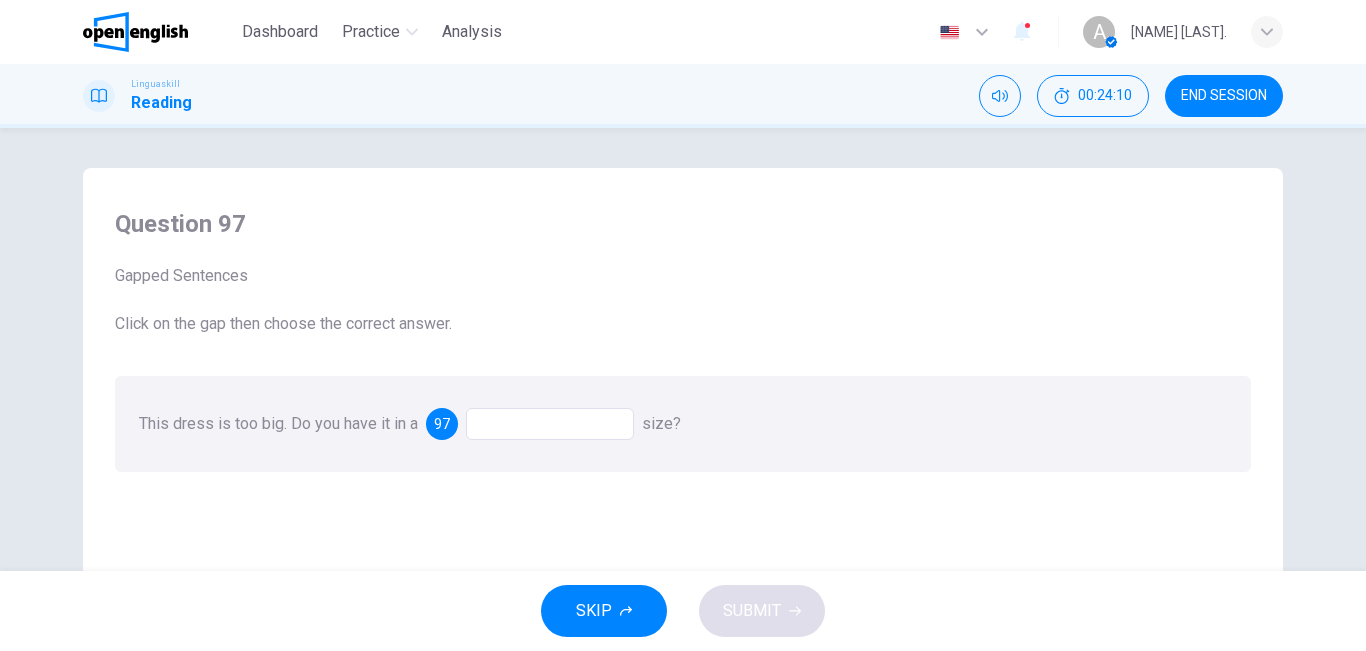 click at bounding box center [550, 424] 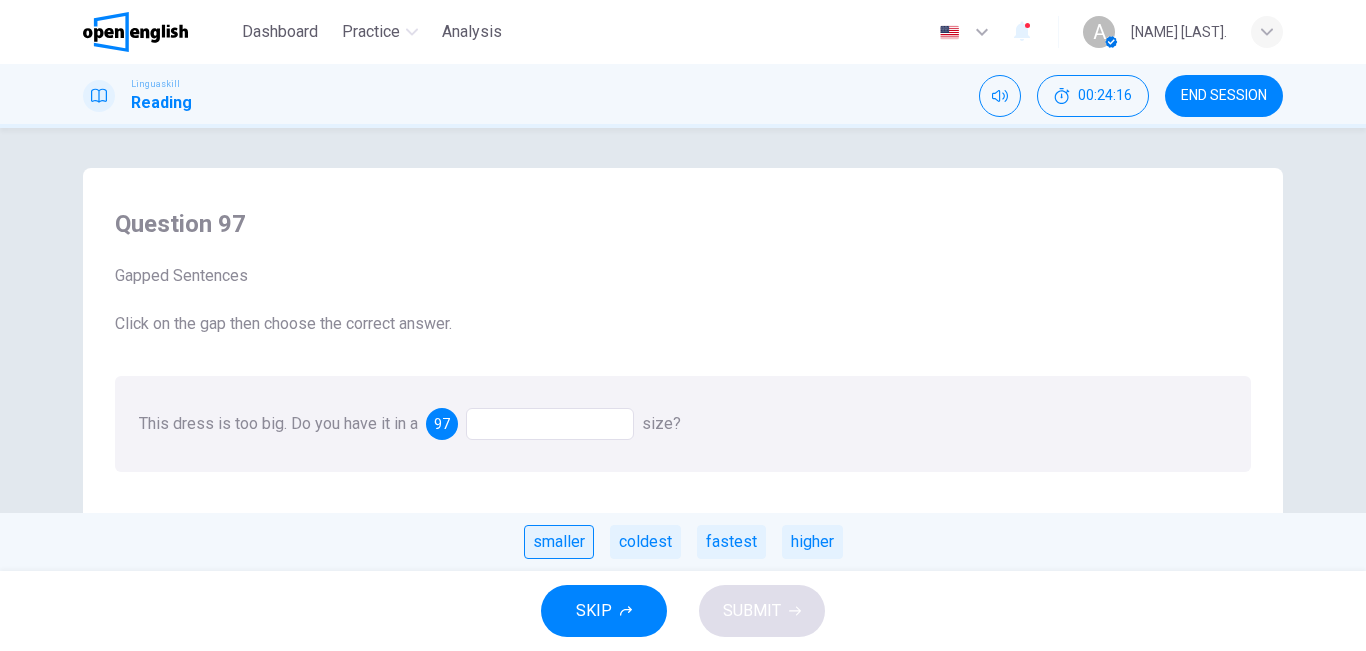 click on "smaller" at bounding box center (559, 542) 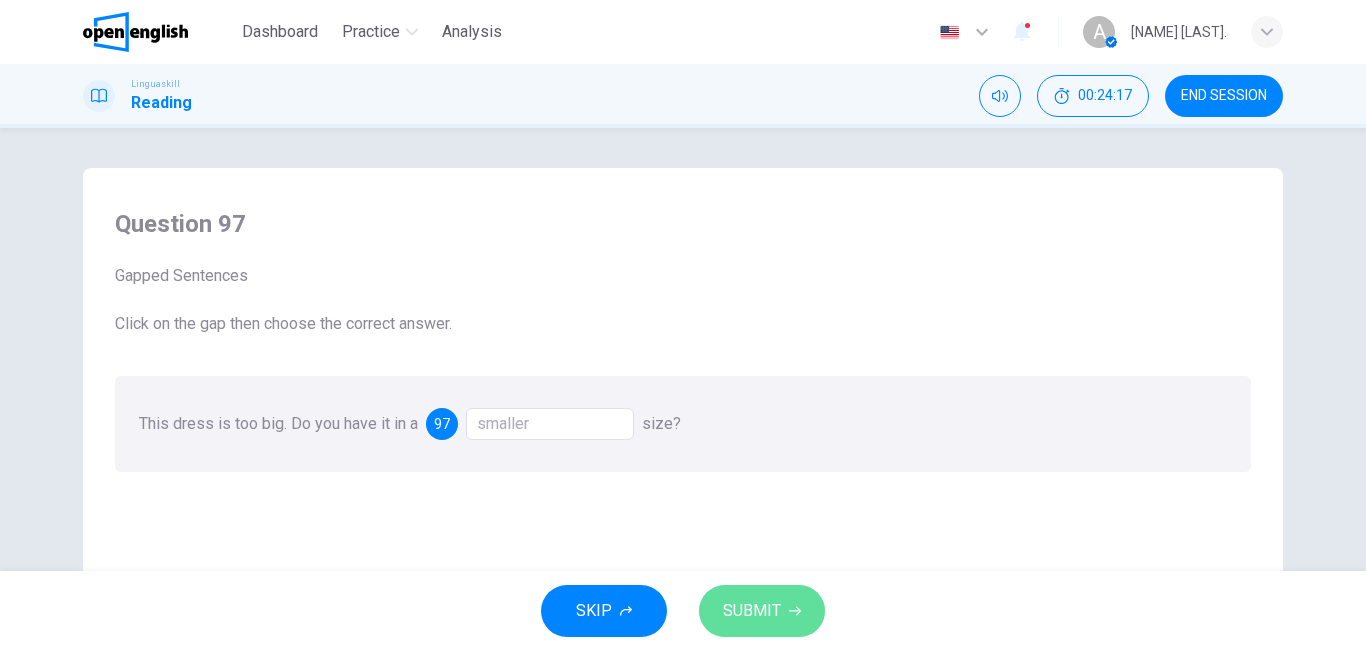 click on "SUBMIT" at bounding box center [752, 611] 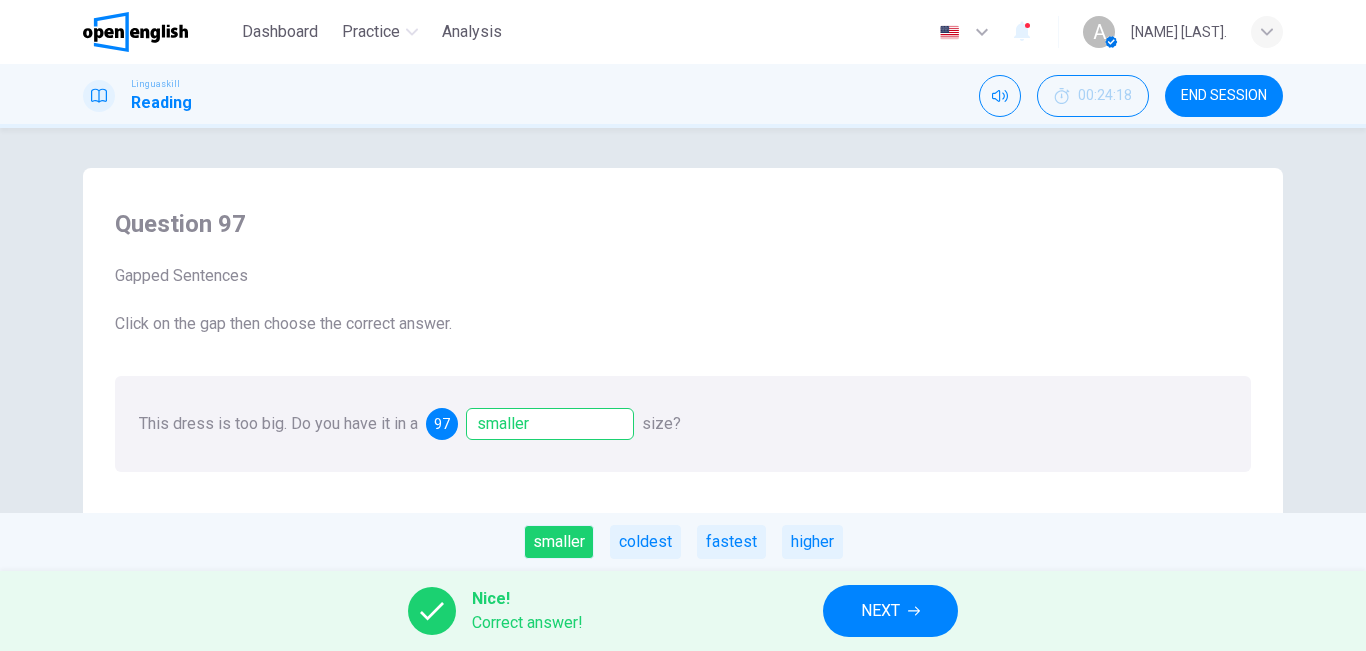 click on "NEXT" at bounding box center [880, 611] 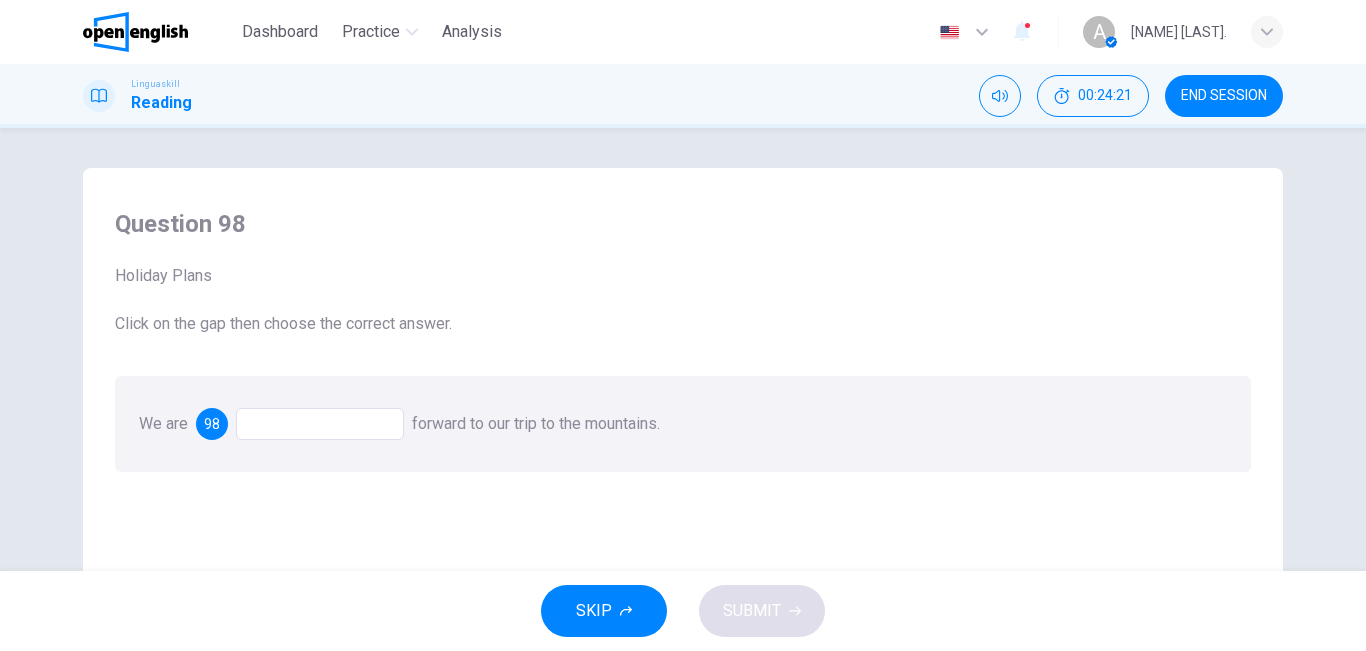 click at bounding box center [320, 424] 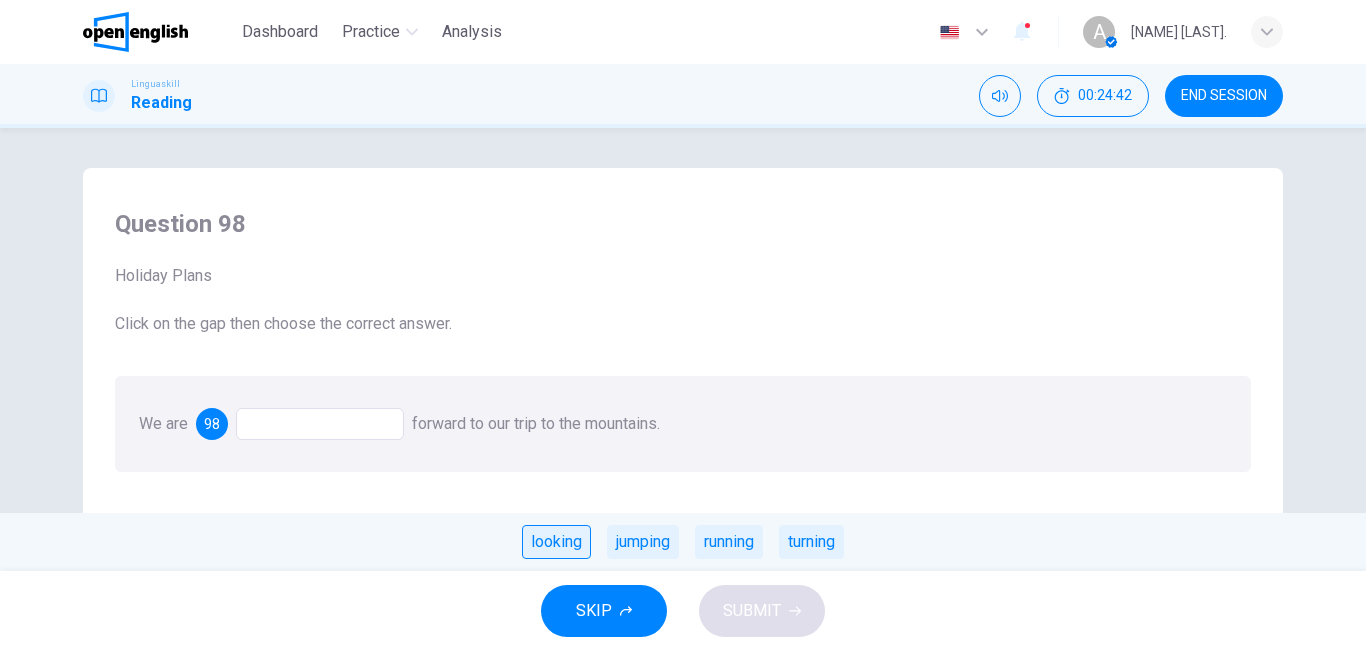 click on "looking" at bounding box center (556, 542) 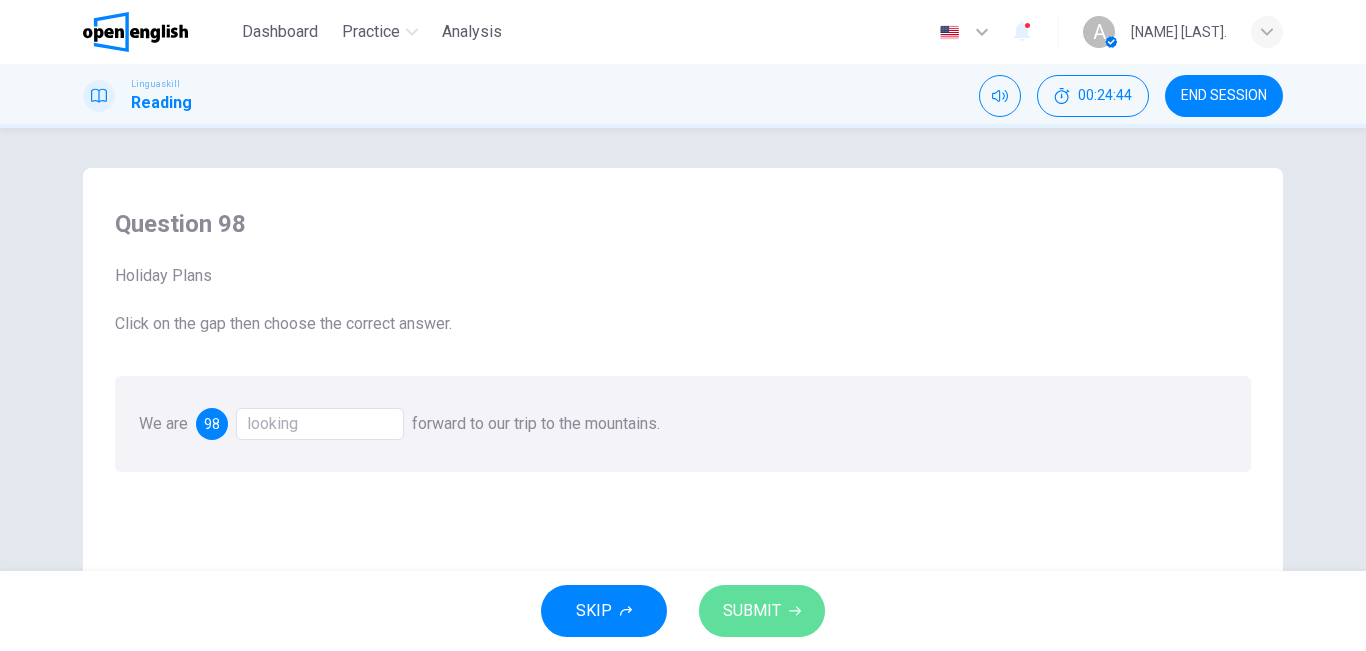 click on "SUBMIT" at bounding box center (762, 611) 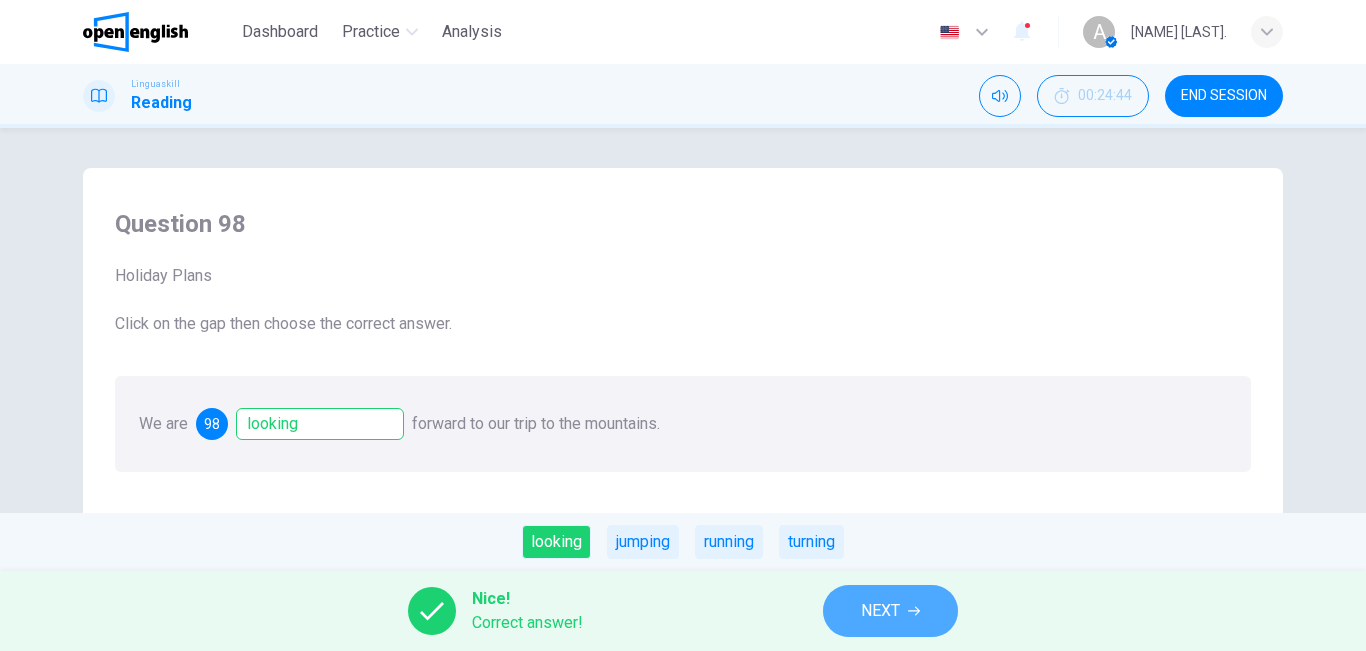 click on "NEXT" at bounding box center [890, 611] 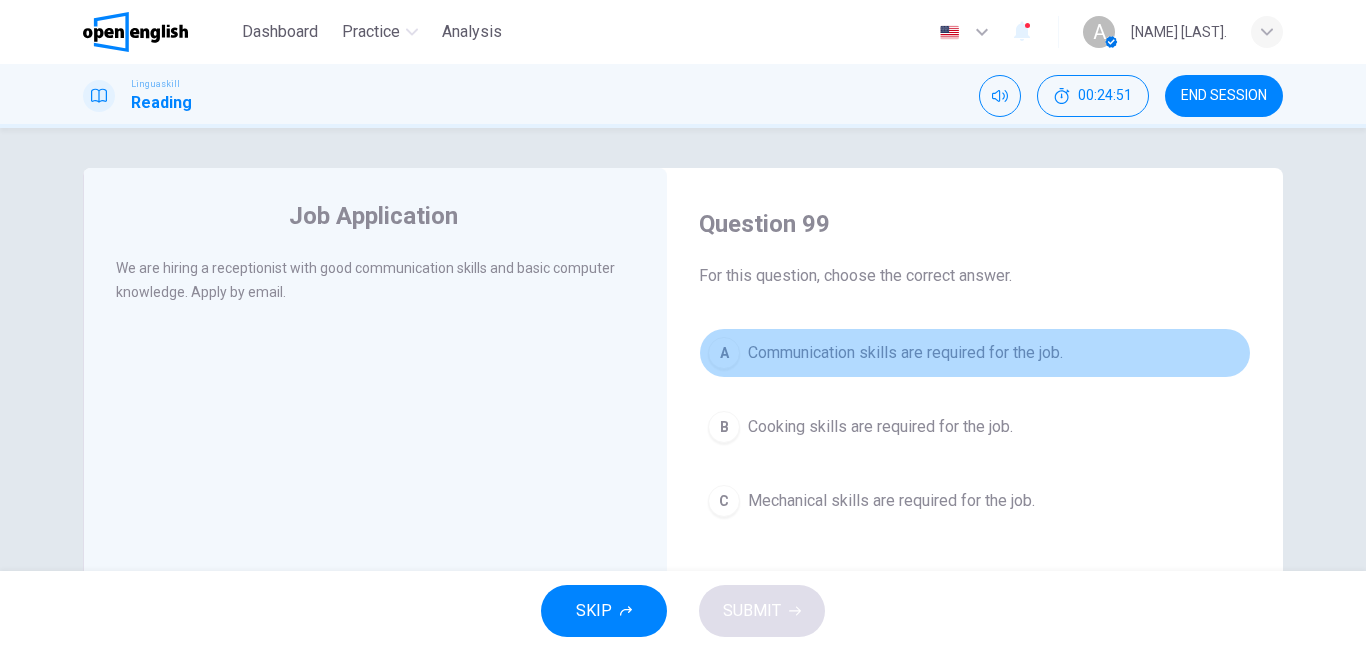 click on "Communication skills are required for the job." at bounding box center [905, 353] 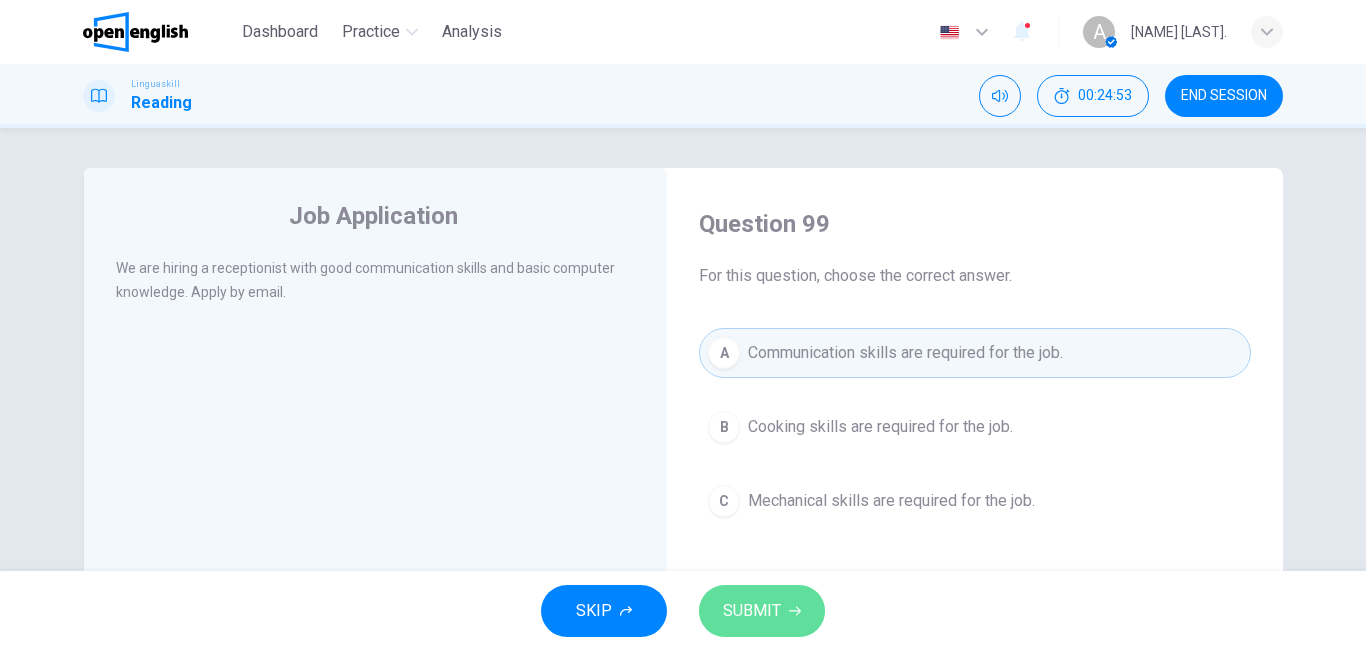 click on "SUBMIT" at bounding box center (762, 611) 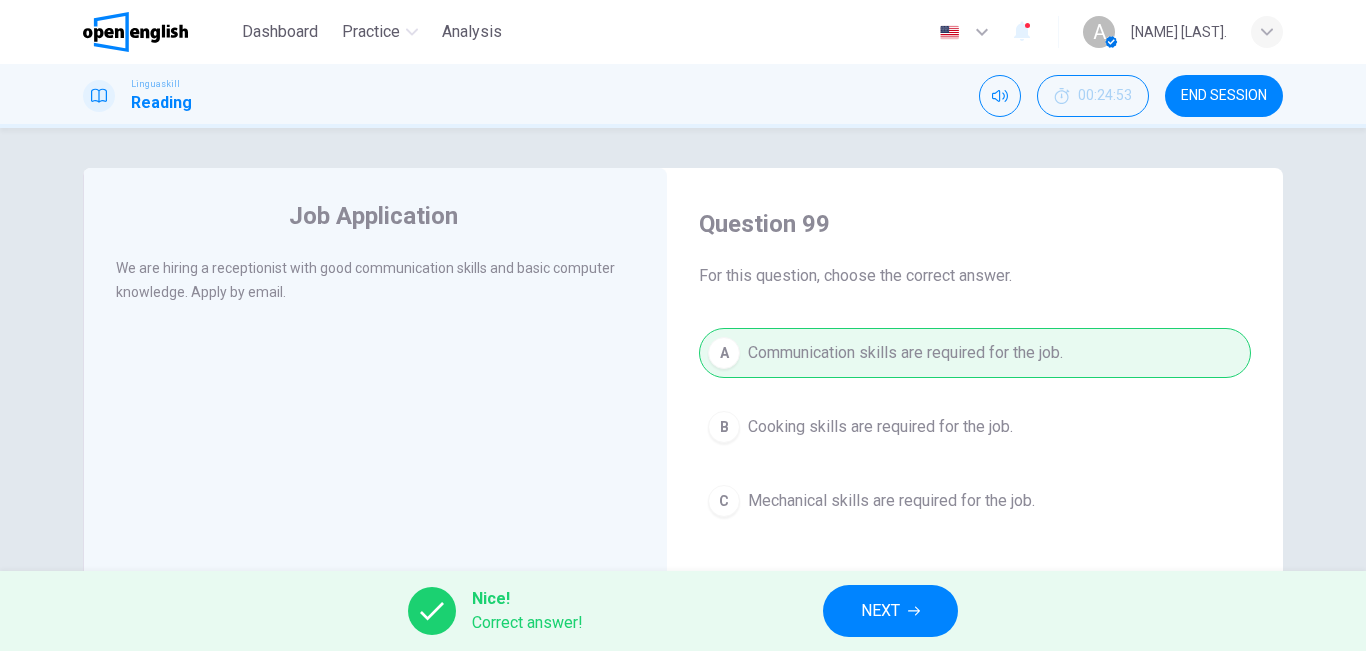 click on "NEXT" at bounding box center (880, 611) 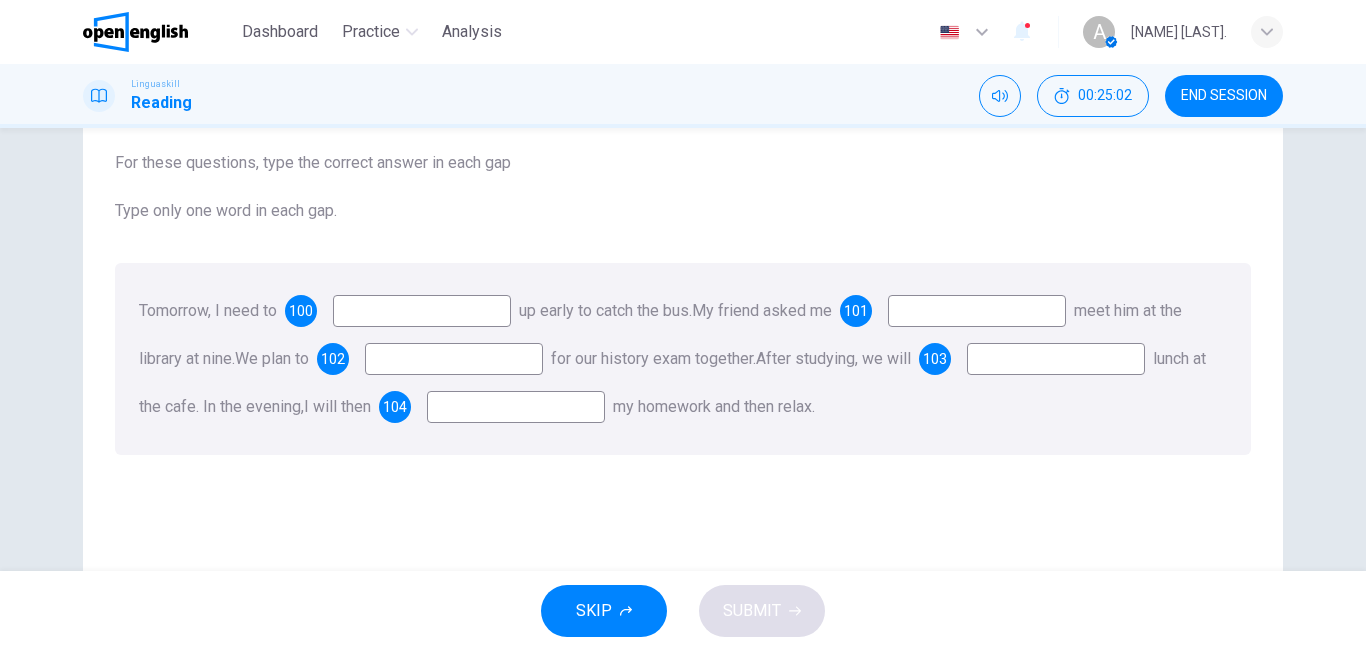 scroll, scrollTop: 143, scrollLeft: 0, axis: vertical 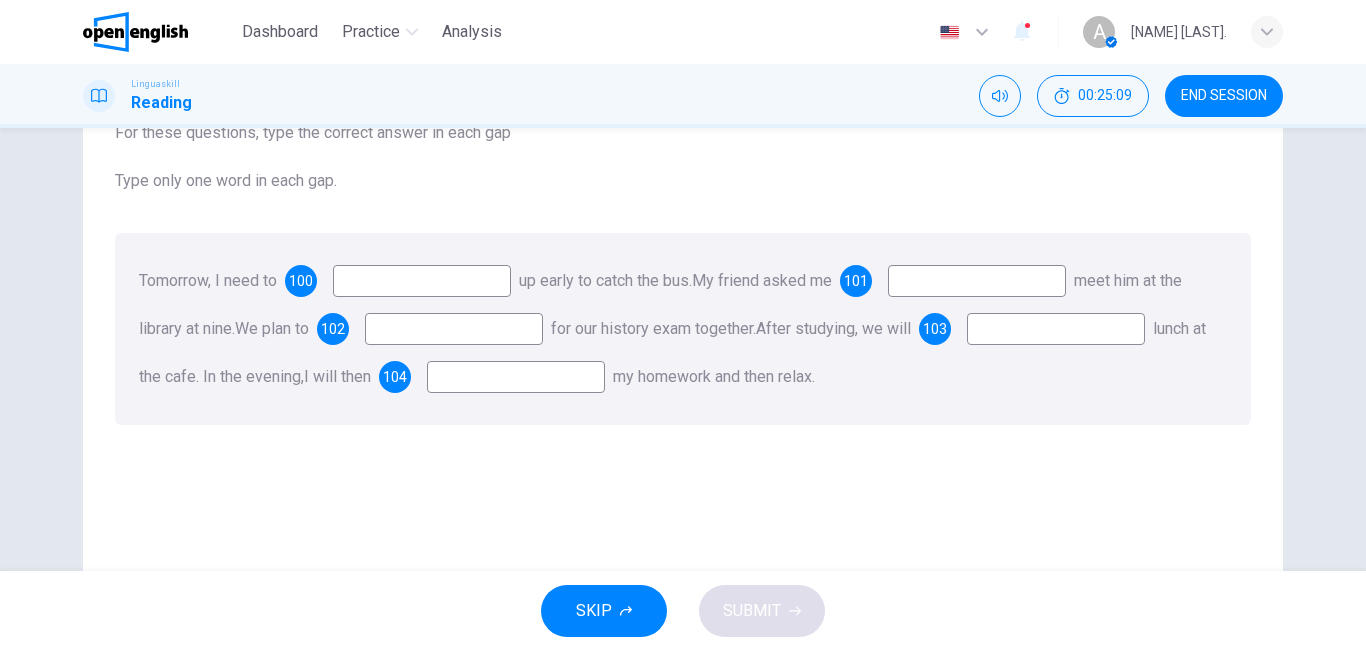 click at bounding box center (422, 281) 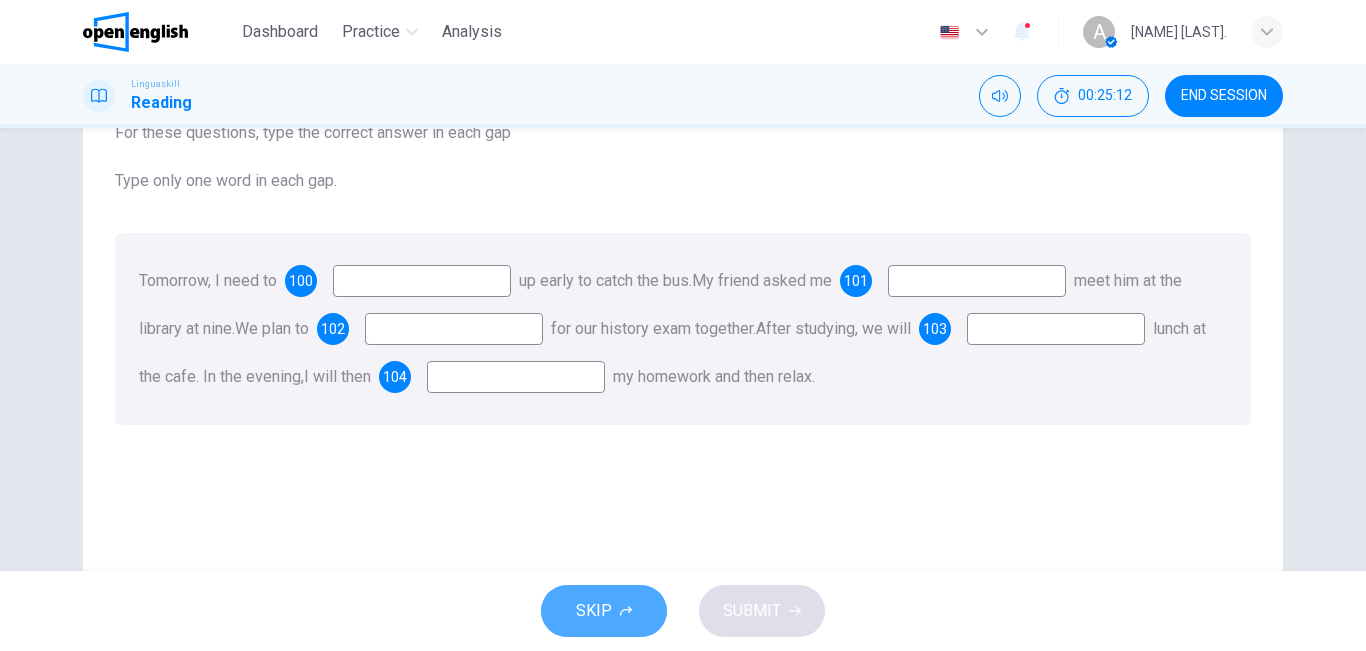click on "SKIP" at bounding box center [594, 611] 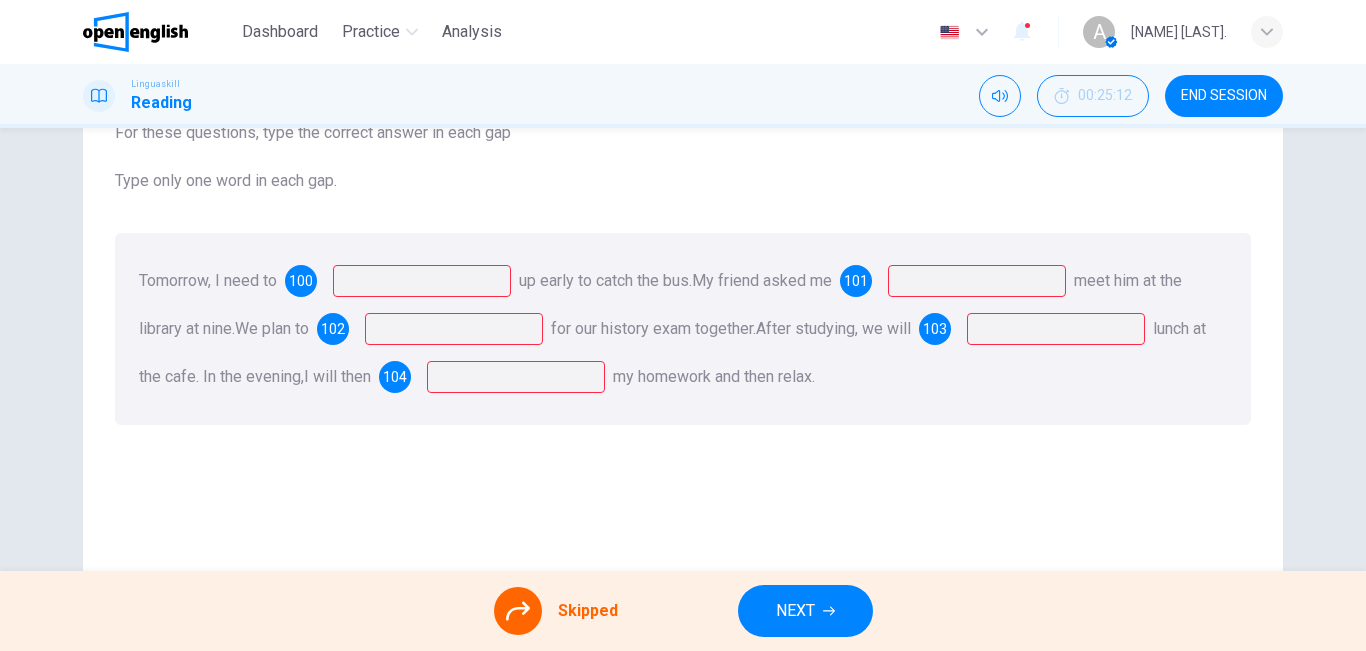 click on "NEXT" at bounding box center (795, 611) 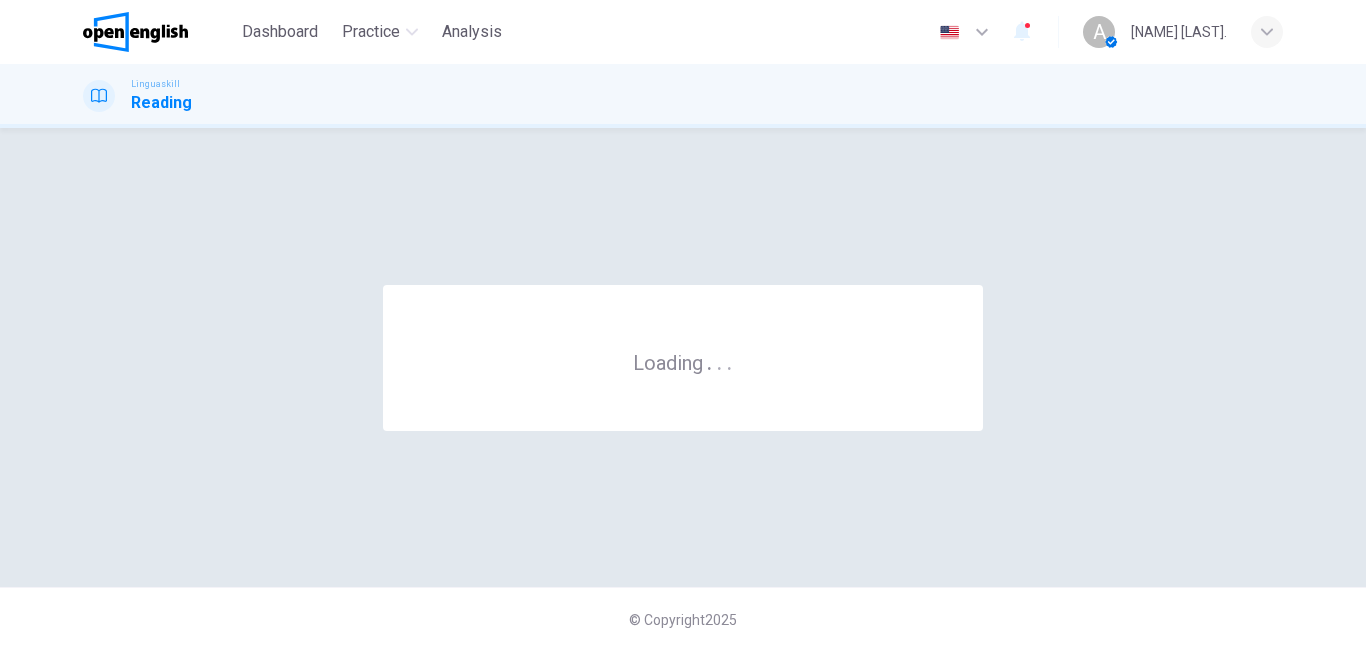 scroll, scrollTop: 0, scrollLeft: 0, axis: both 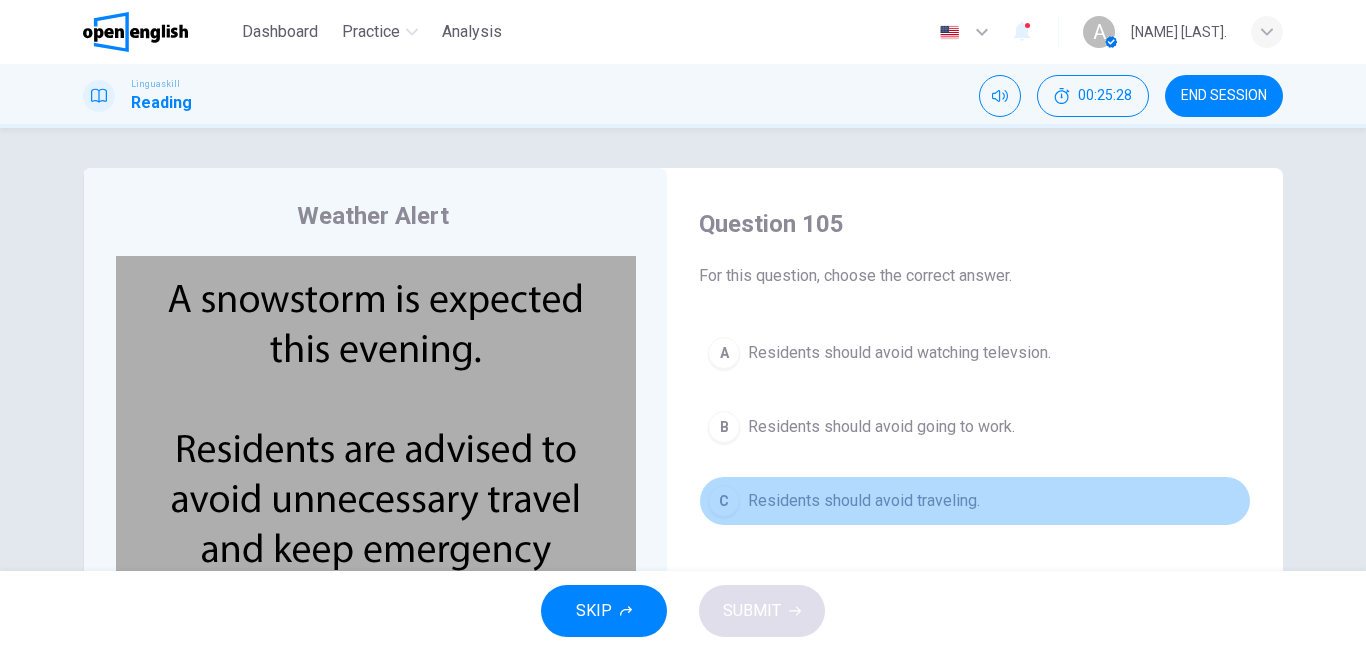 click on "Residents should avoid traveling." at bounding box center (864, 501) 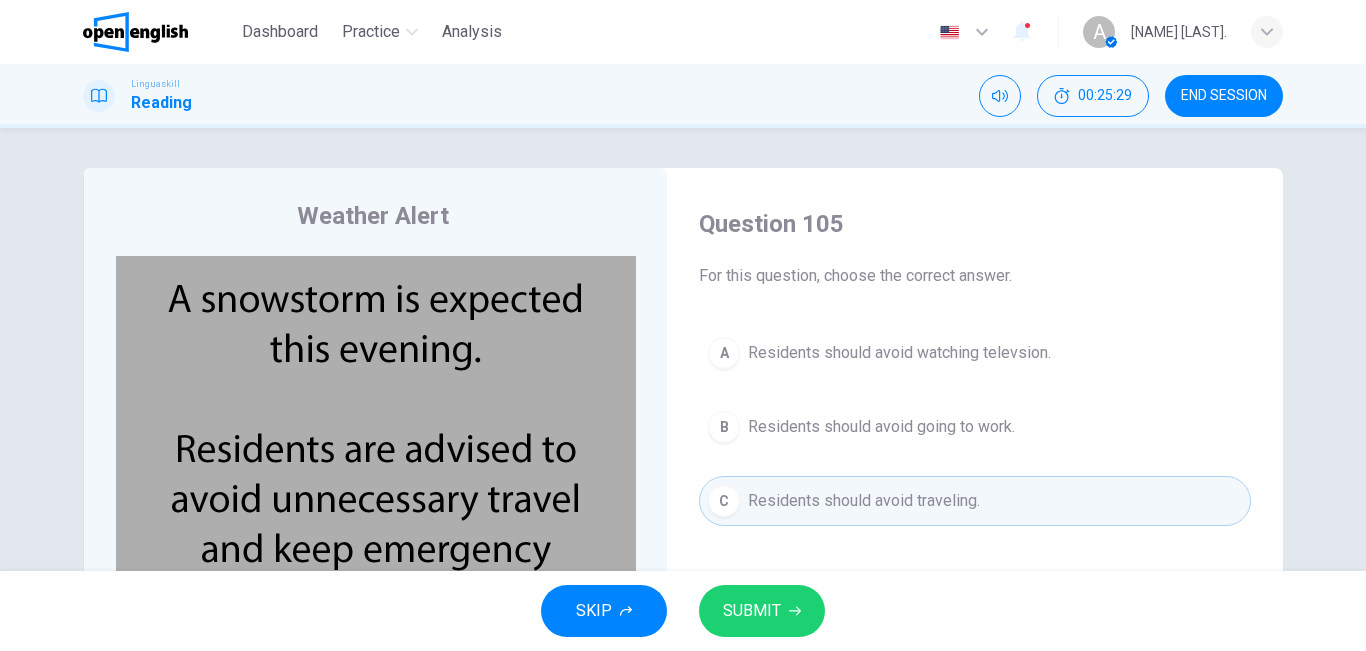 click on "SUBMIT" at bounding box center [752, 611] 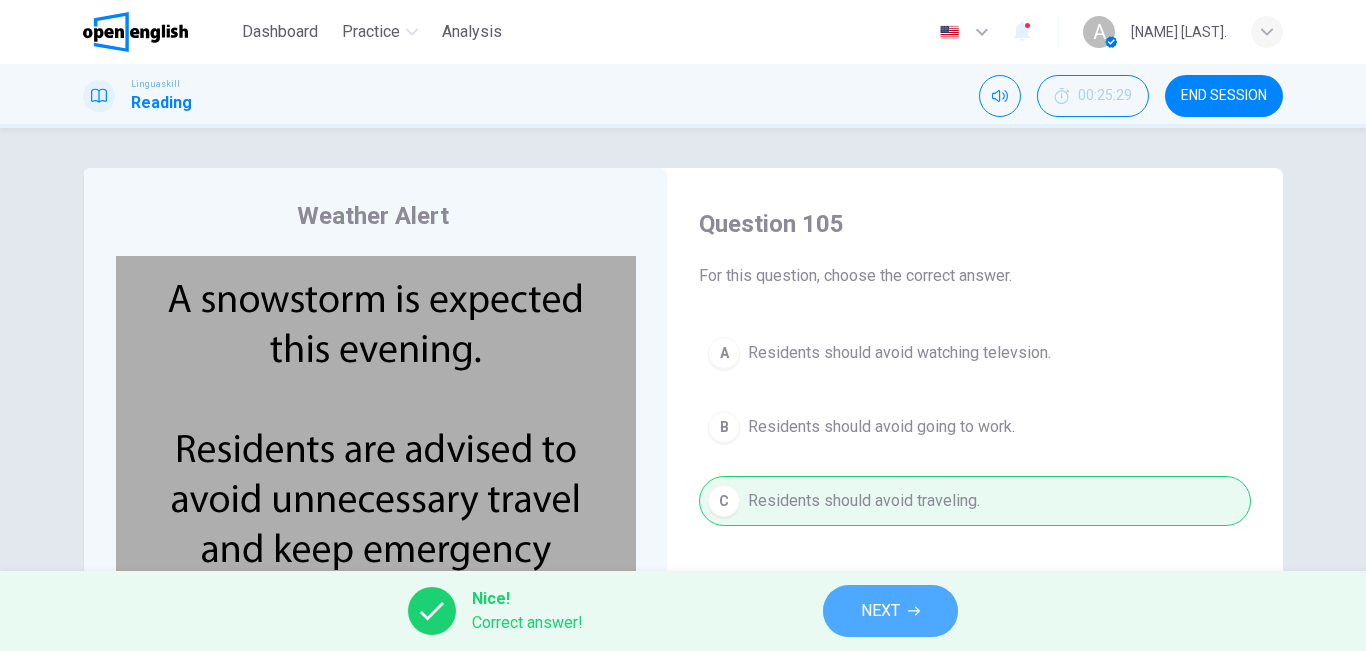 click on "NEXT" at bounding box center (880, 611) 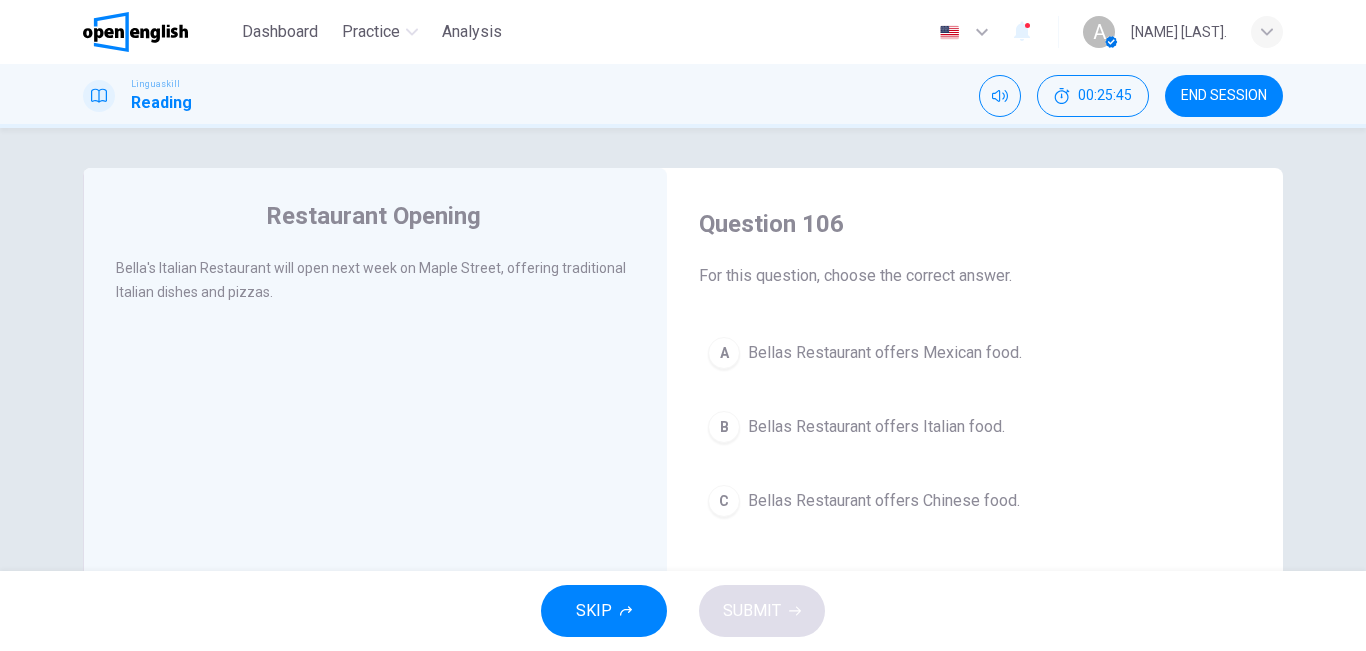 click on "Bellas Restaurant offers Italian food." at bounding box center [876, 427] 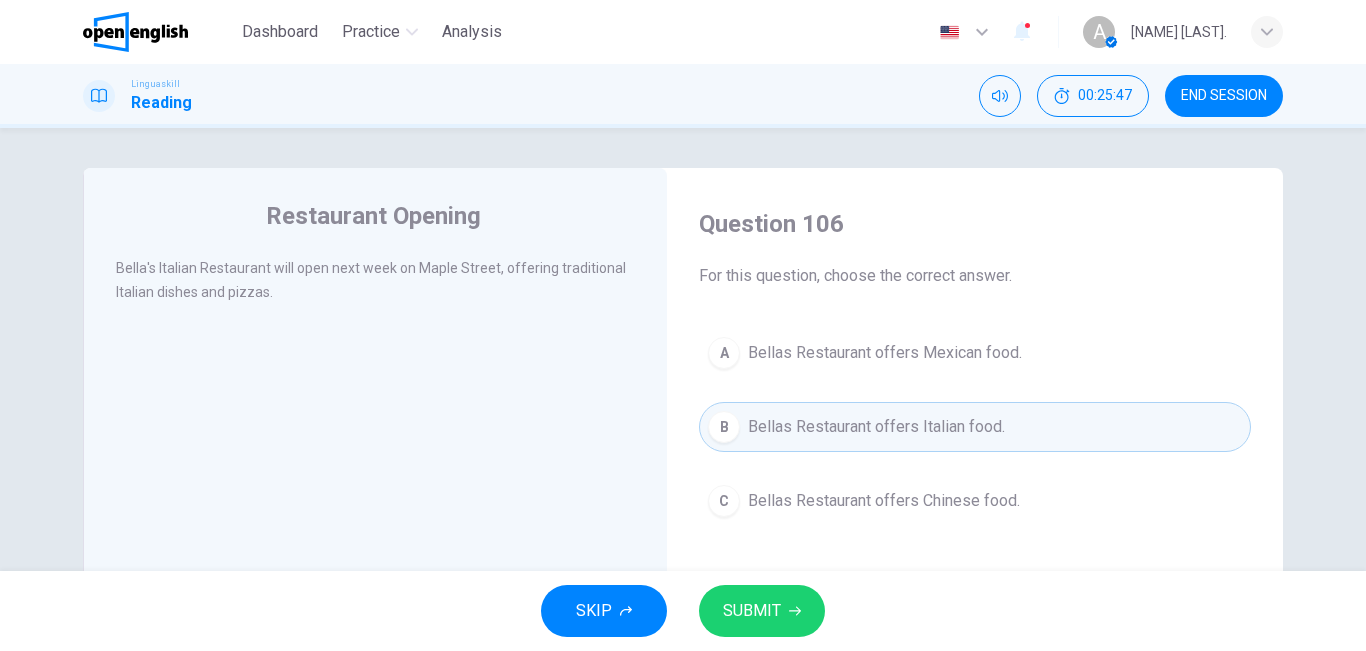 click on "SUBMIT" at bounding box center [752, 611] 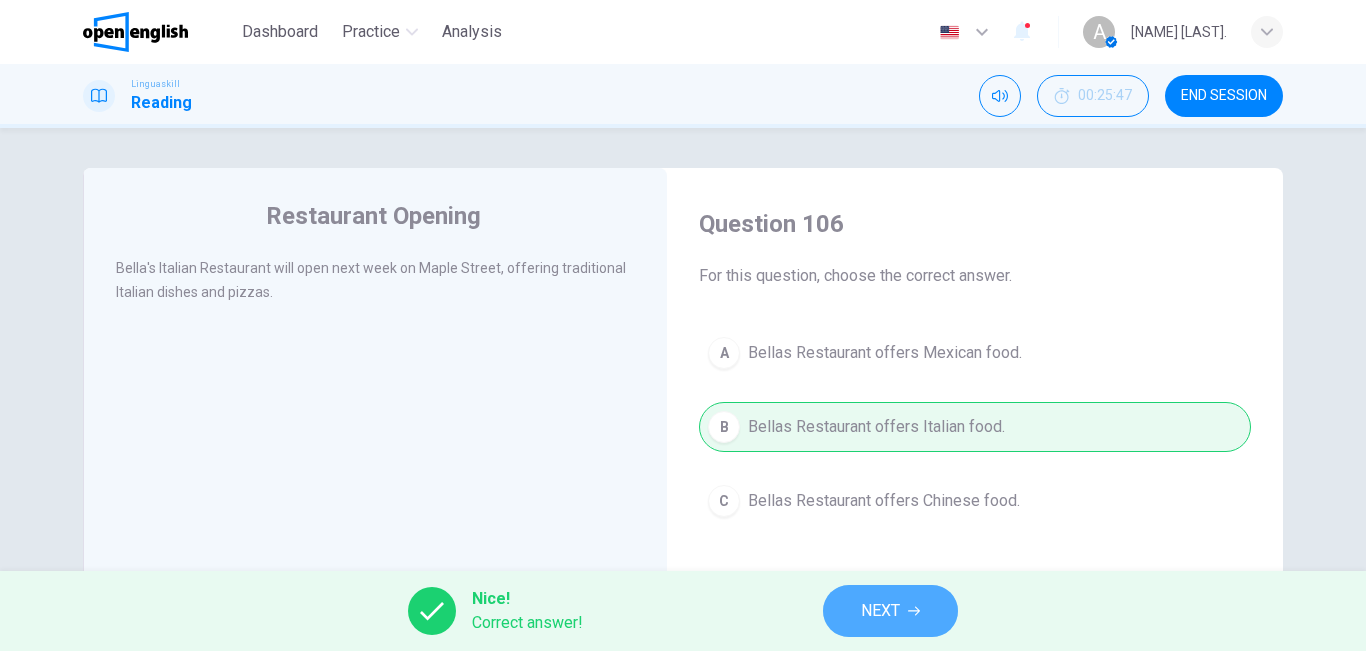 click on "NEXT" at bounding box center [890, 611] 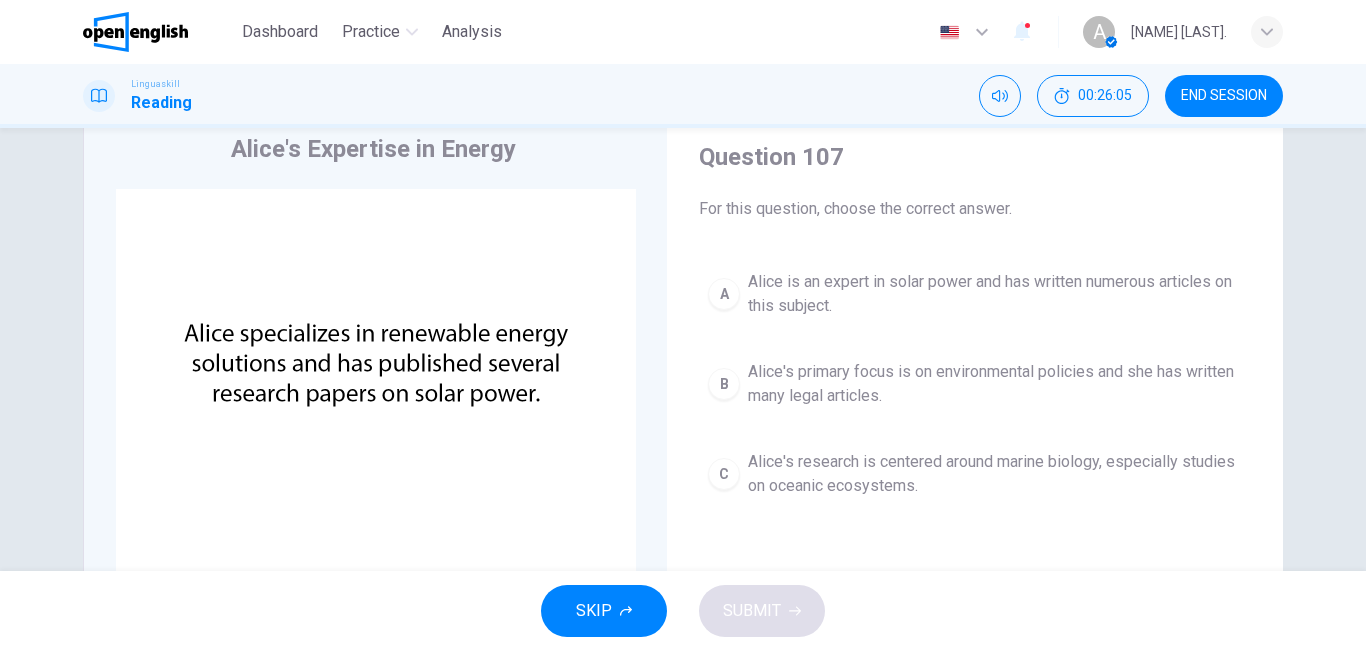 scroll, scrollTop: 63, scrollLeft: 0, axis: vertical 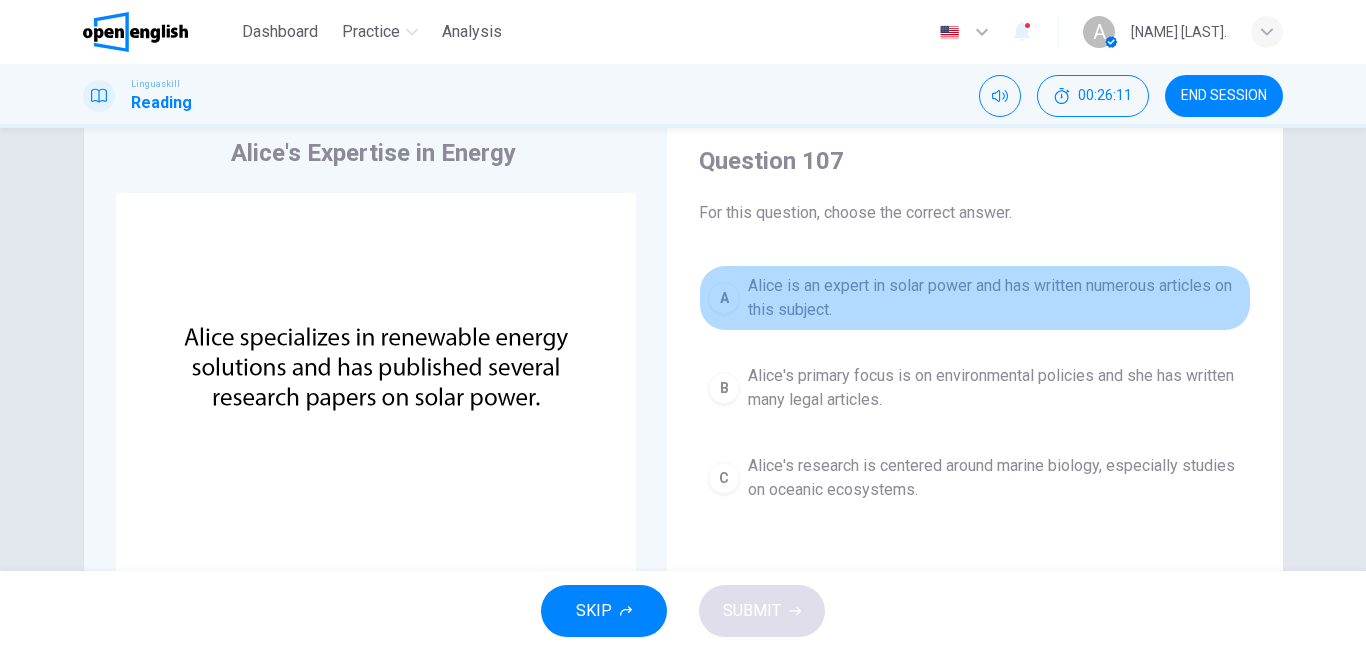 click on "Alice is an expert in solar power and has written numerous articles on this subject." at bounding box center [995, 298] 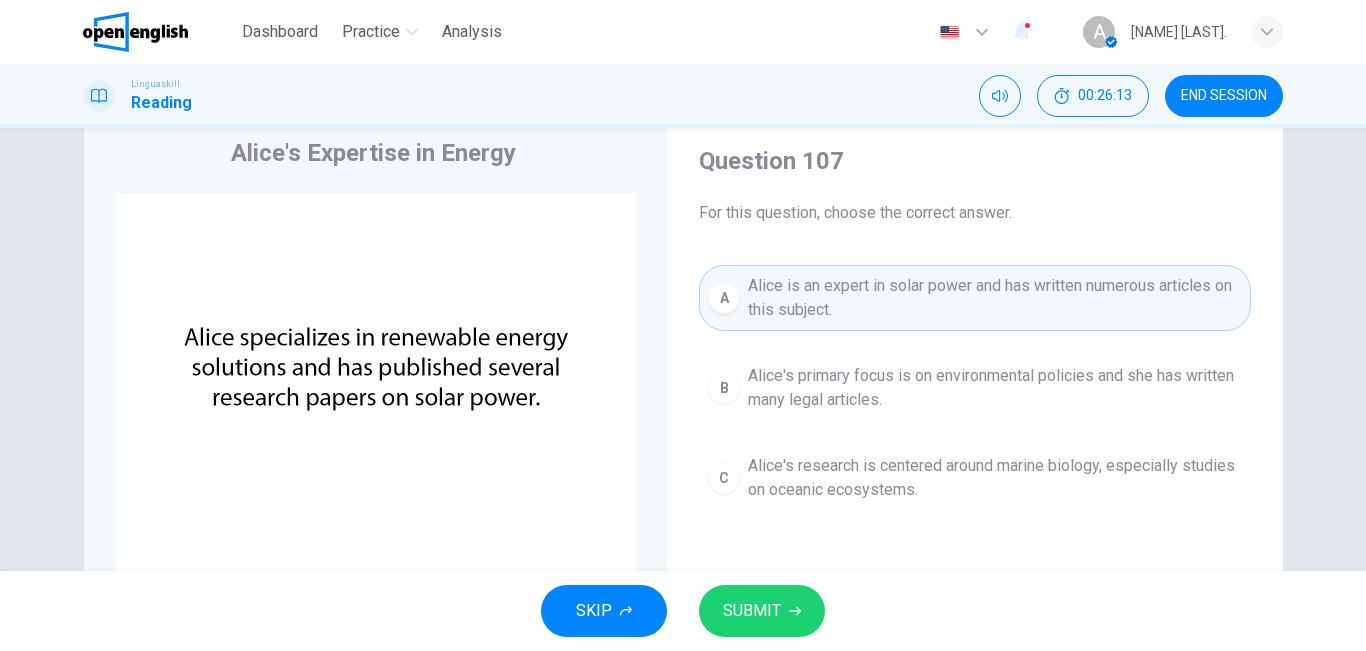 click 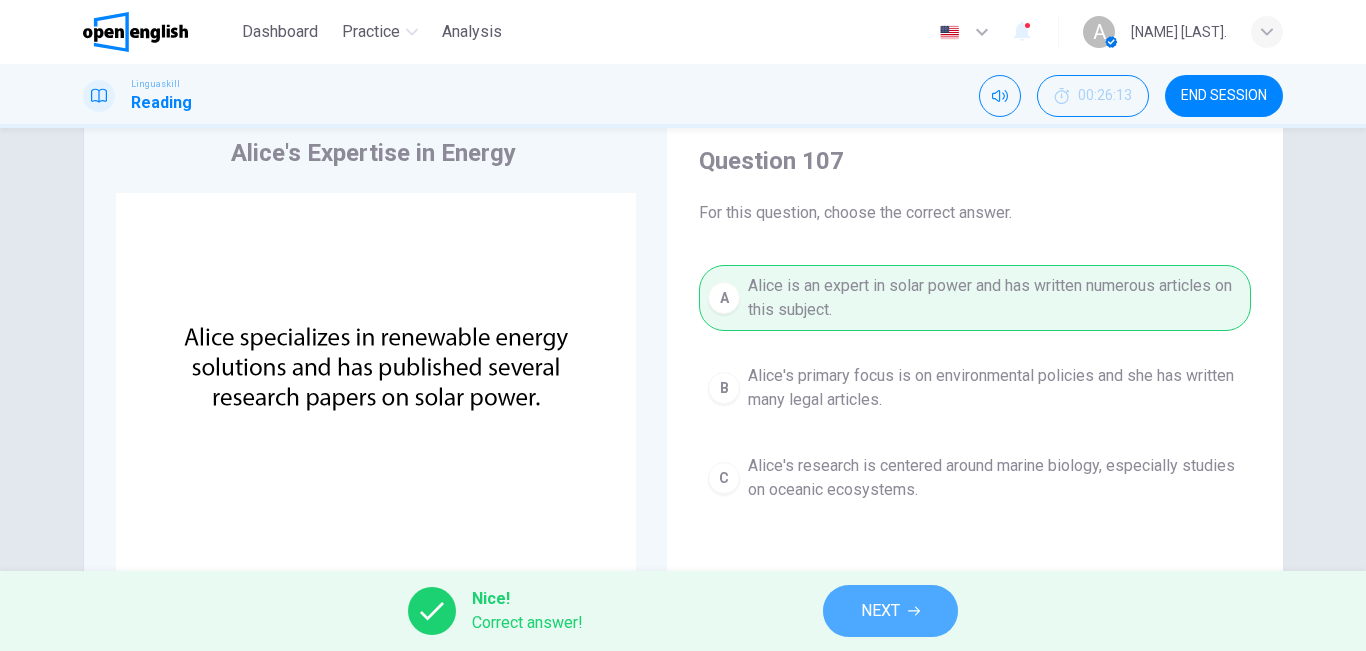 click on "NEXT" at bounding box center (890, 611) 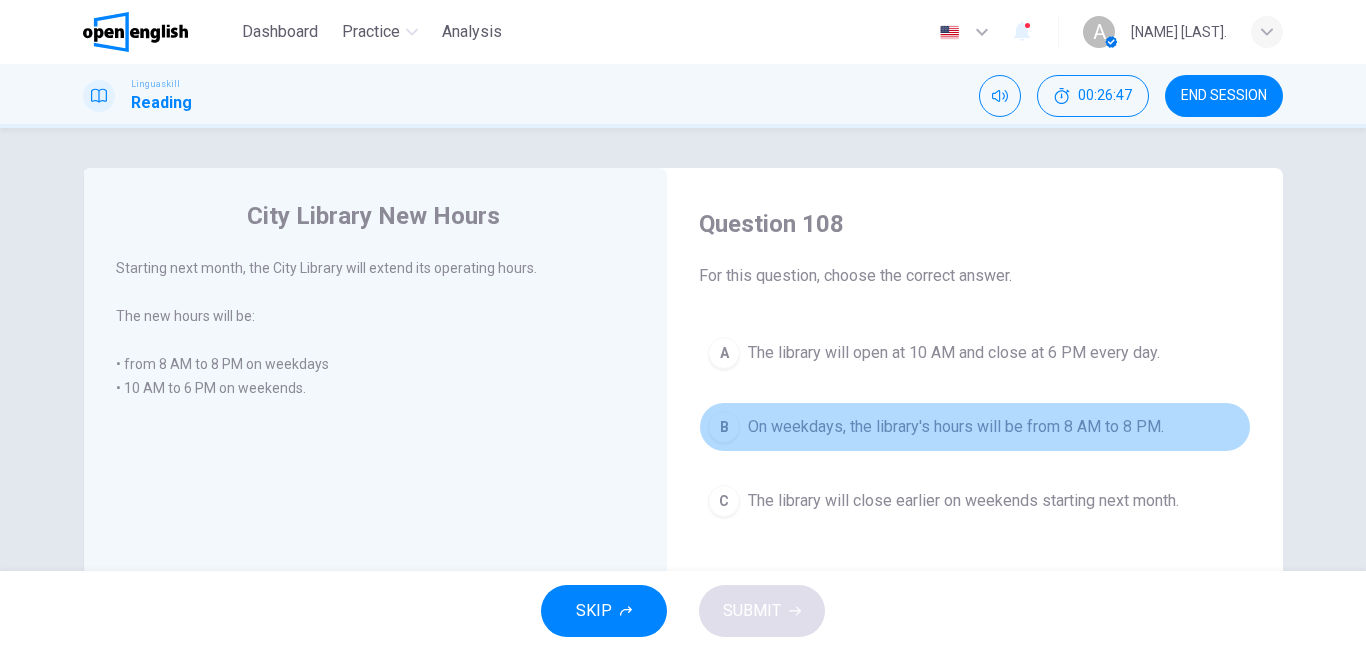 click on "On weekdays, the library's hours will be from 8 AM to 8 PM." at bounding box center [956, 427] 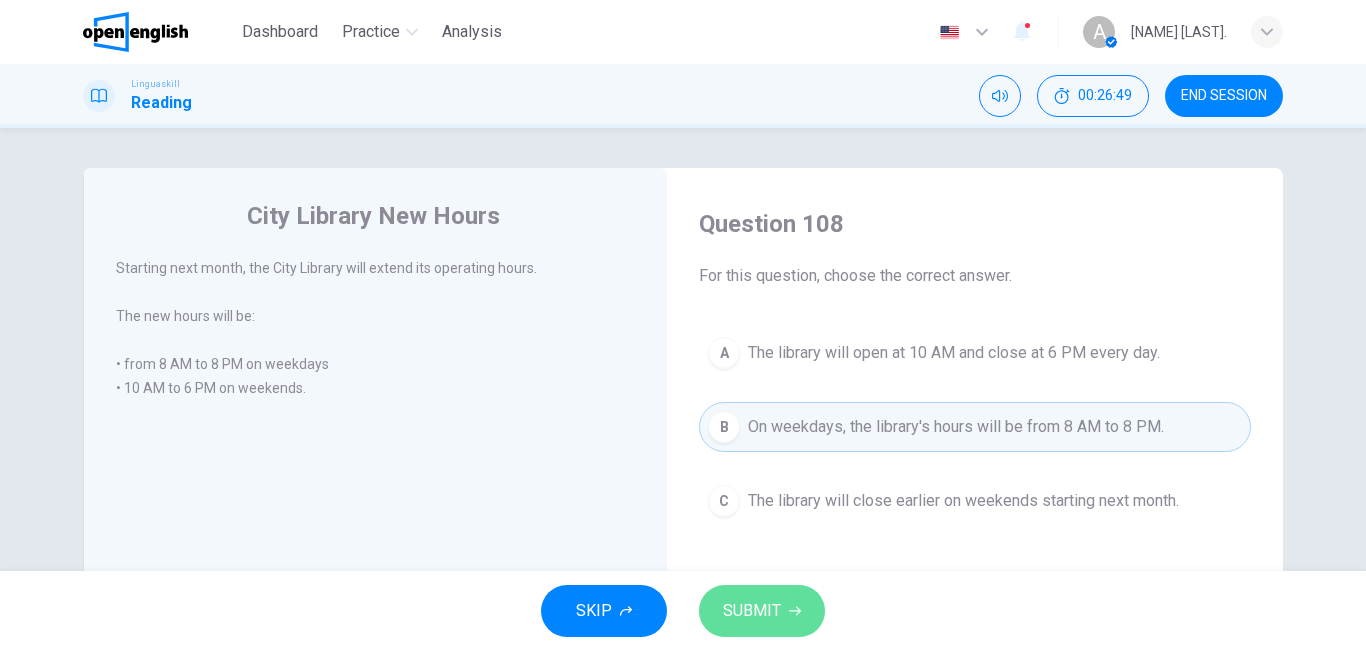 click on "SUBMIT" at bounding box center (752, 611) 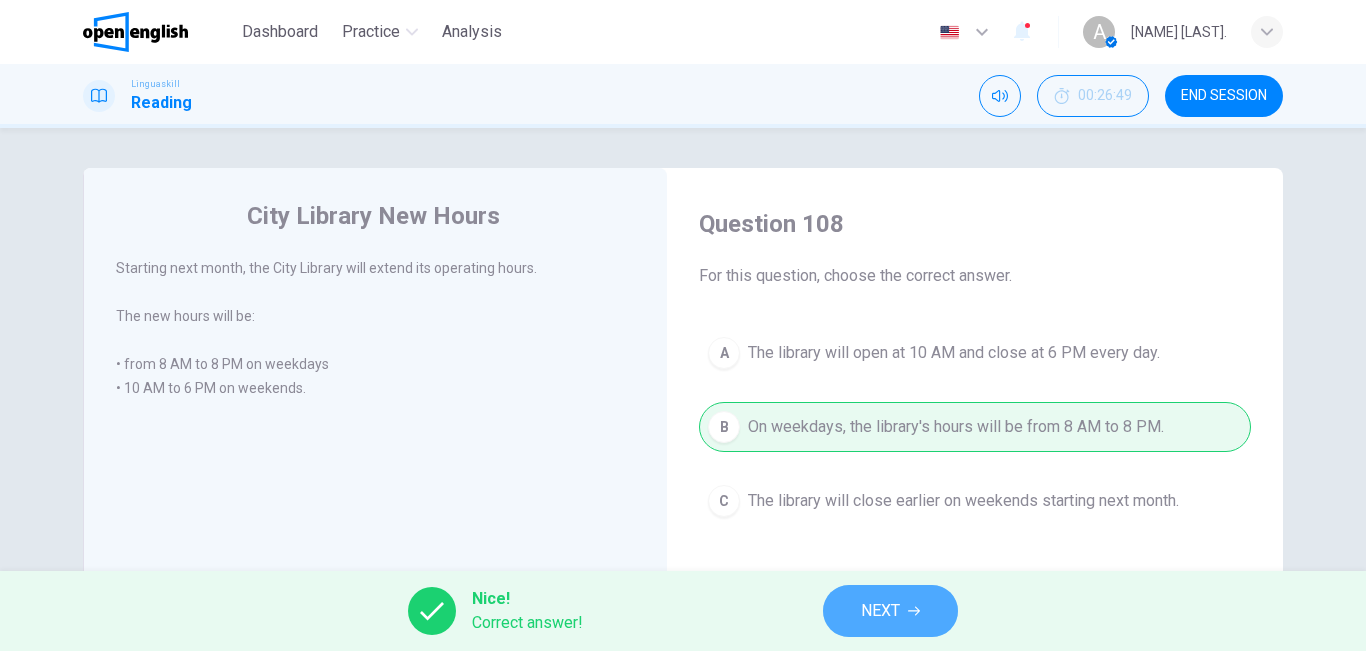 click on "NEXT" at bounding box center [890, 611] 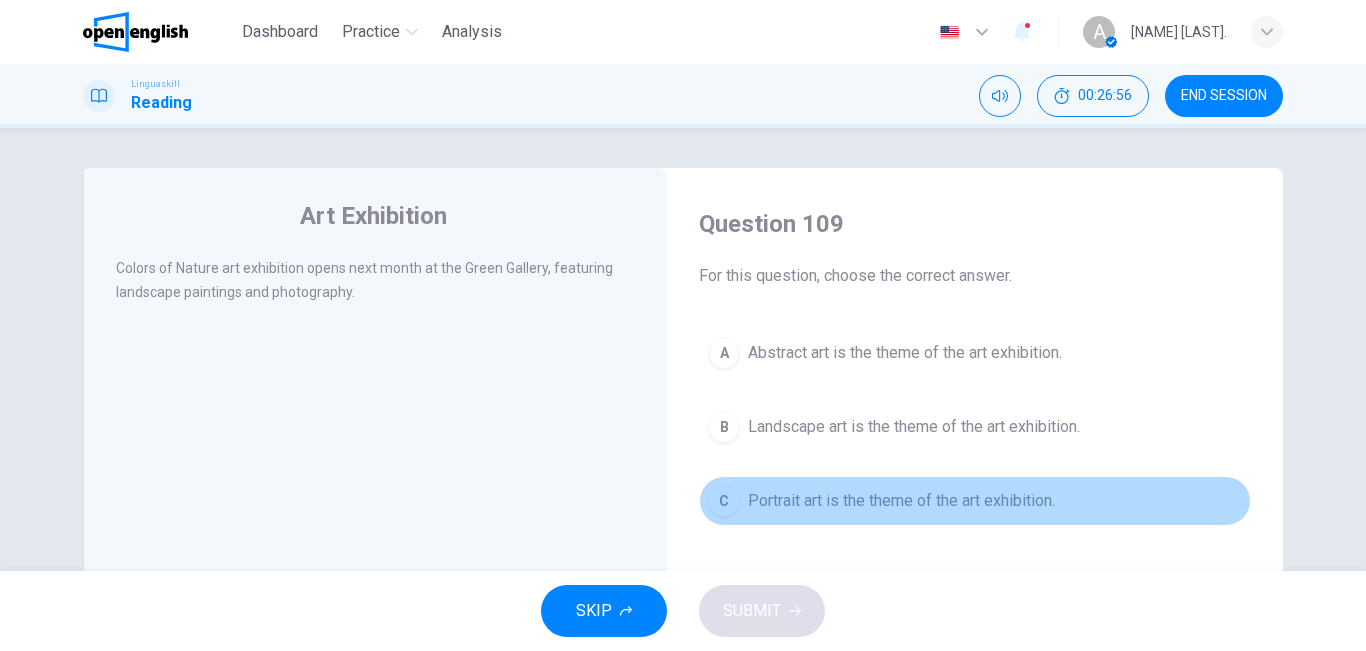 click on "Portrait art is the theme of the art exhibition." at bounding box center (901, 501) 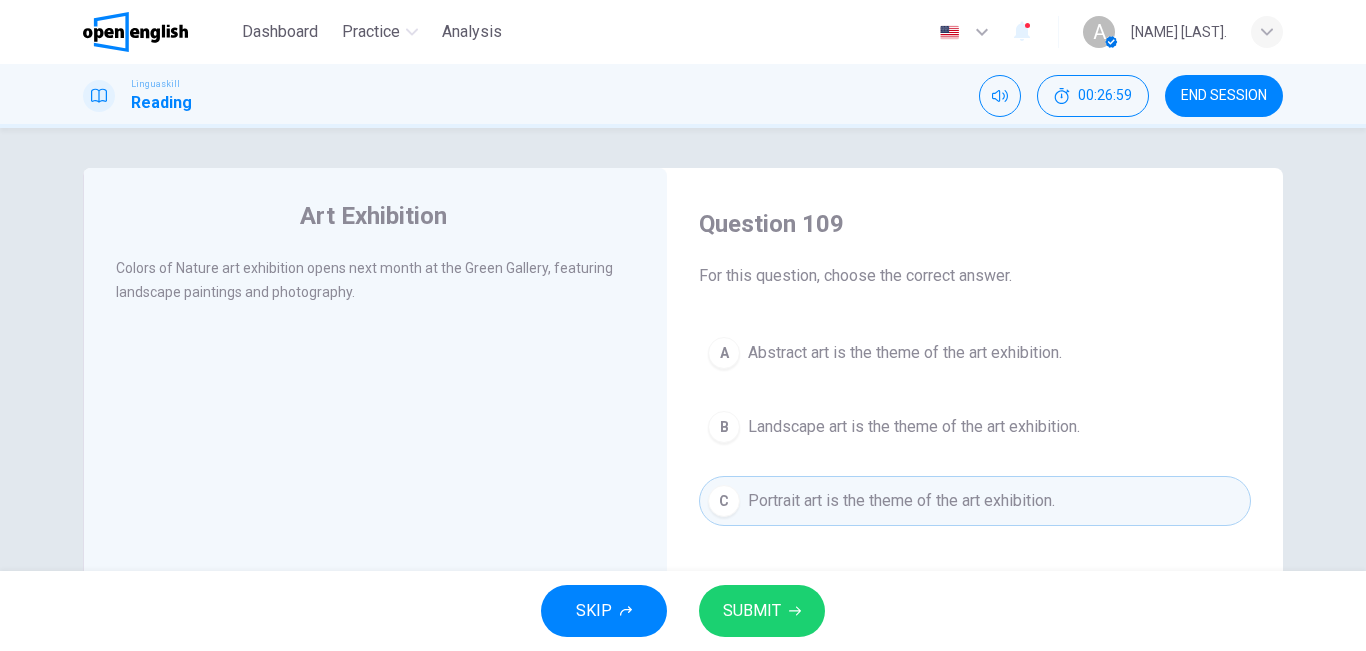 click on "Landscape art is the theme of the art exhibition." at bounding box center [914, 427] 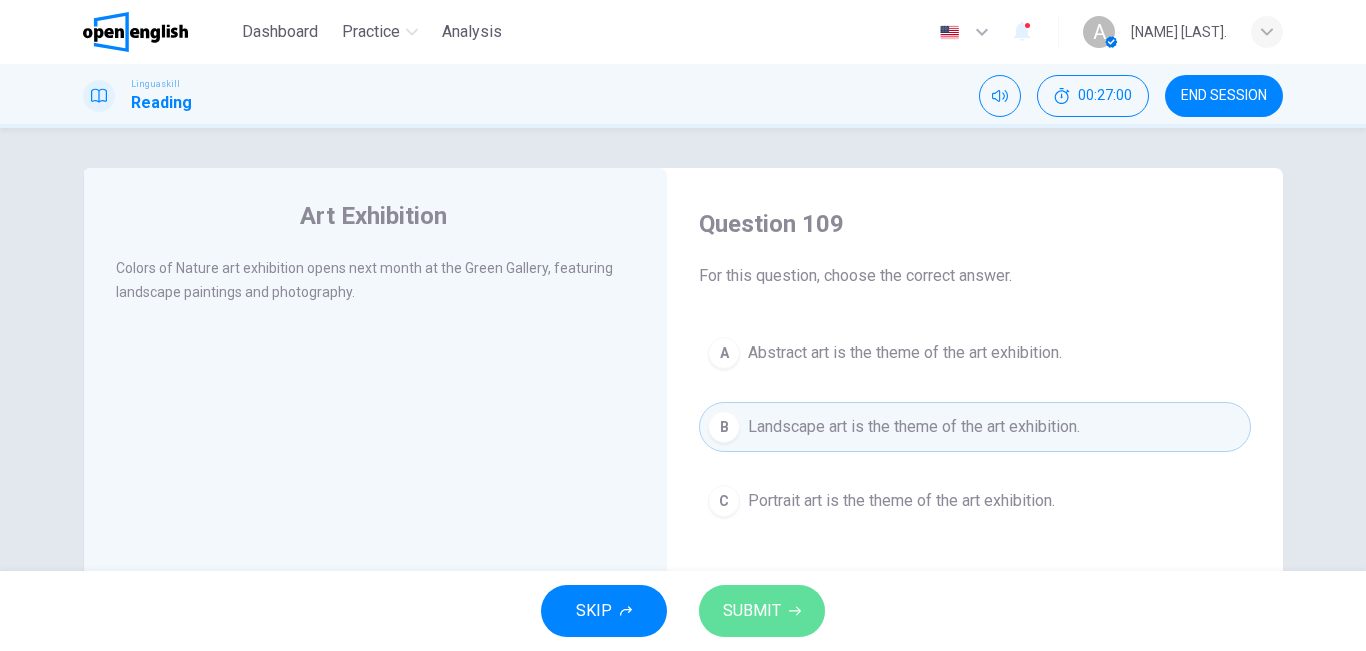 click on "SUBMIT" at bounding box center (762, 611) 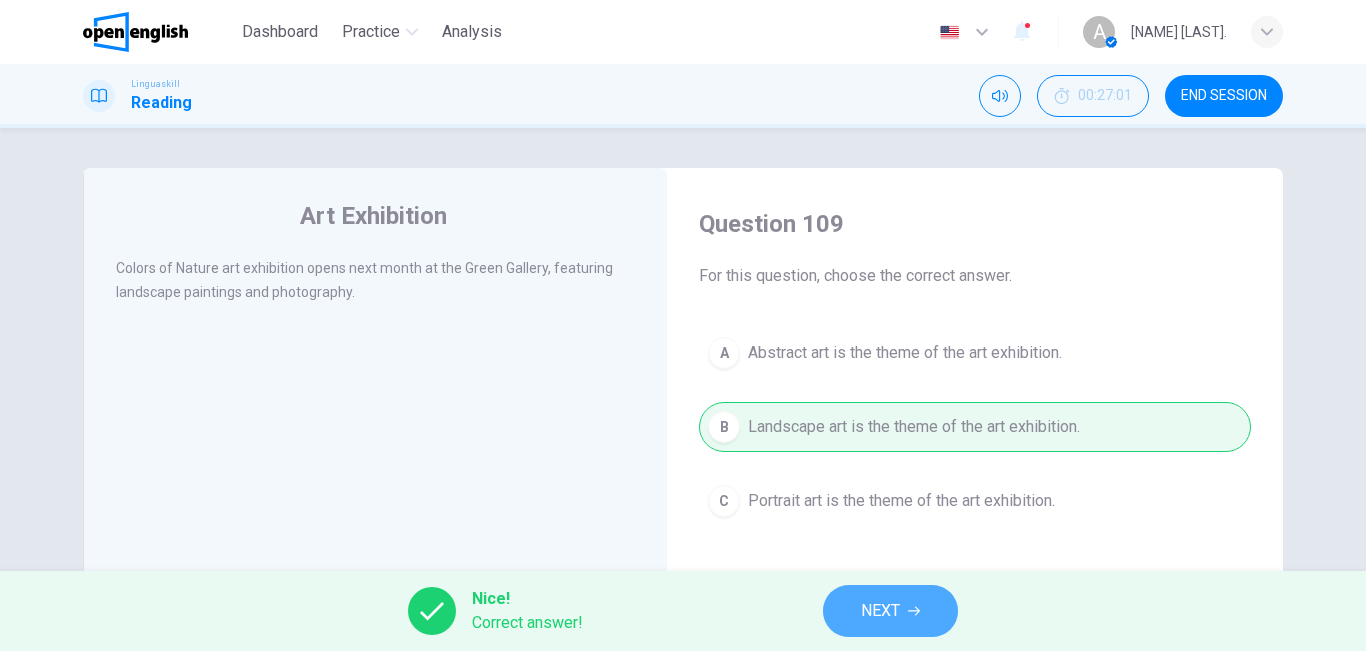click on "NEXT" at bounding box center [890, 611] 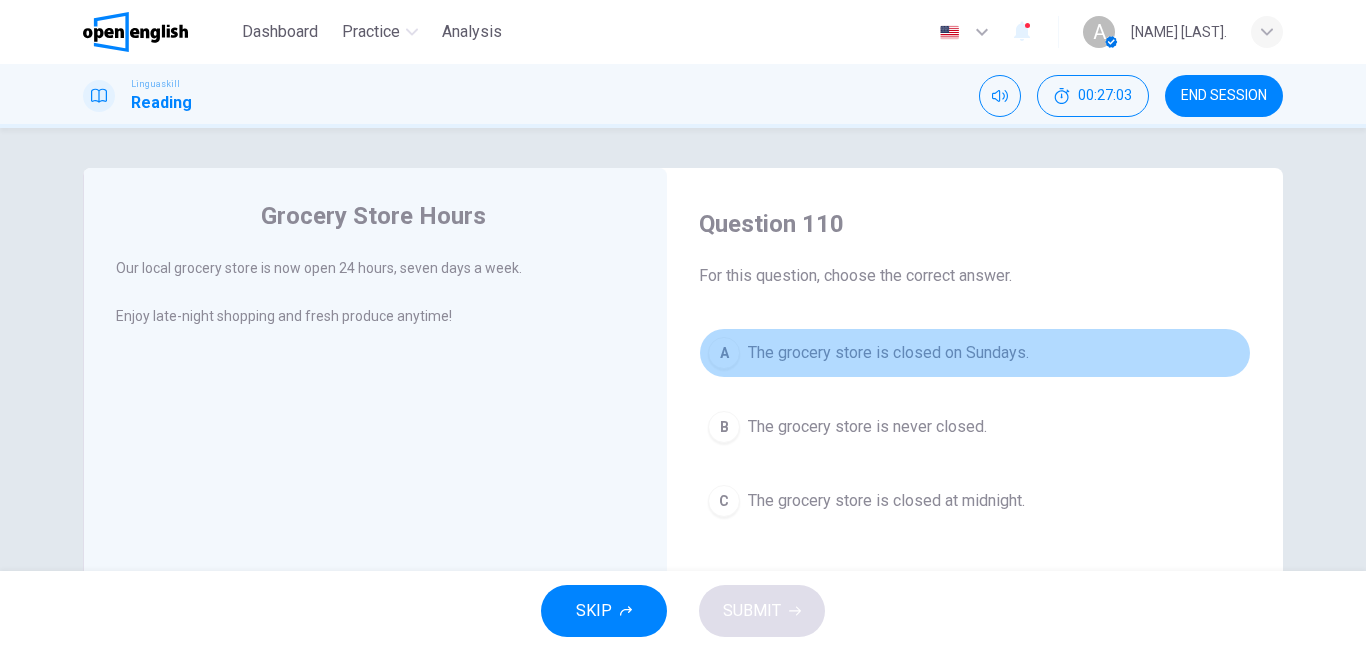 click on "The grocery store is closed on Sundays." at bounding box center [888, 353] 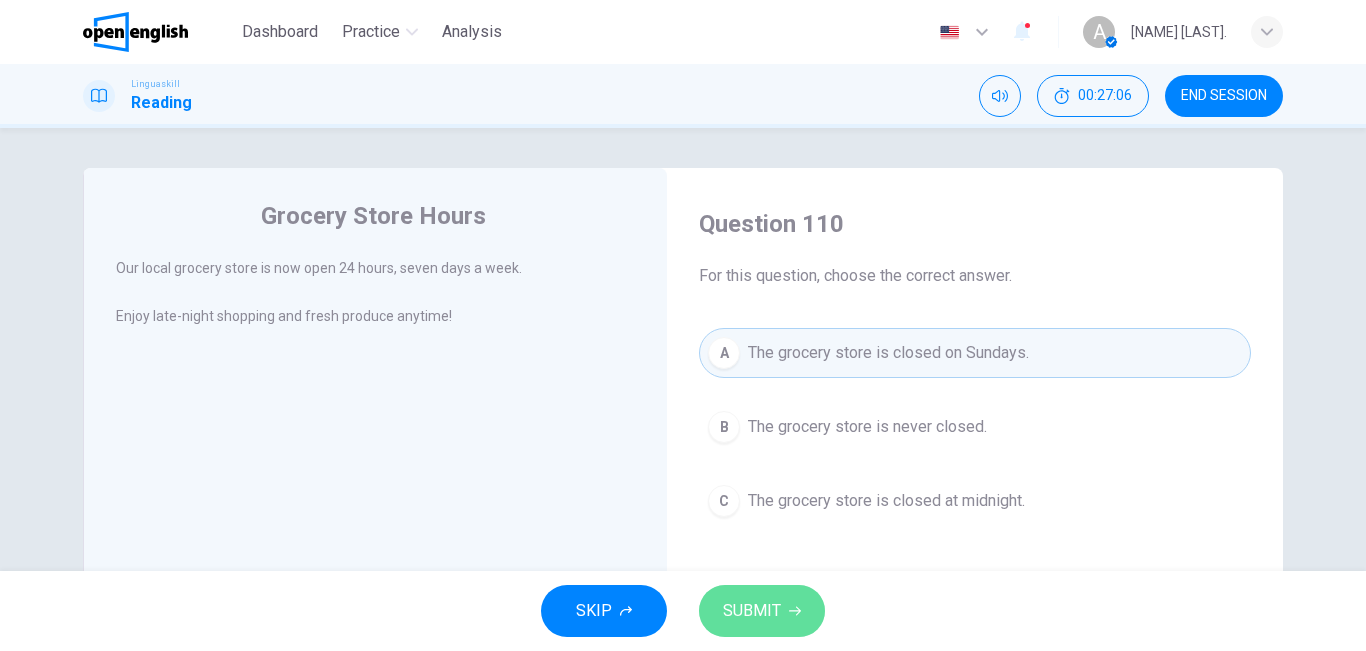 click 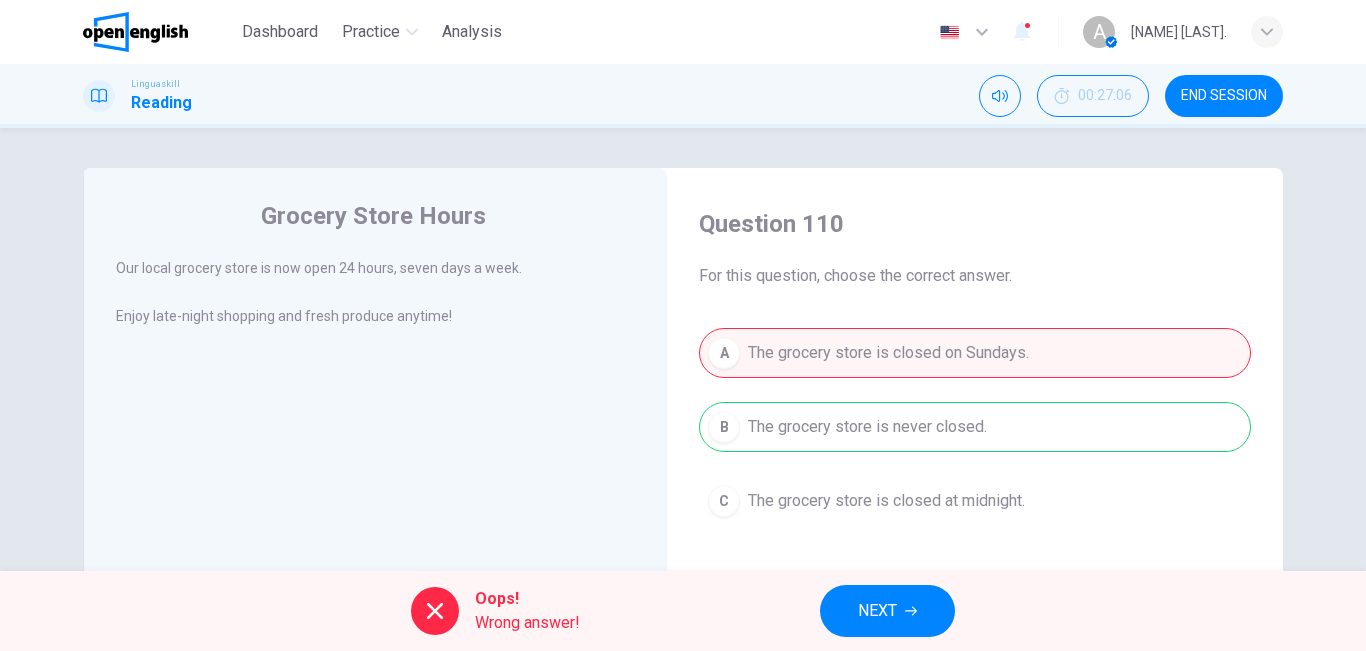 click on "NEXT" at bounding box center (877, 611) 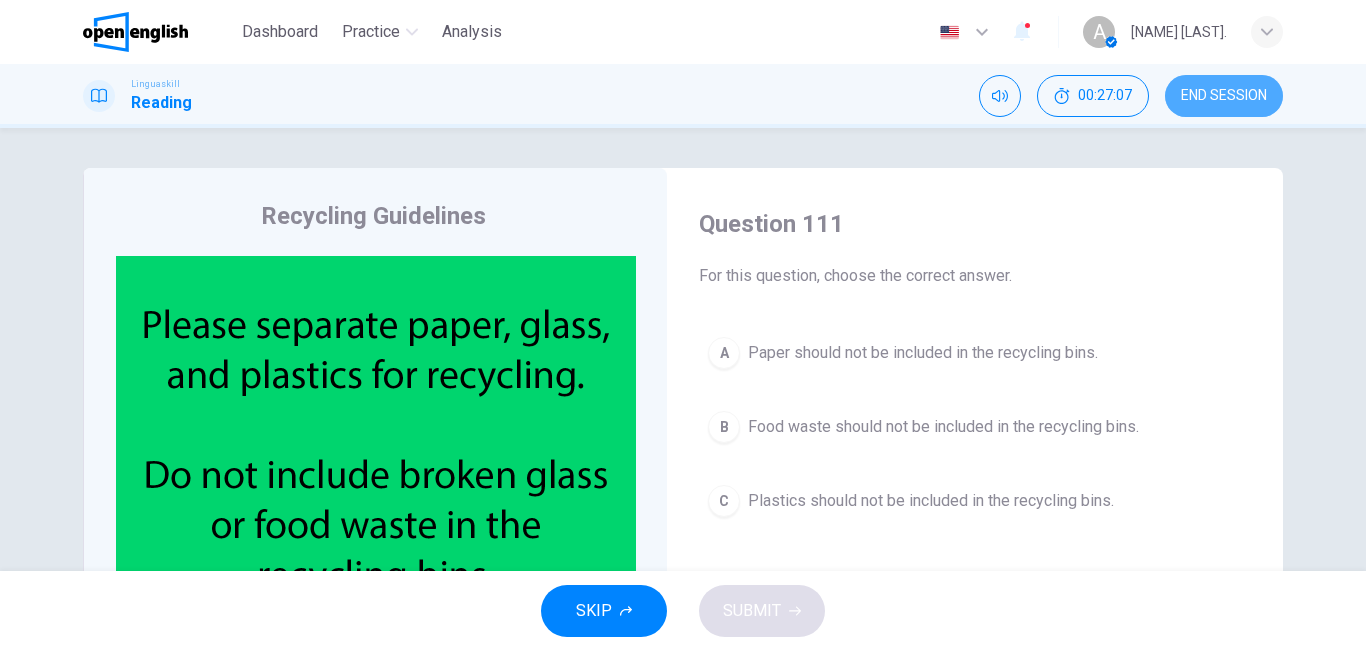 click on "END SESSION" at bounding box center [1224, 96] 